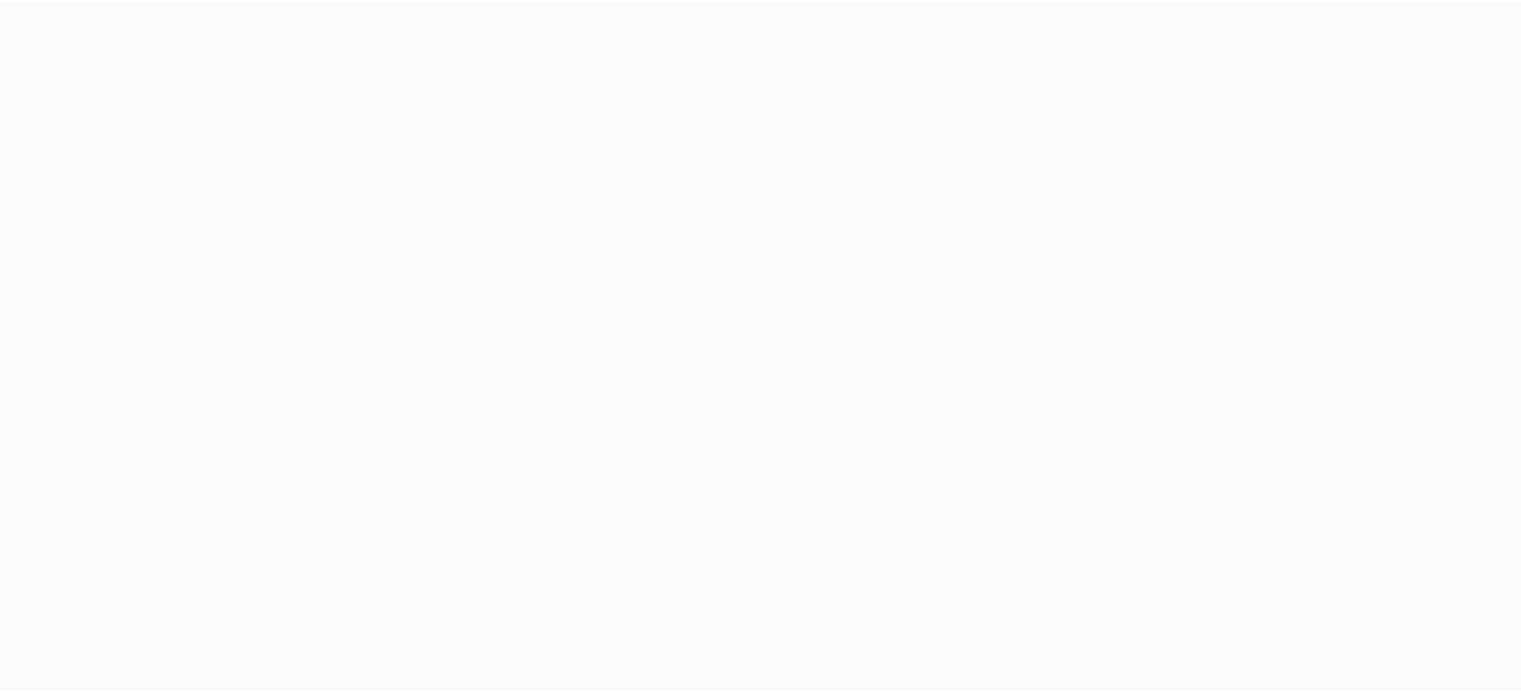 scroll, scrollTop: 0, scrollLeft: 0, axis: both 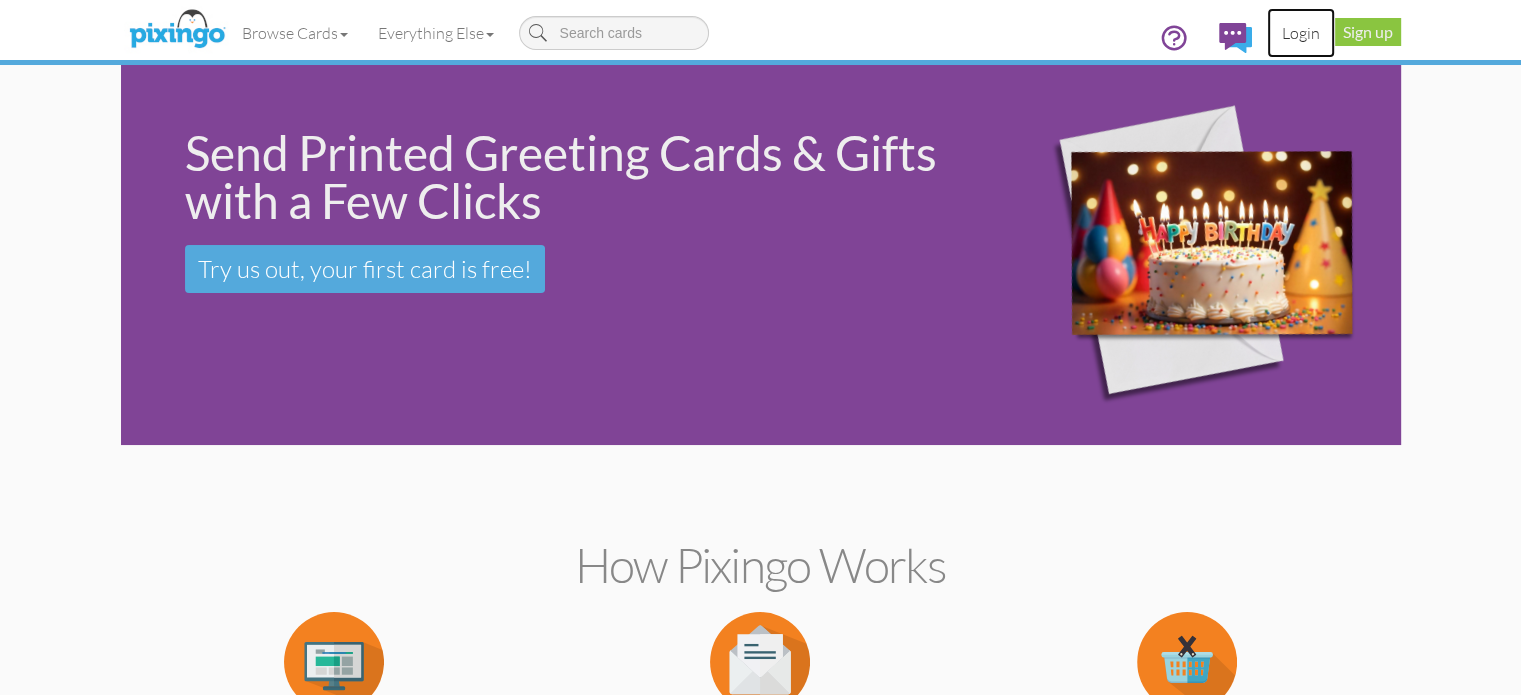 click on "Login" at bounding box center [1301, 33] 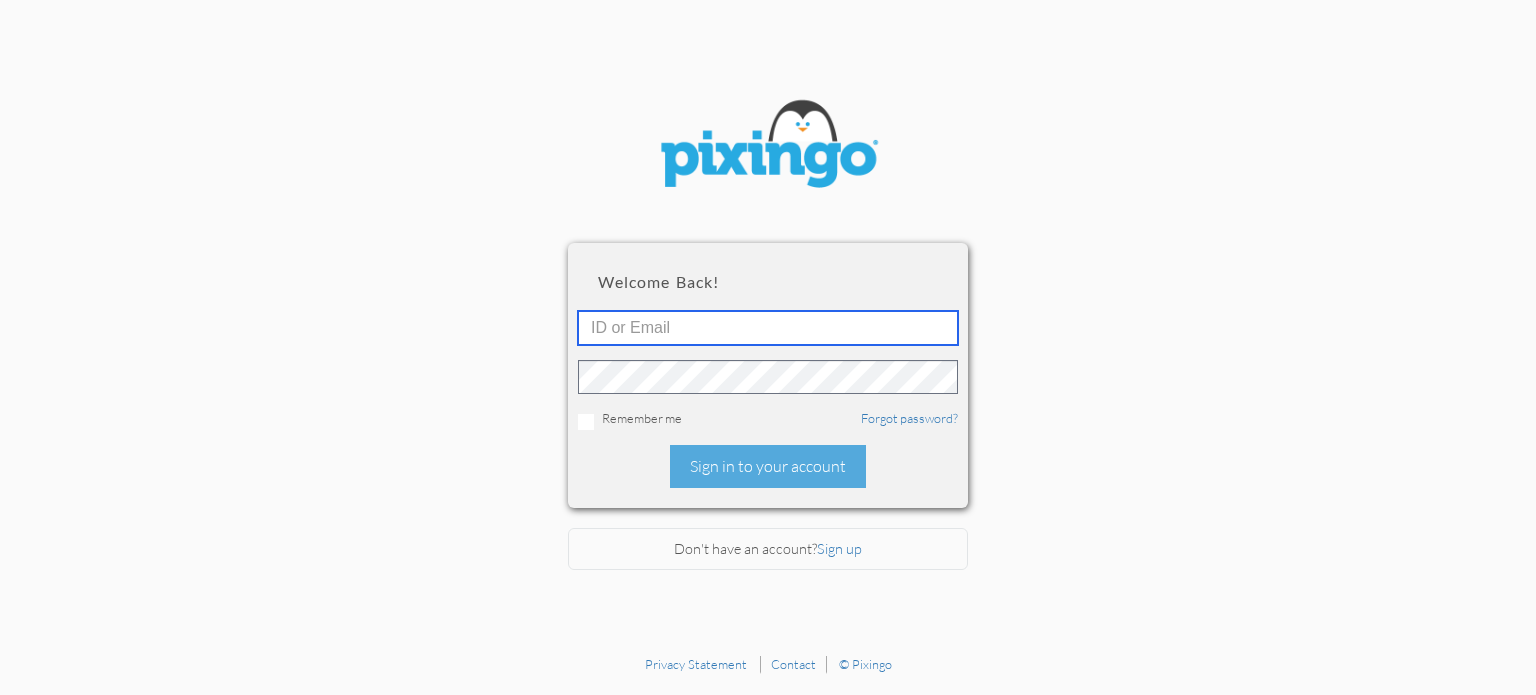 type on "[EMAIL]@[DOMAIN].com" 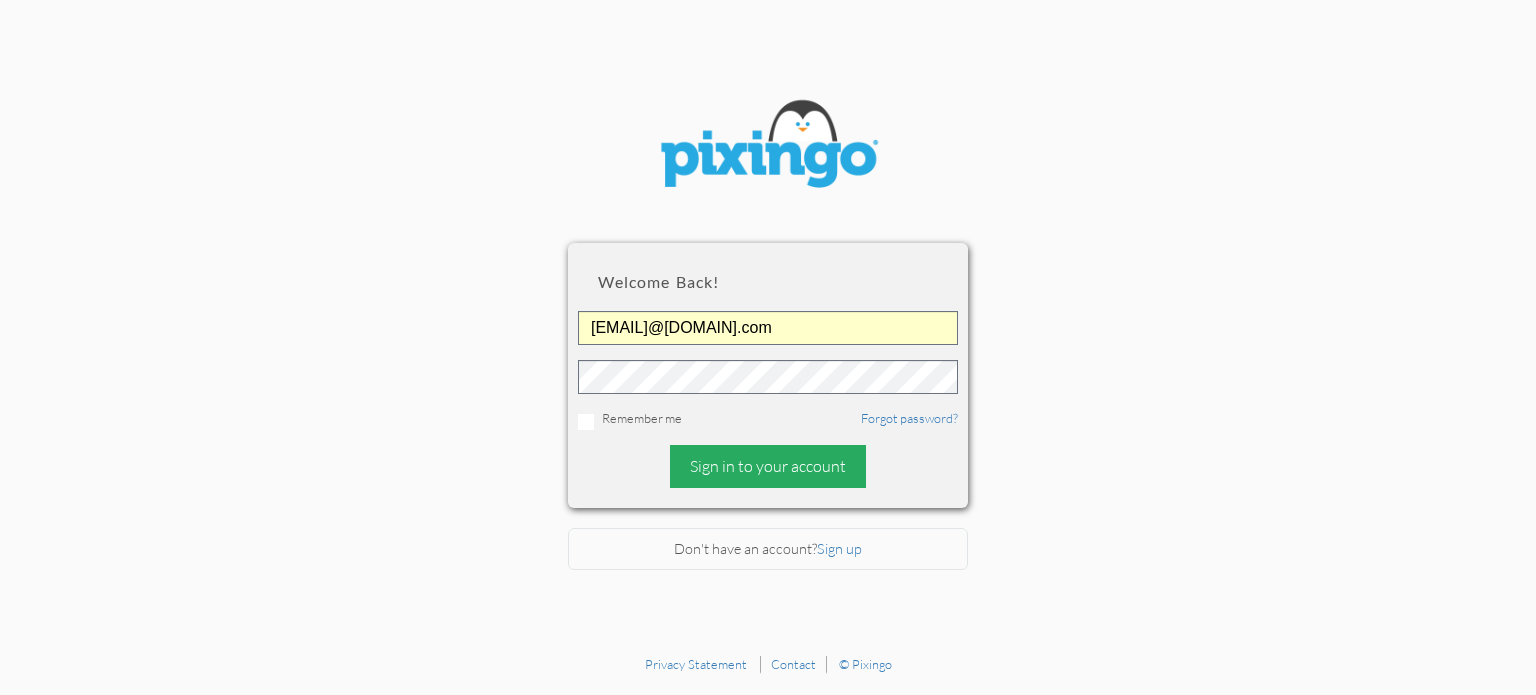click on "Sign in to your account" at bounding box center (768, 466) 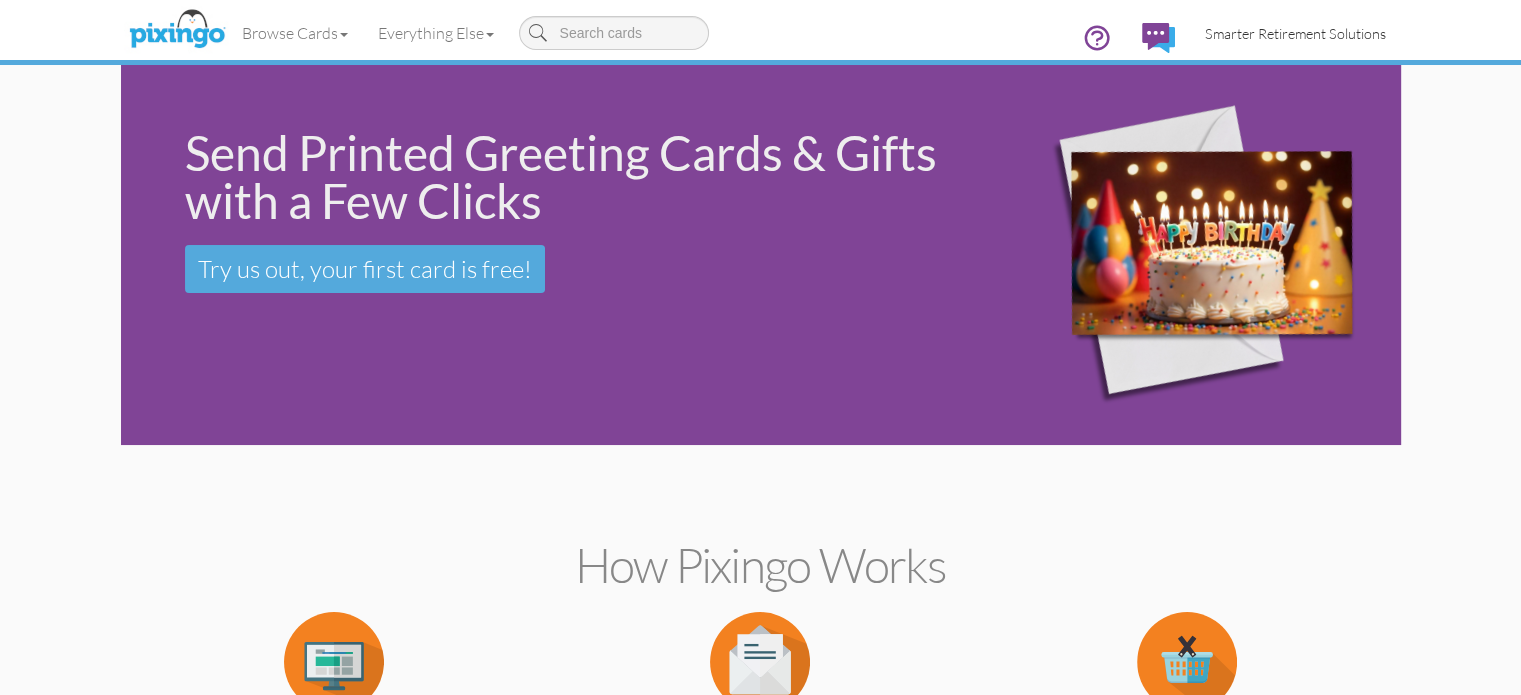 click on "Smarter Retirement Solutions" at bounding box center (1295, 33) 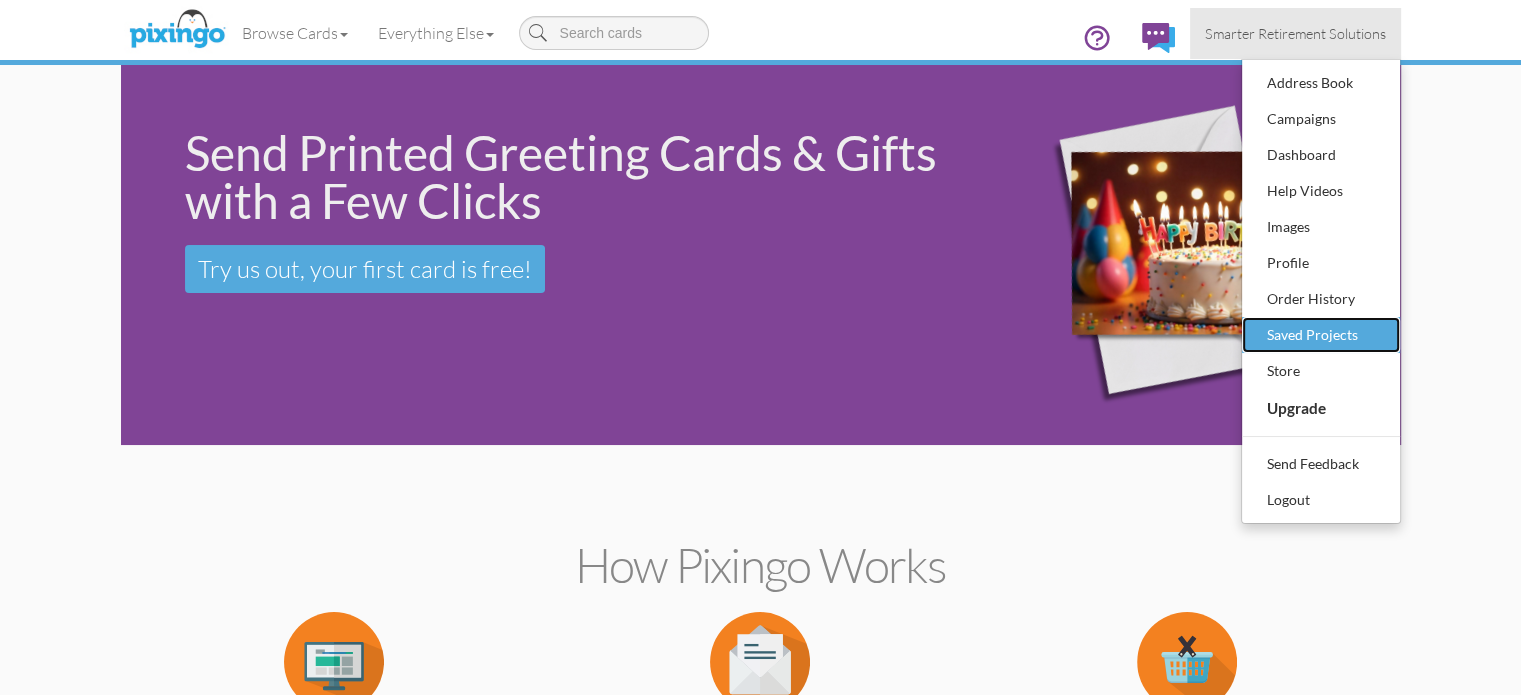 click on "Saved Projects" at bounding box center [1321, 335] 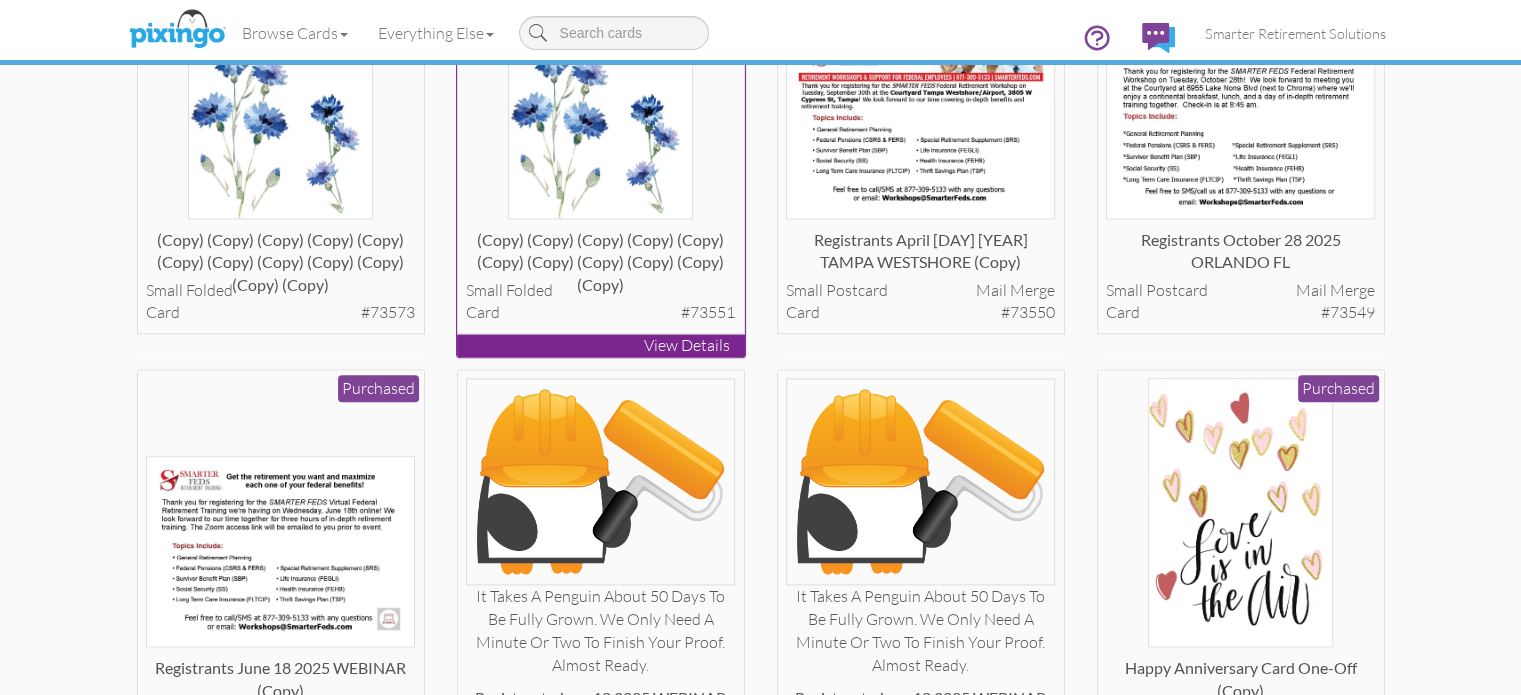 scroll, scrollTop: 2600, scrollLeft: 0, axis: vertical 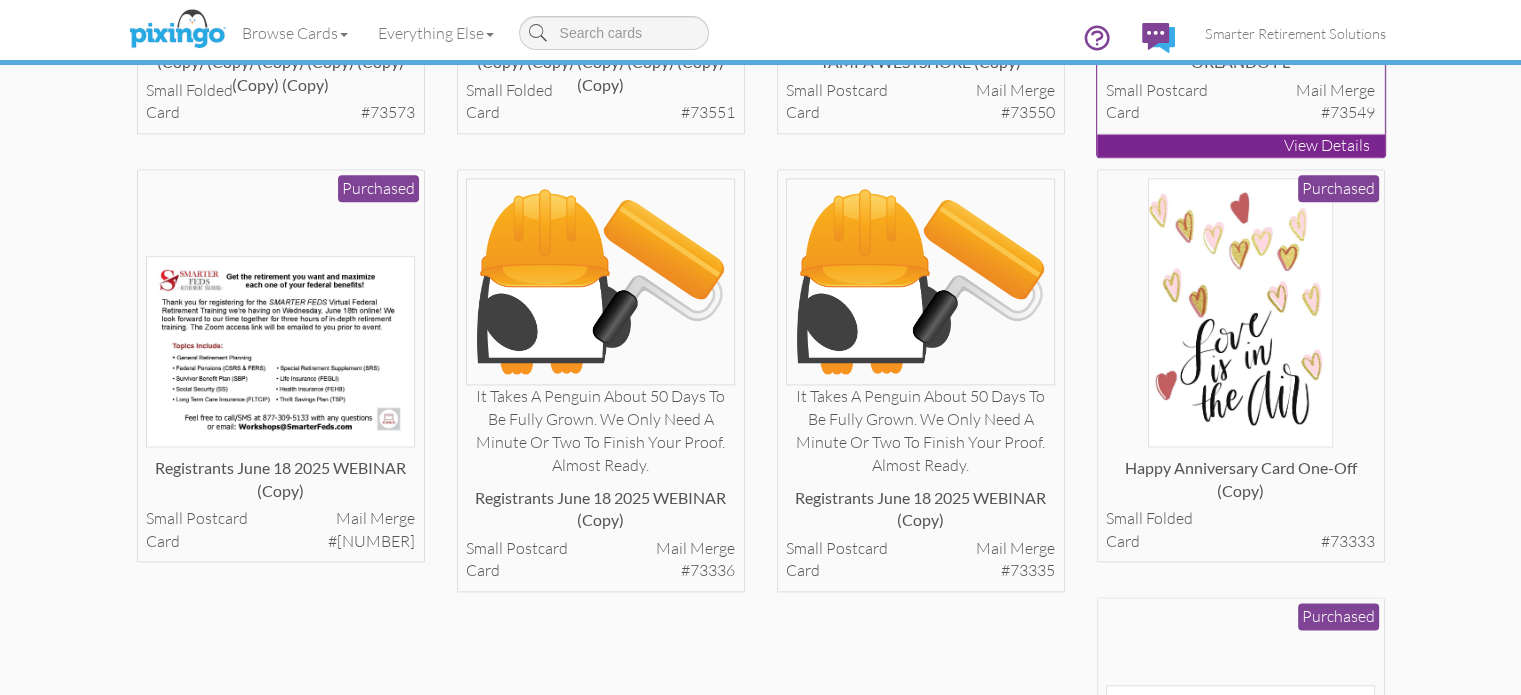 click at bounding box center [1240, -77] 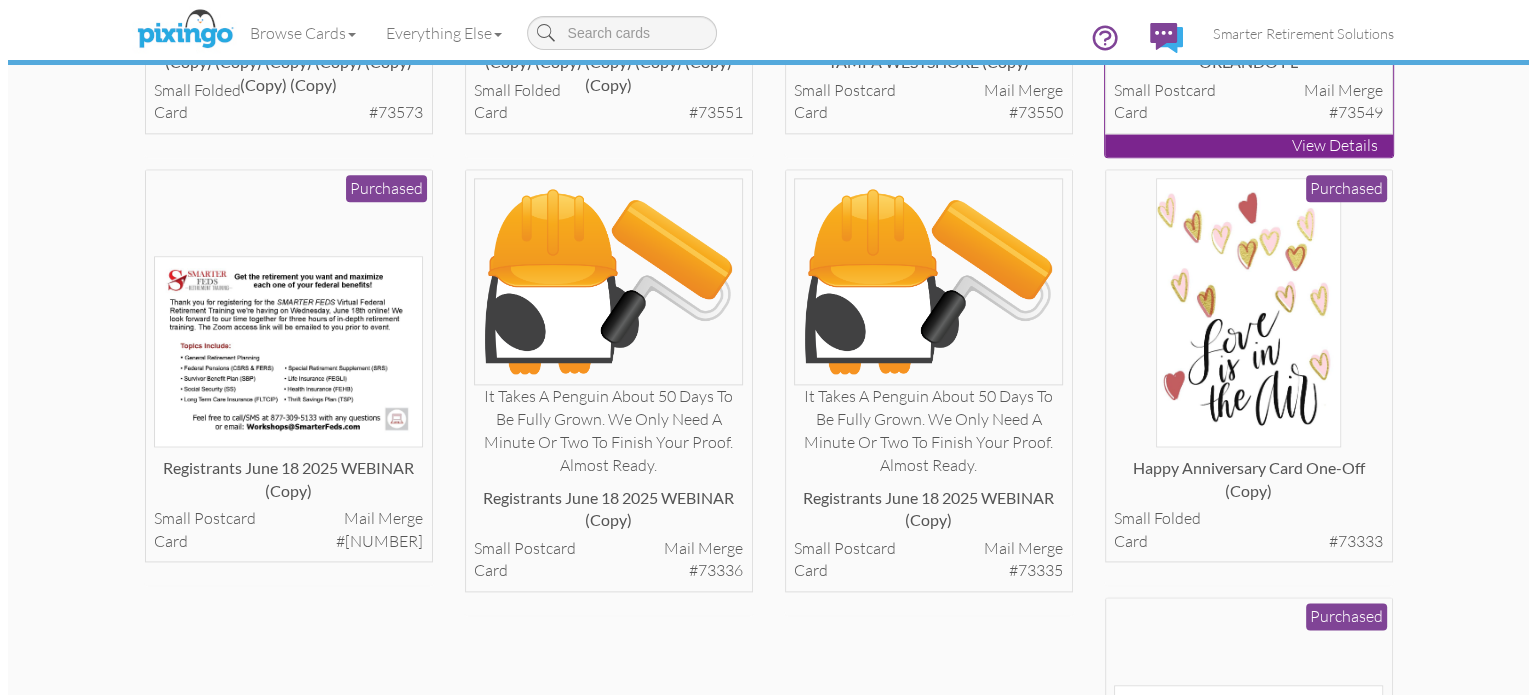 scroll, scrollTop: 2615, scrollLeft: 0, axis: vertical 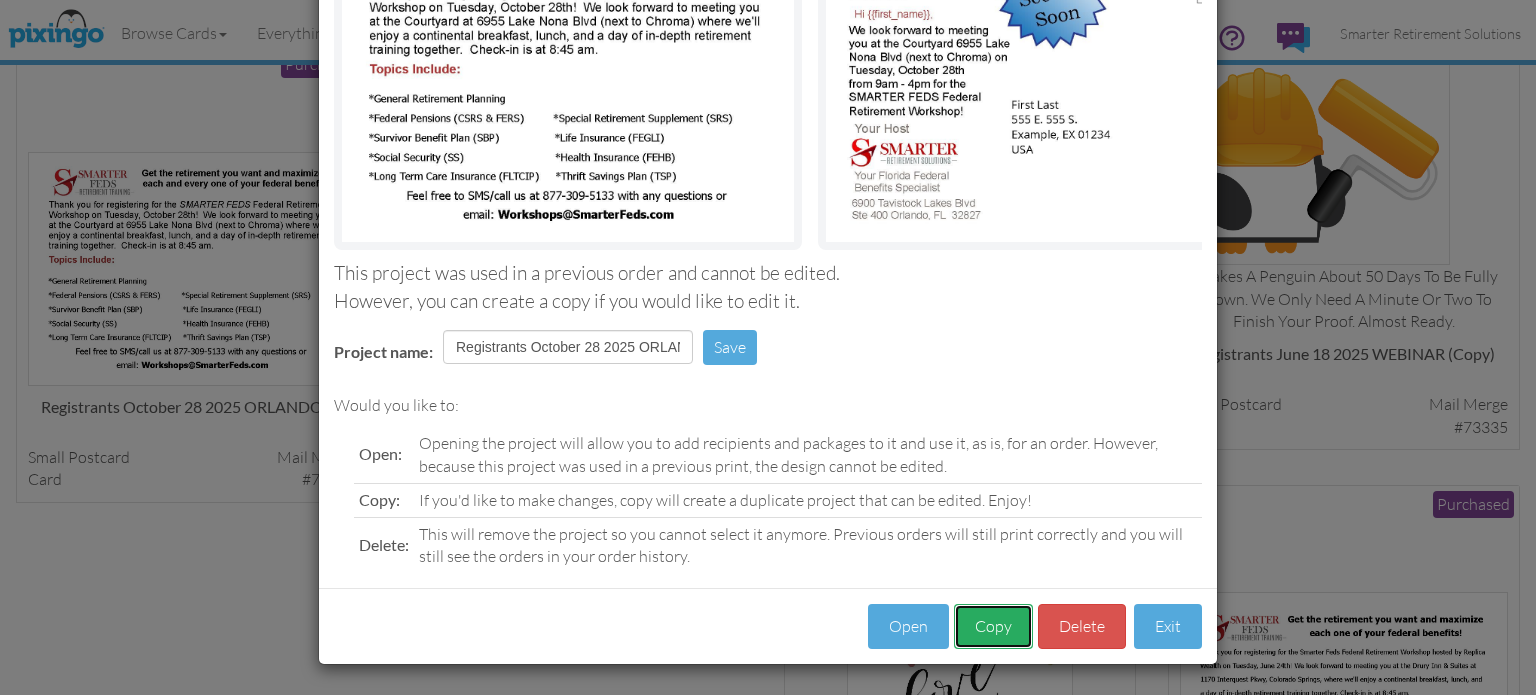 click on "Copy" at bounding box center [993, 626] 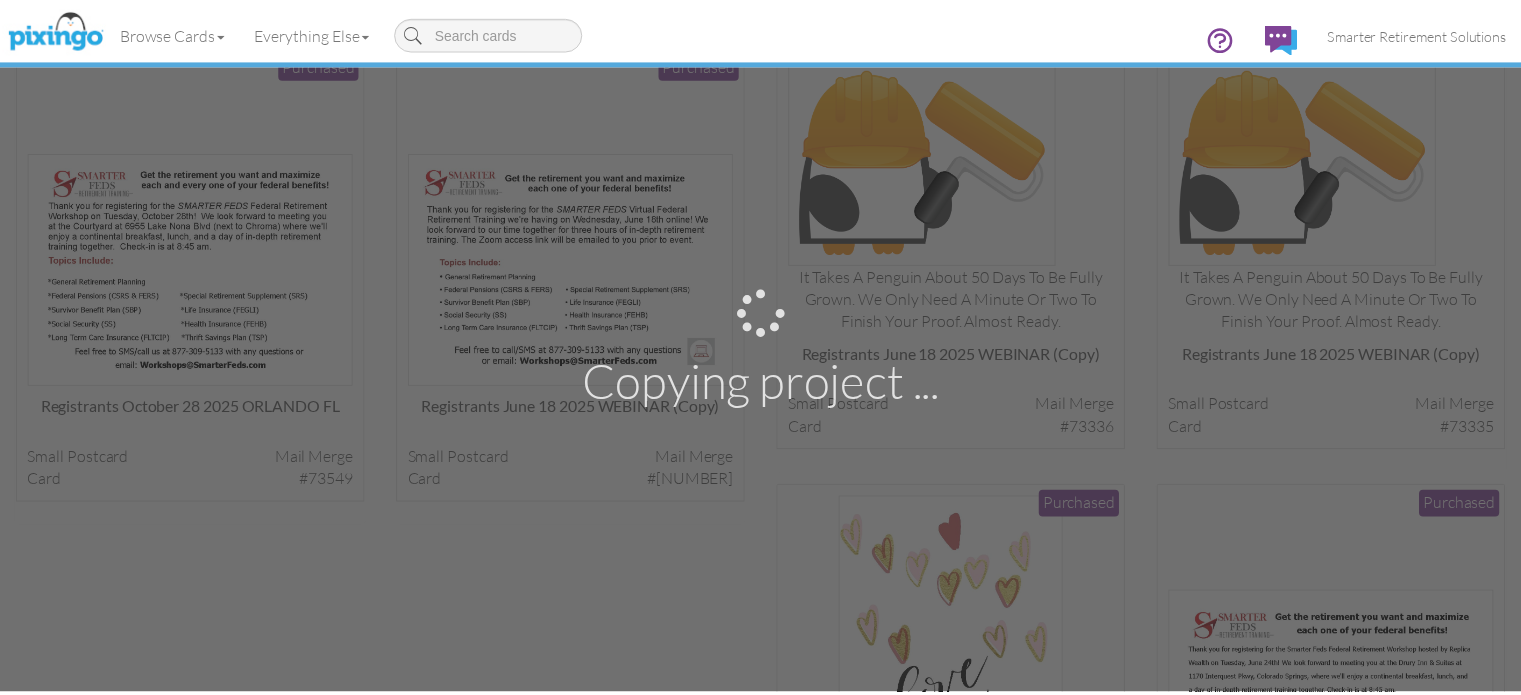 scroll, scrollTop: 2600, scrollLeft: 0, axis: vertical 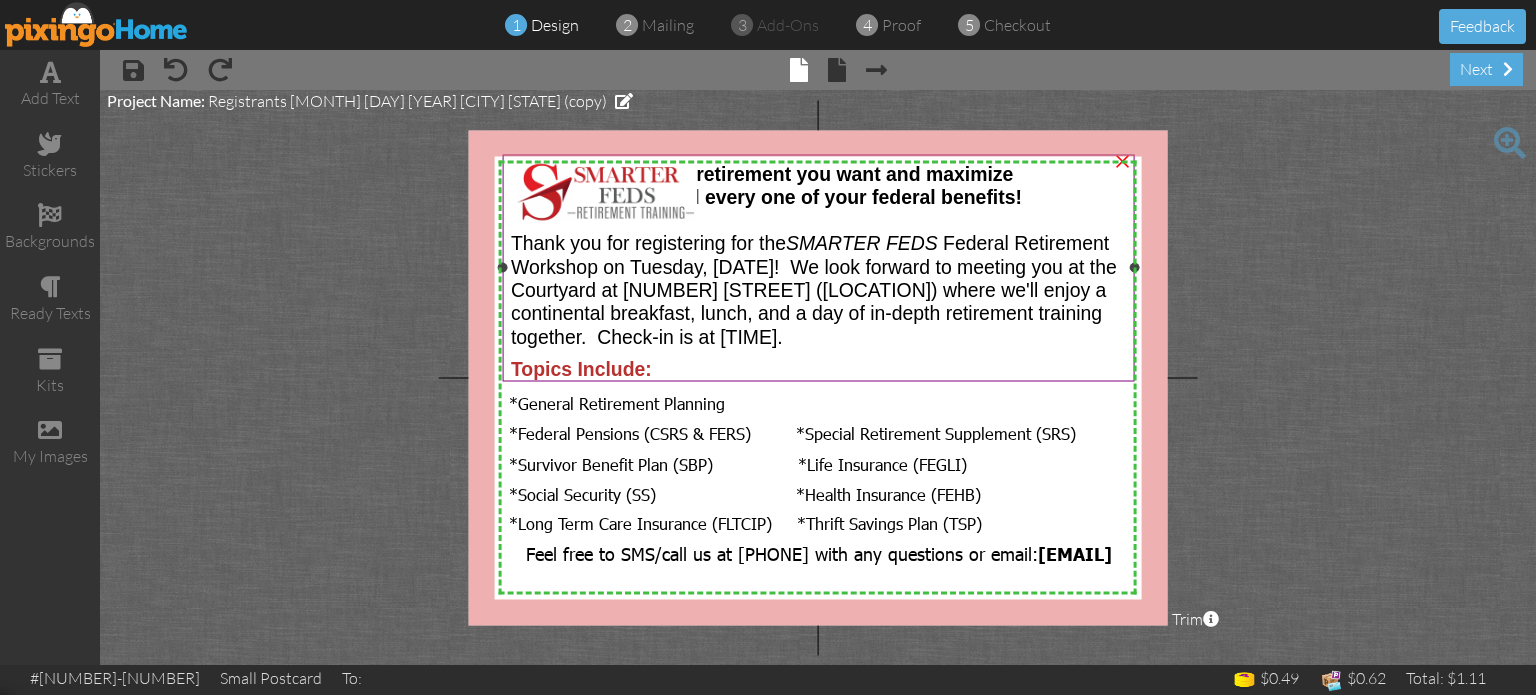 click on "Federal Retirement Workshop on Tuesday, [DATE]!  We look forward to meeting you at the Courtyard at [NUMBER] [STREET] ([LOCATION]) where we'll enjoy a continental breakfast, lunch, and a day of in-depth retirement training together.  Check-in is at [TIME]." at bounding box center (814, 289) 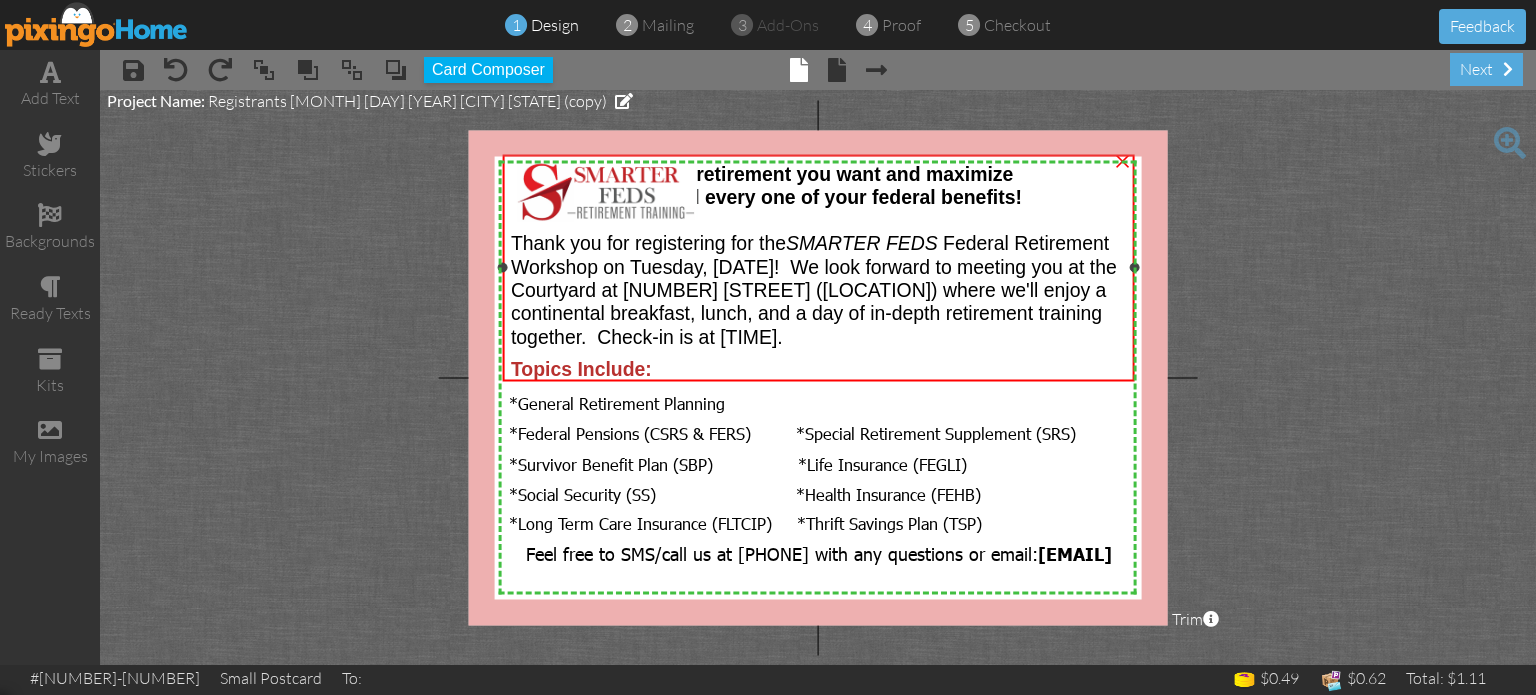 click on "Federal Retirement Workshop on Tuesday, [DATE]!  We look forward to meeting you at the Courtyard at [NUMBER] [STREET] ([LOCATION]) where we'll enjoy a continental breakfast, lunch, and a day of in-depth retirement training together.  Check-in is at [TIME]." at bounding box center [814, 289] 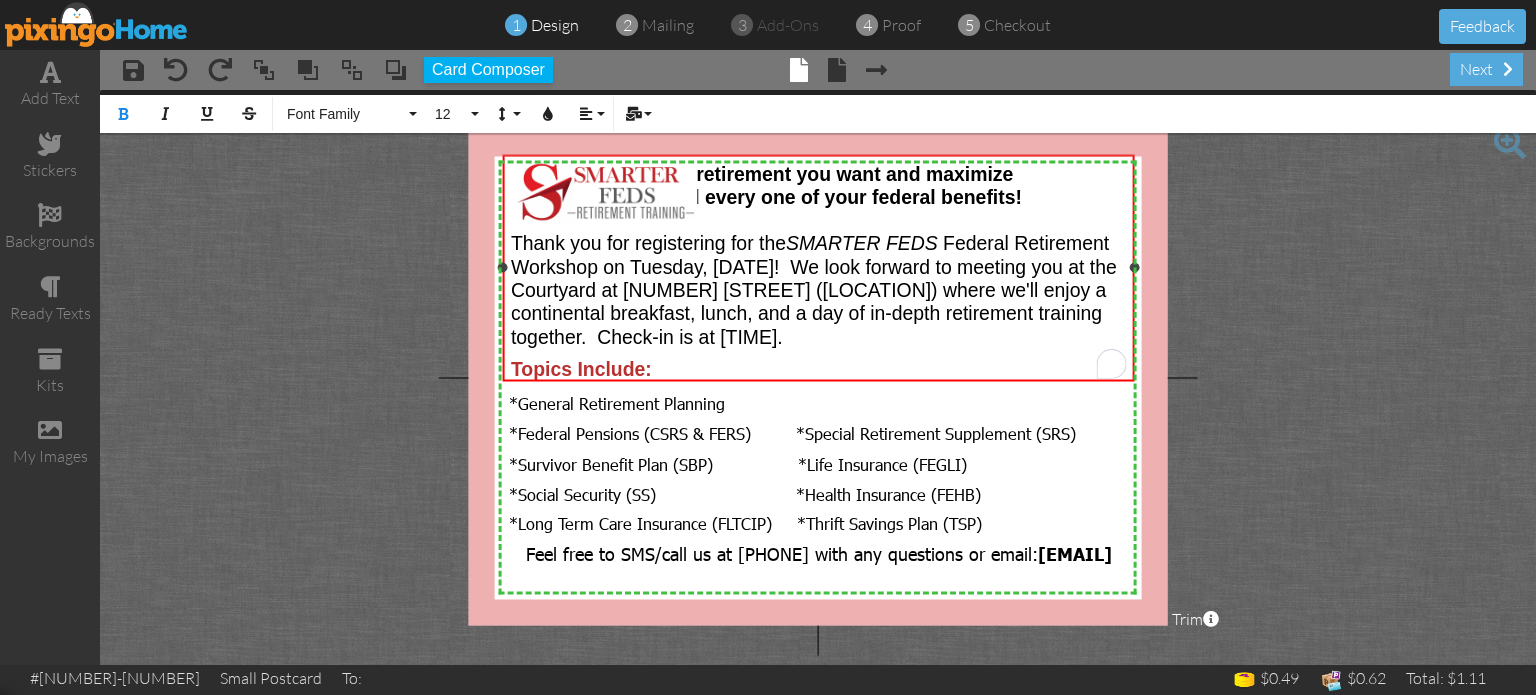 click on "Federal Retirement Workshop on Tuesday, [DATE]!  We look forward to meeting you at the Courtyard at [NUMBER] [STREET] ([LOCATION]) where we'll enjoy a continental breakfast, lunch, and a day of in-depth retirement training together.  Check-in is at [TIME]." at bounding box center (814, 289) 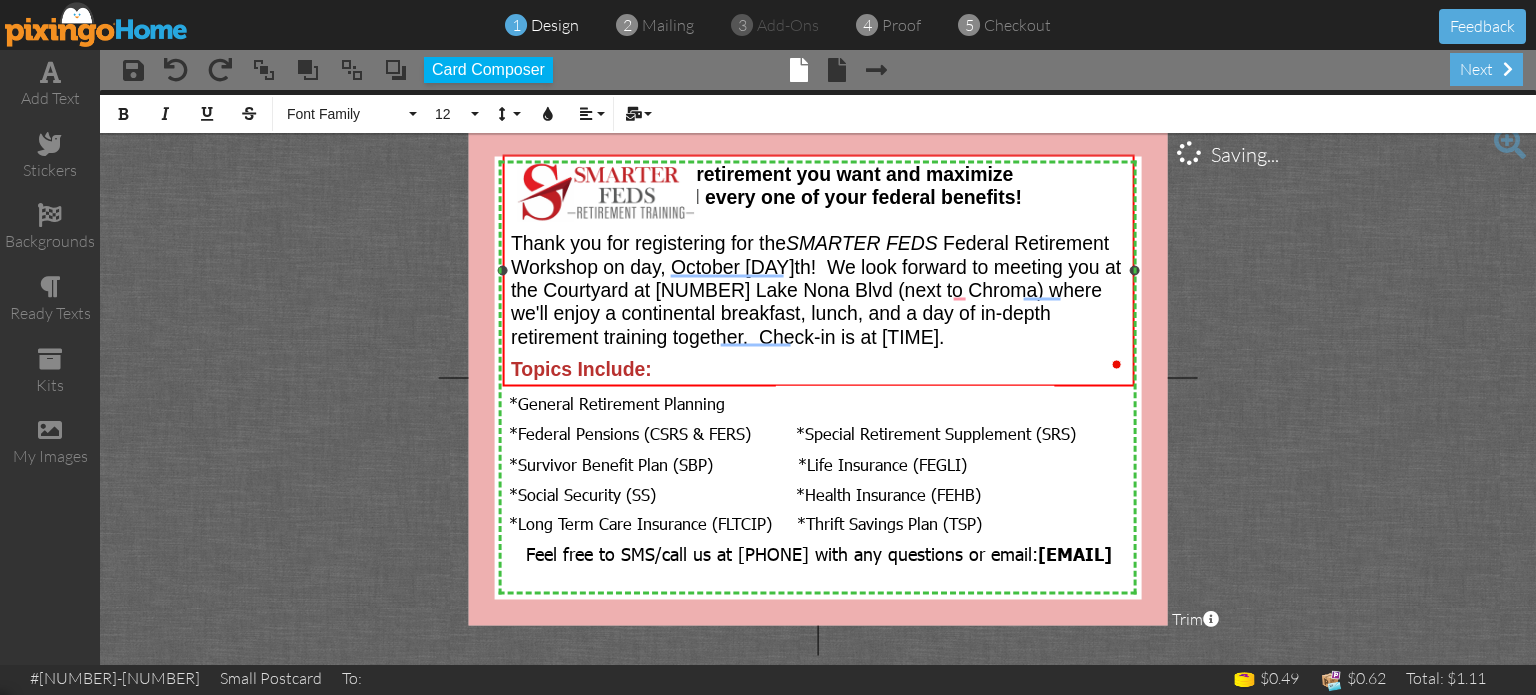 type 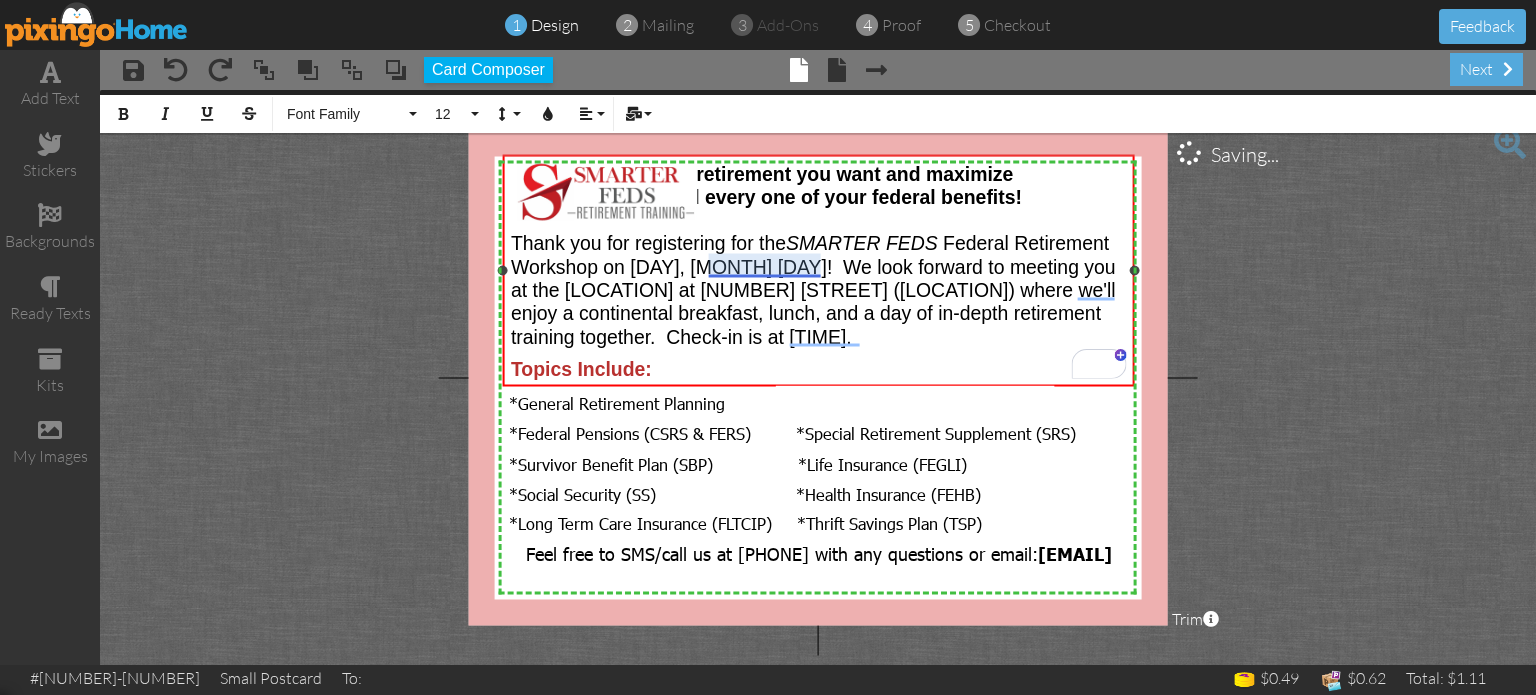 click on "Federal Retirement Workshop on [DAY], [MONTH] [DAY]!  We look forward to meeting you at the [LOCATION] at [NUMBER] [STREET] ([LOCATION]) where we'll enjoy a continental breakfast, lunch, and a day of in-depth retirement training together.  Check-in is at [TIME]." at bounding box center (813, 289) 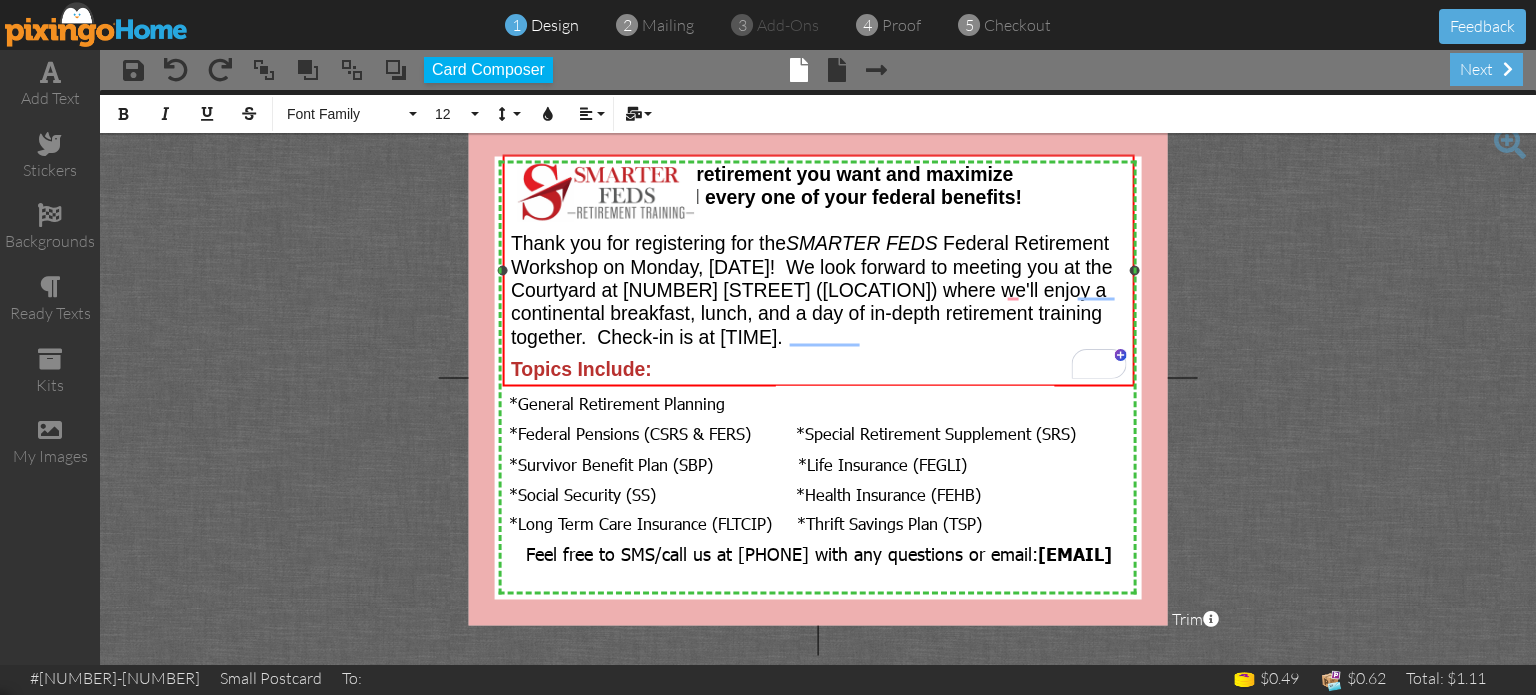 click on "Federal Retirement Workshop on Monday, [DATE]!  We look forward to meeting you at the Courtyard at [NUMBER] [STREET] ([LOCATION]) where we'll enjoy a continental breakfast, lunch, and a day of in-depth retirement training together.  Check-in is at [TIME]." at bounding box center [812, 289] 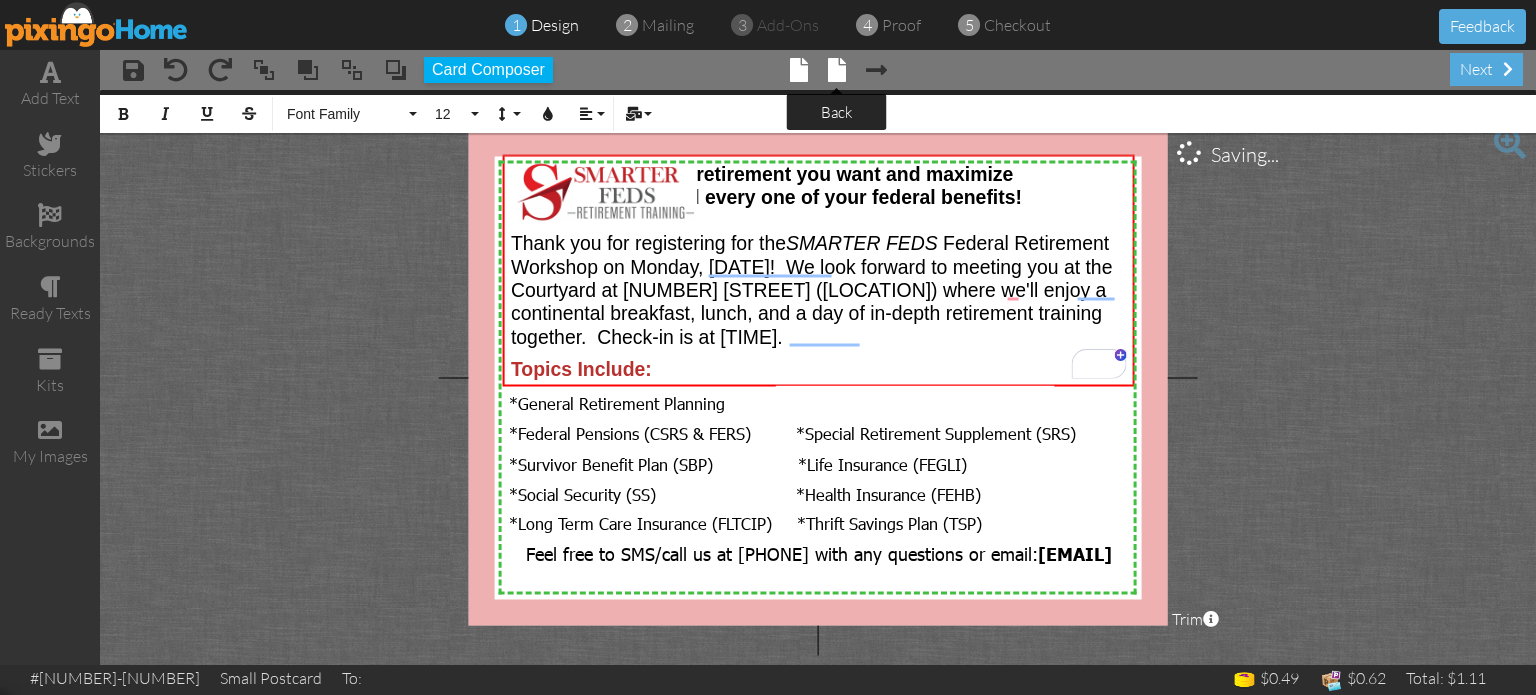 click at bounding box center (837, 70) 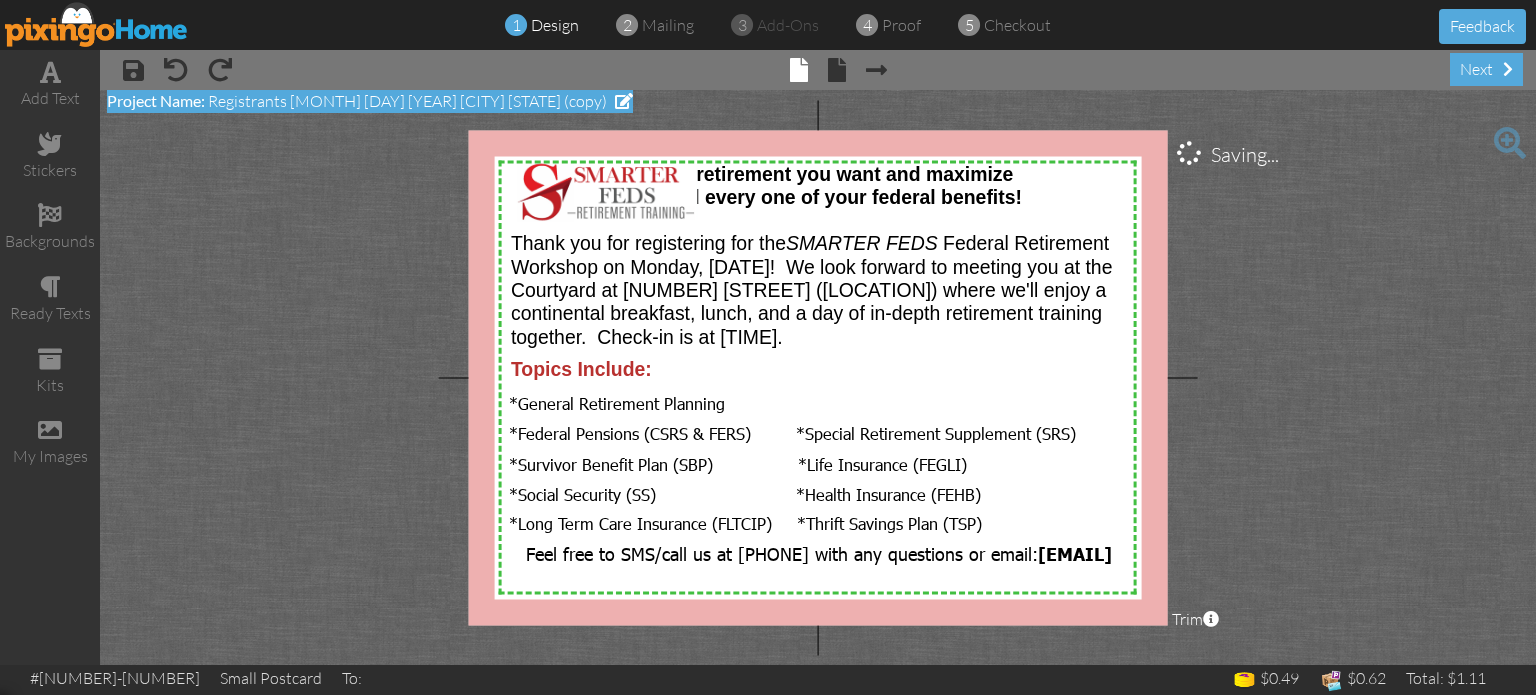 click at bounding box center (624, 101) 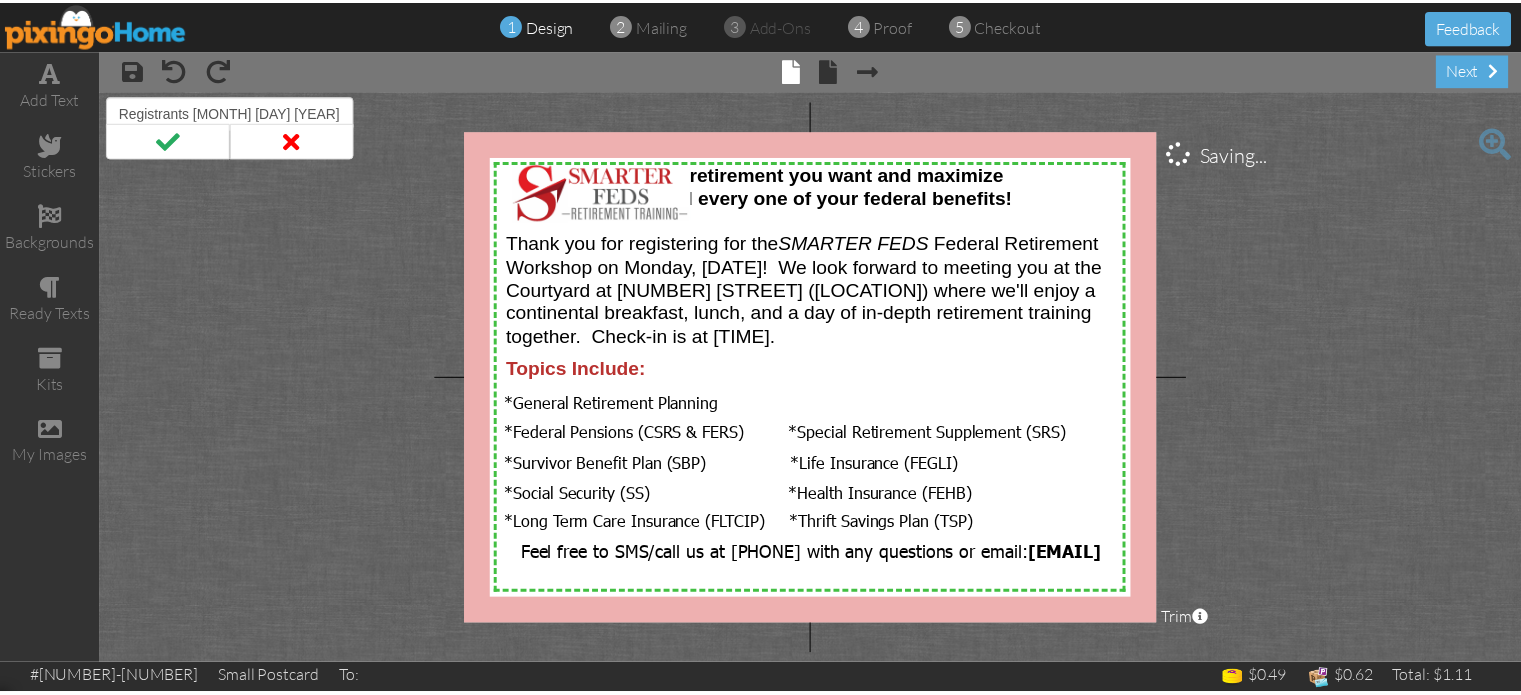 scroll, scrollTop: 0, scrollLeft: 89, axis: horizontal 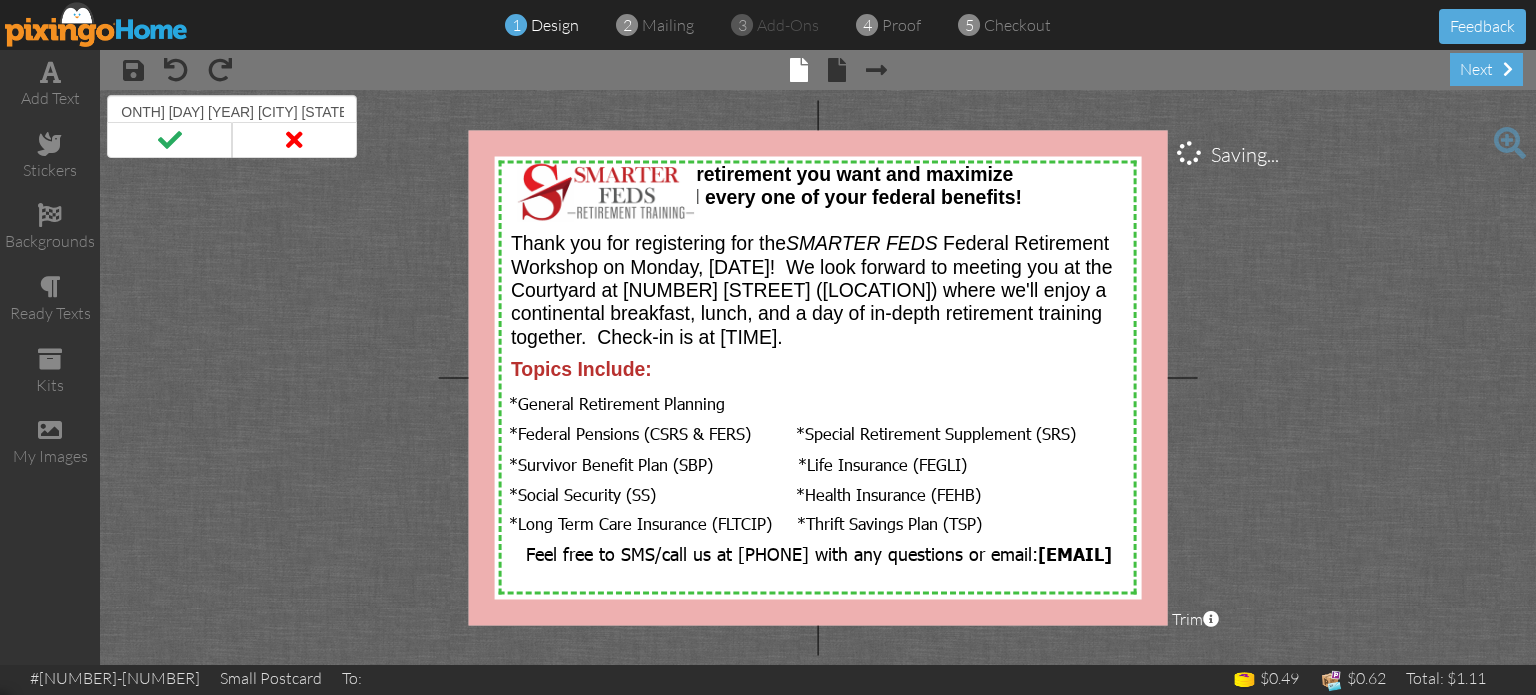 click on "Registrants [MONTH] [DAY] [YEAR] [CITY] [STATE] (copy)" at bounding box center (232, 112) 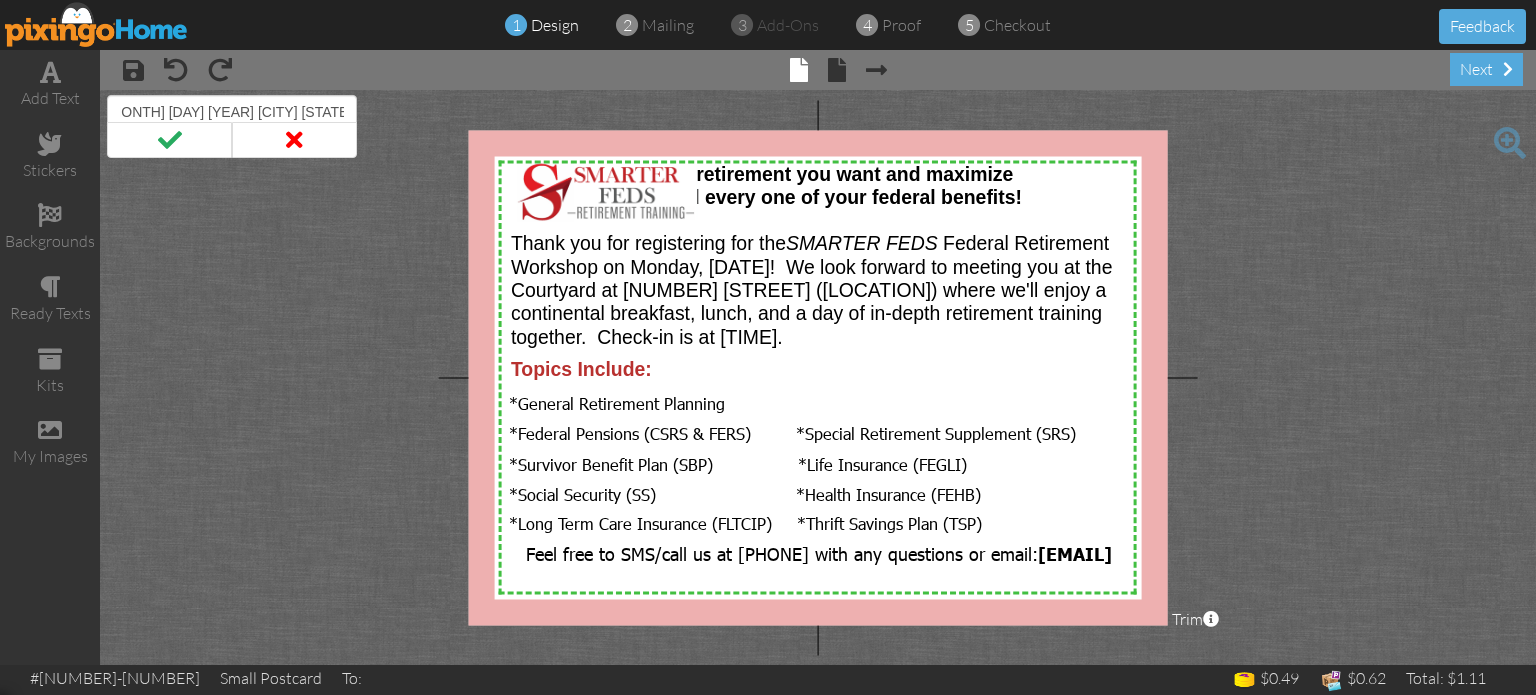 click on "Registrants [MONTH] [DAY] [YEAR] [CITY] [STATE] (copy)" at bounding box center (232, 112) 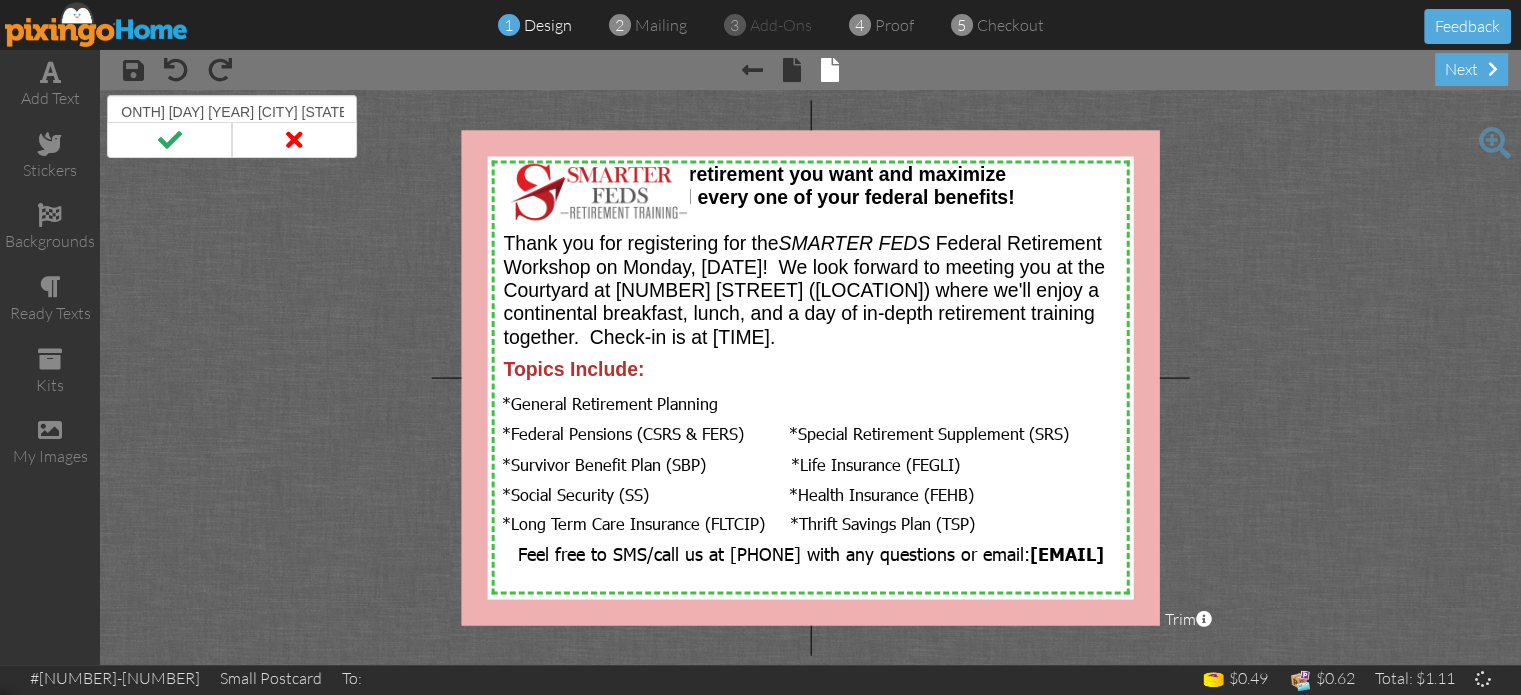 click on "Registrants [MONTH] [DAY] [YEAR] [CITY] [STATE] (copy)" at bounding box center [232, 112] 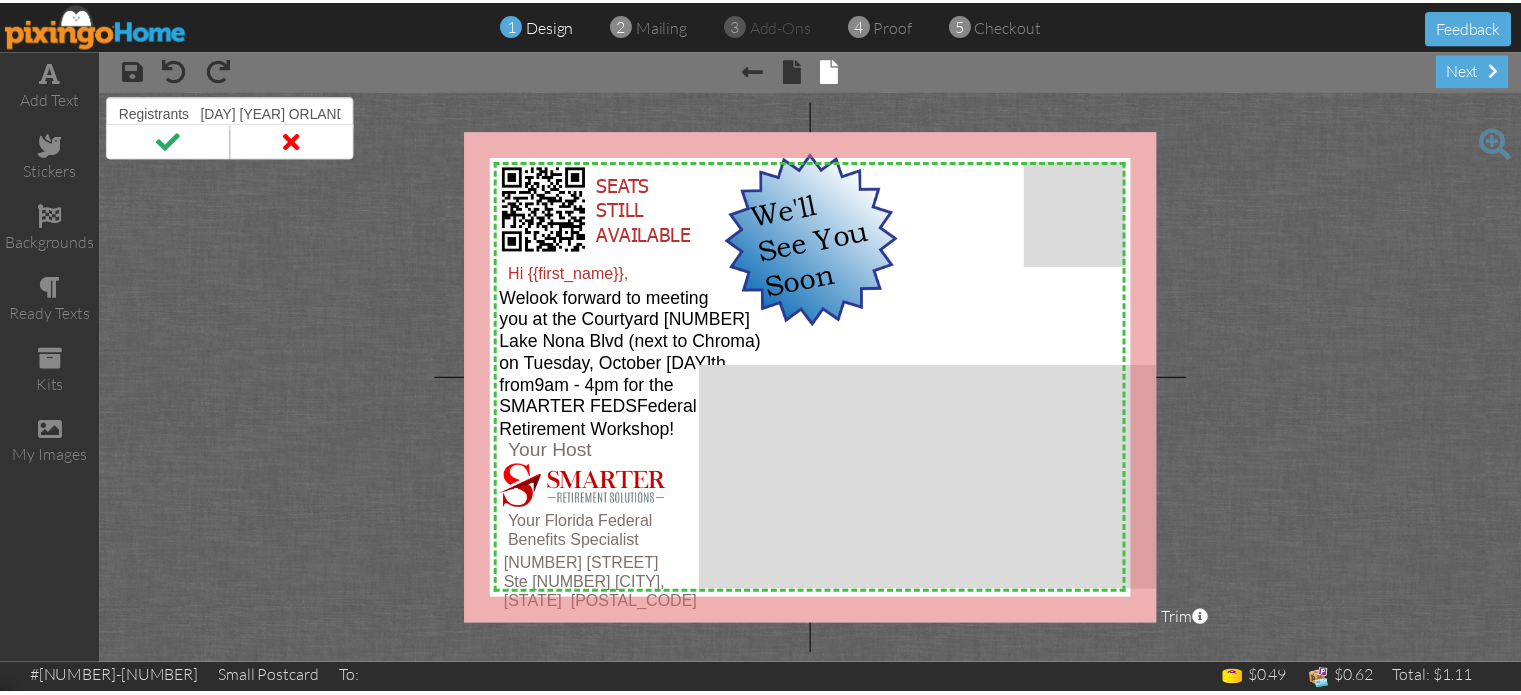 scroll, scrollTop: 0, scrollLeft: 0, axis: both 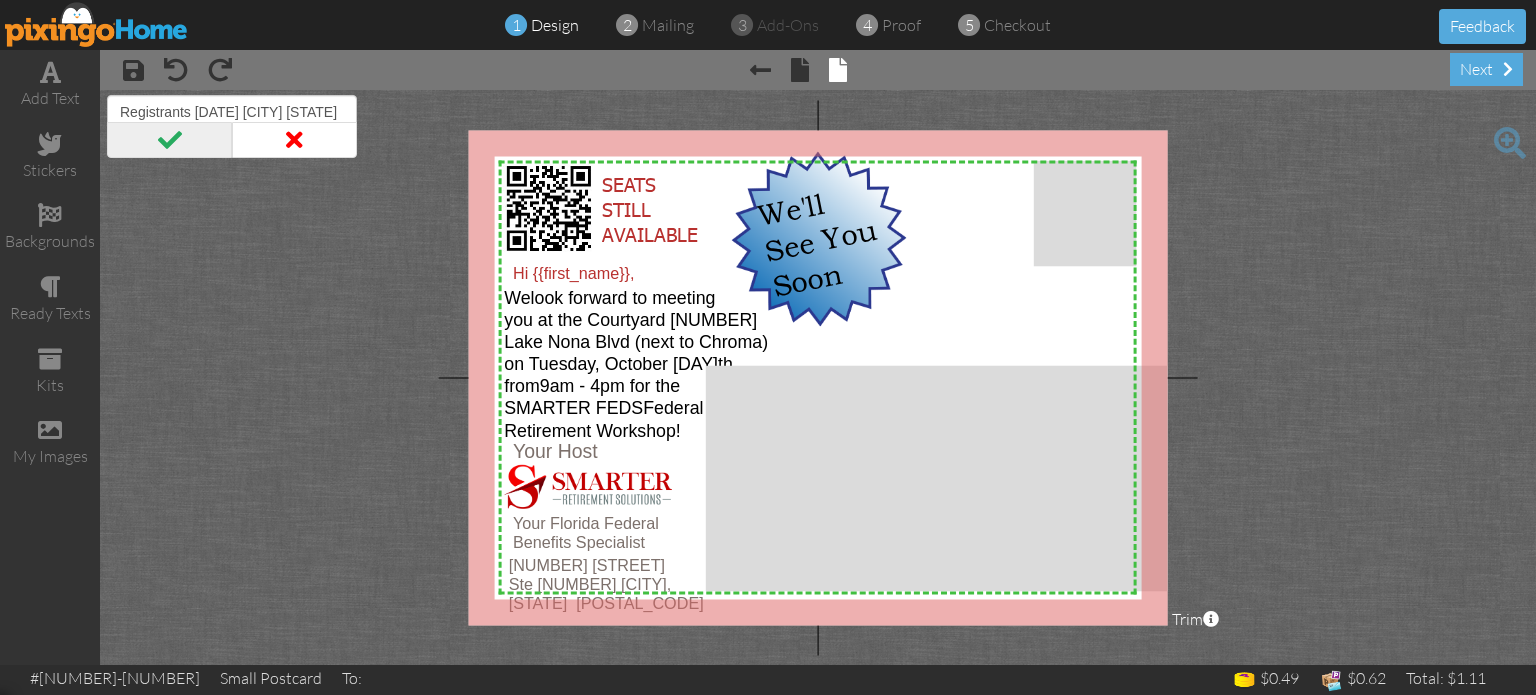 type on "Registrants [DATE] [CITY] [STATE]" 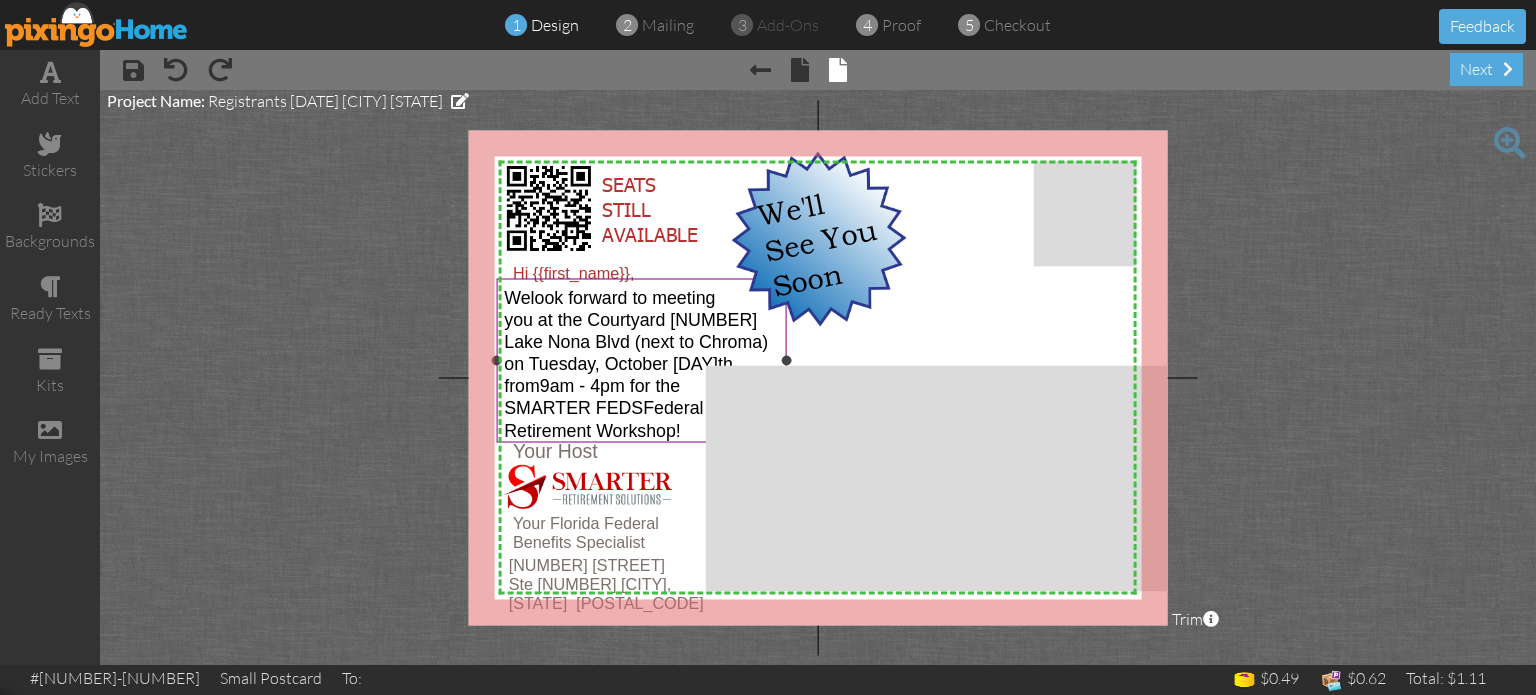 click on "9am - 4pm for the" at bounding box center (610, 385) 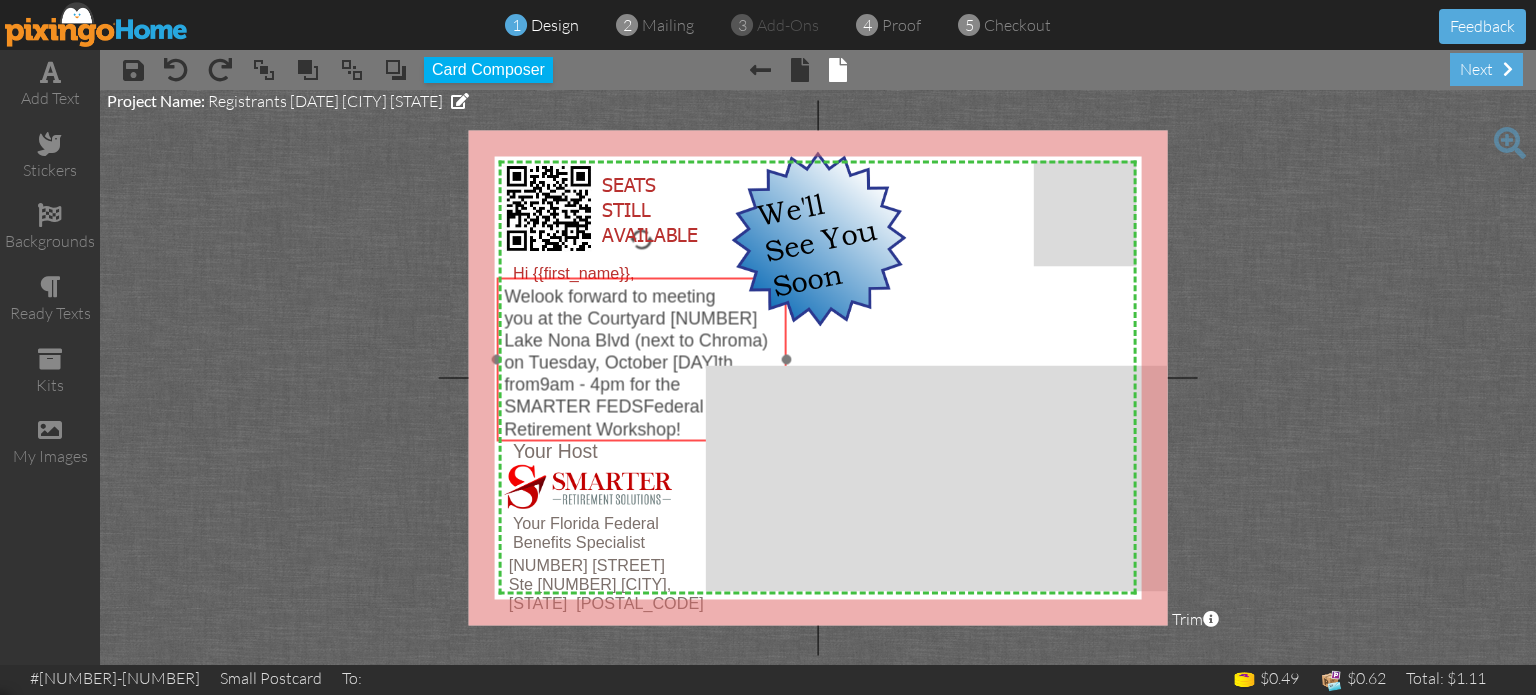 click on "you at the Courtyard [NUMBER] Lake Nona Blvd (next to Chroma) on Tuesday, October [DAY]th" at bounding box center (636, 340) 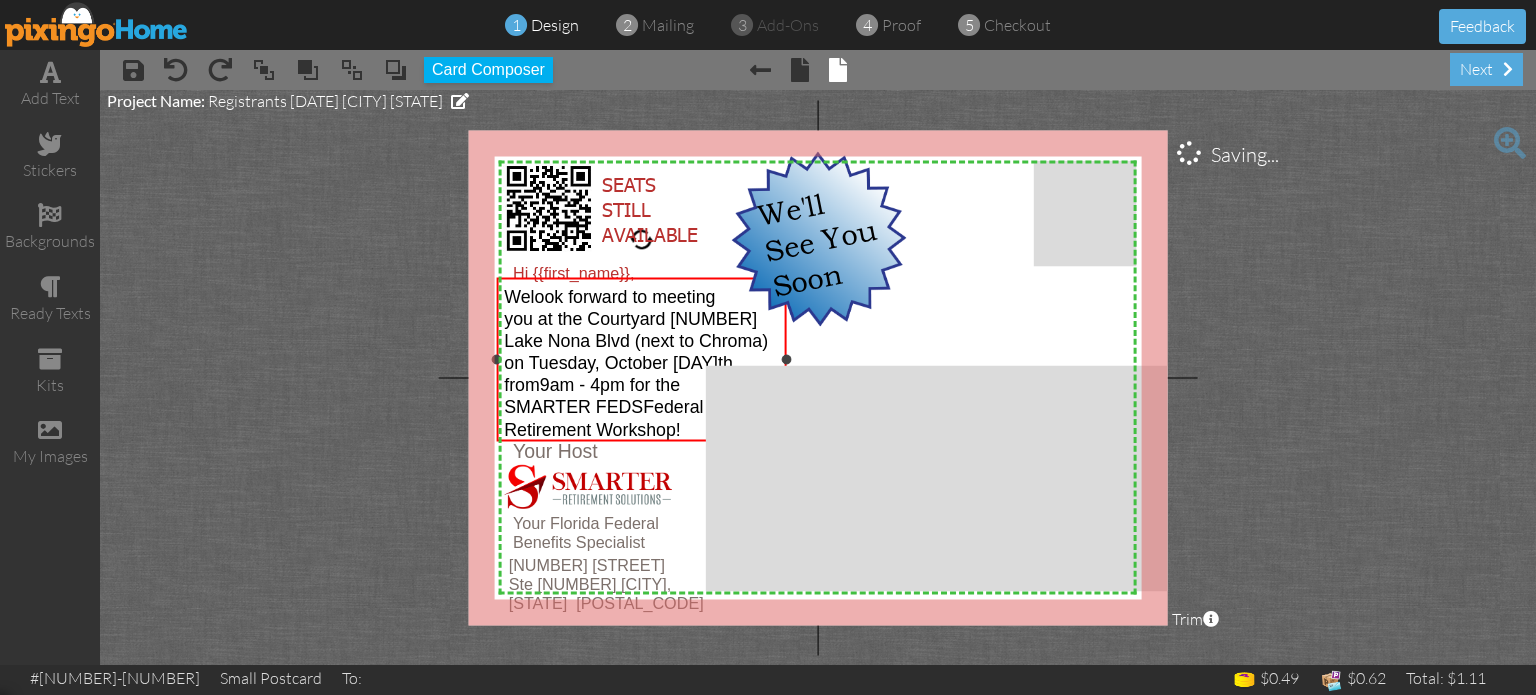 click on "you at the Courtyard [NUMBER] Lake Nona Blvd (next to Chroma) on Tuesday, October [DAY]th" at bounding box center (636, 340) 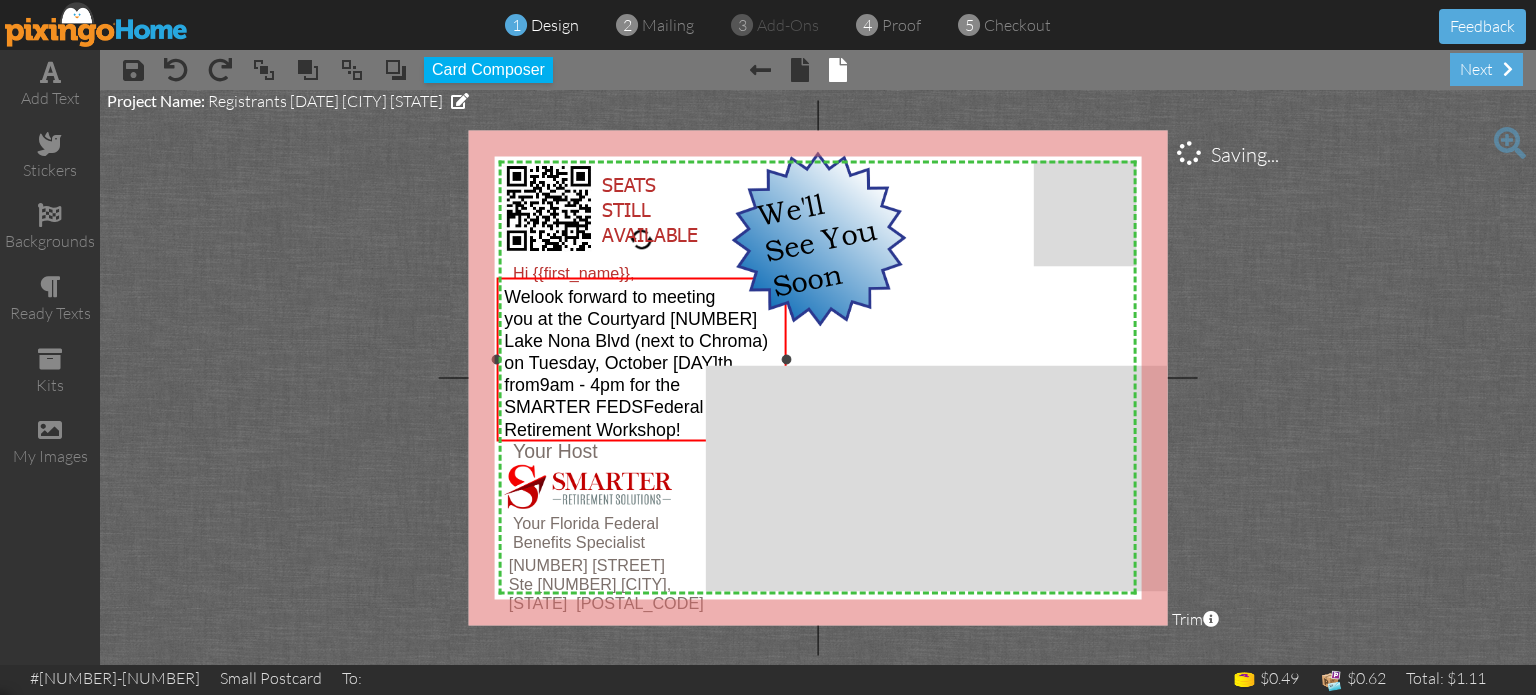click on "you at the Courtyard [NUMBER] Lake Nona Blvd (next to Chroma) on Tuesday, October [DAY]th" at bounding box center [636, 340] 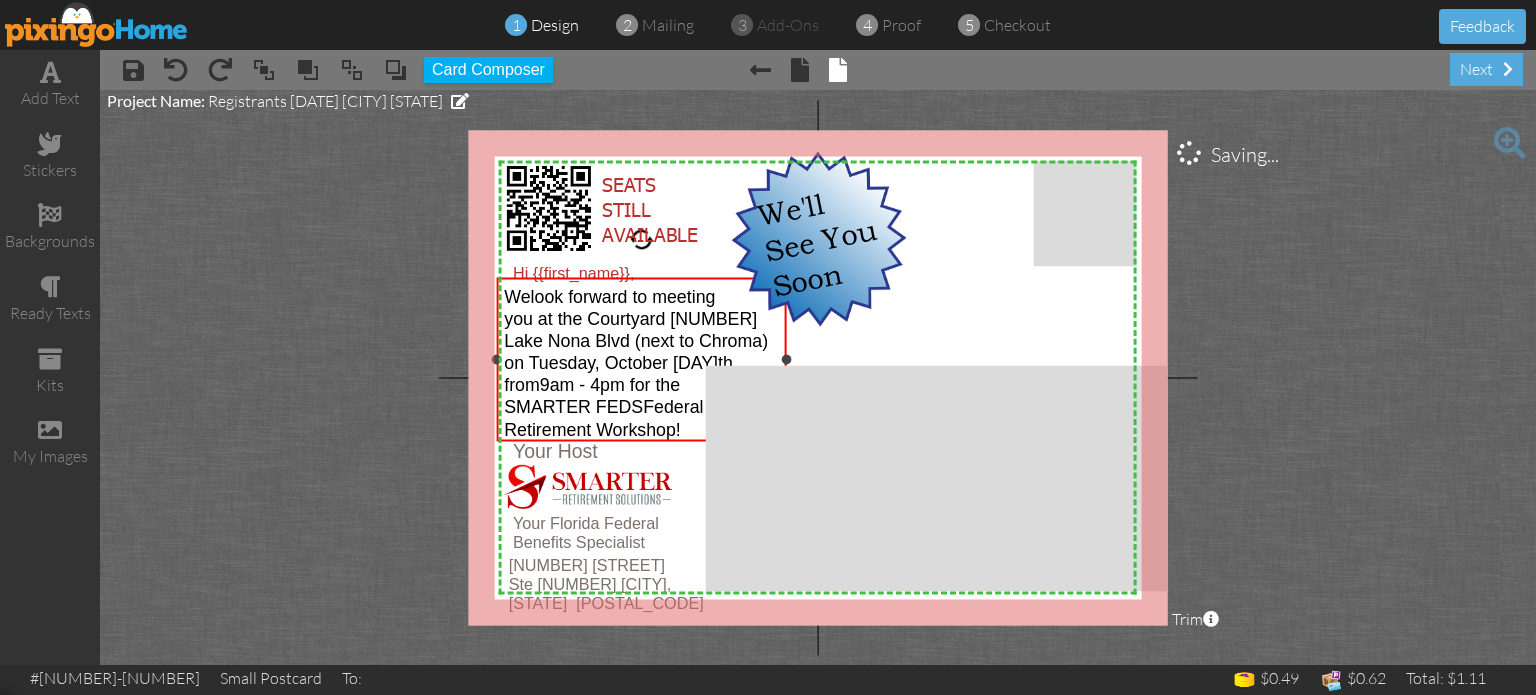 click on "you at the Courtyard [NUMBER] Lake Nona Blvd (next to Chroma) on Tuesday, October [DAY]th" at bounding box center (636, 340) 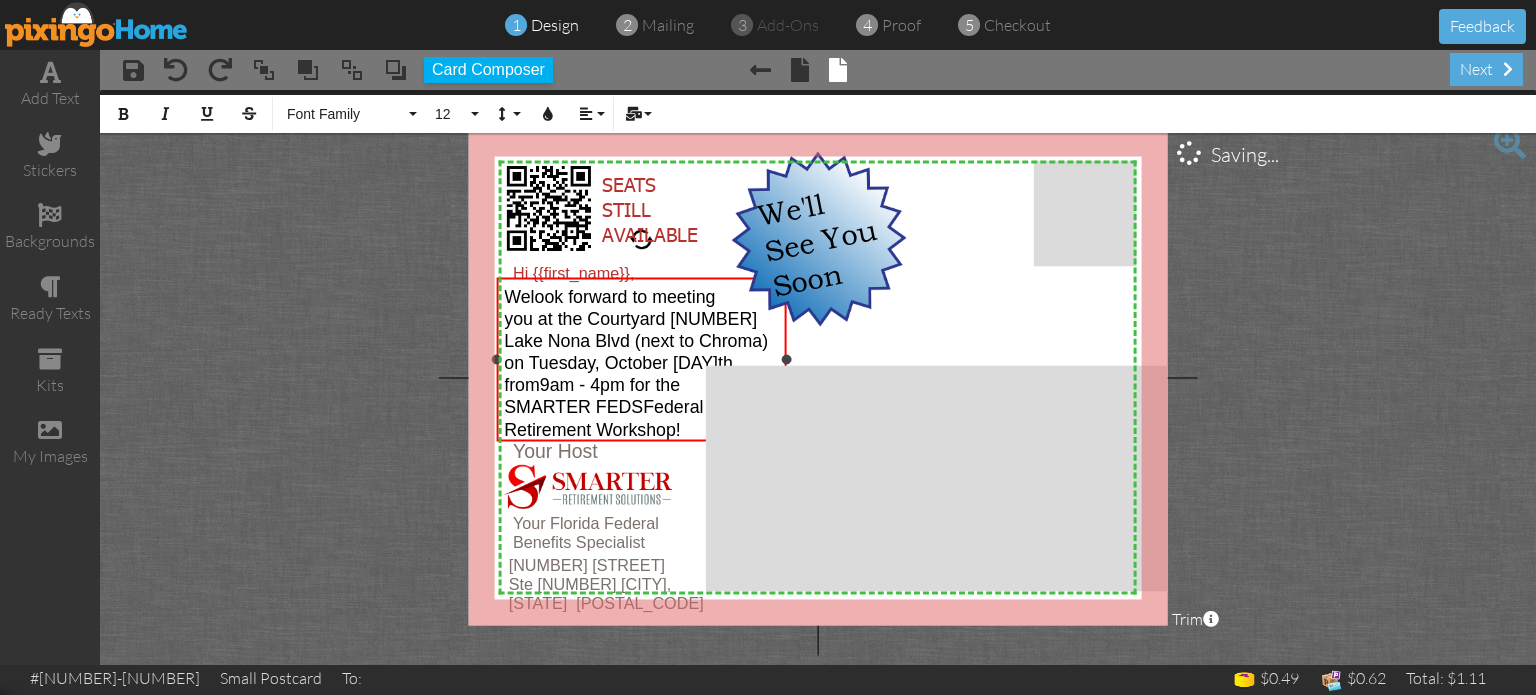 click on "you at the Courtyard [NUMBER] Lake Nona Blvd (next to Chroma) on Tuesday, October [DAY]th" at bounding box center (636, 340) 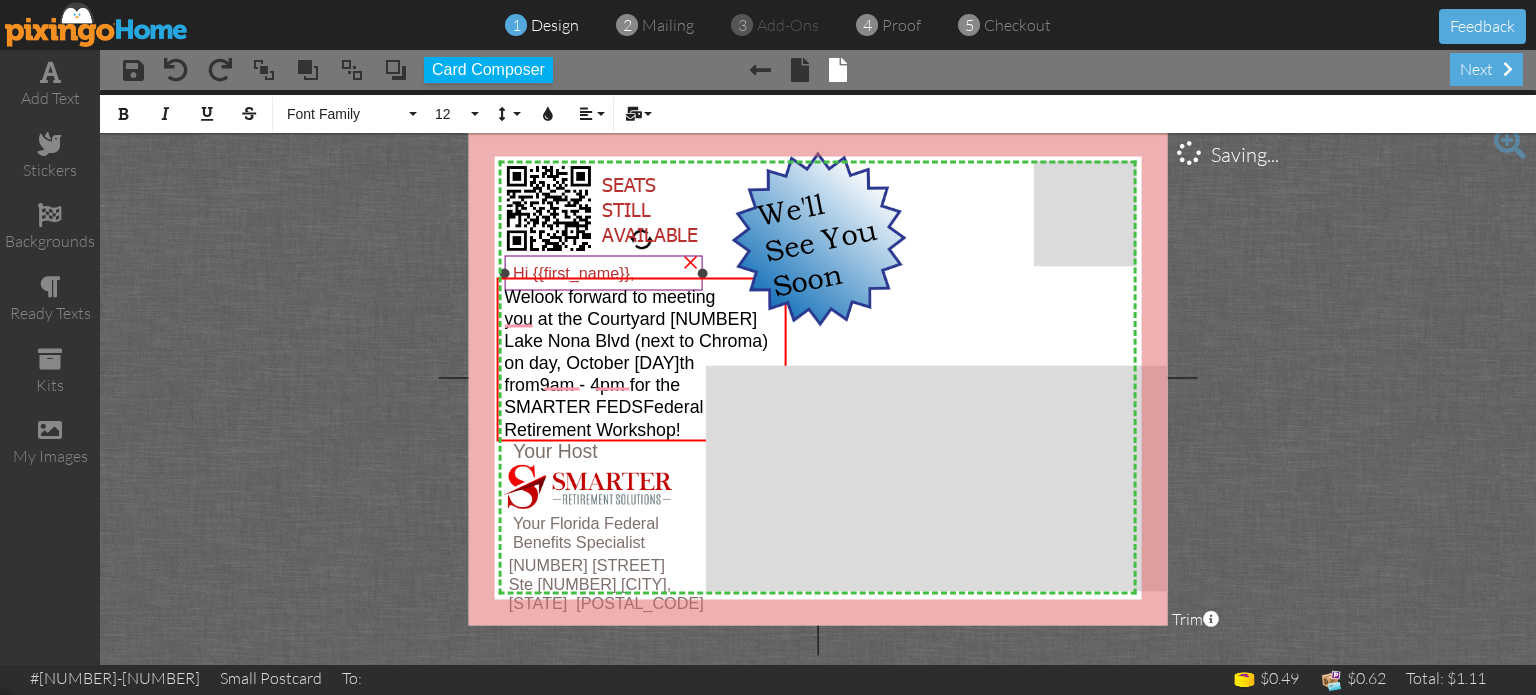 type 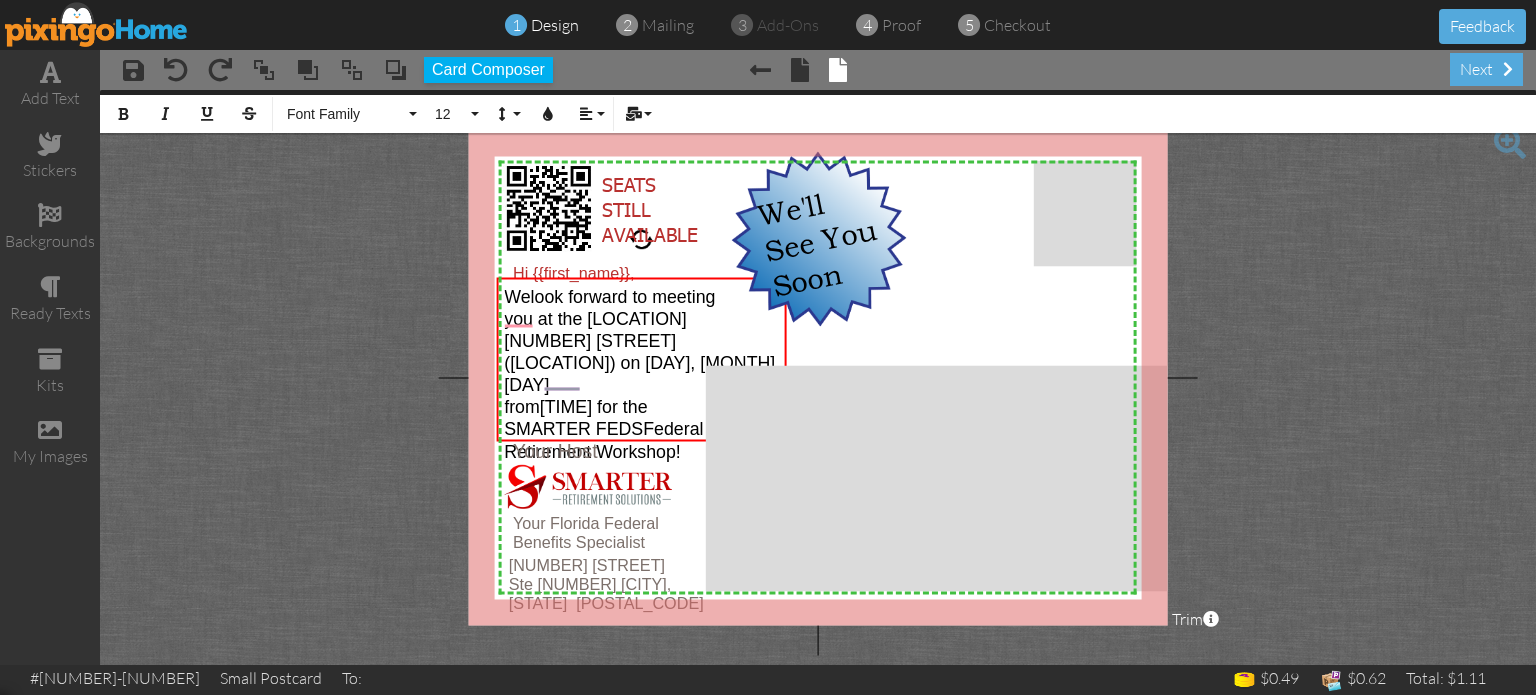 click on "× × × Your Florida Federal  Benefits Specialist × Your Host × Hi {{first_name}}, × We  look forward to meeting  you at the [LOCATION] [NUMBER] [STREET] ([LOCATION]) on [DAY], [MONTH] [DAY]  from  [TIME] - [TIME] for the  SMARTER FEDS  Federal Retirement Workshop!   ×   We'll  See You    Soon × SEATS STILL AVAILABLE × [NUMBER] [STREET]  [CITY], [STATE]  [ZIP] ×
Bold Italic Underline Strikethrough Font Family Absolute Adventure Algerian Allure Aphrodite Bouquet Sky Breezy Broadway Cafe Century Comic Sans Contour Copper Courgette Curlz Delight Enchanted First Hand Forte Freestyle Funky Jumps Futura Gamer Gecko Gentoo Georgia Impact Isabell Lato 12" at bounding box center [818, 377] 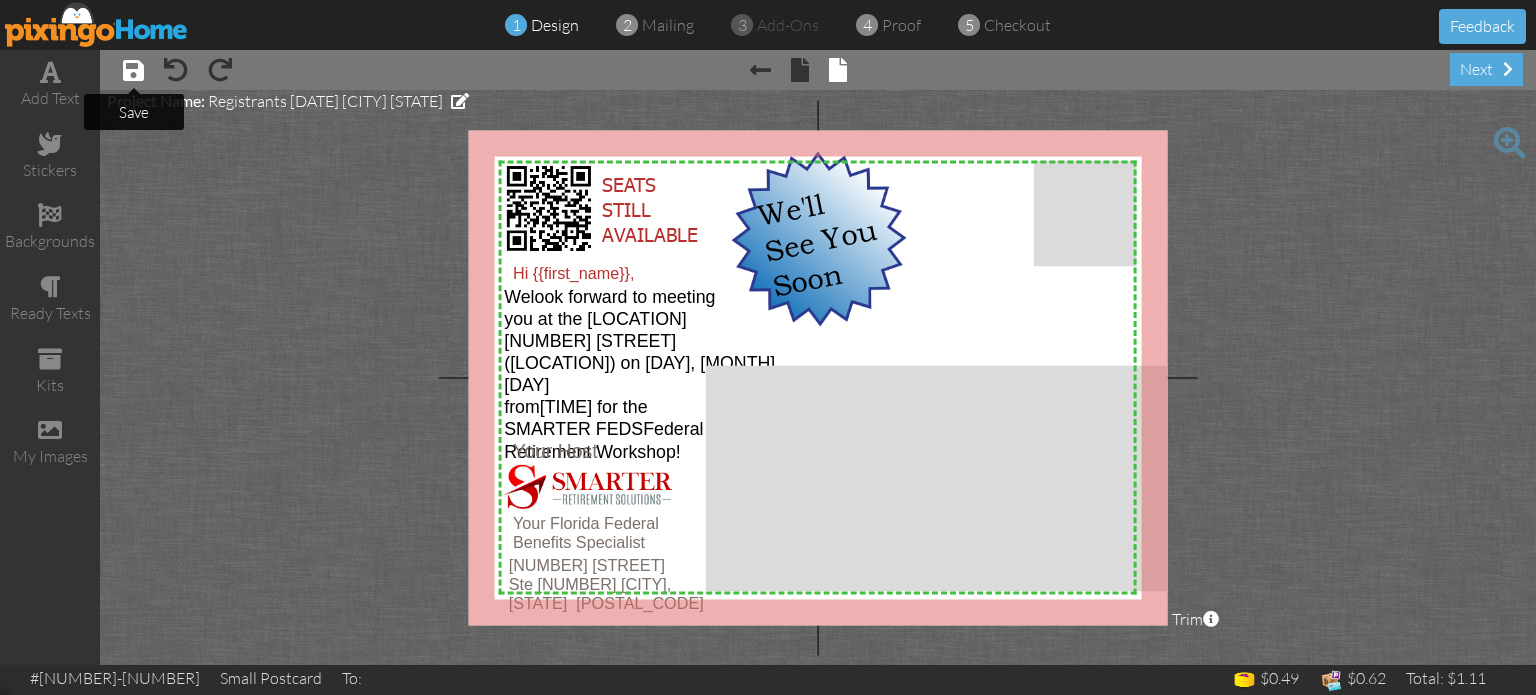 click at bounding box center [133, 70] 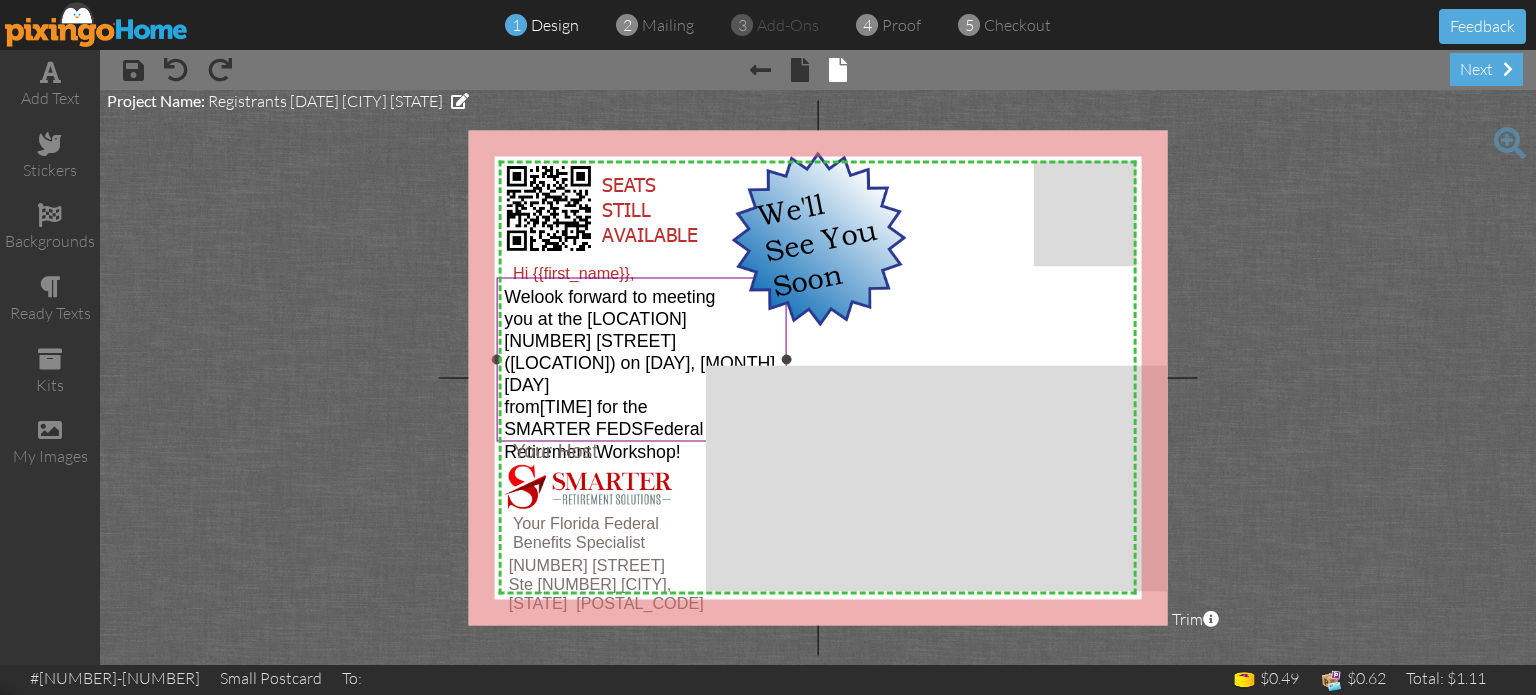 click on "[TIME] for the" at bounding box center [594, 406] 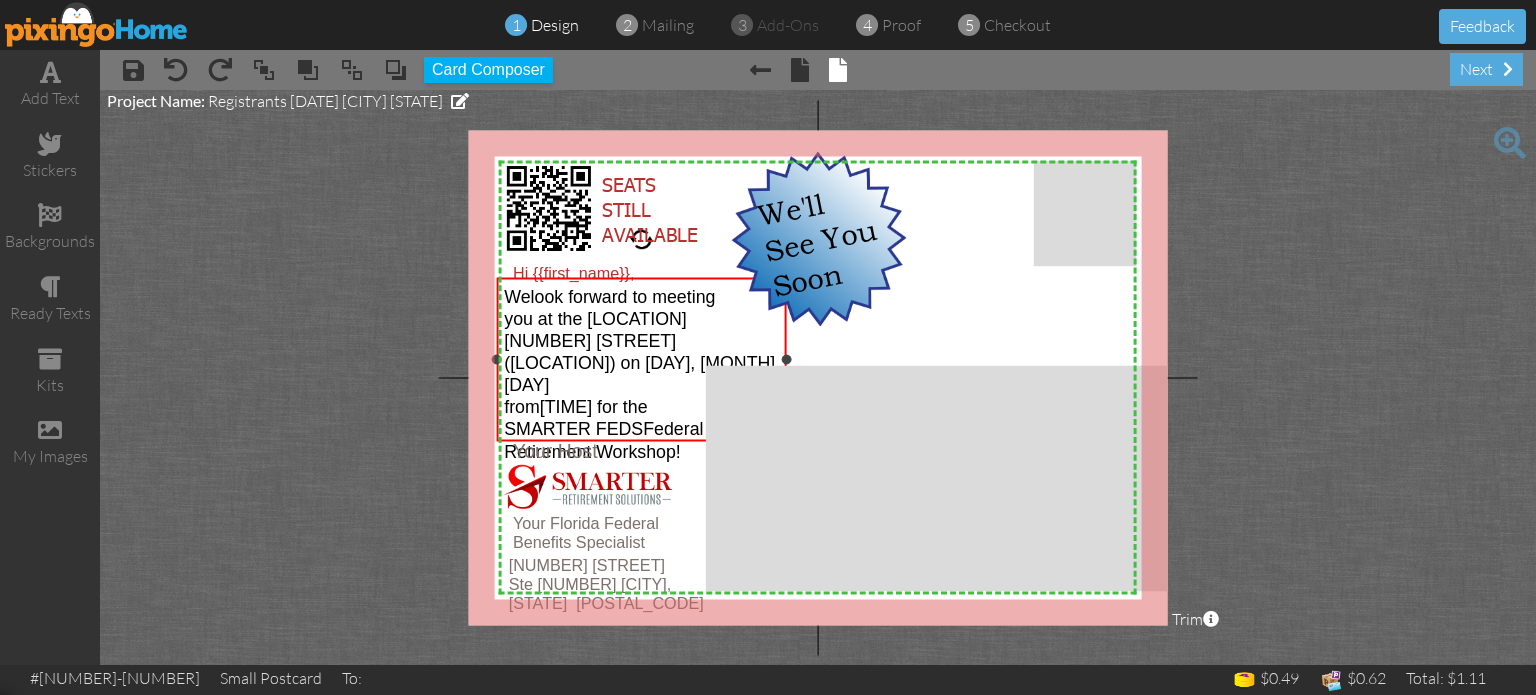 click on "SMARTER FEDS" at bounding box center [573, 428] 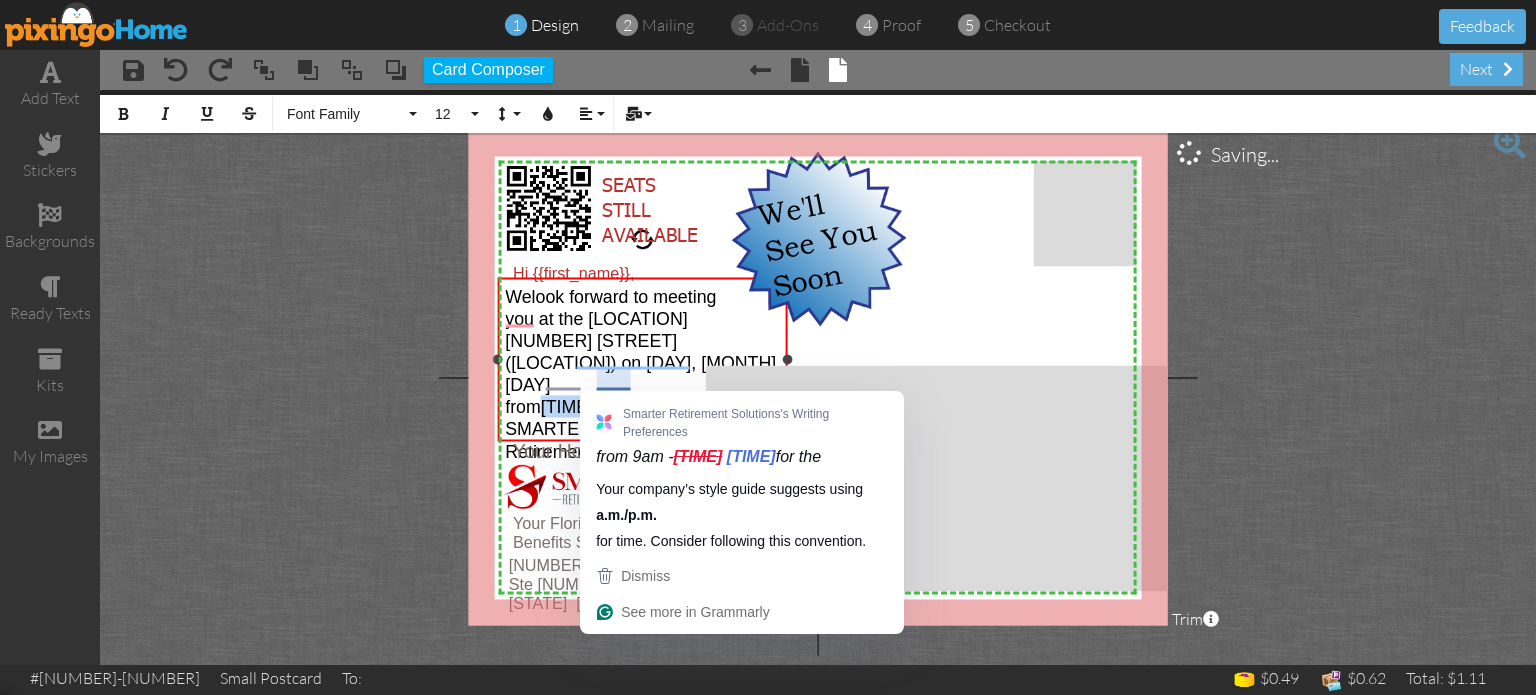 drag, startPoint x: 548, startPoint y: 380, endPoint x: 626, endPoint y: 381, distance: 78.00641 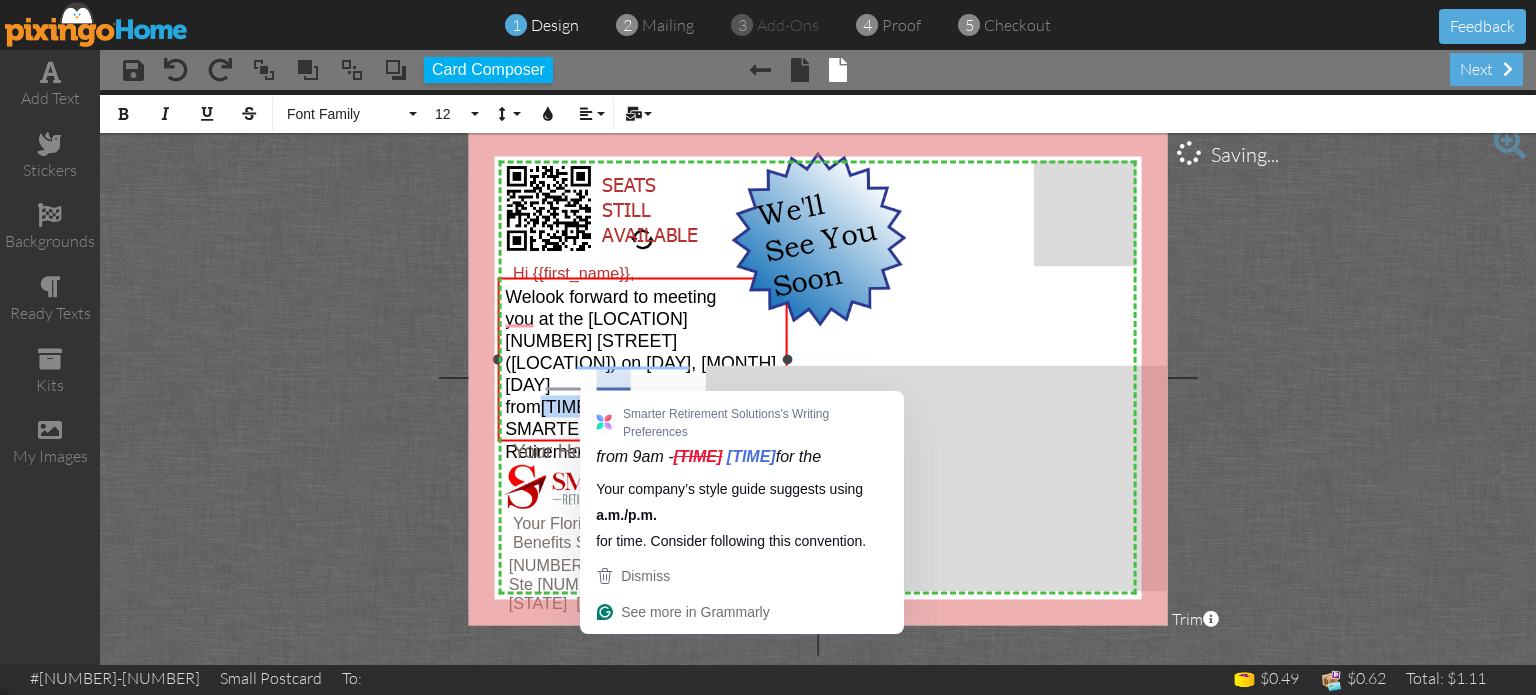 click on "[TIME] for the" at bounding box center (595, 406) 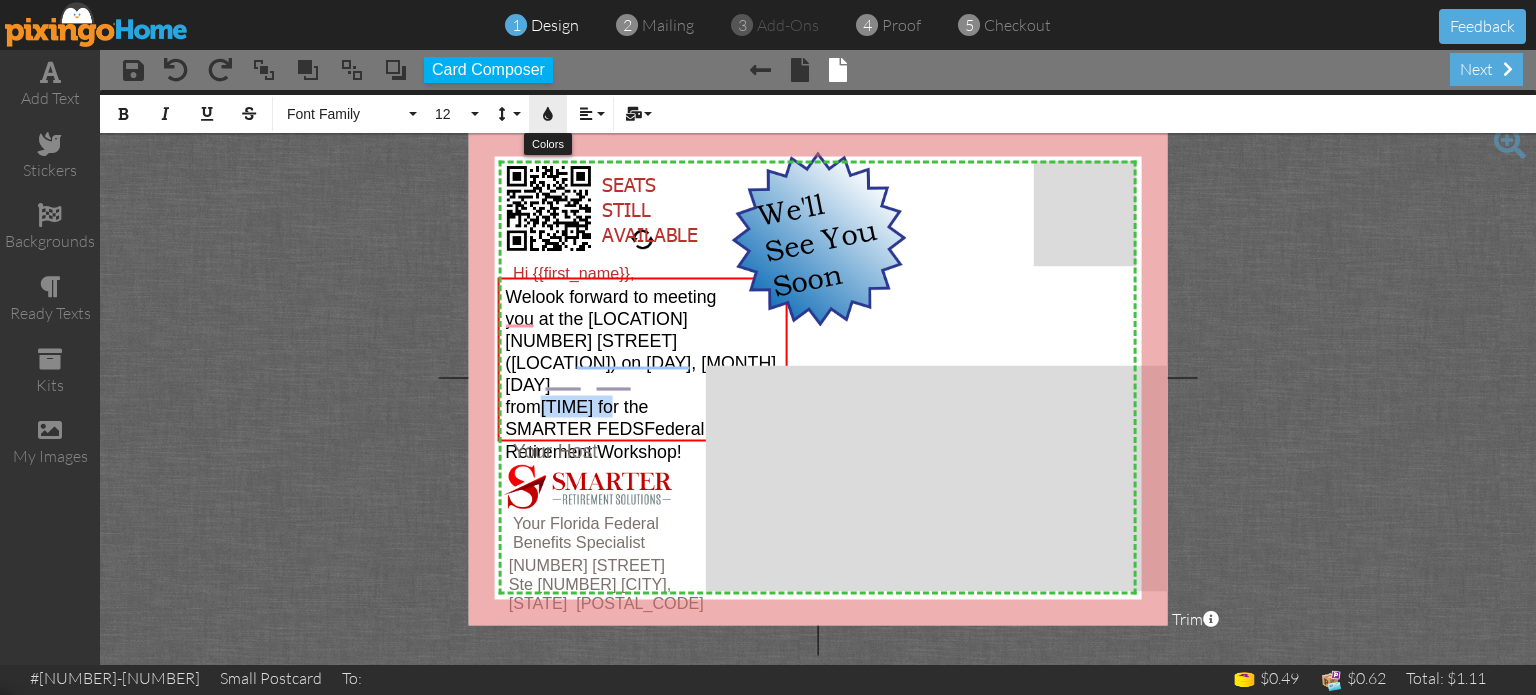 click on "Colors" at bounding box center (548, 114) 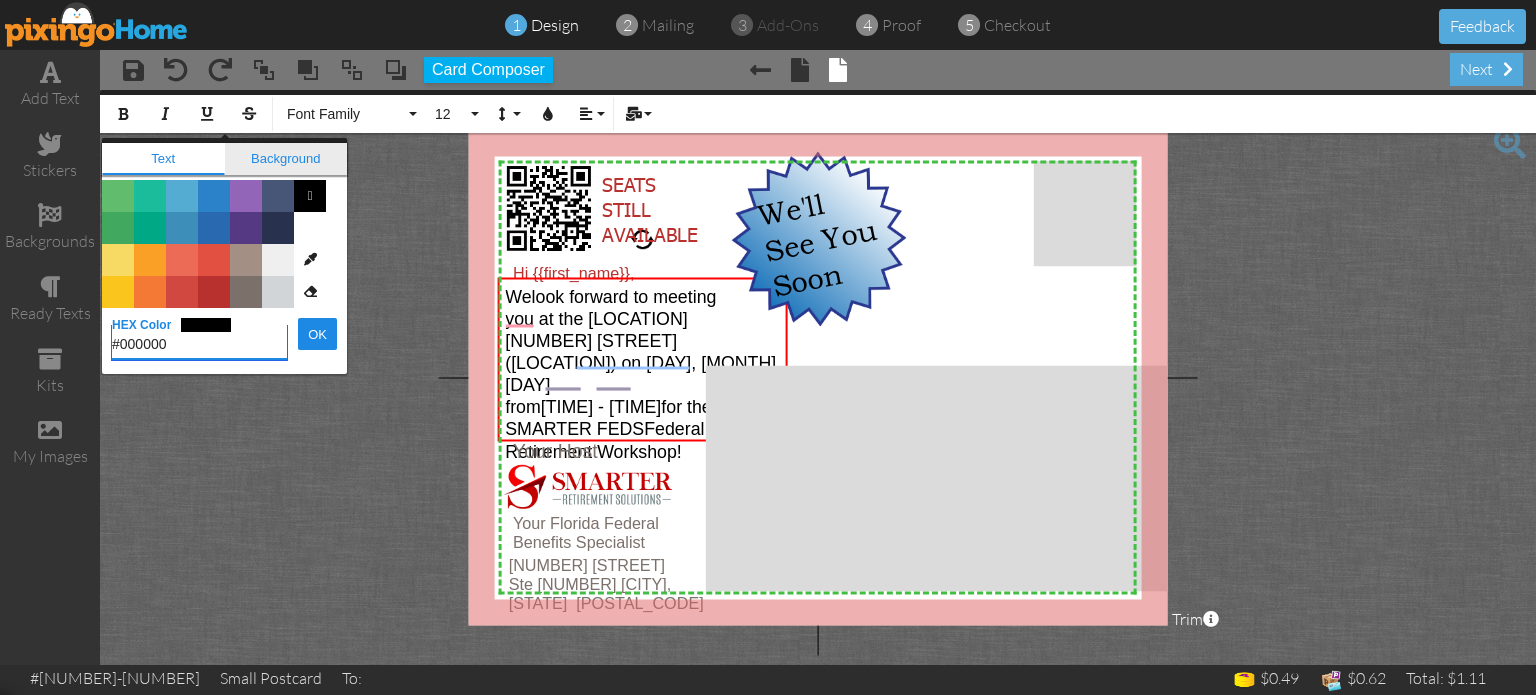 click on "Background" at bounding box center [286, 159] 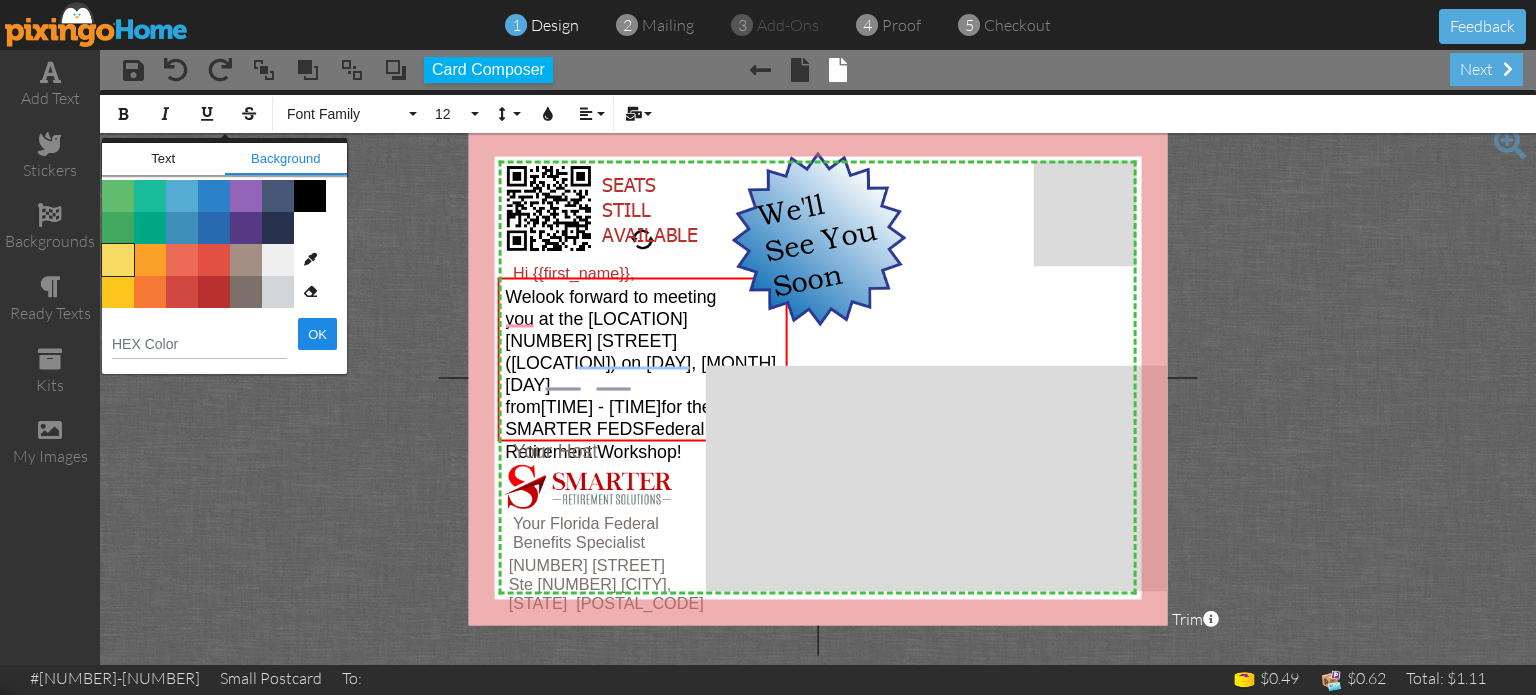 click on "Color #F7DA64" at bounding box center [118, 260] 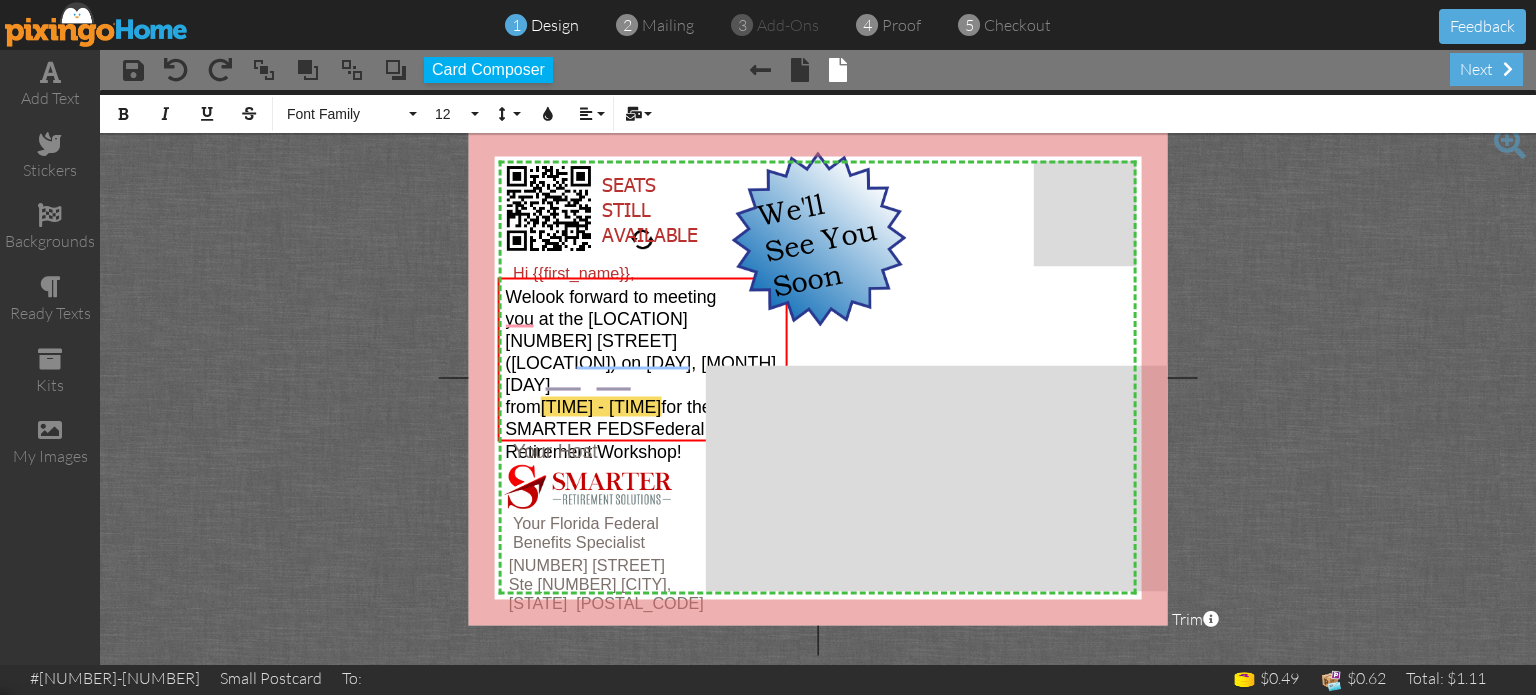 click on "X X X X X X X X X X X X X X X X X X X X X X X X X X X X X X X X X X X X X X X X X X X X X X X X X X X X X X X X X X X X X X X X X X X X X X X X X X X X X X X X X X X X X X X X X X X X X X X X X × × × Your Florida Federal  Benefits Specialist × Your Host × Hi {{first_name}}, × We  look forward to meeting  you at the Courtyard [NUMBER] Lake Nona Blvd (next to Chroma) on Monday, November [DAY]rd  from  [TIME] - [TIME]  for the  SMARTER FEDS  Federal Retirement Workshop!   ×   We'll  See You    Soon × SEATS STILL AVAILABLE × [NUMBER] Tavistock Lakes Blvd  Ste [NUMBER] [CITY], [STATE]  [POSTAL_CODE] ×
×
About the red and green reference lines" at bounding box center (818, 377) 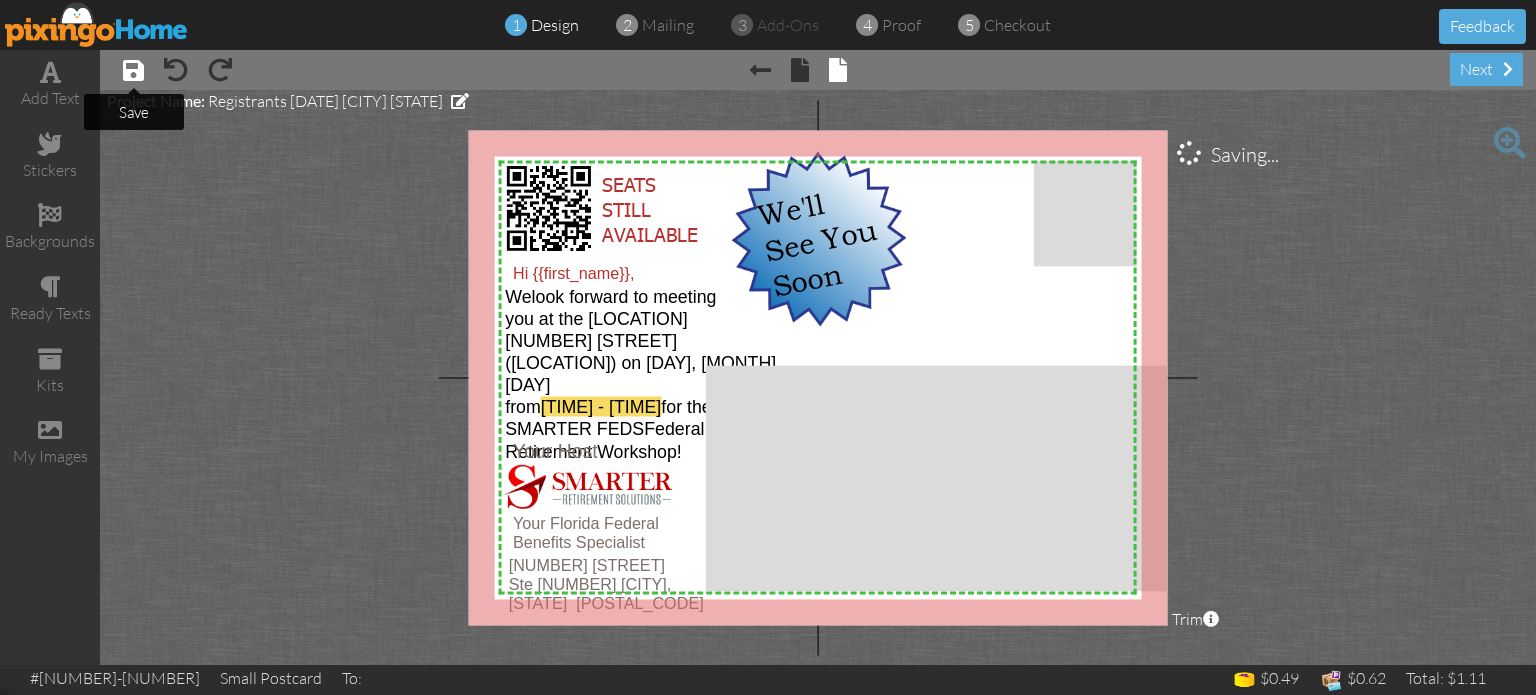click at bounding box center (133, 70) 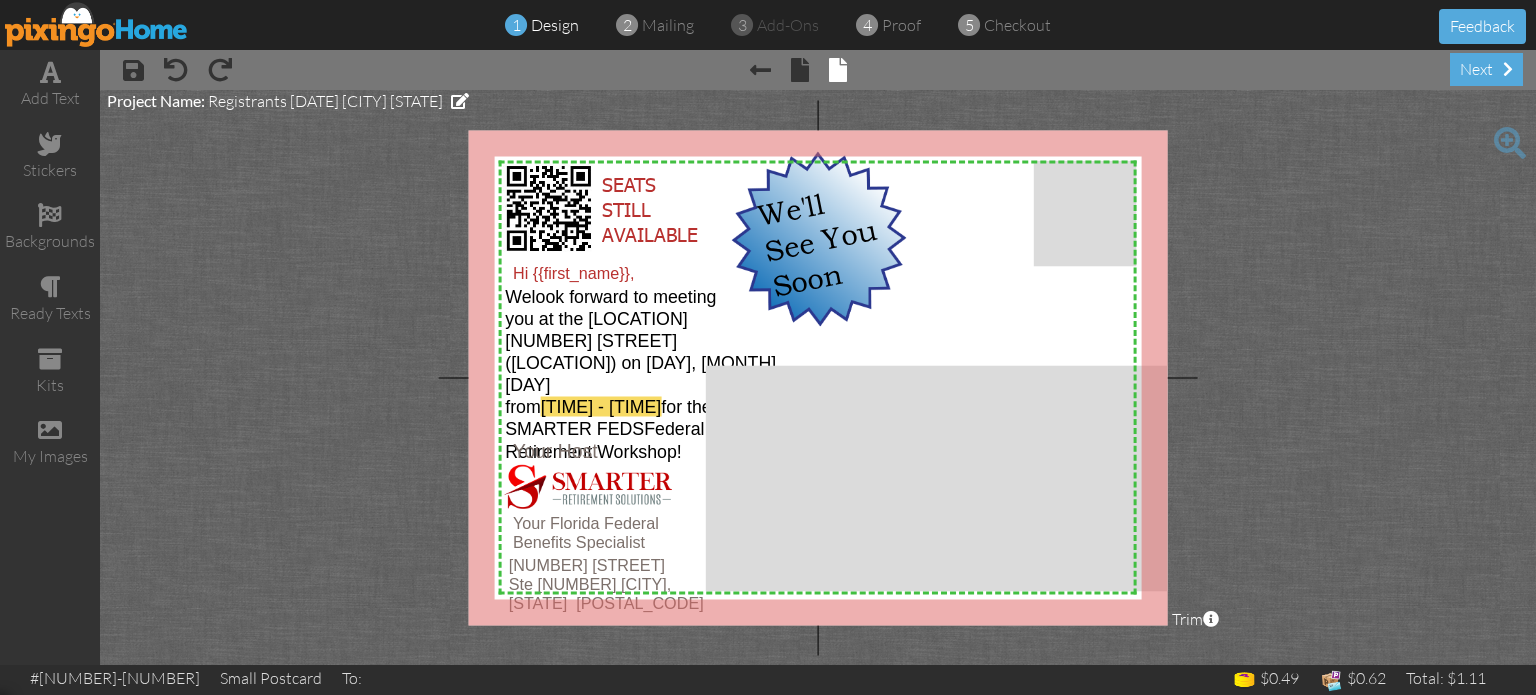 click at bounding box center (97, 24) 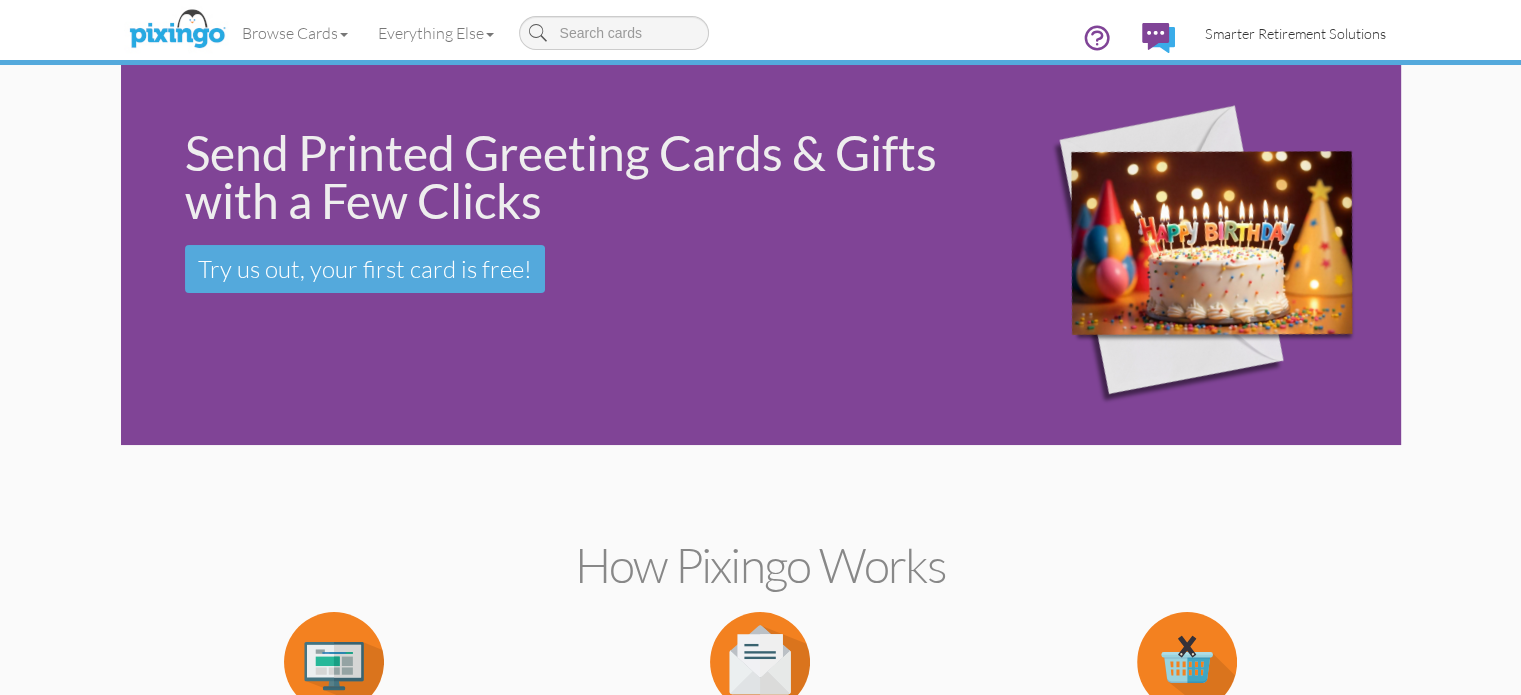 click on "Smarter Retirement Solutions" at bounding box center [1295, 33] 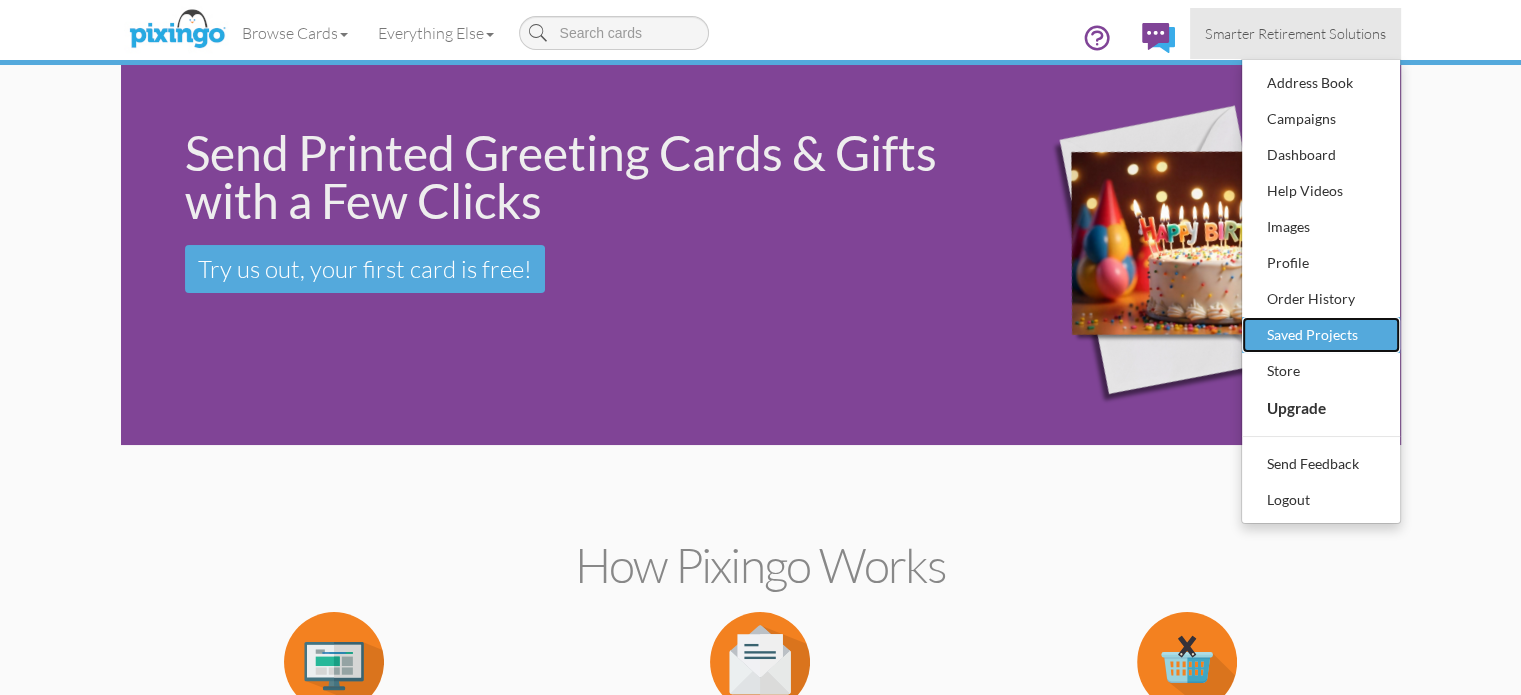 click on "Saved Projects" at bounding box center [1321, 335] 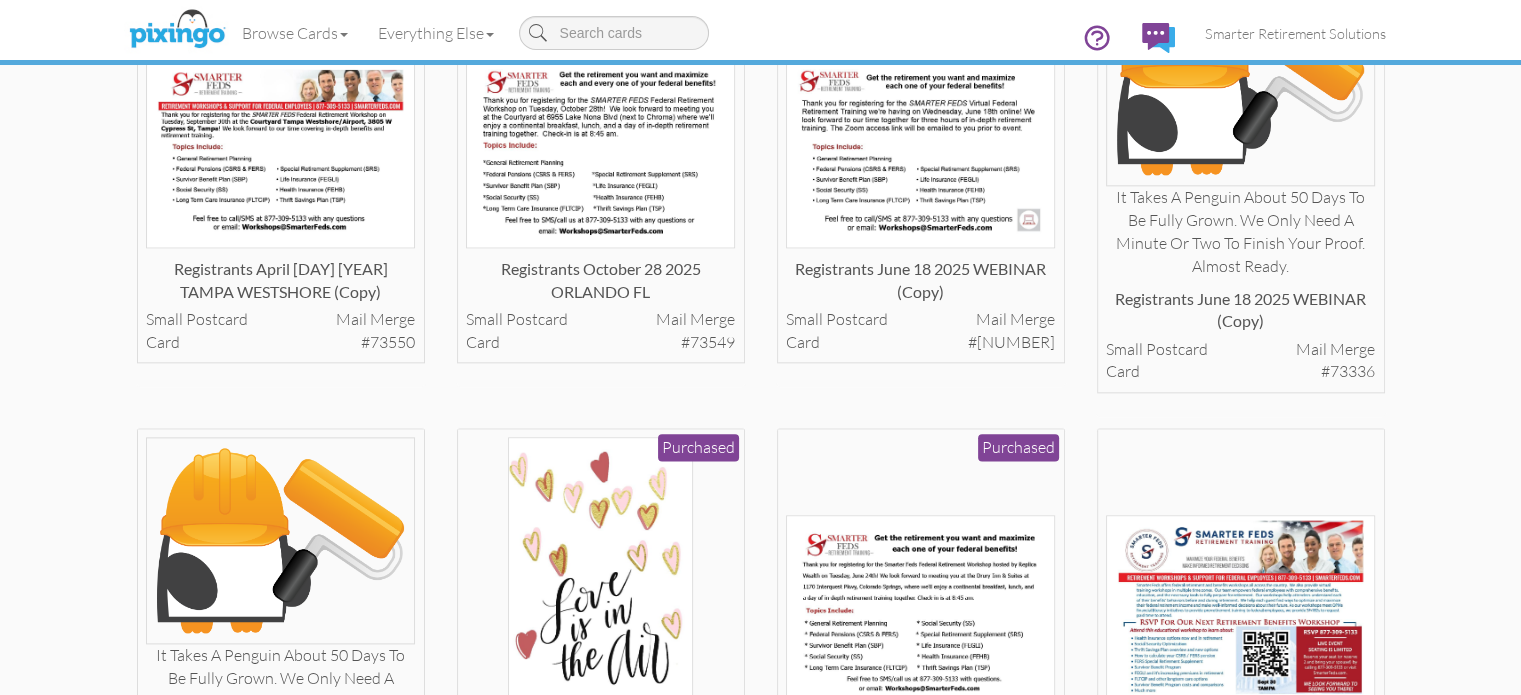 scroll, scrollTop: 2600, scrollLeft: 0, axis: vertical 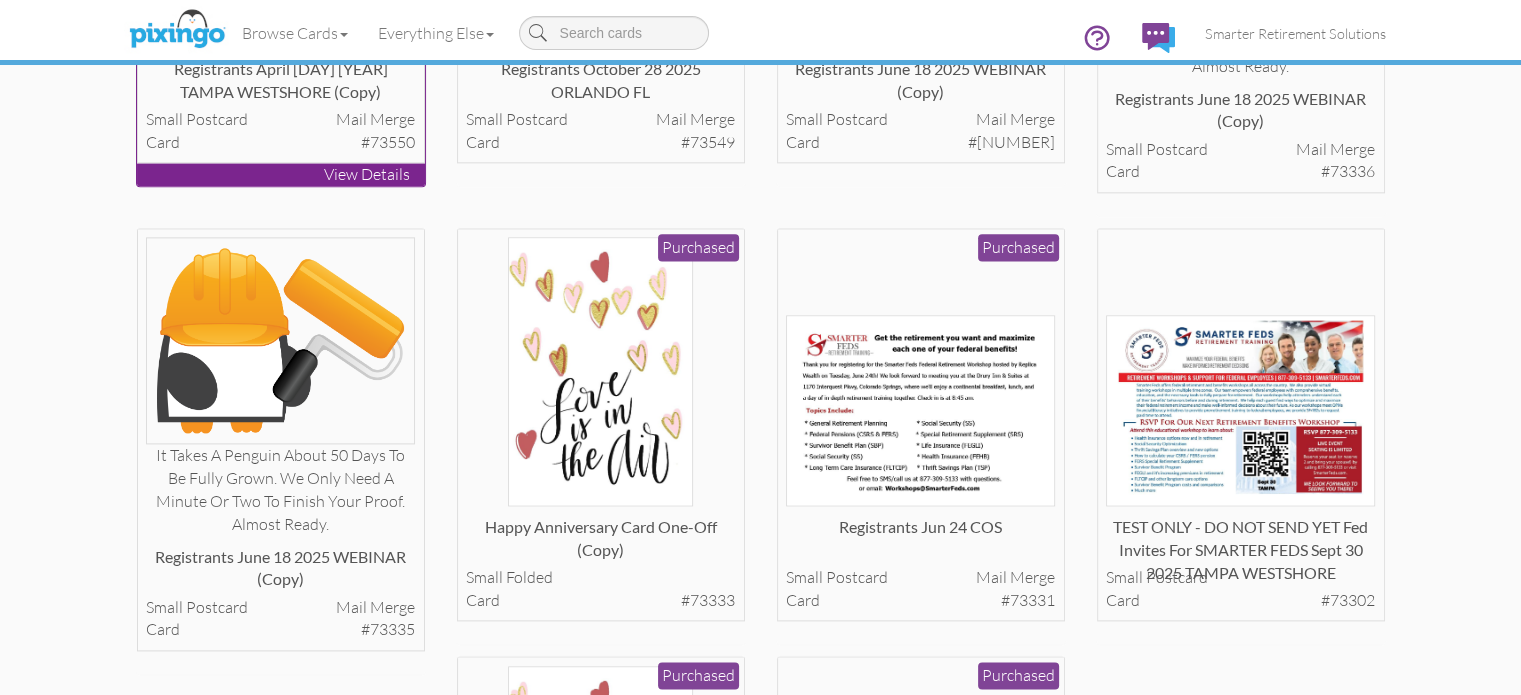click at bounding box center [280, -48] 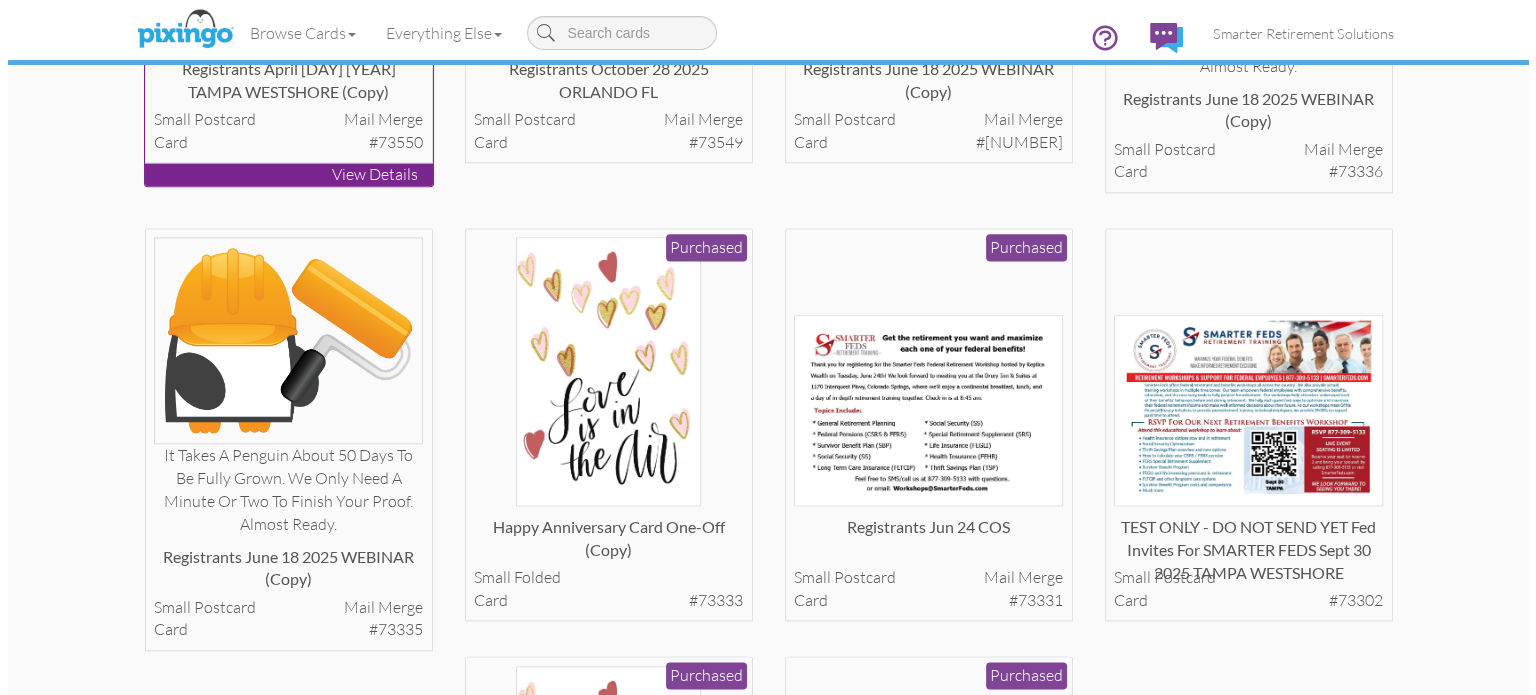 scroll, scrollTop: 2615, scrollLeft: 0, axis: vertical 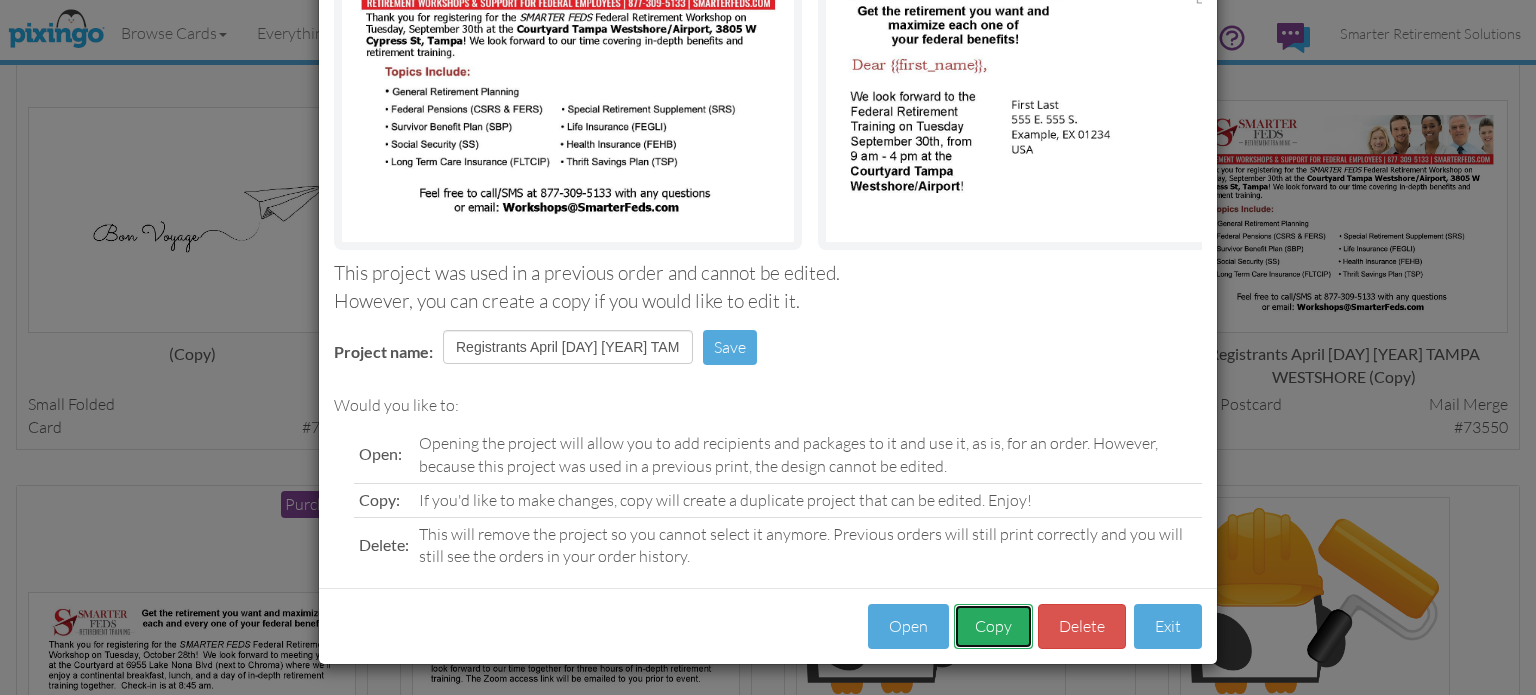 click on "Copy" at bounding box center [993, 626] 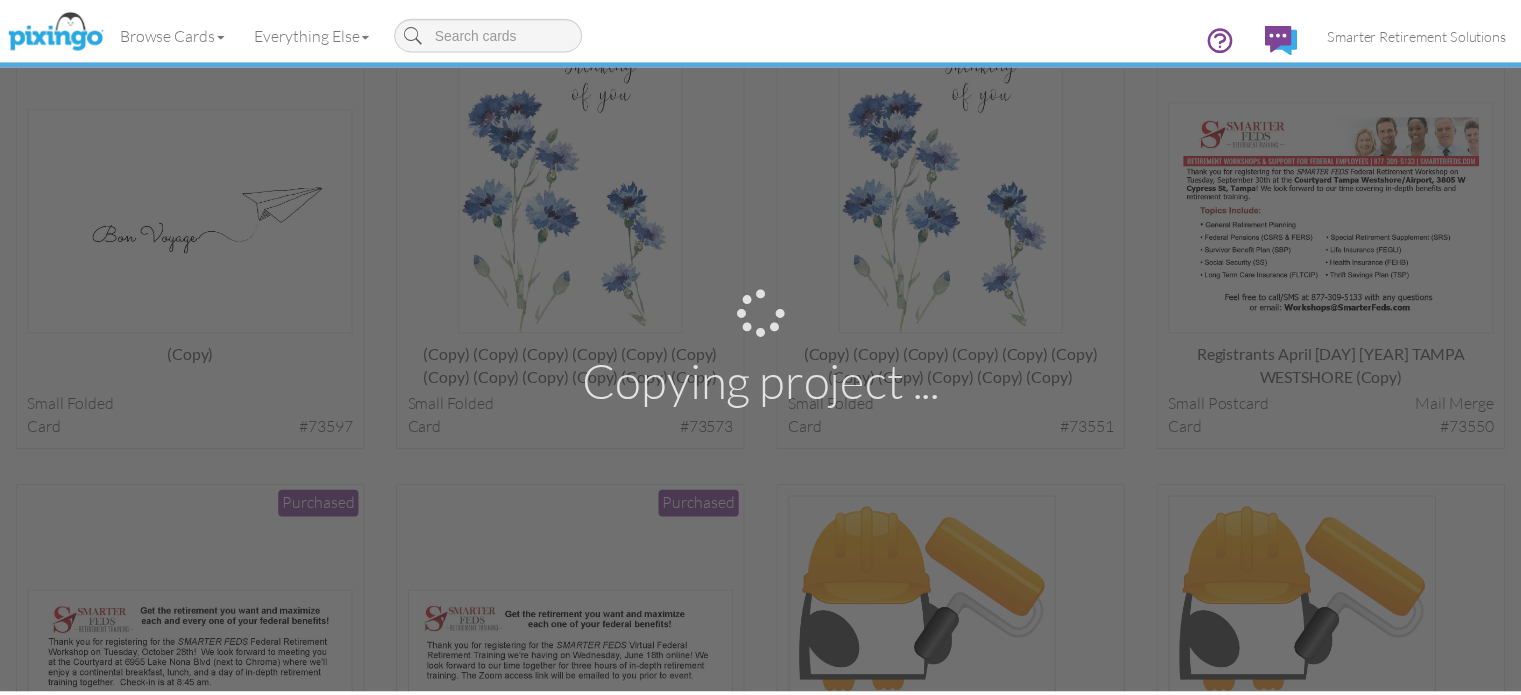 scroll, scrollTop: 2600, scrollLeft: 0, axis: vertical 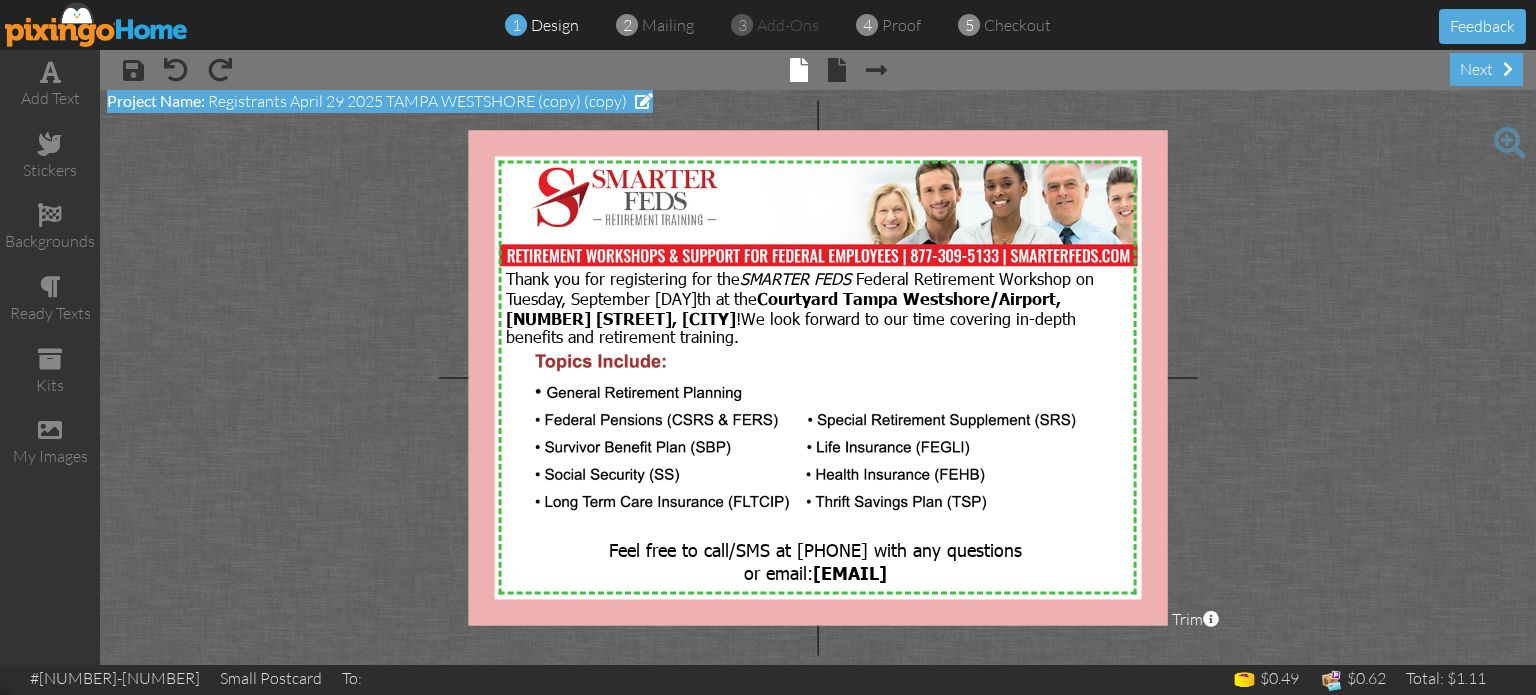 click at bounding box center [644, 101] 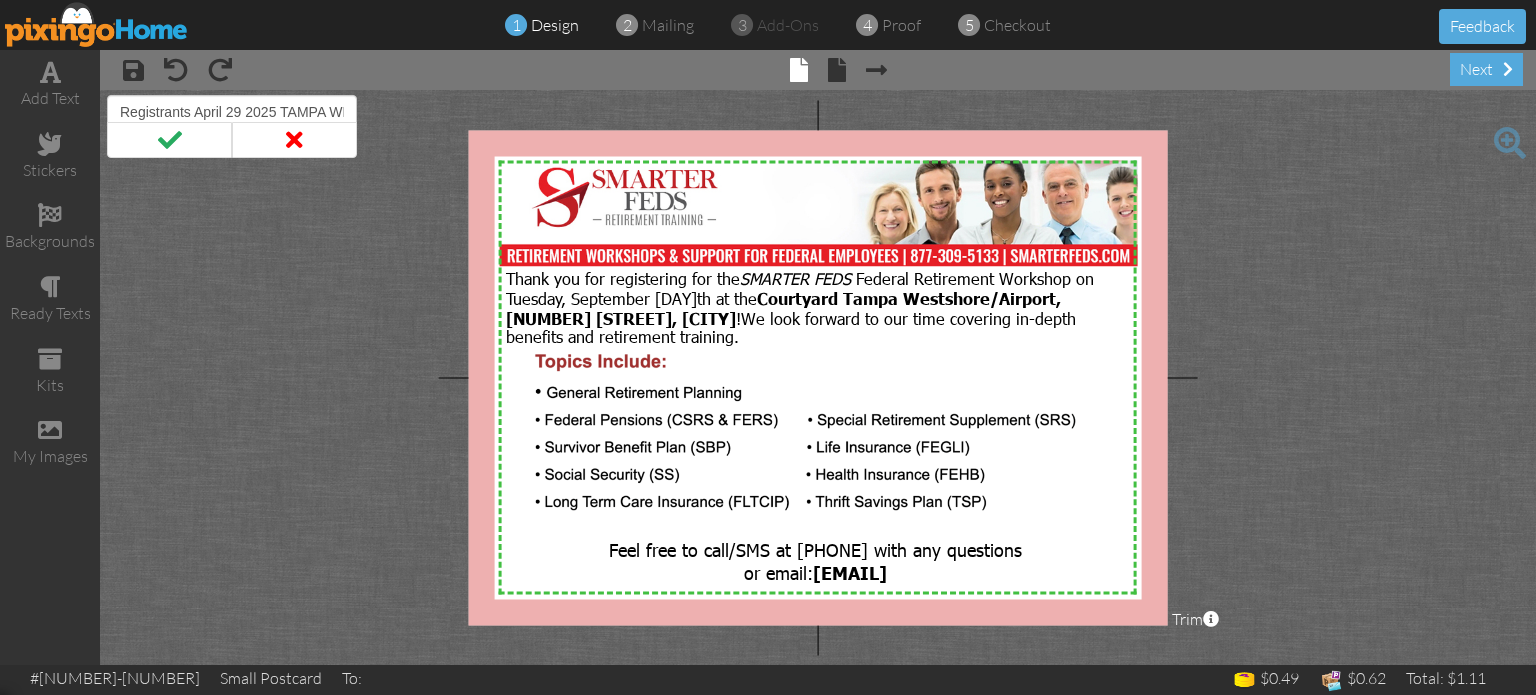 scroll, scrollTop: 0, scrollLeft: 160, axis: horizontal 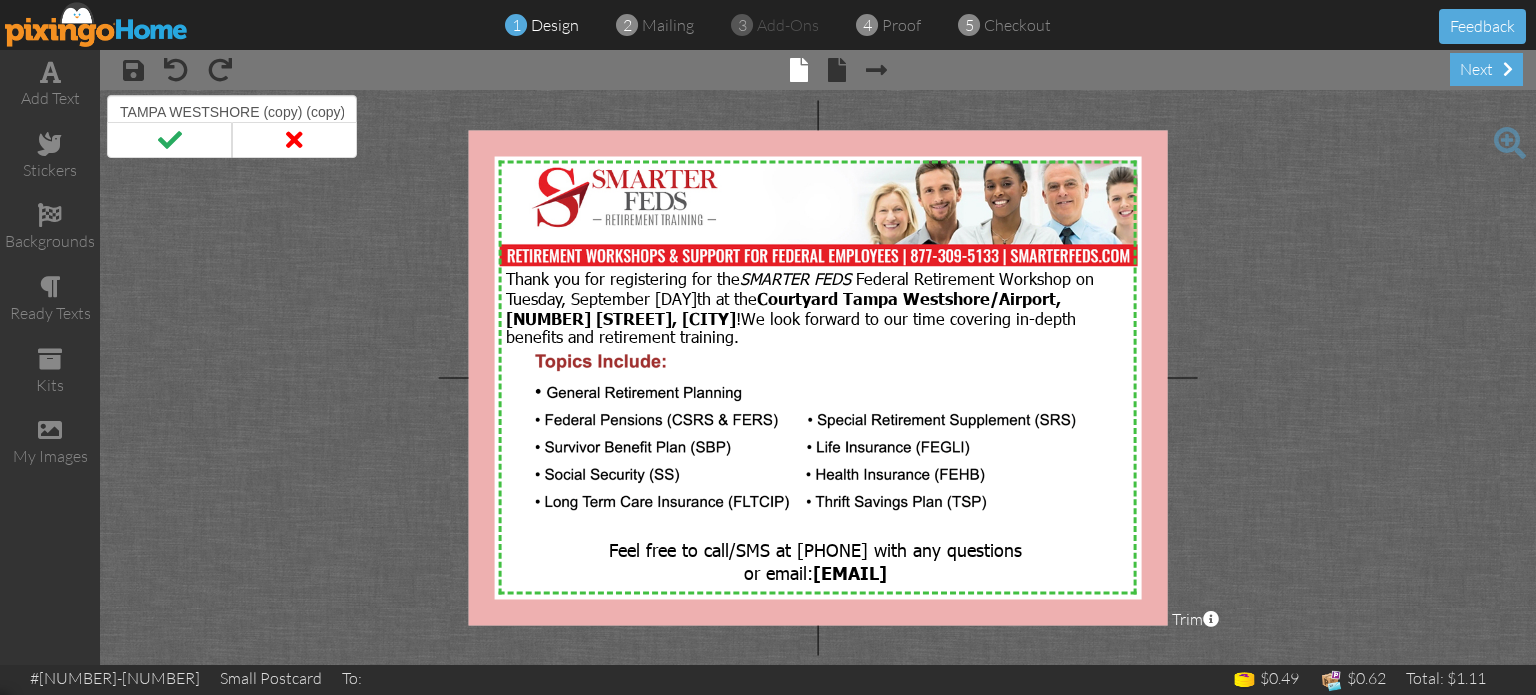 click on "Registrants April 29 2025 TAMPA WESTSHORE (copy) (copy)" at bounding box center (232, 112) 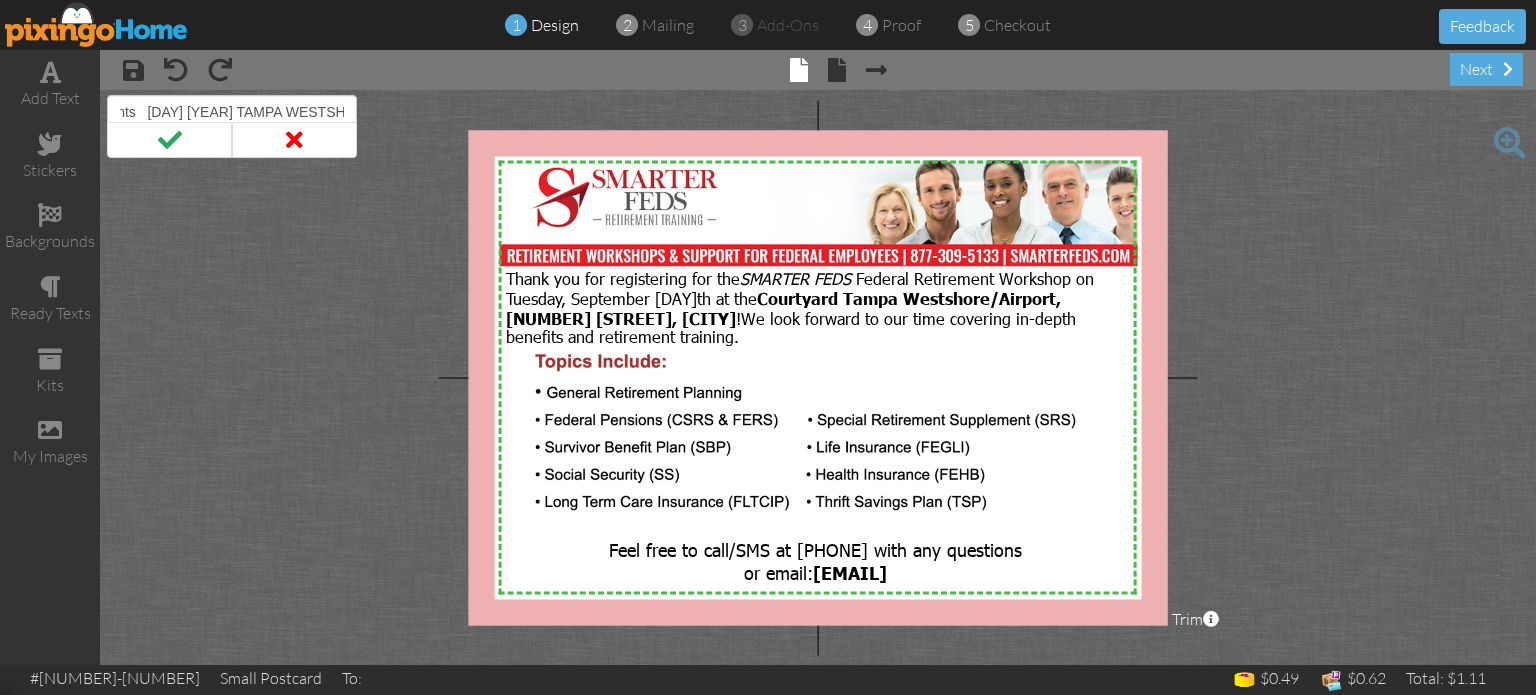 scroll, scrollTop: 0, scrollLeft: 47, axis: horizontal 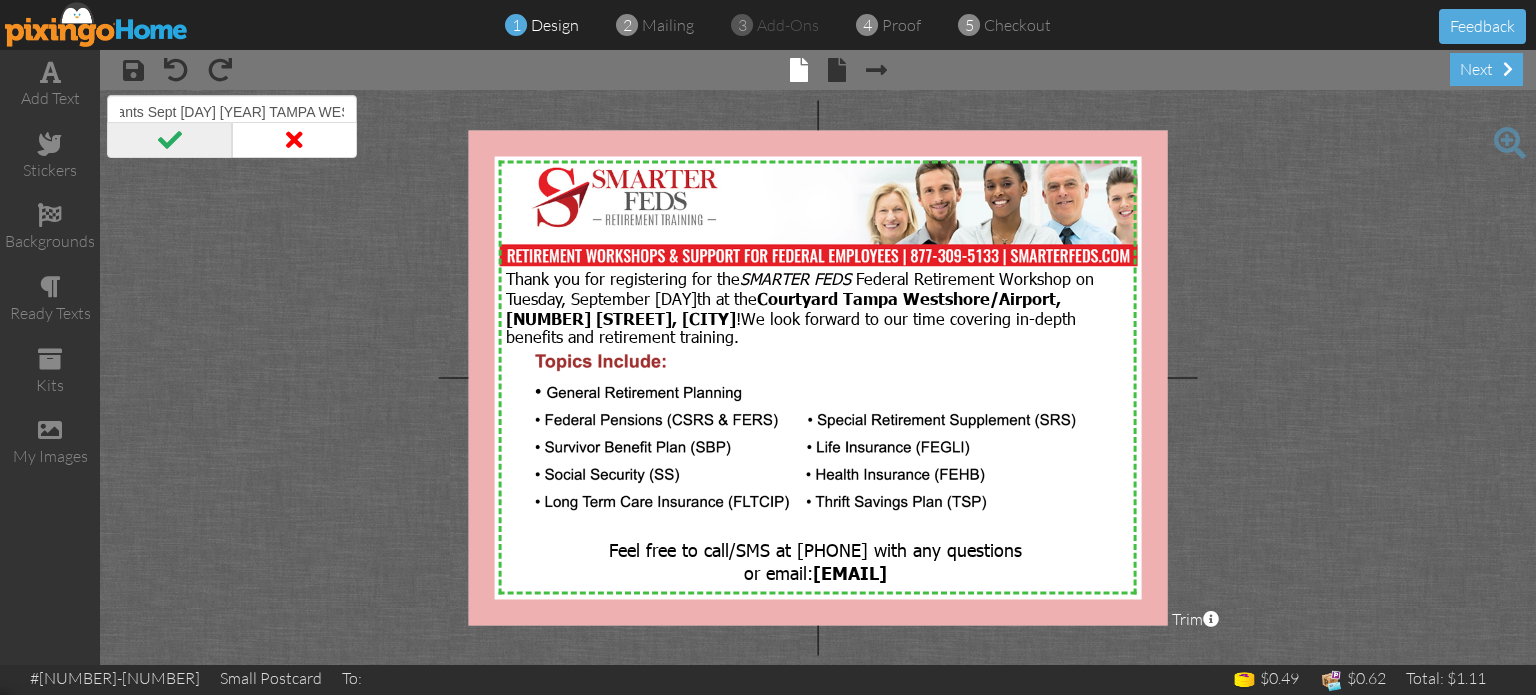type on "Registrants Sept [DAY] [YEAR] TAMPA WESTSHORE" 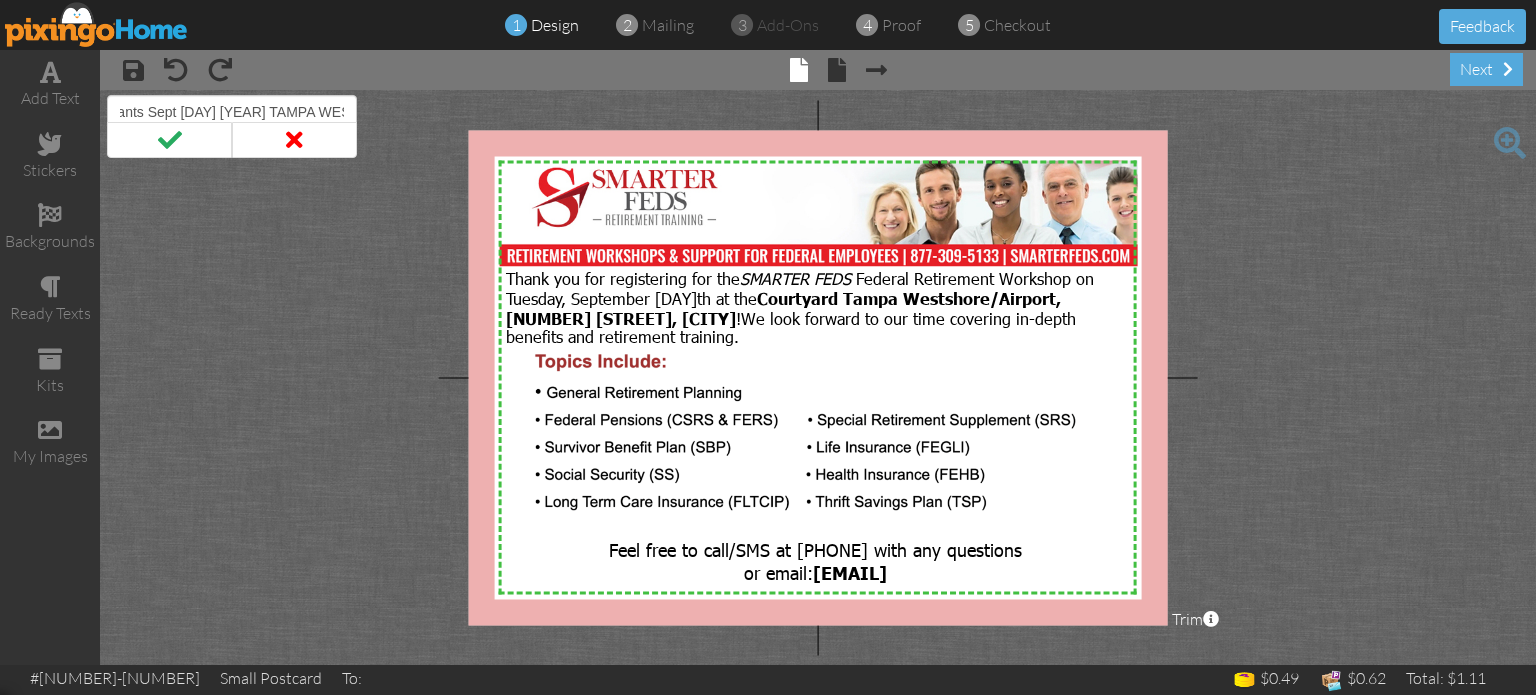 click at bounding box center [169, 140] 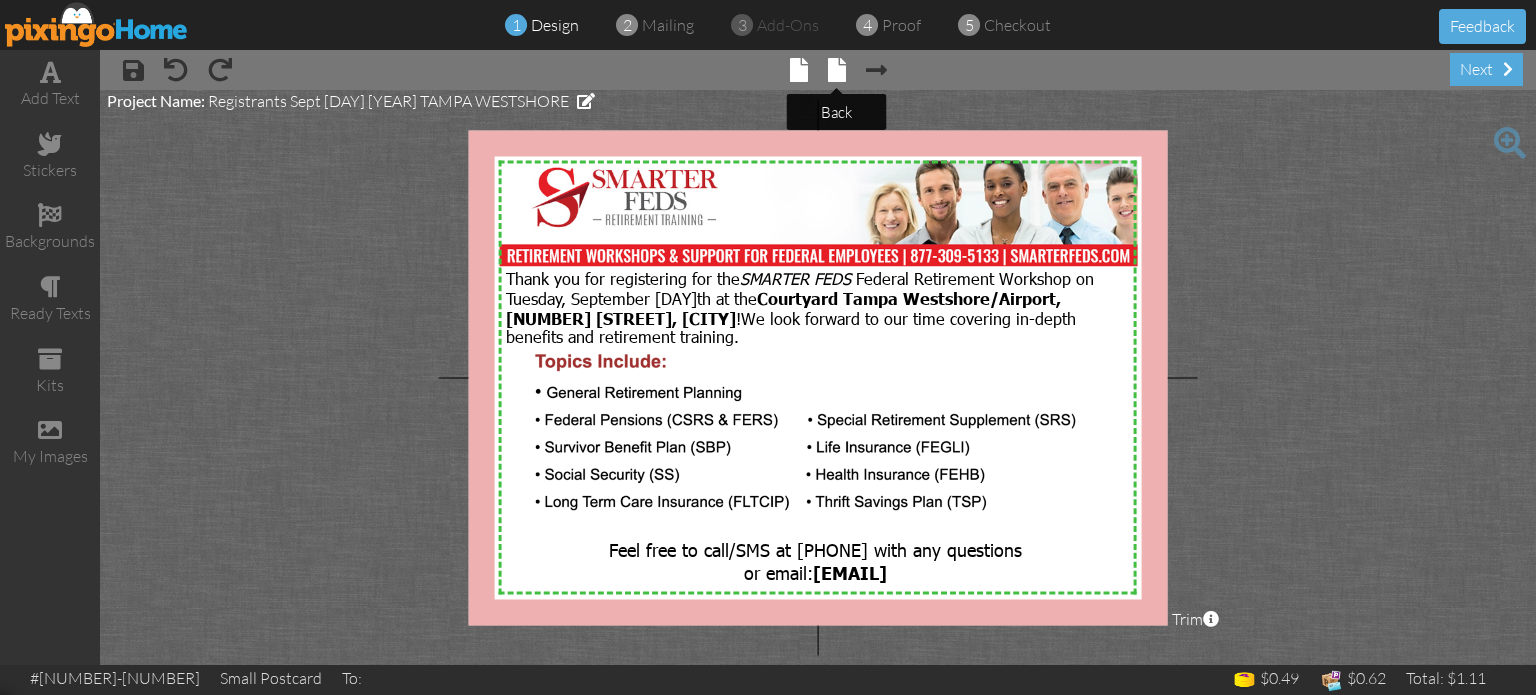 click at bounding box center [837, 70] 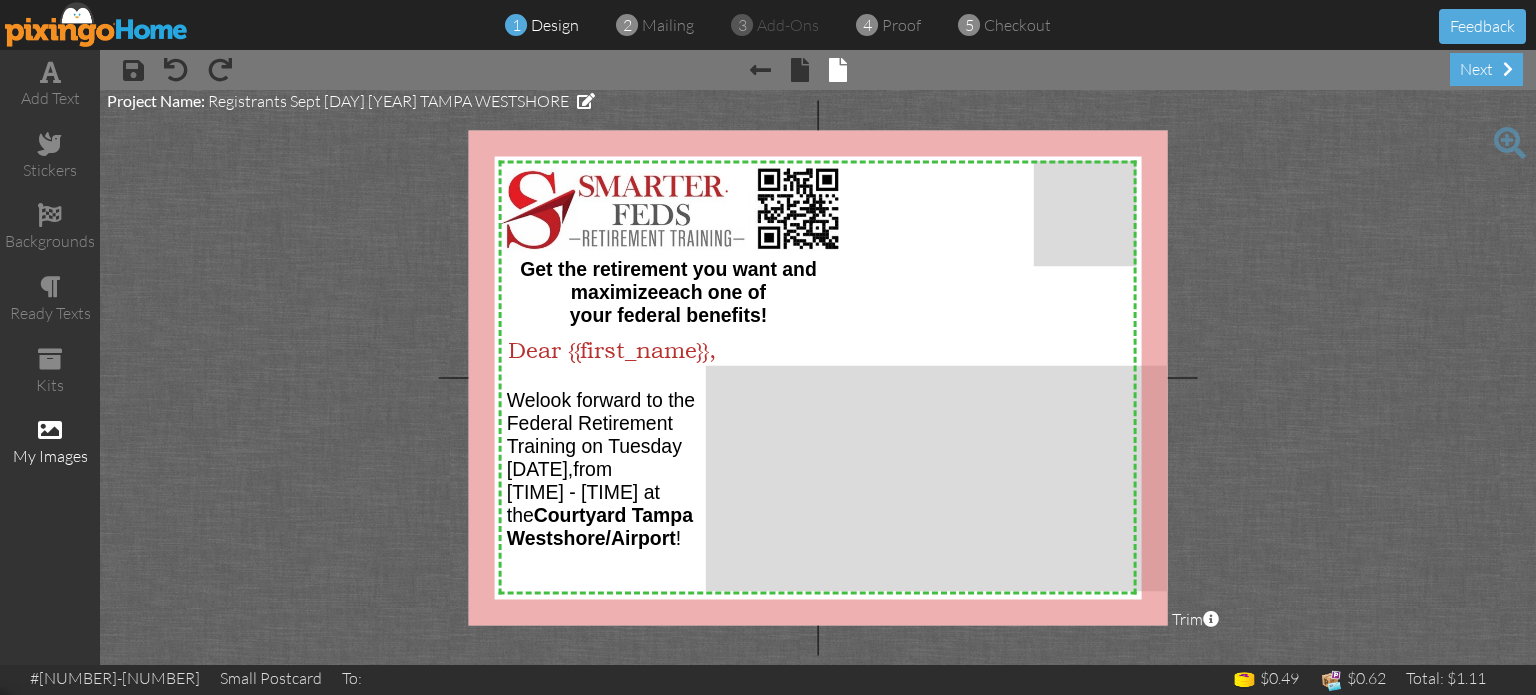 click at bounding box center [50, 430] 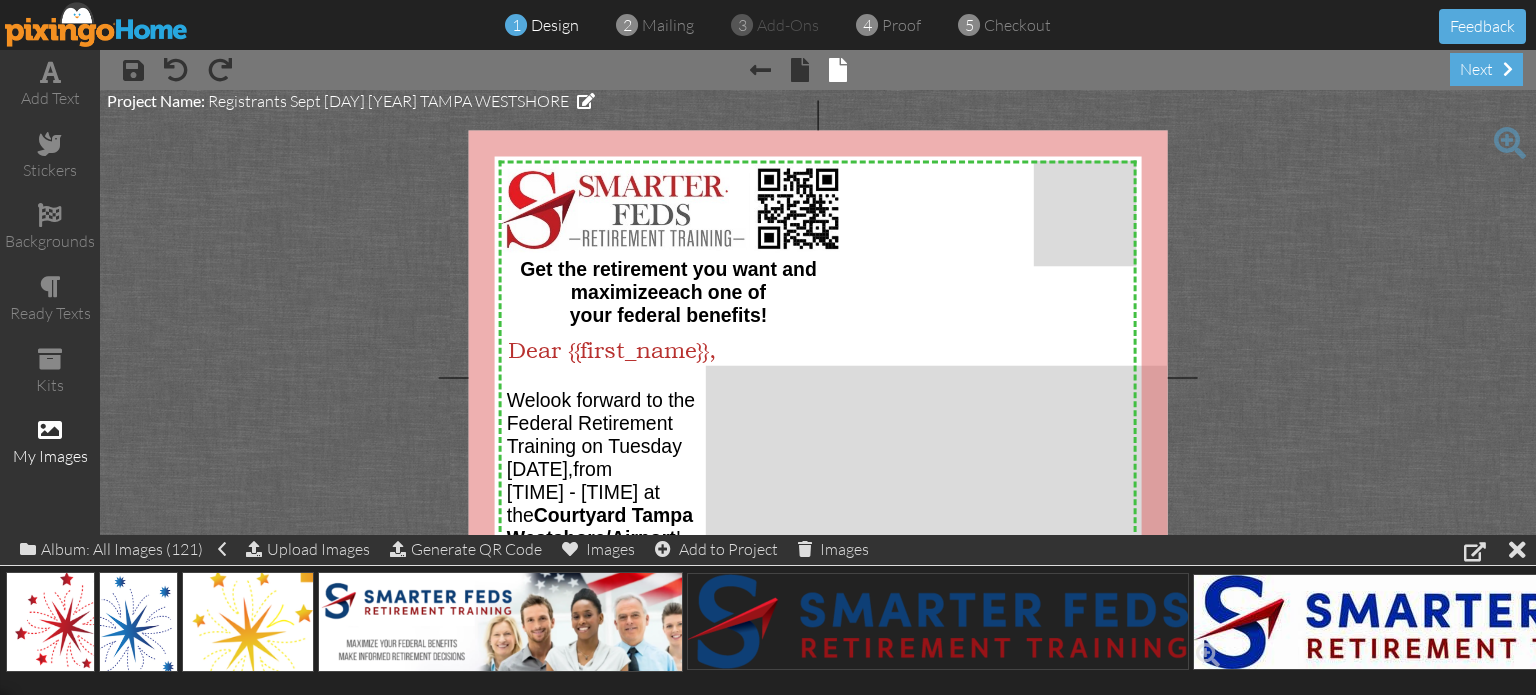 click 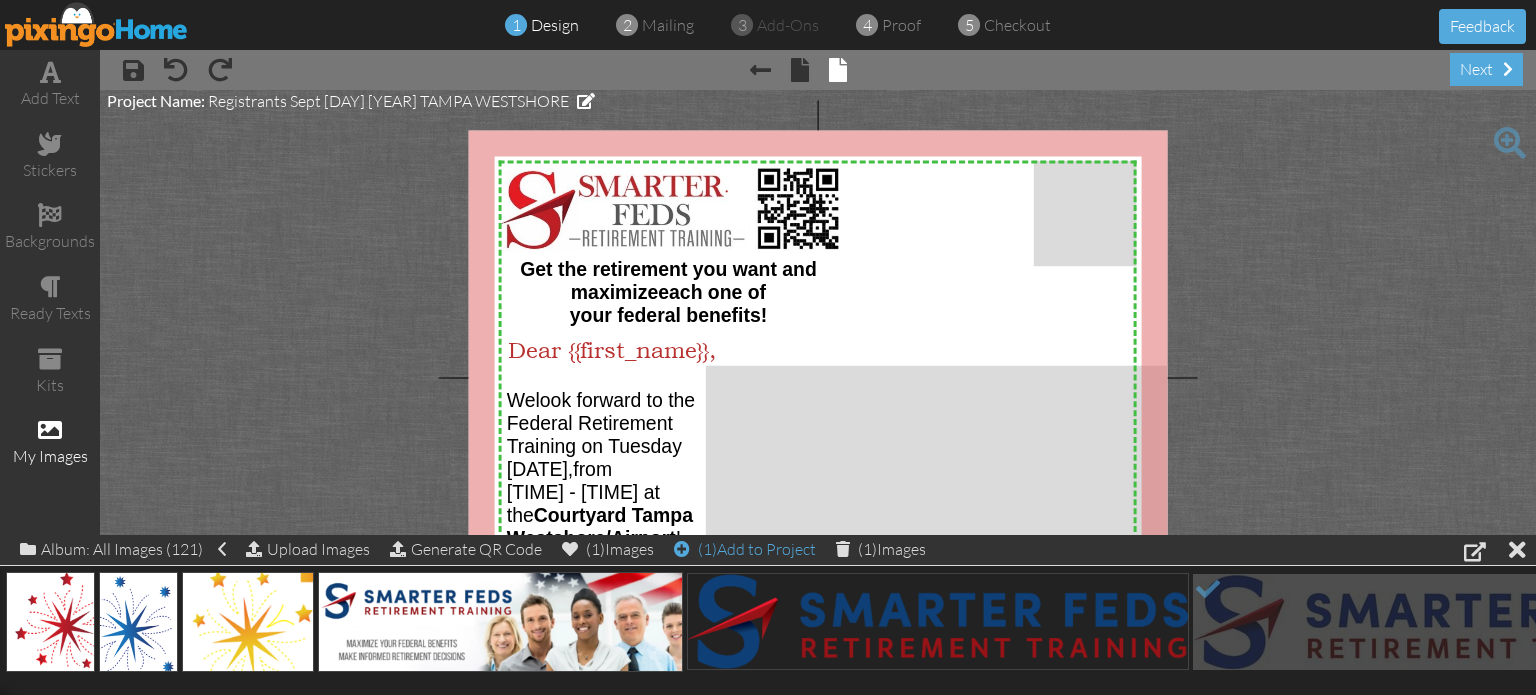 click on "(1)
Add to Project" 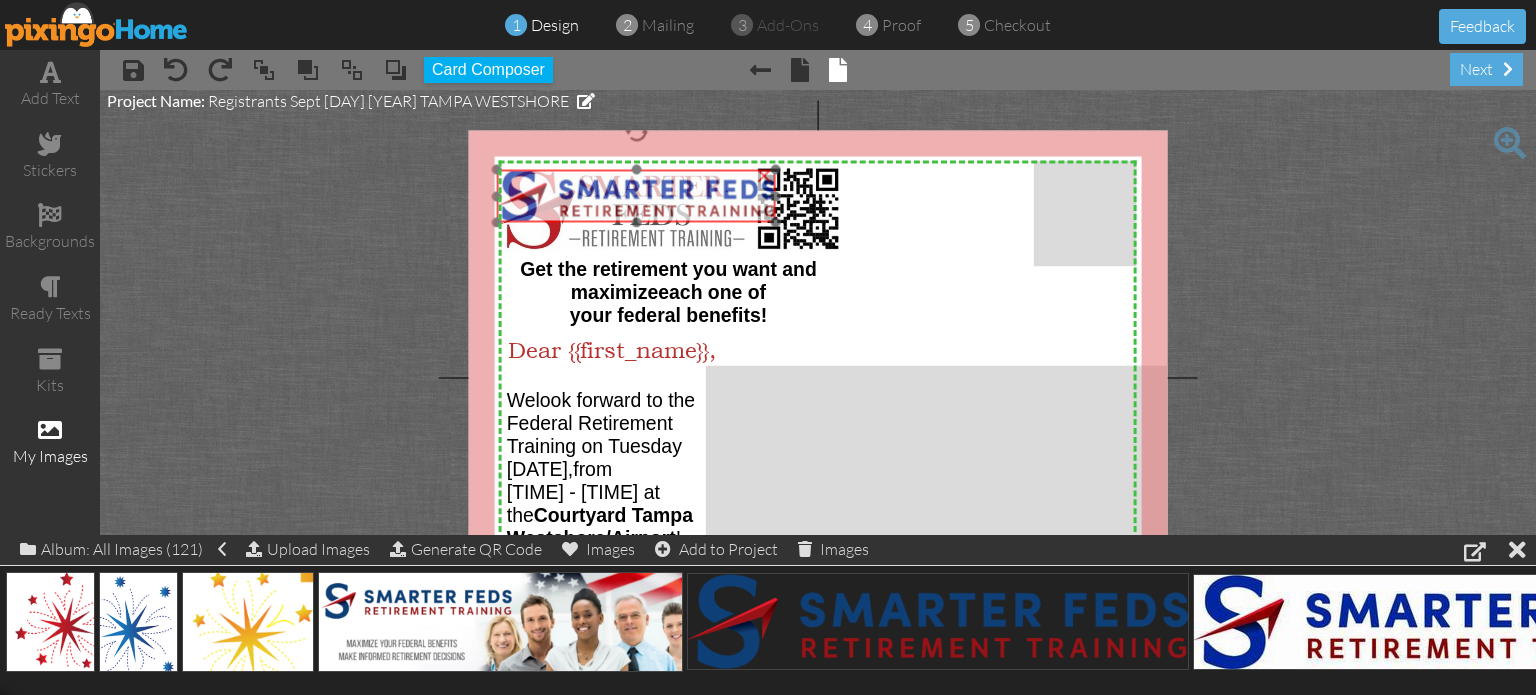 drag, startPoint x: 660, startPoint y: 183, endPoint x: 653, endPoint y: 198, distance: 16.552946 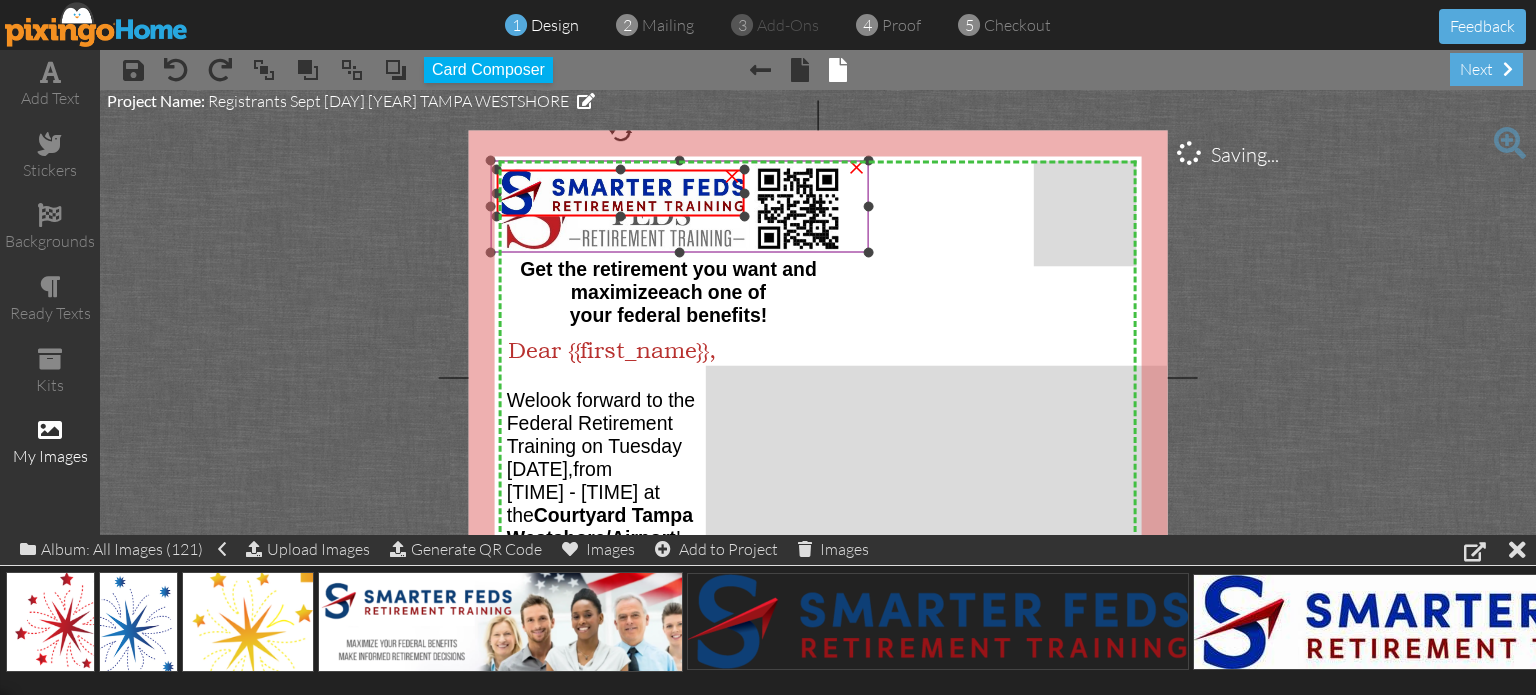drag, startPoint x: 773, startPoint y: 219, endPoint x: 757, endPoint y: 213, distance: 17.088007 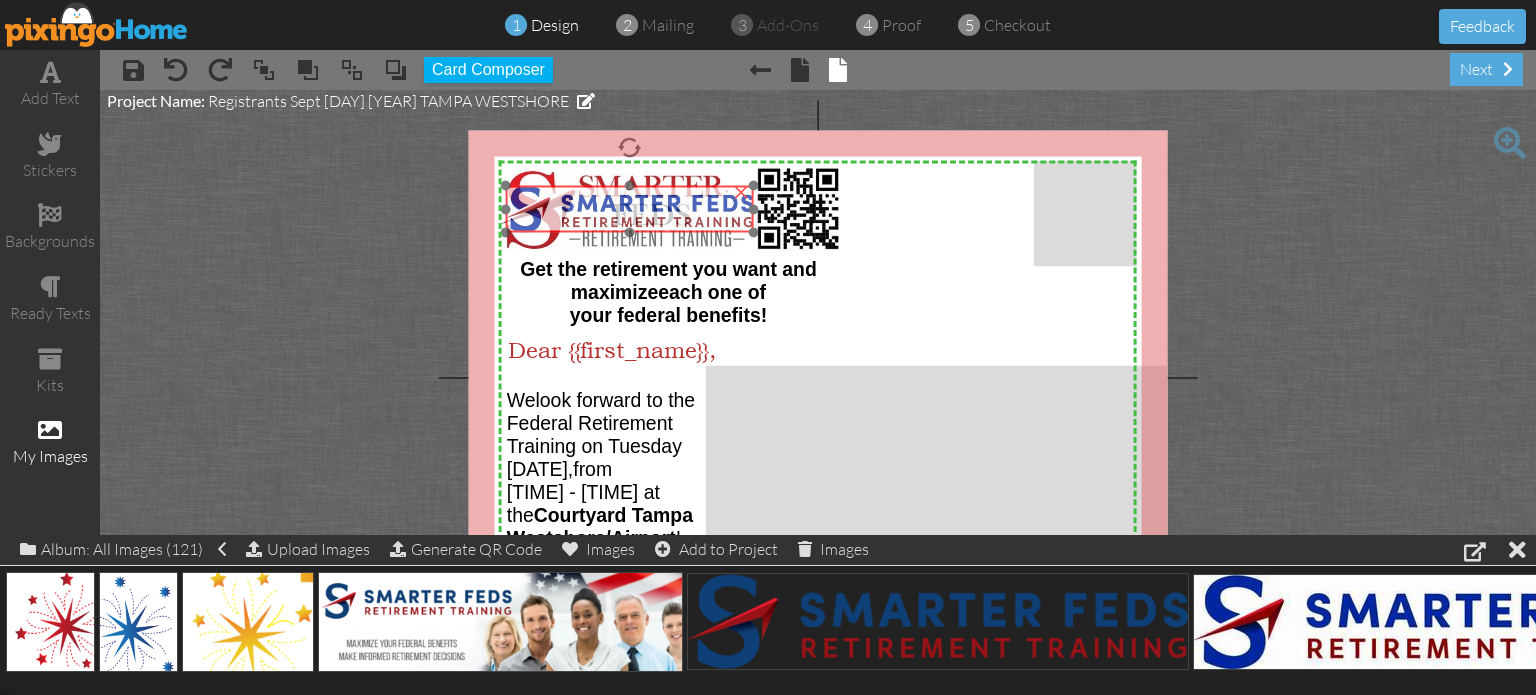 drag, startPoint x: 712, startPoint y: 199, endPoint x: 721, endPoint y: 215, distance: 18.35756 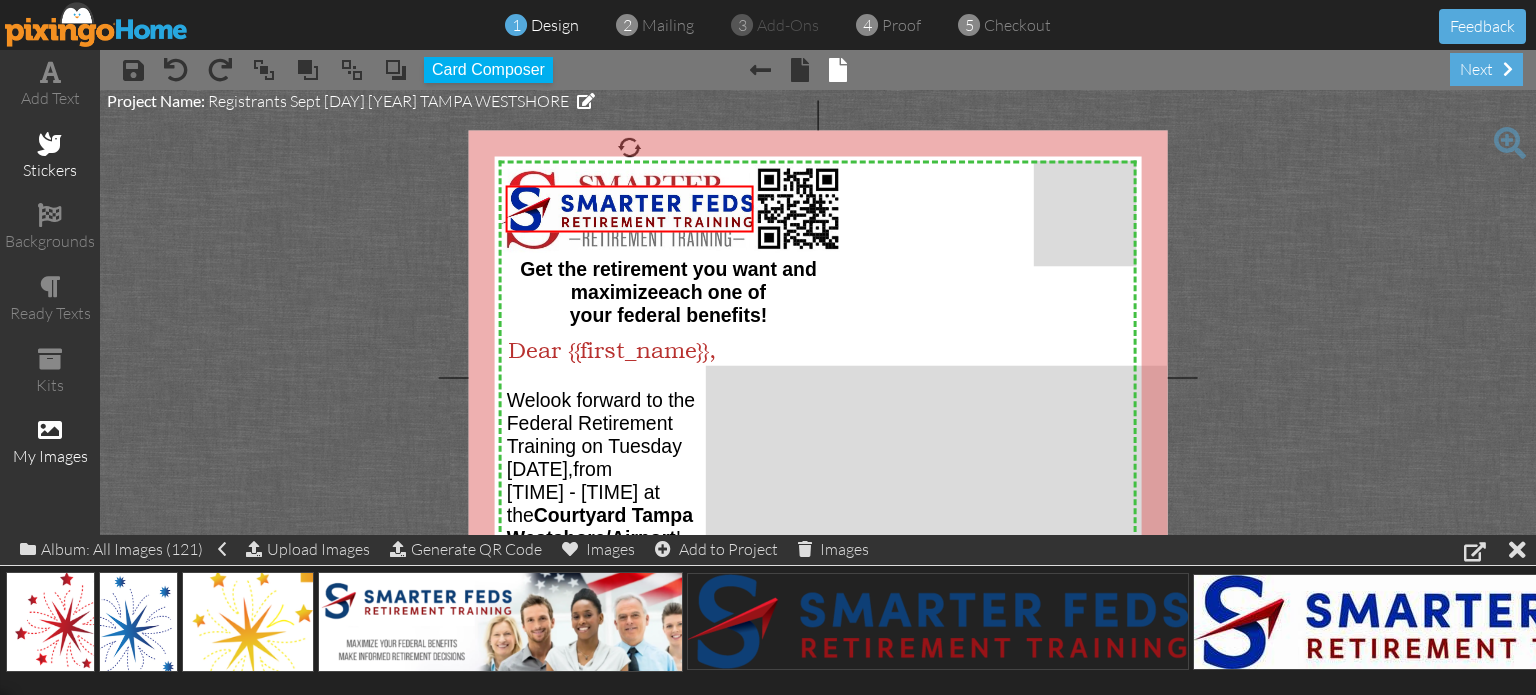 click at bounding box center [50, 144] 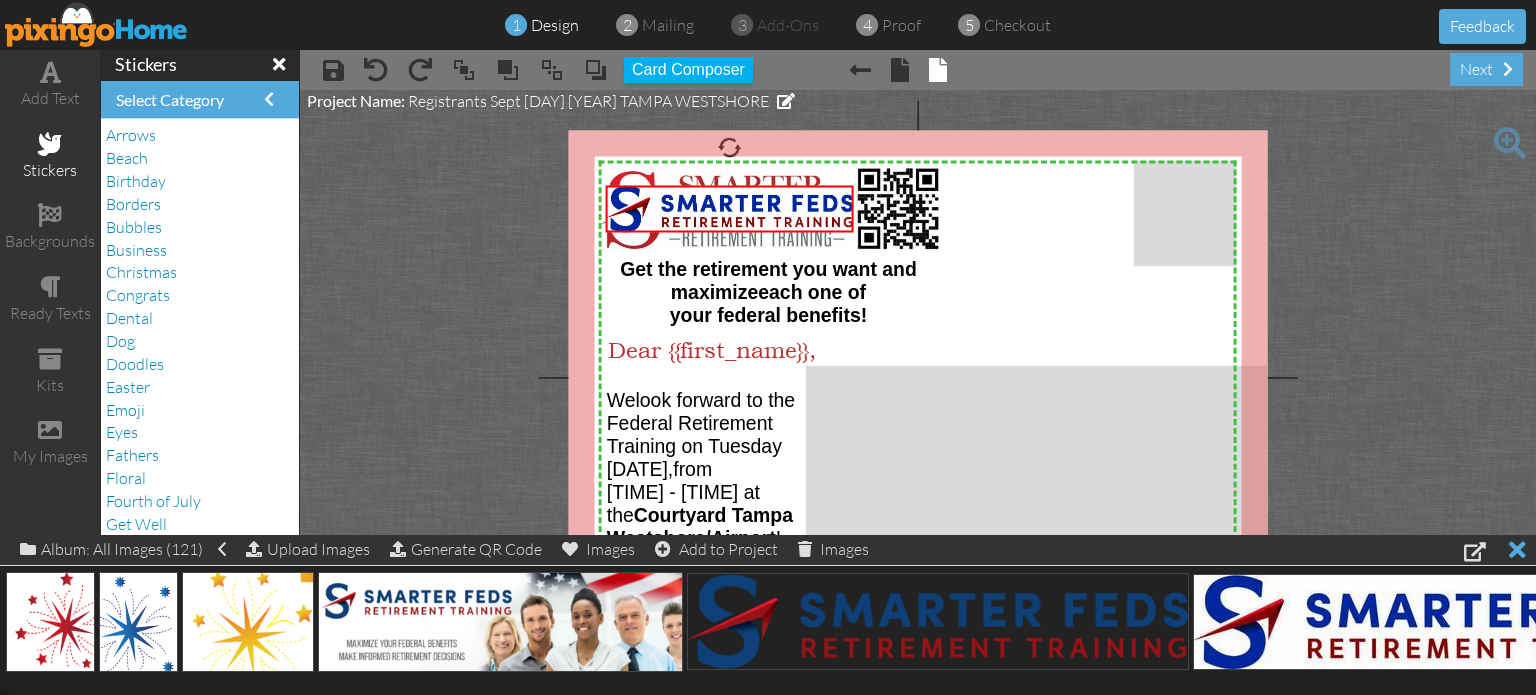 click 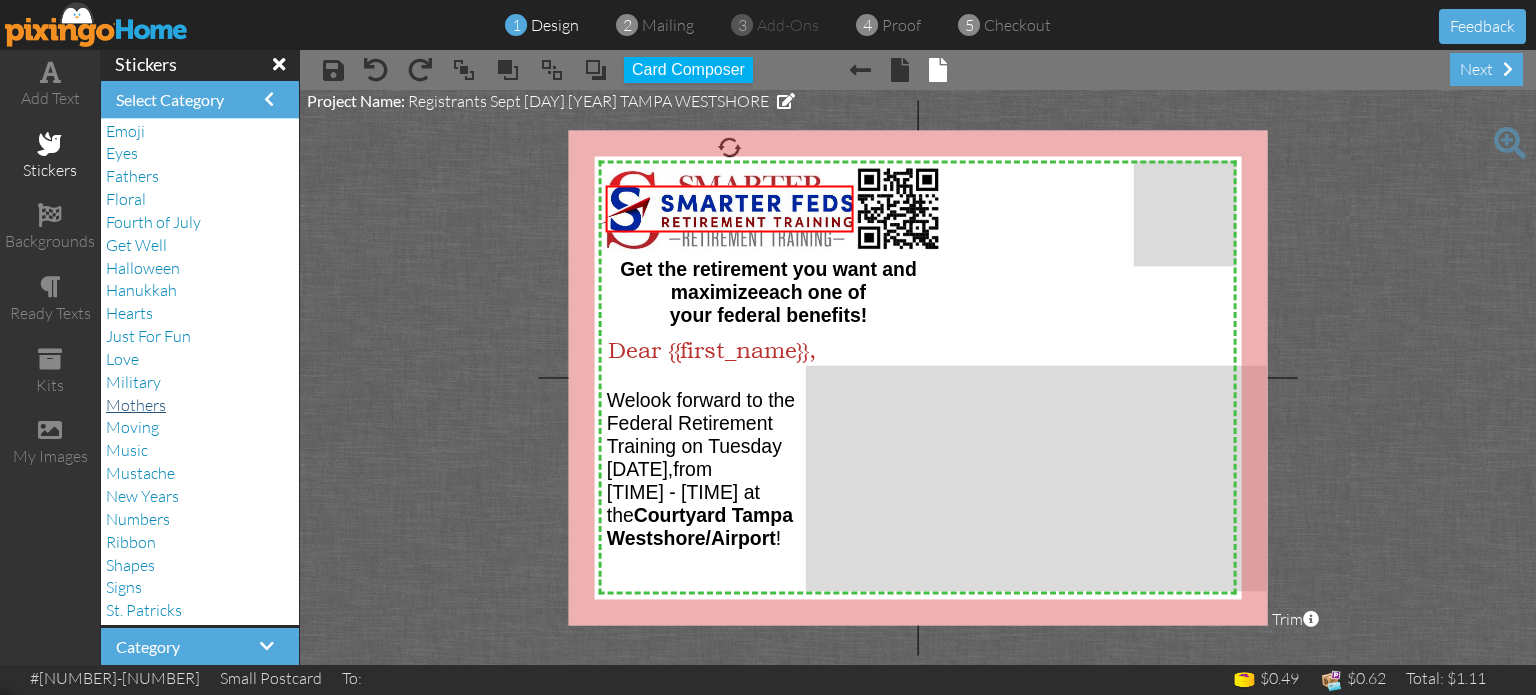 scroll, scrollTop: 300, scrollLeft: 0, axis: vertical 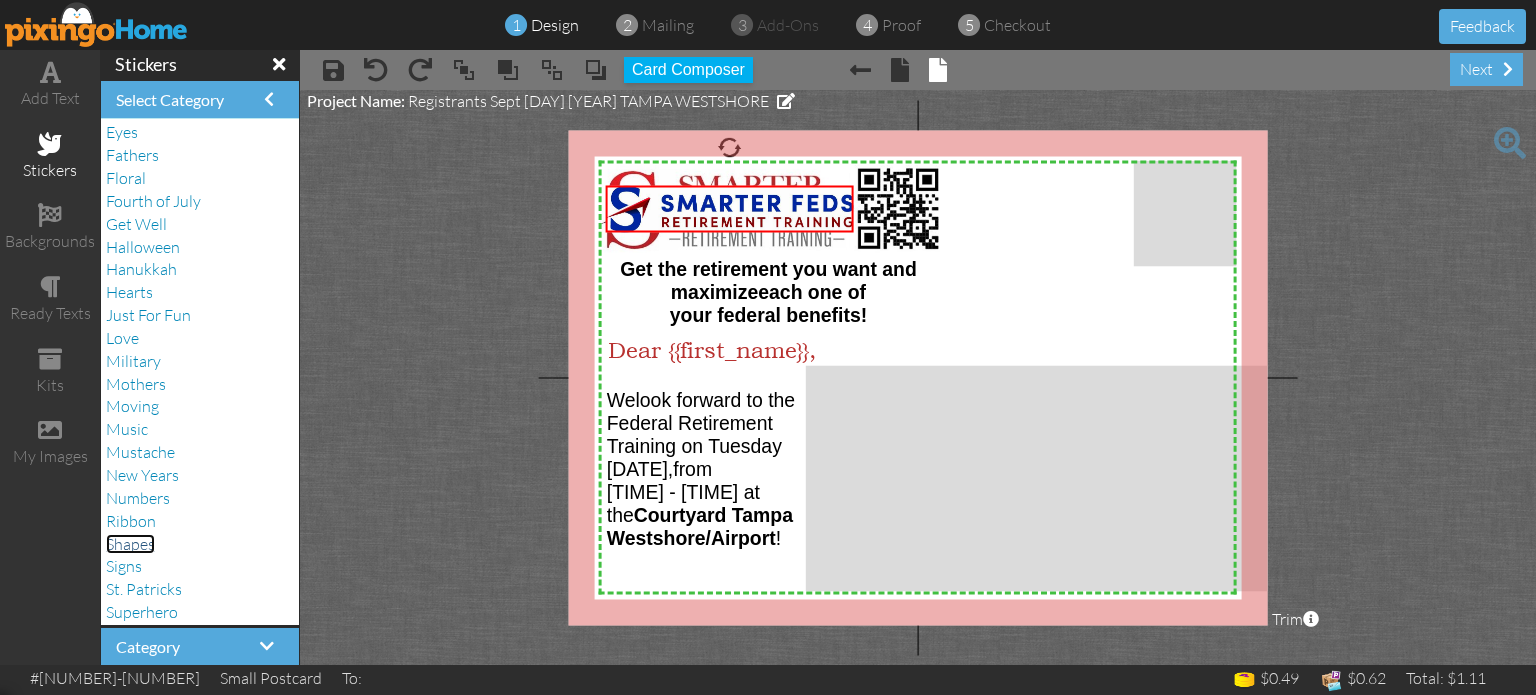 click on "Shapes" at bounding box center [130, 544] 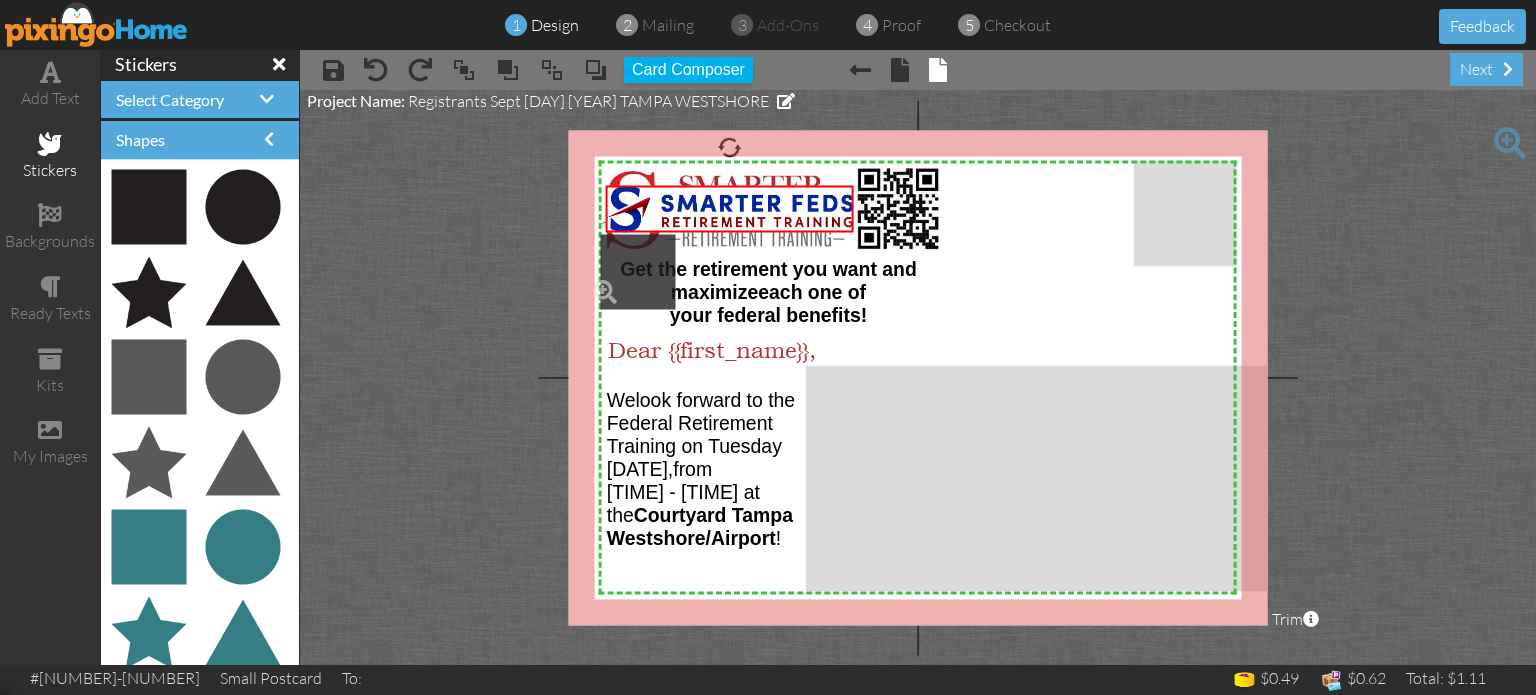 drag, startPoint x: 144, startPoint y: 195, endPoint x: 621, endPoint y: 260, distance: 481.40836 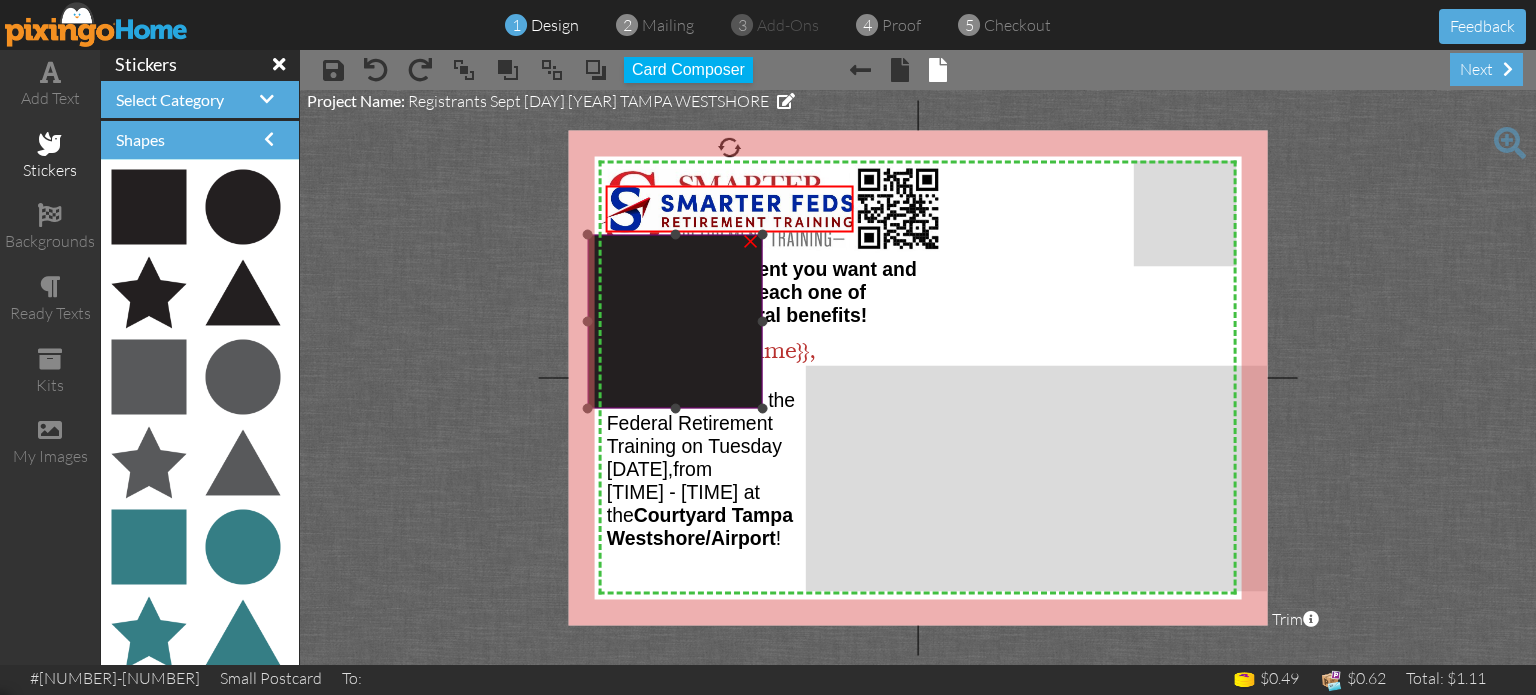 click at bounding box center [675, 321] 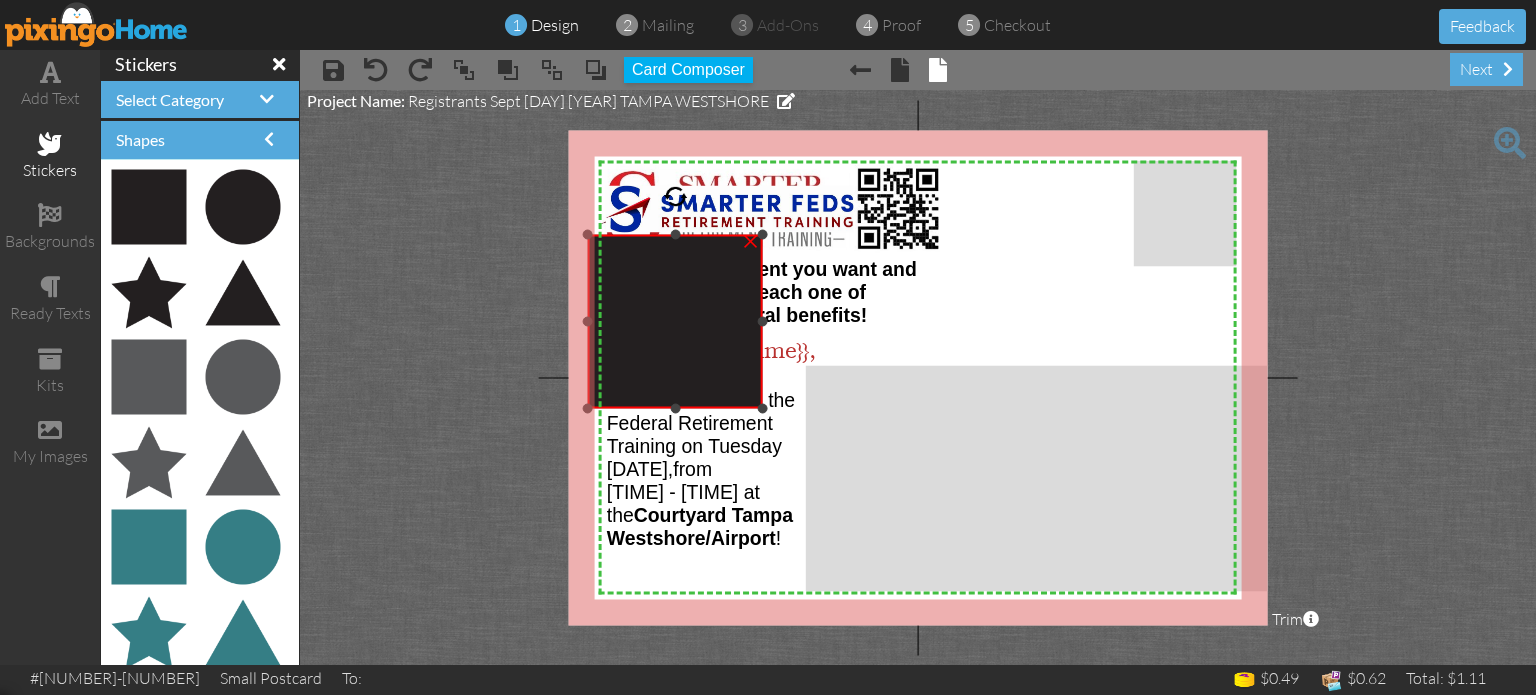 click at bounding box center [675, 321] 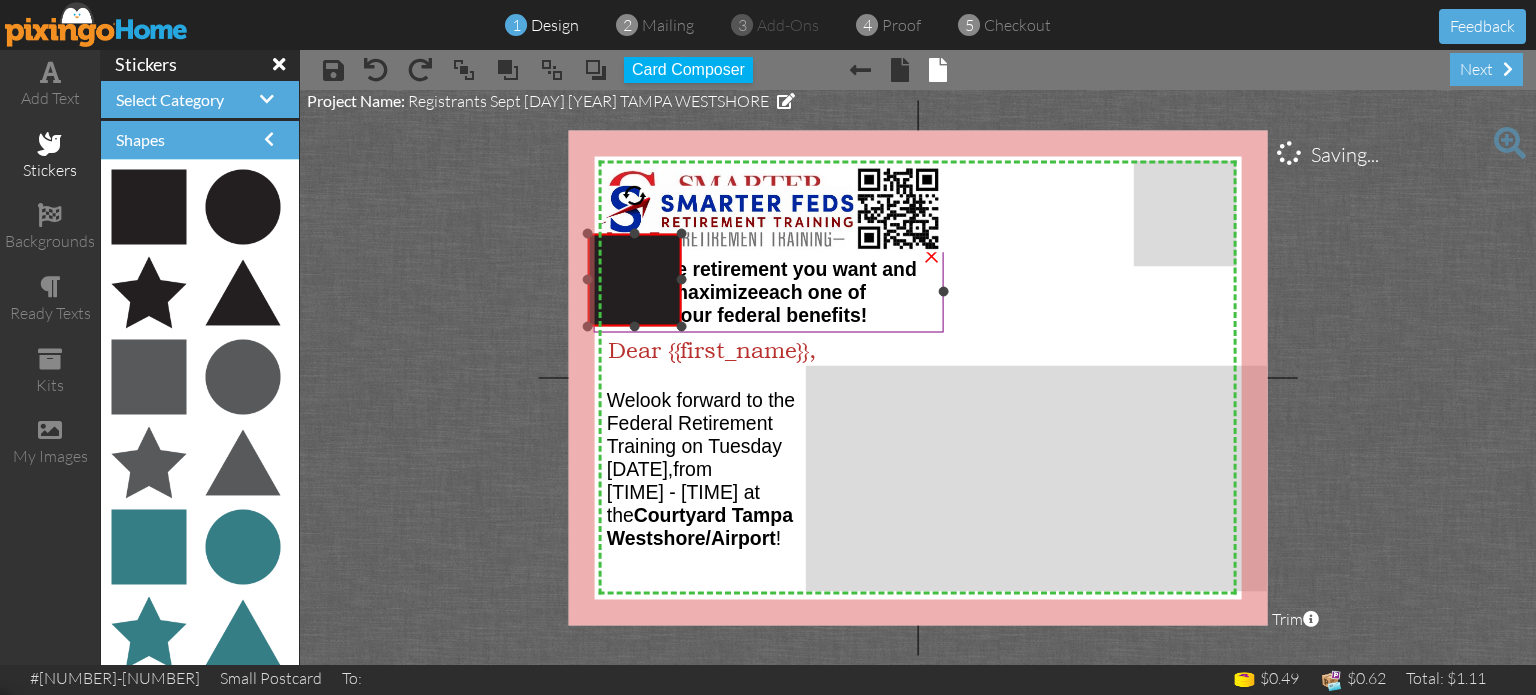 drag, startPoint x: 764, startPoint y: 408, endPoint x: 780, endPoint y: 327, distance: 82.565125 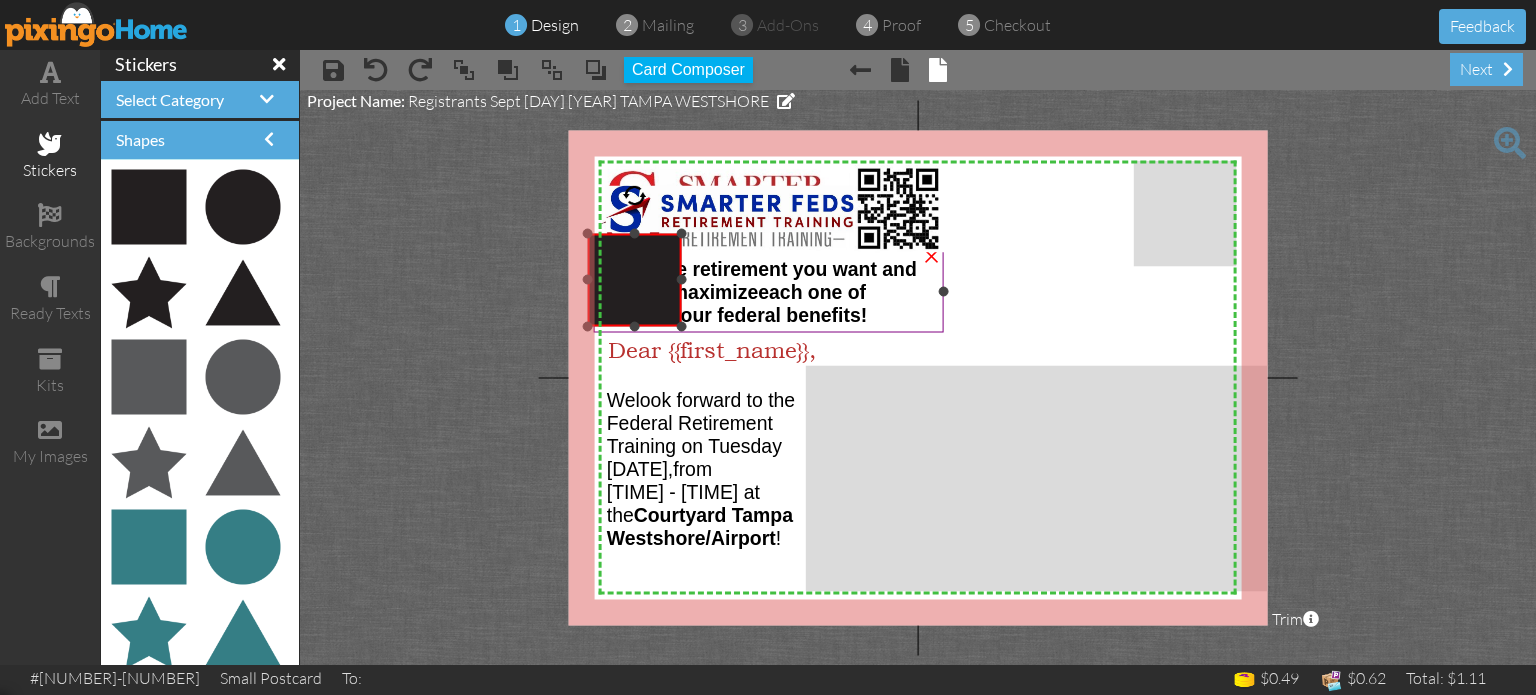 drag, startPoint x: 681, startPoint y: 279, endPoint x: 851, endPoint y: 279, distance: 170 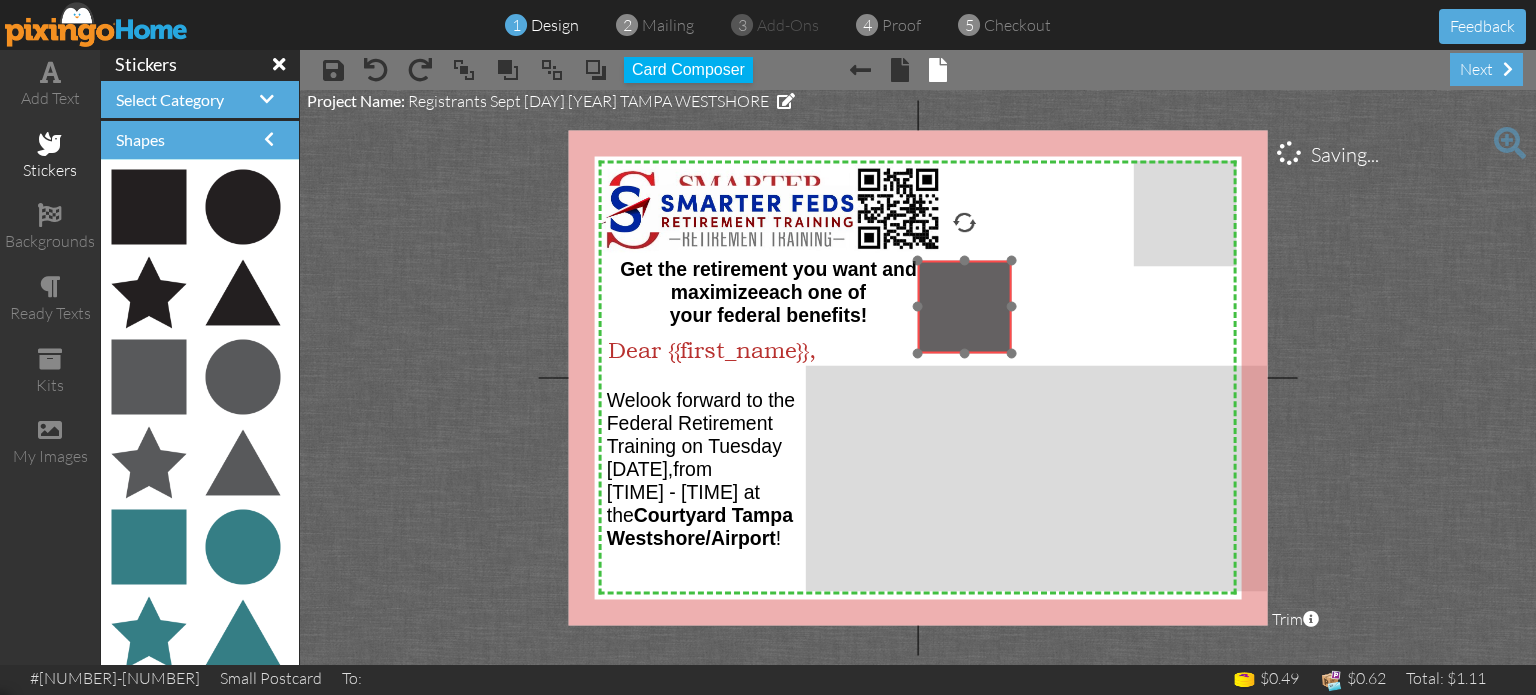 drag, startPoint x: 652, startPoint y: 282, endPoint x: 982, endPoint y: 309, distance: 331.1027 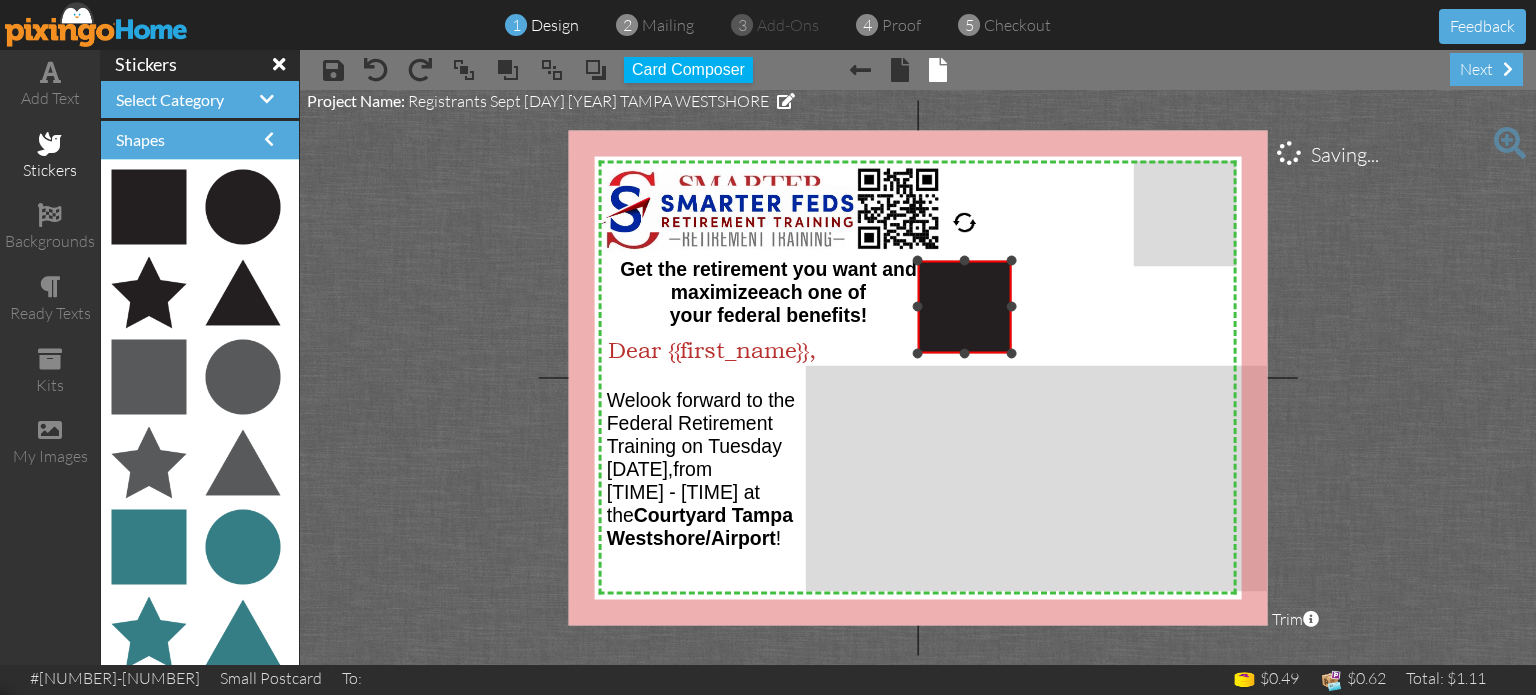 drag, startPoint x: 1011, startPoint y: 307, endPoint x: 1054, endPoint y: 307, distance: 43 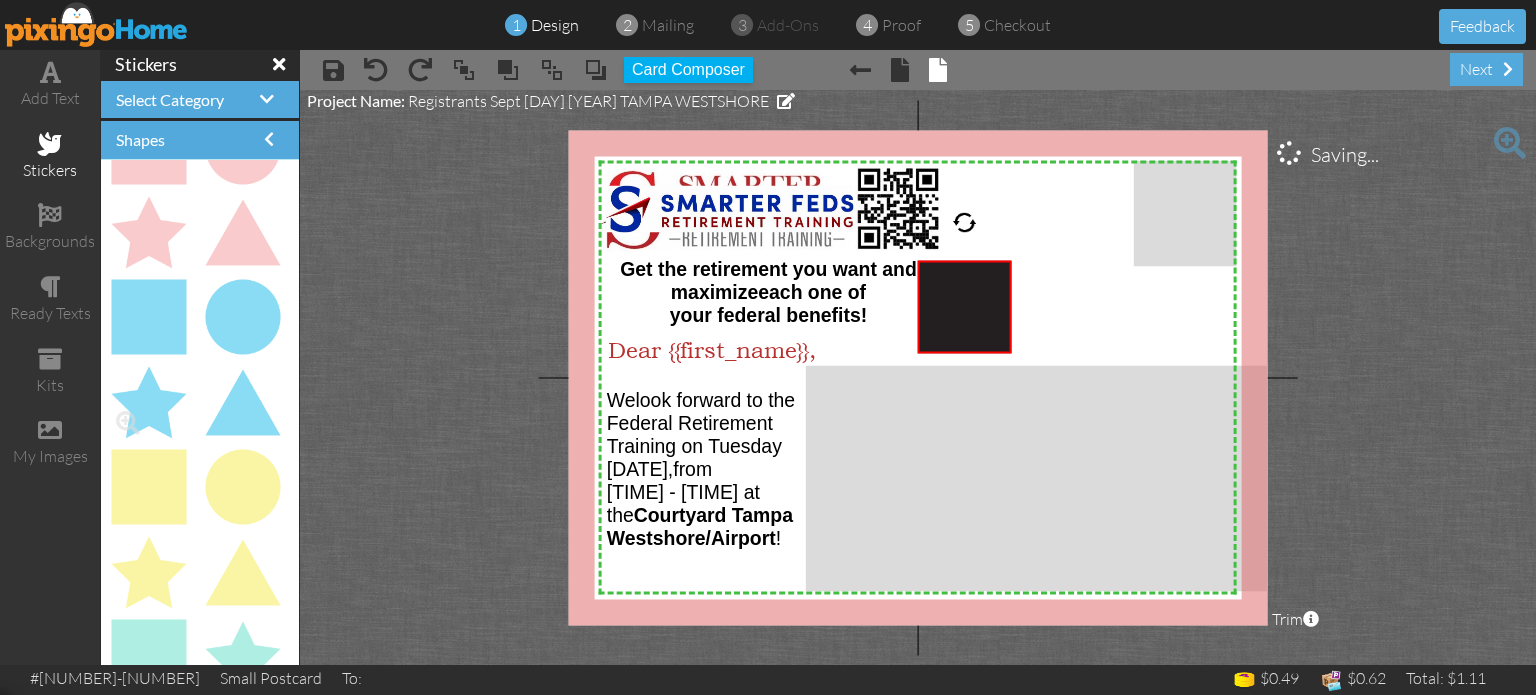 scroll, scrollTop: 4258, scrollLeft: 0, axis: vertical 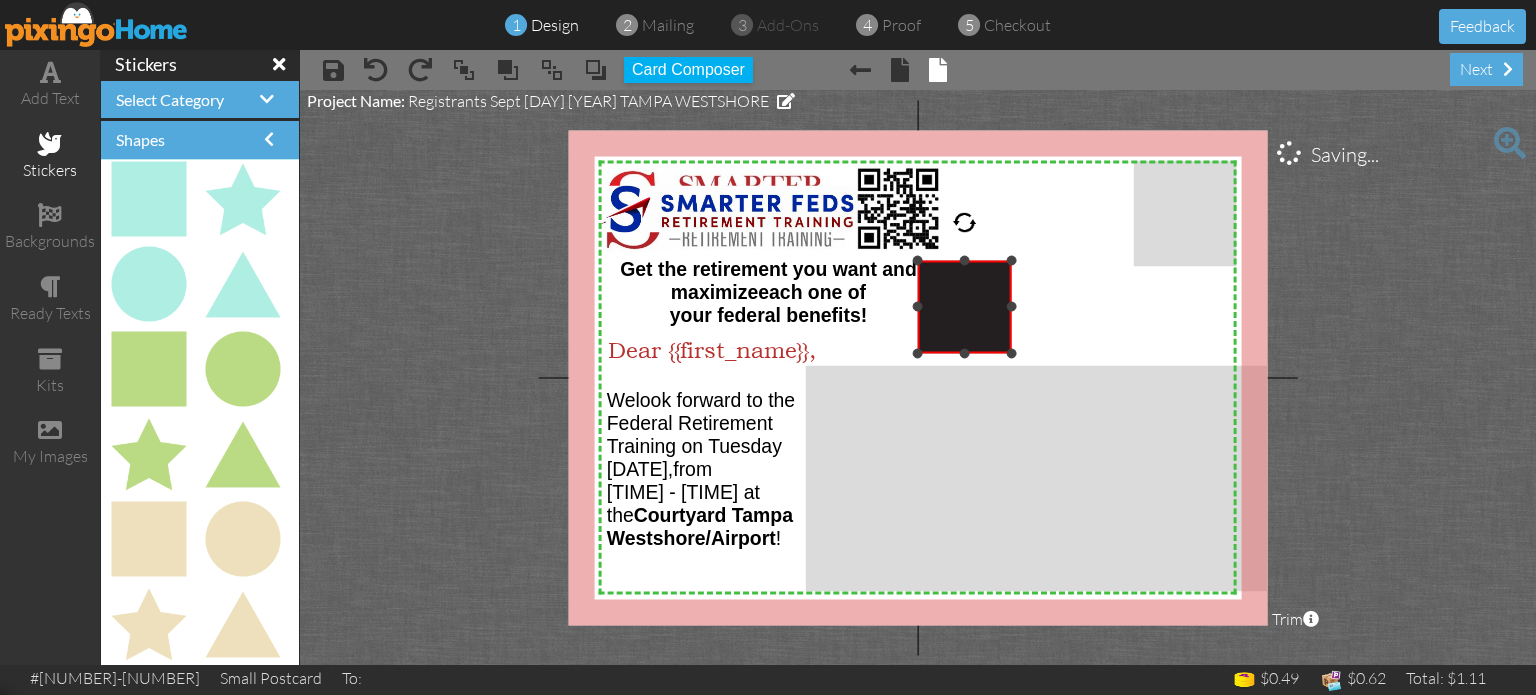 click at bounding box center (965, 307) 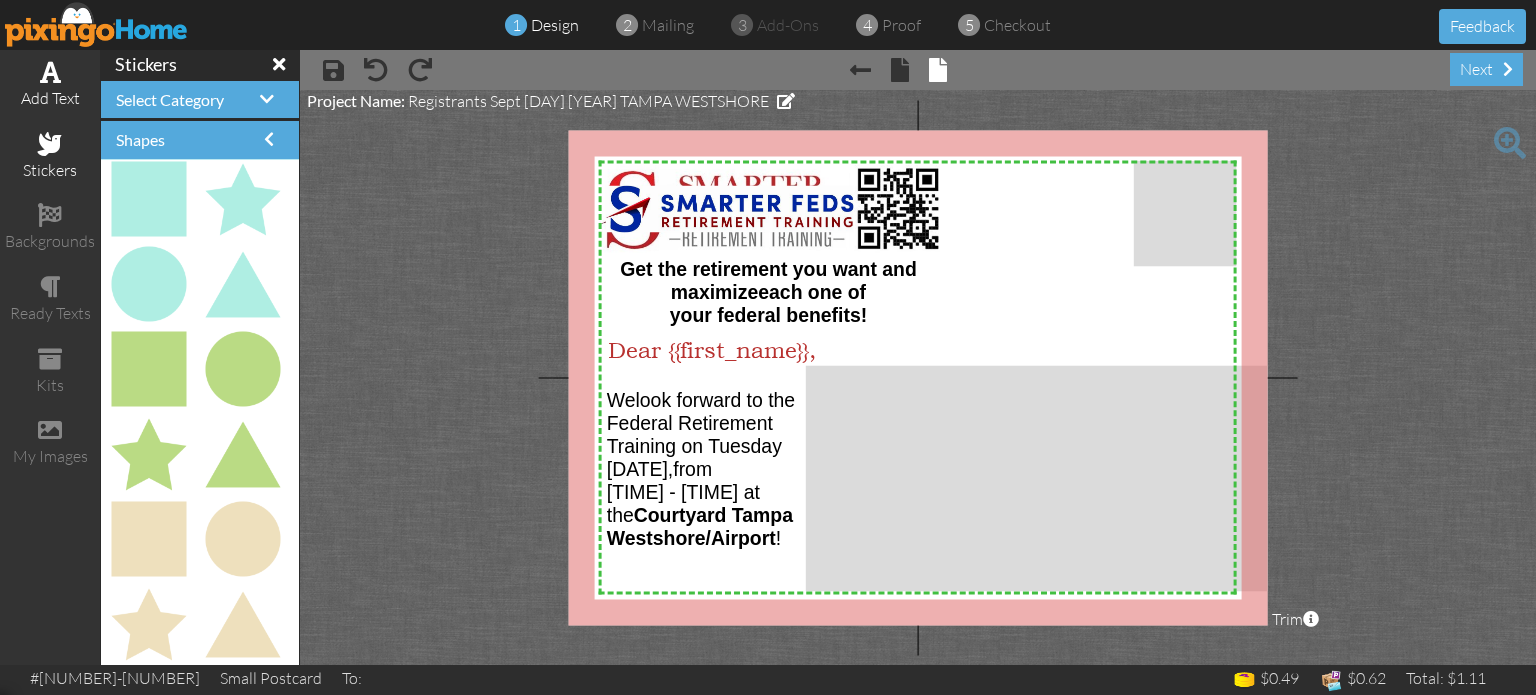 click on "add text" at bounding box center [50, 98] 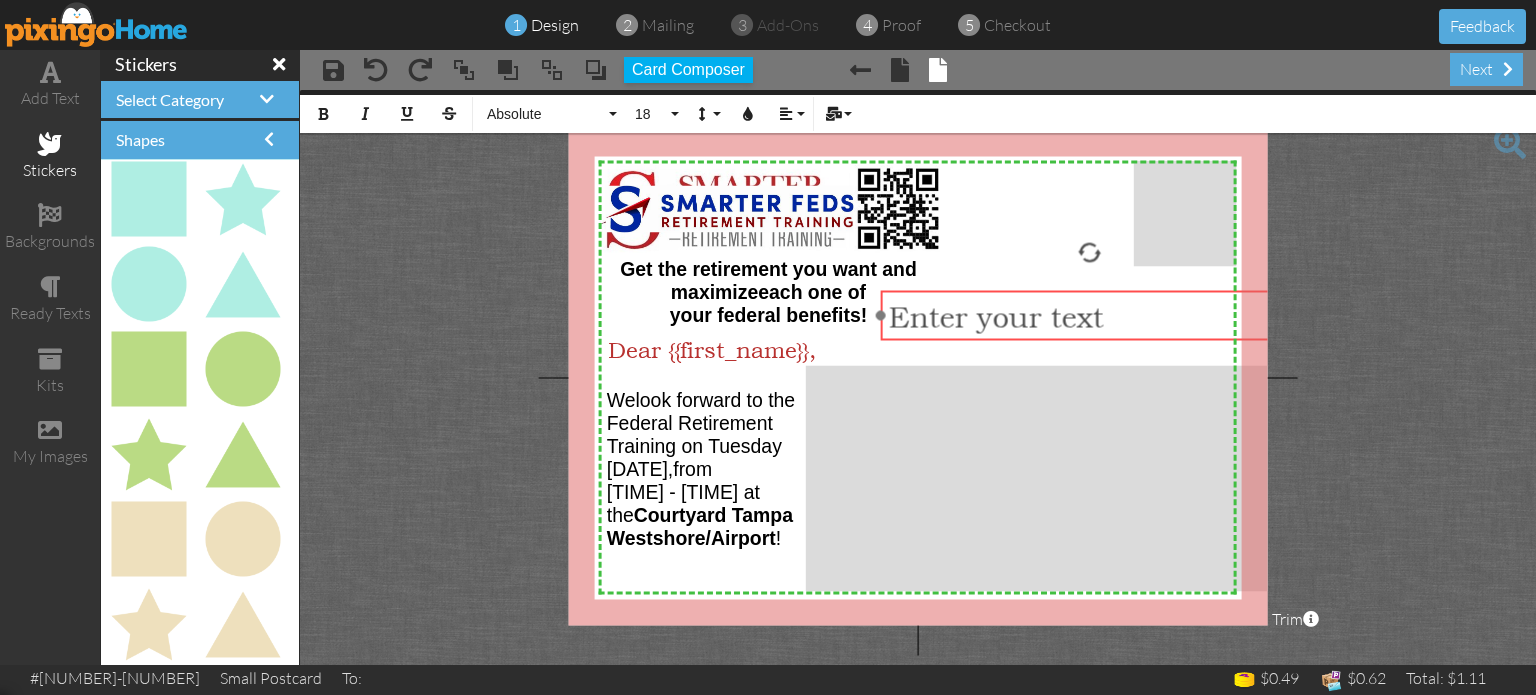 drag, startPoint x: 761, startPoint y: 463, endPoint x: 933, endPoint y: 333, distance: 215.60149 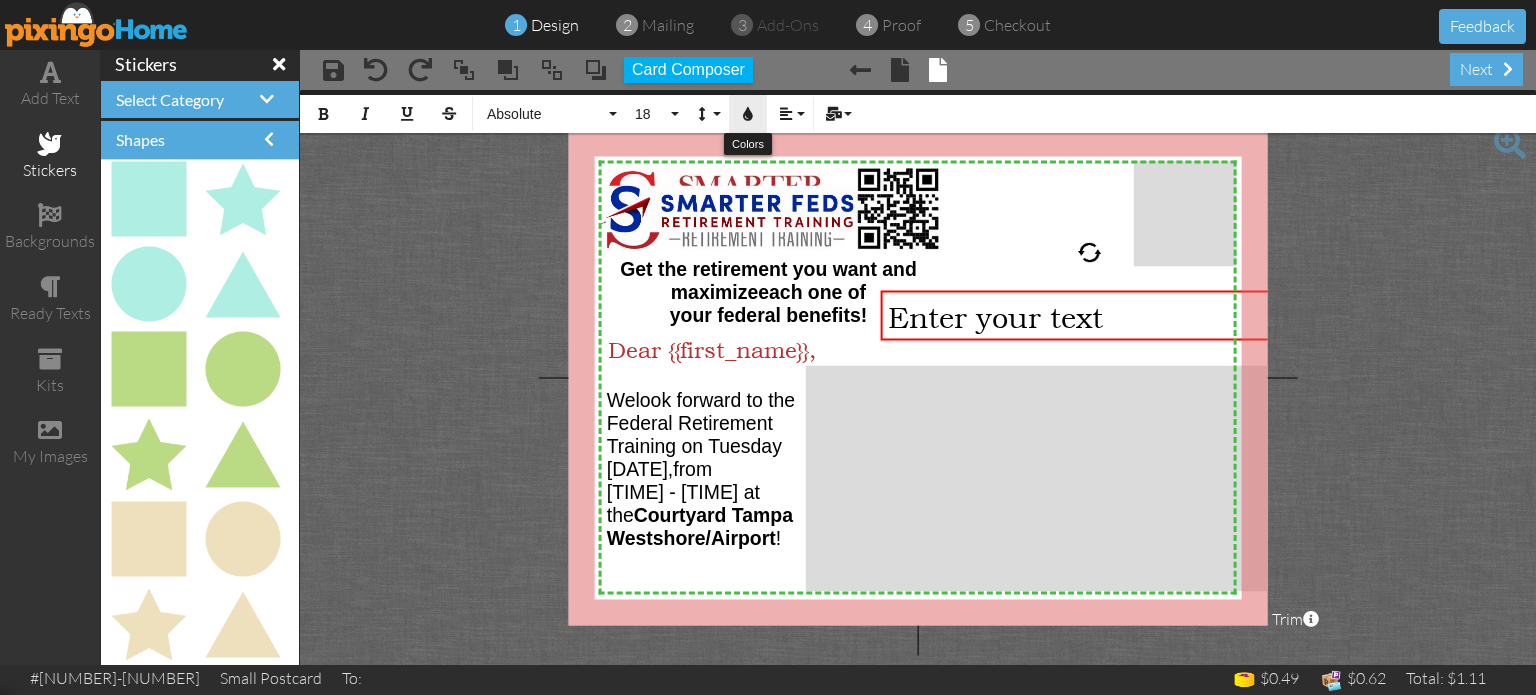 click on "Colors" at bounding box center (748, 114) 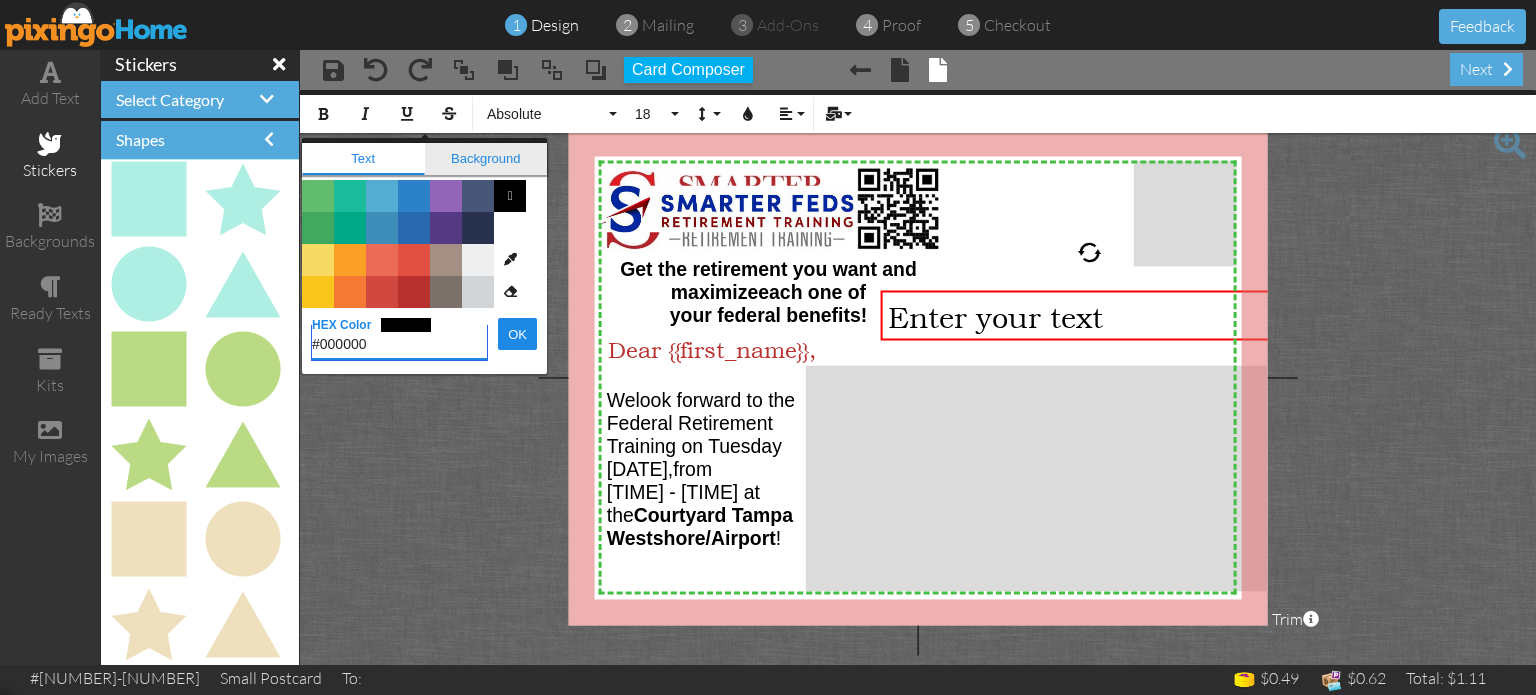 click on "Background" at bounding box center (486, 159) 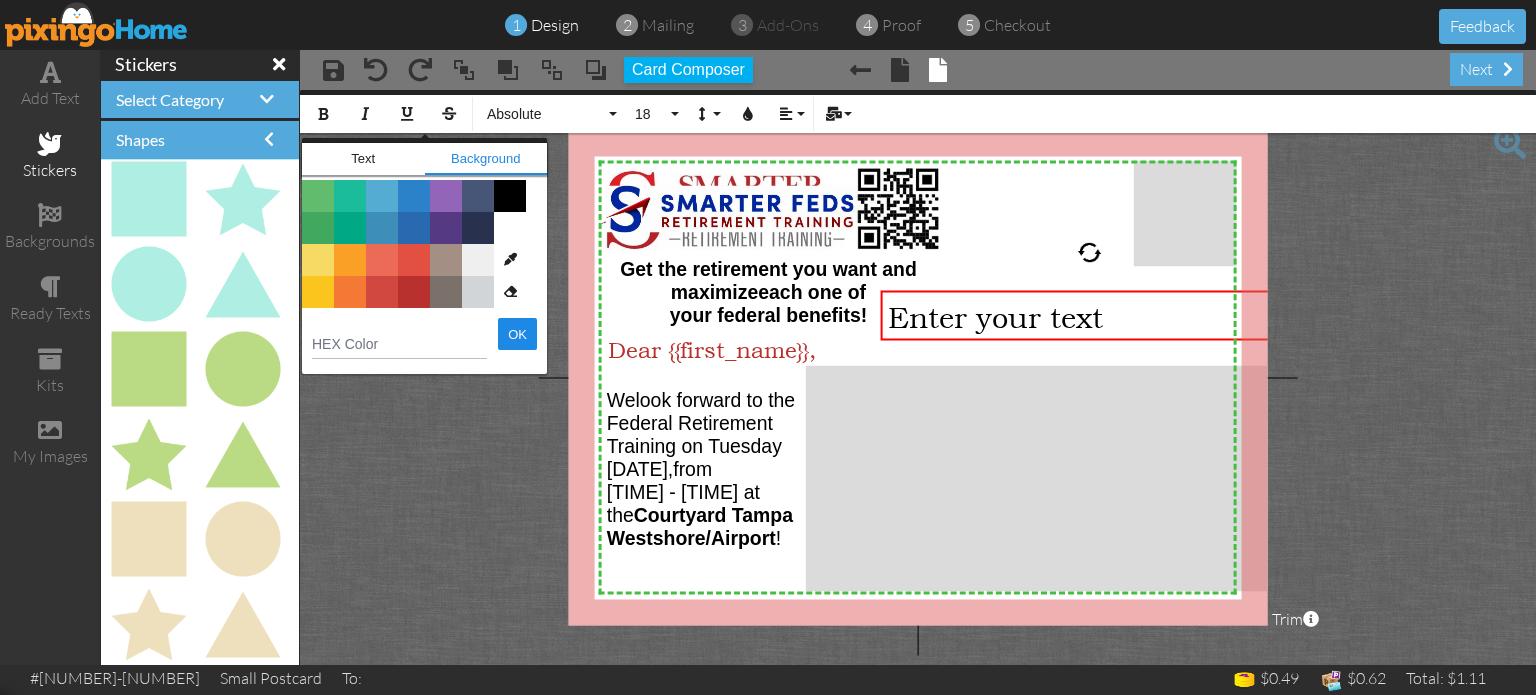 click on "Color #FFFFFF" at bounding box center (510, 228) 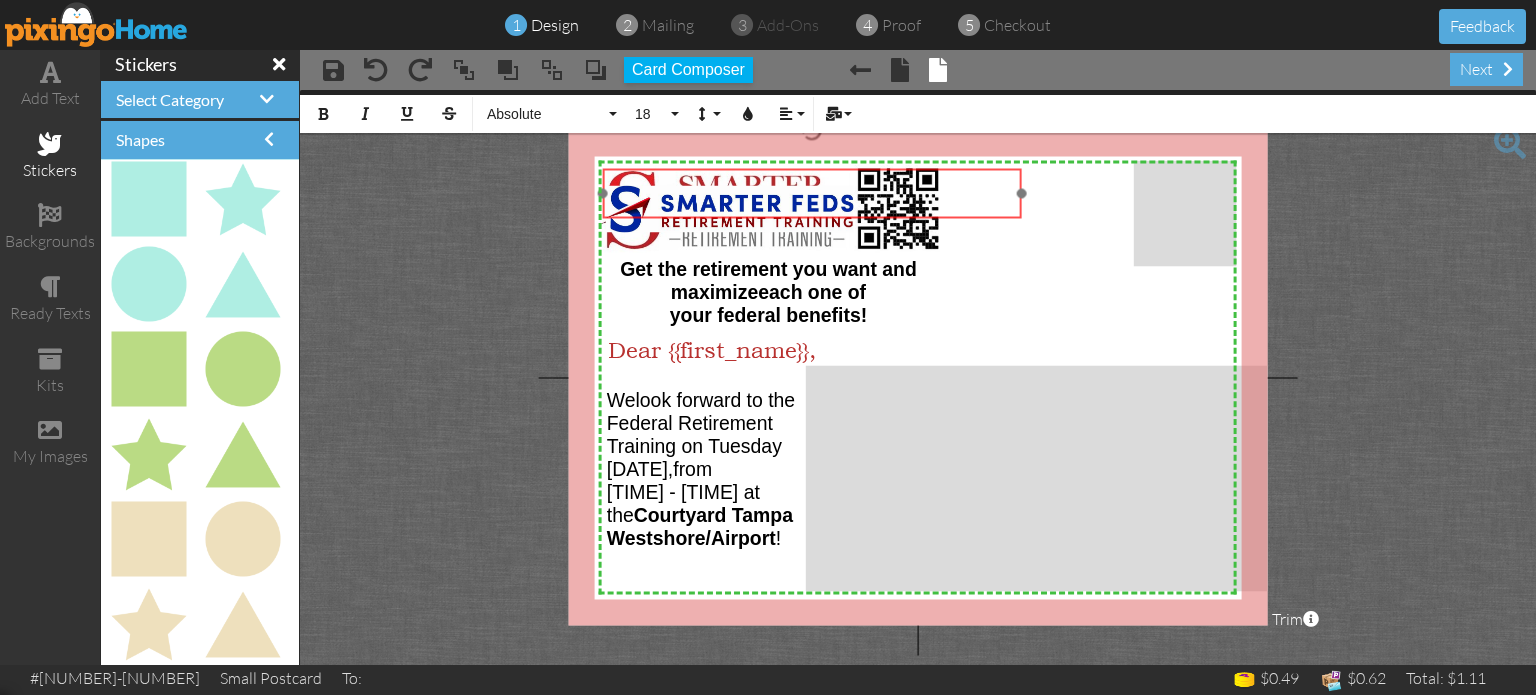 drag, startPoint x: 1072, startPoint y: 291, endPoint x: 800, endPoint y: 171, distance: 297.29446 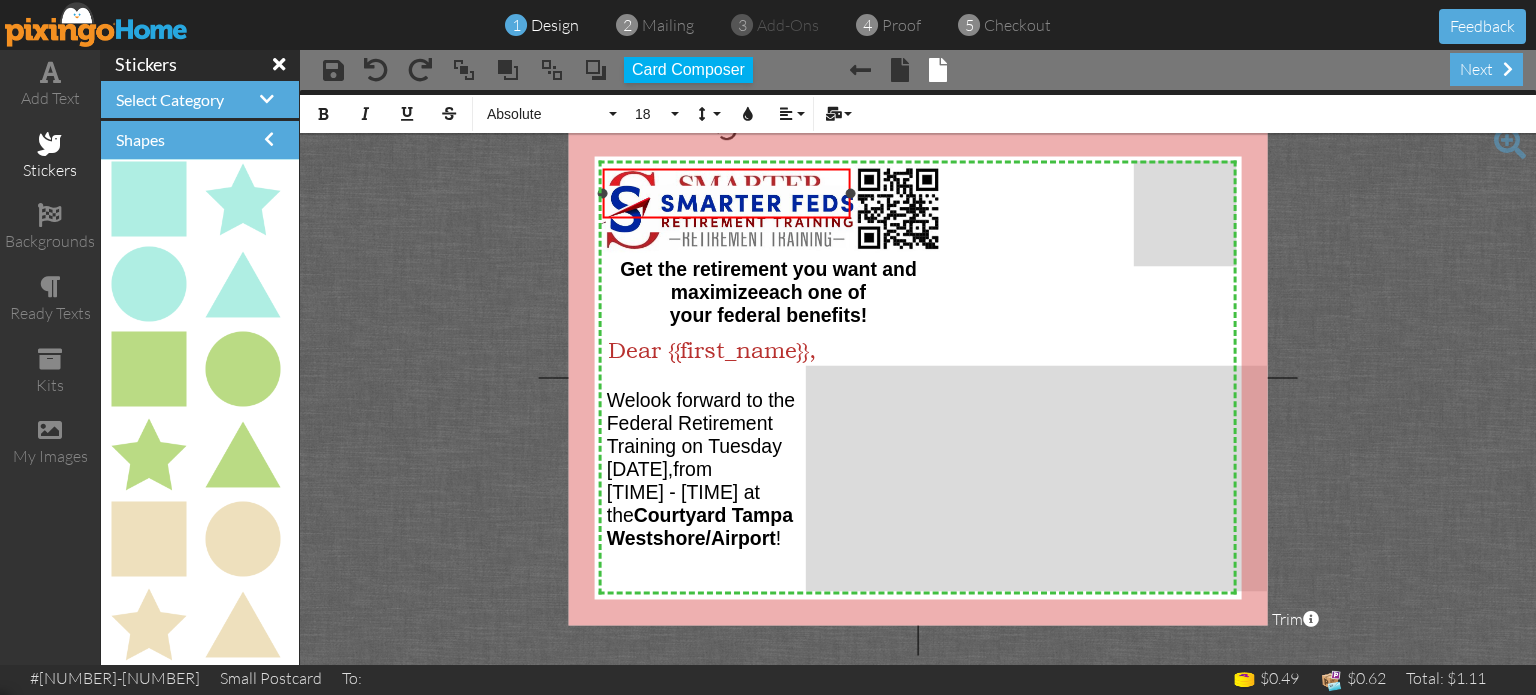 drag, startPoint x: 1023, startPoint y: 191, endPoint x: 852, endPoint y: 189, distance: 171.01169 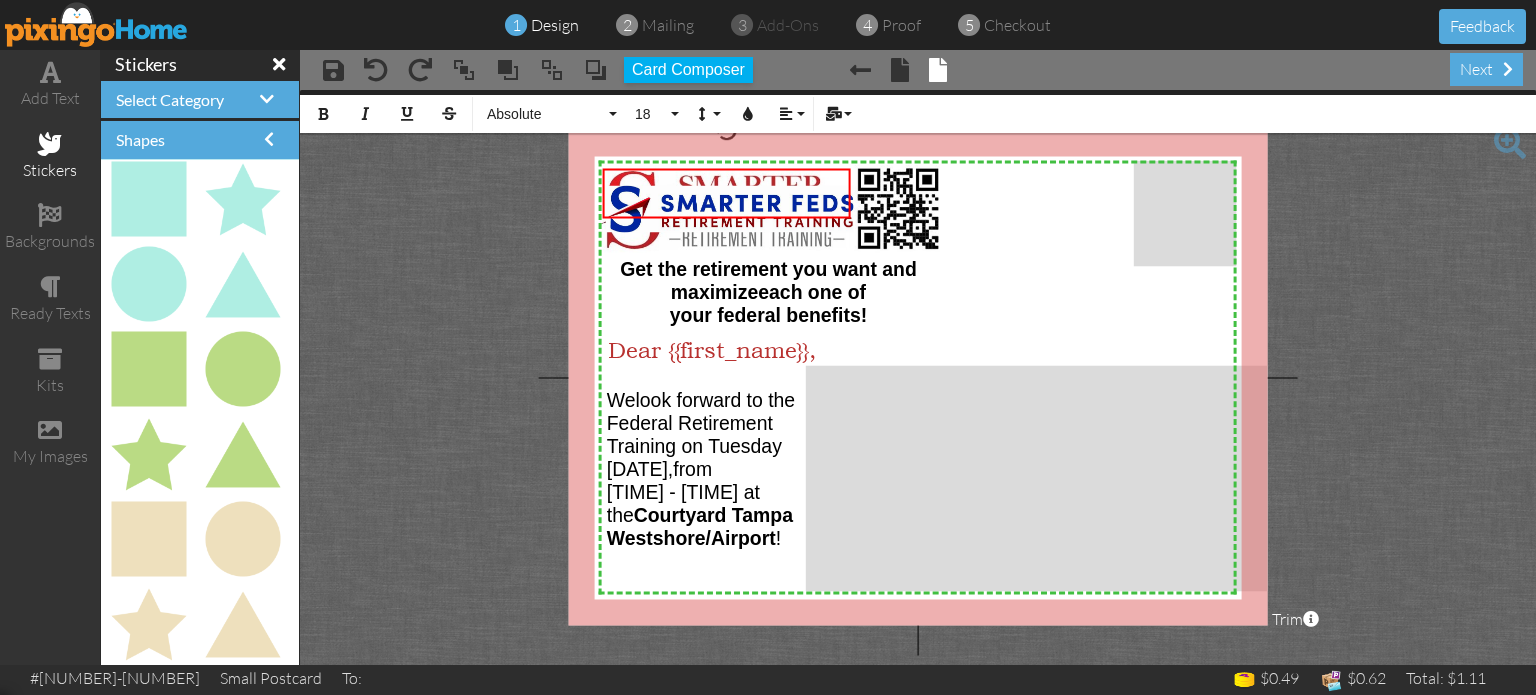 click on "× × × Get the retirement you want and maximize  each one of  your federal benefits! × Dear {{first_name}}, × We  look forward to the F ederal Retirement Training on [DAY] [MONTH] [DAY] ,  from  [TIME] - [TIME] at the  [LOCATION] [CITY]/[LOCATION] !   × ×" at bounding box center [918, 377] 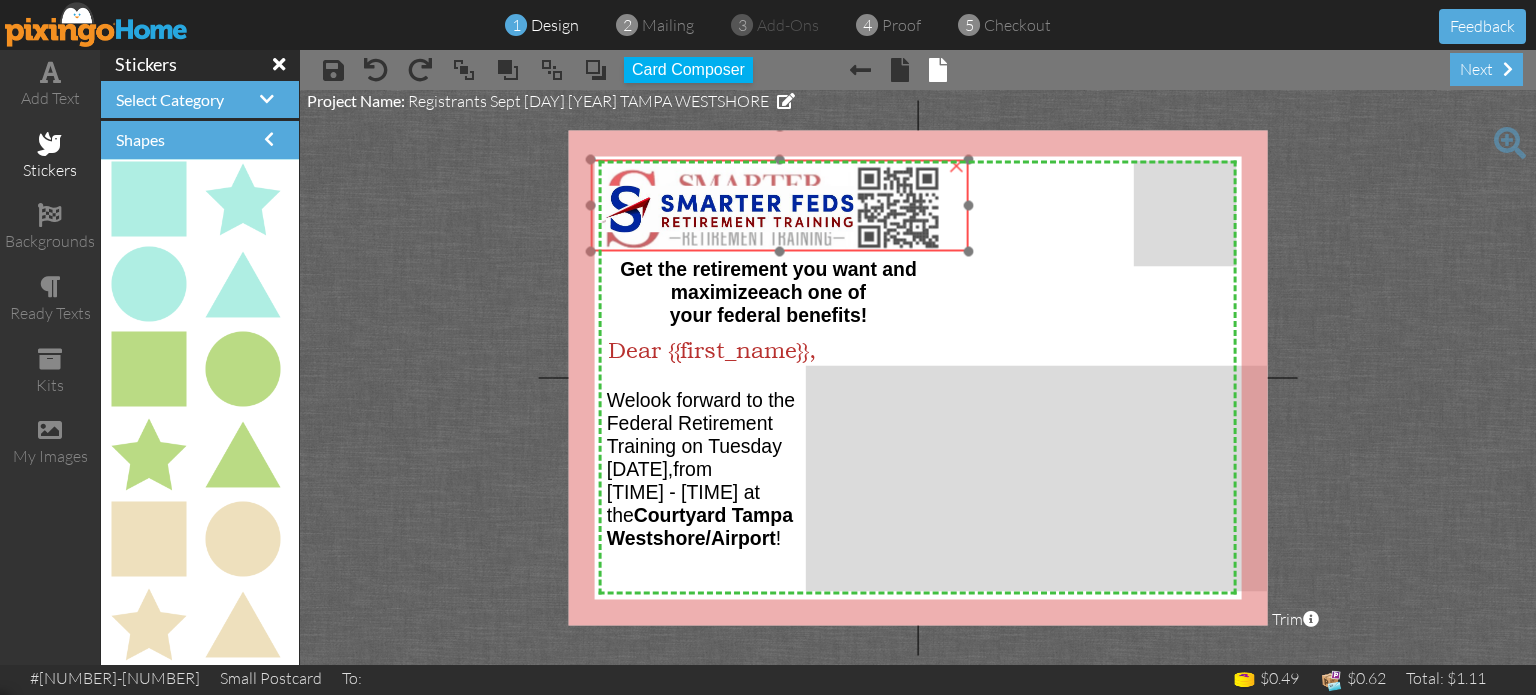 click at bounding box center (780, 206) 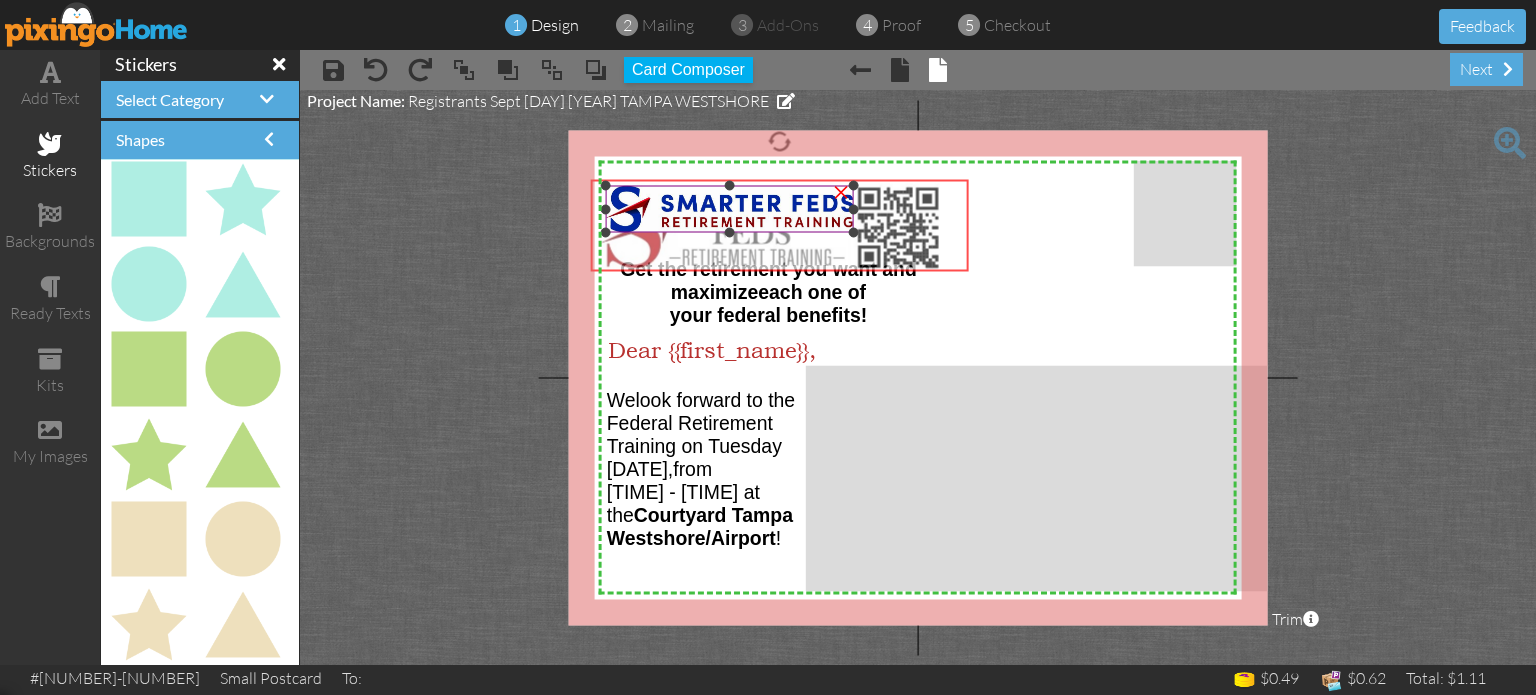 drag, startPoint x: 823, startPoint y: 171, endPoint x: 823, endPoint y: 191, distance: 20 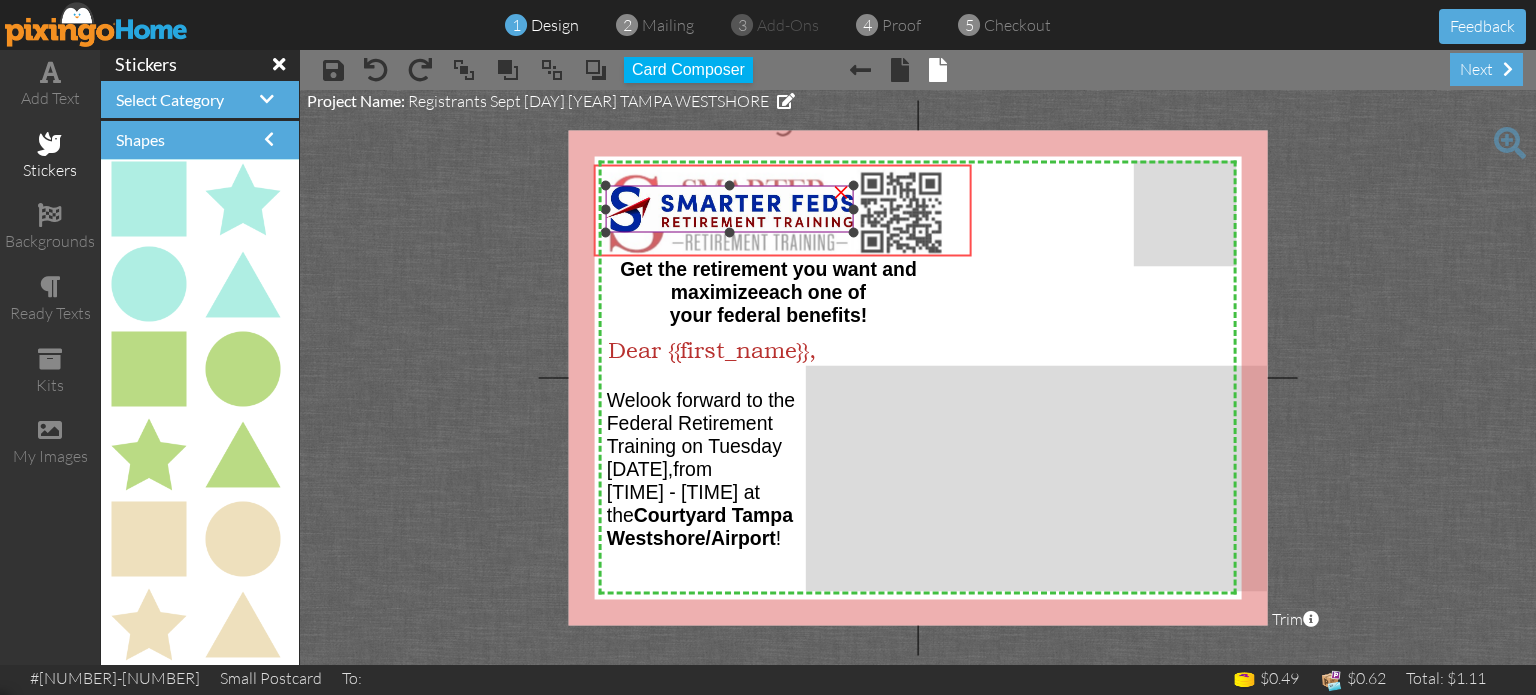 drag, startPoint x: 758, startPoint y: 246, endPoint x: 761, endPoint y: 231, distance: 15.297058 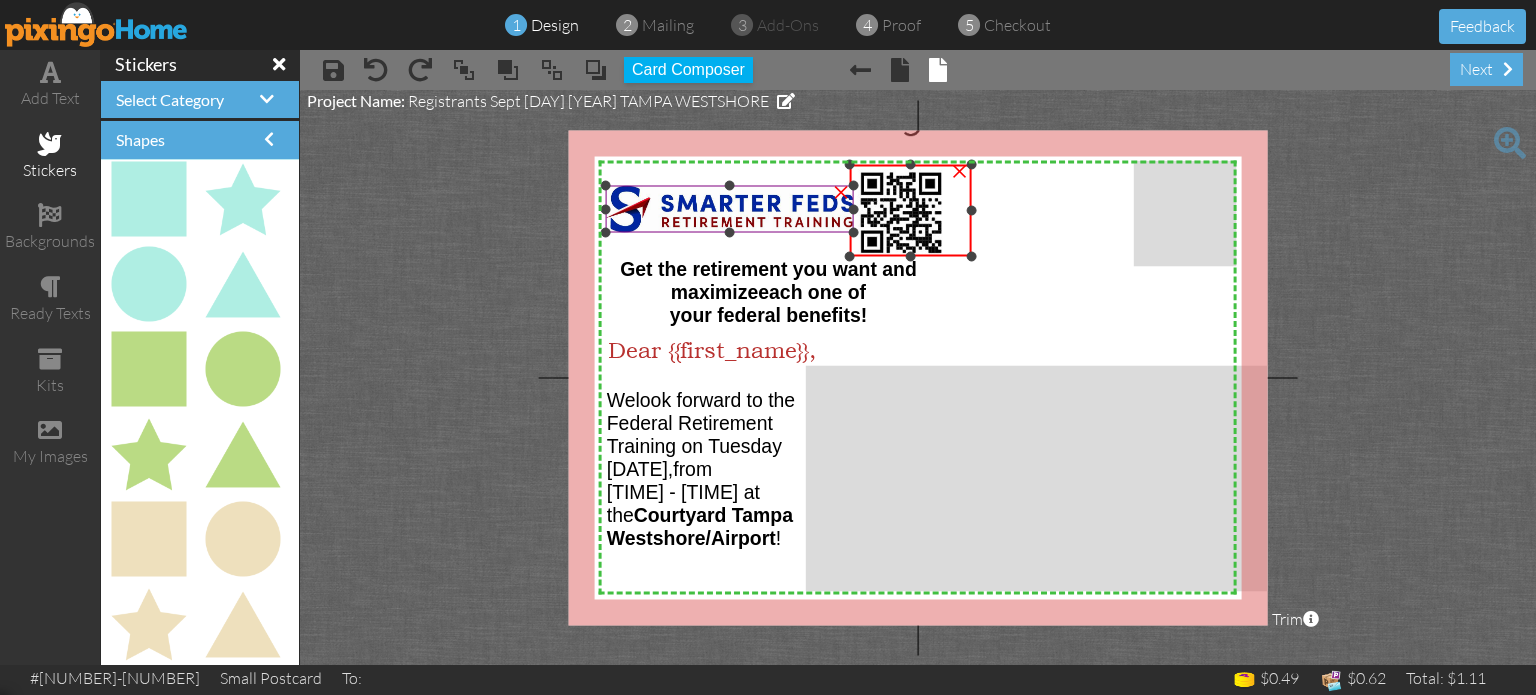 drag, startPoint x: 592, startPoint y: 209, endPoint x: 848, endPoint y: 202, distance: 256.09567 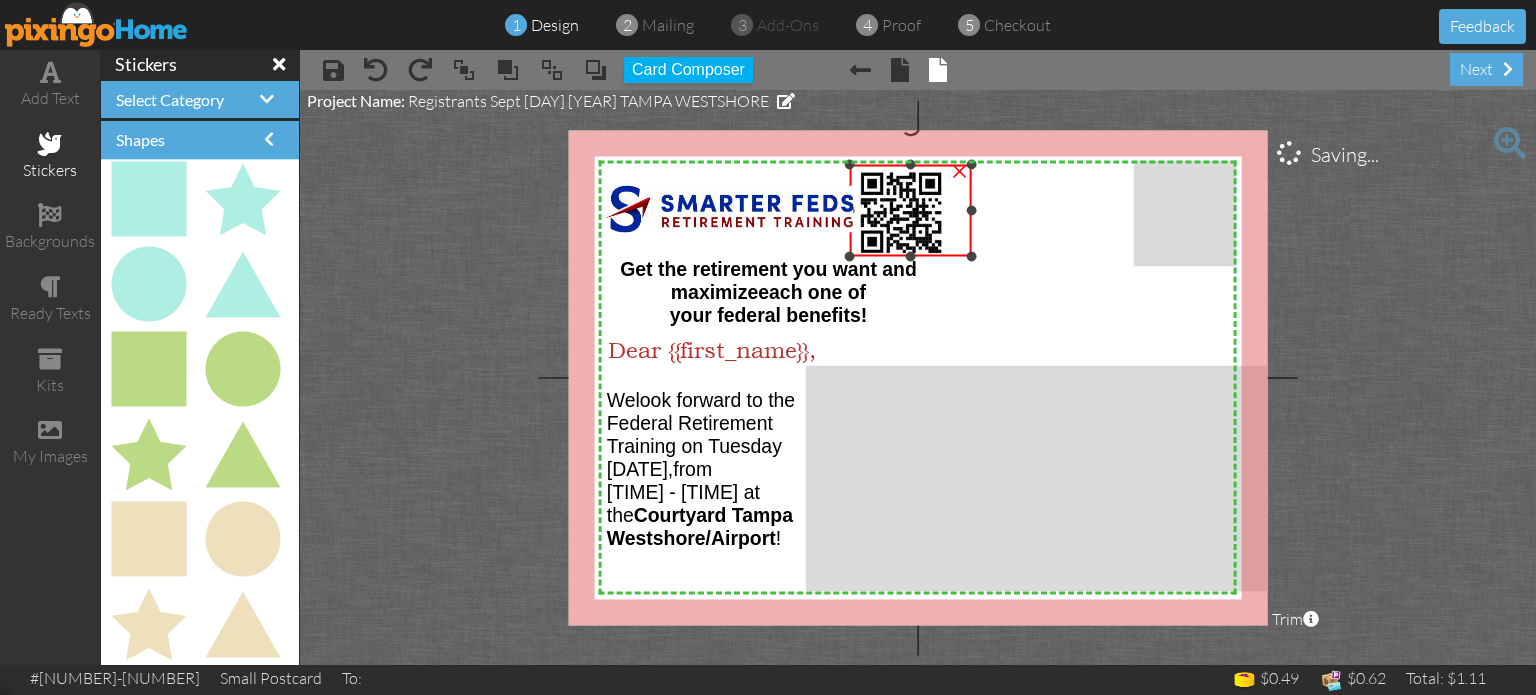 click at bounding box center (783, 211) 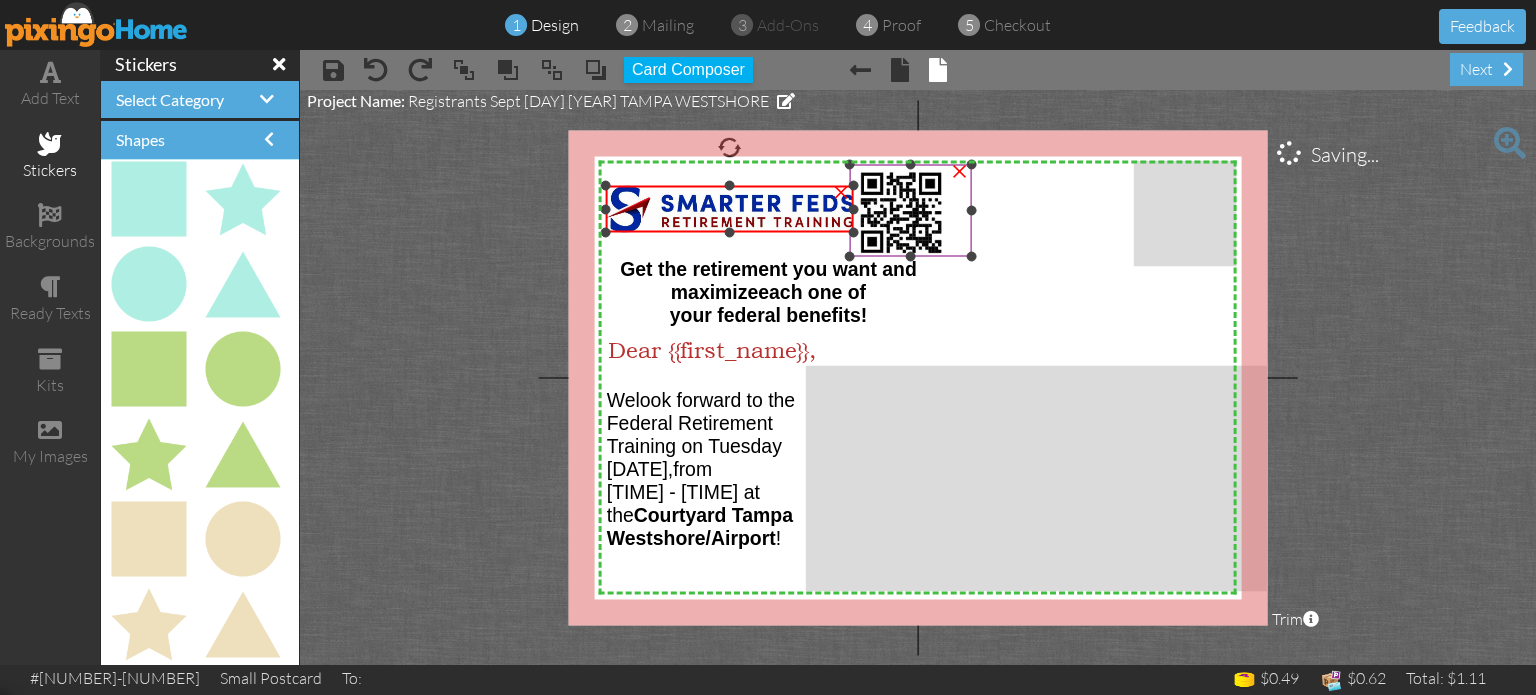 click on "× × × Get the retirement you want and maximize  each one of  your federal benefits! × Dear {{first_name}}, × We  look forward to the F ederal Retirement Training on [DAY] [MONTH] [DAY] ,  from  [TIME] - [TIME] at the  [LOCATION] [CITY]/[LOCATION] !   × ×" at bounding box center (918, 377) 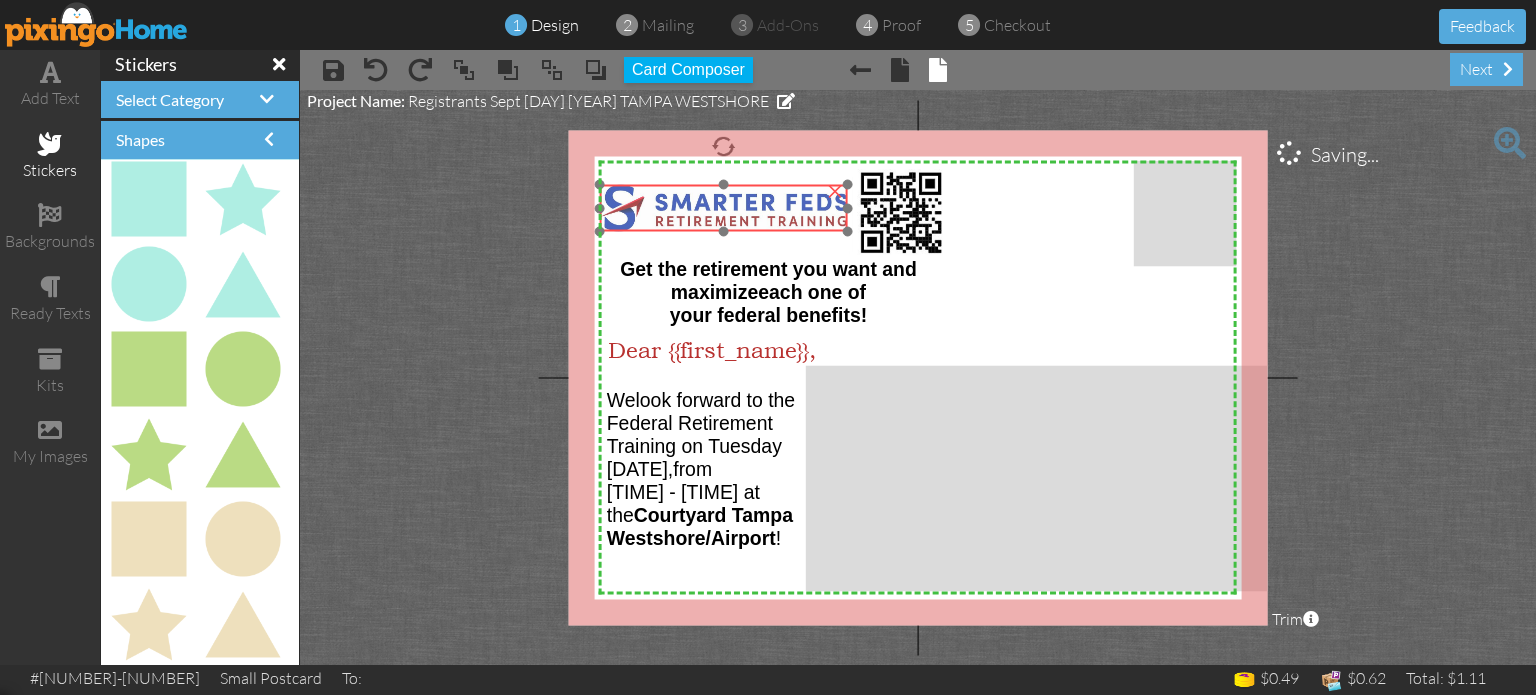 click at bounding box center [724, 208] 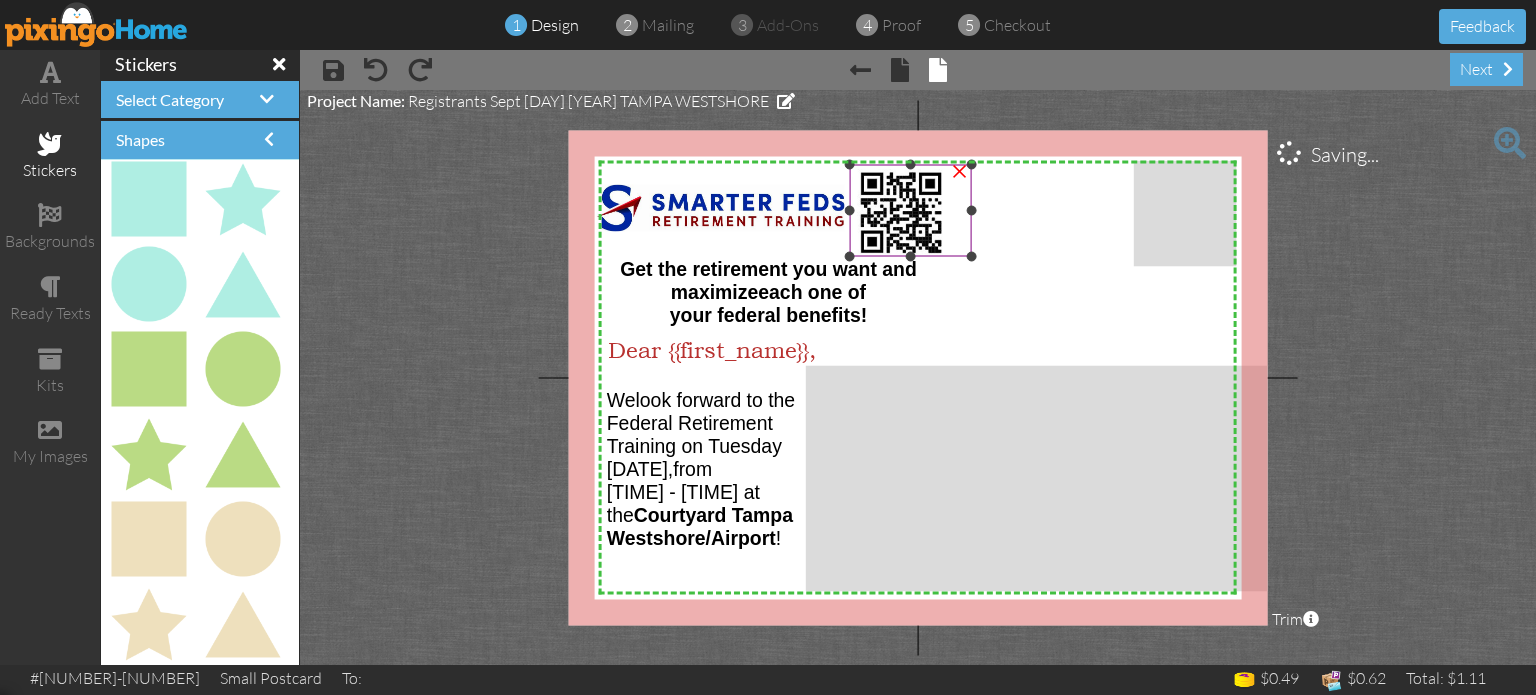 click at bounding box center [783, 211] 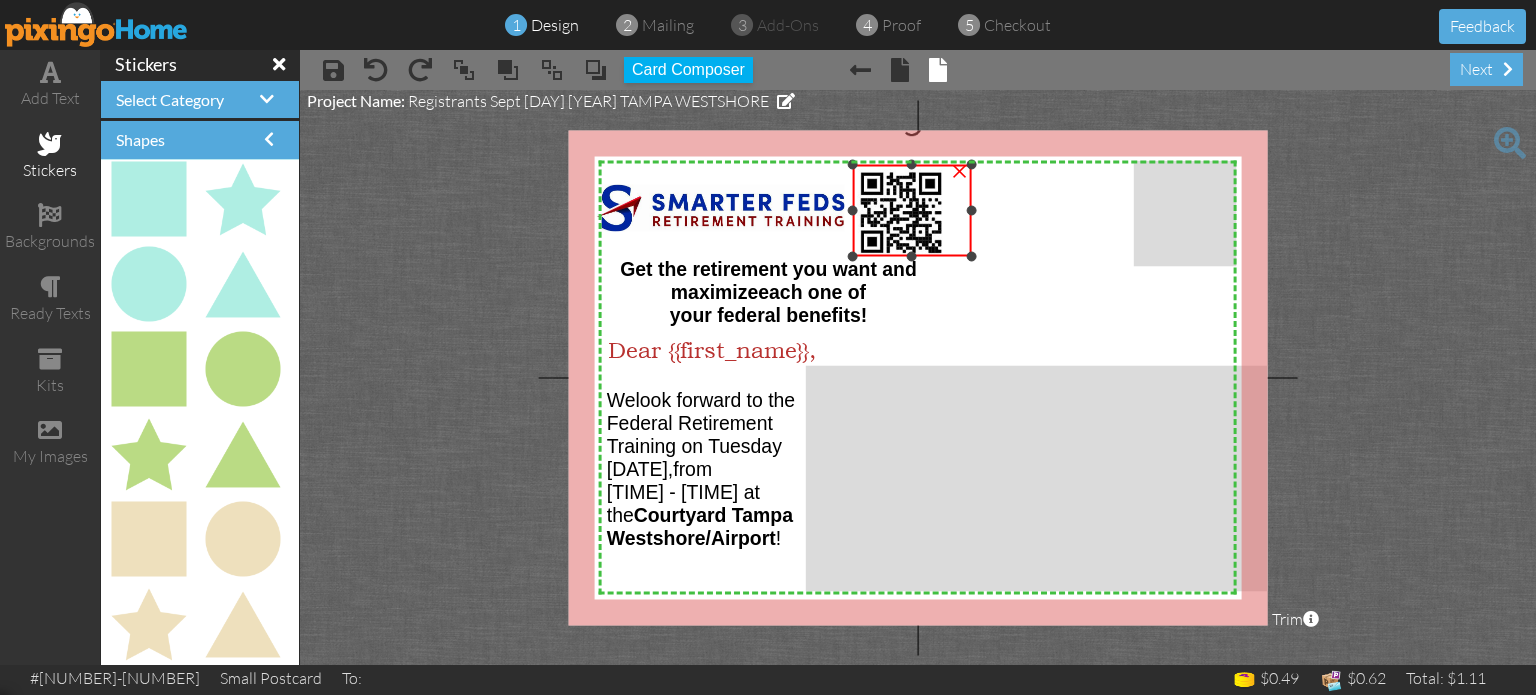 click at bounding box center [853, 211] 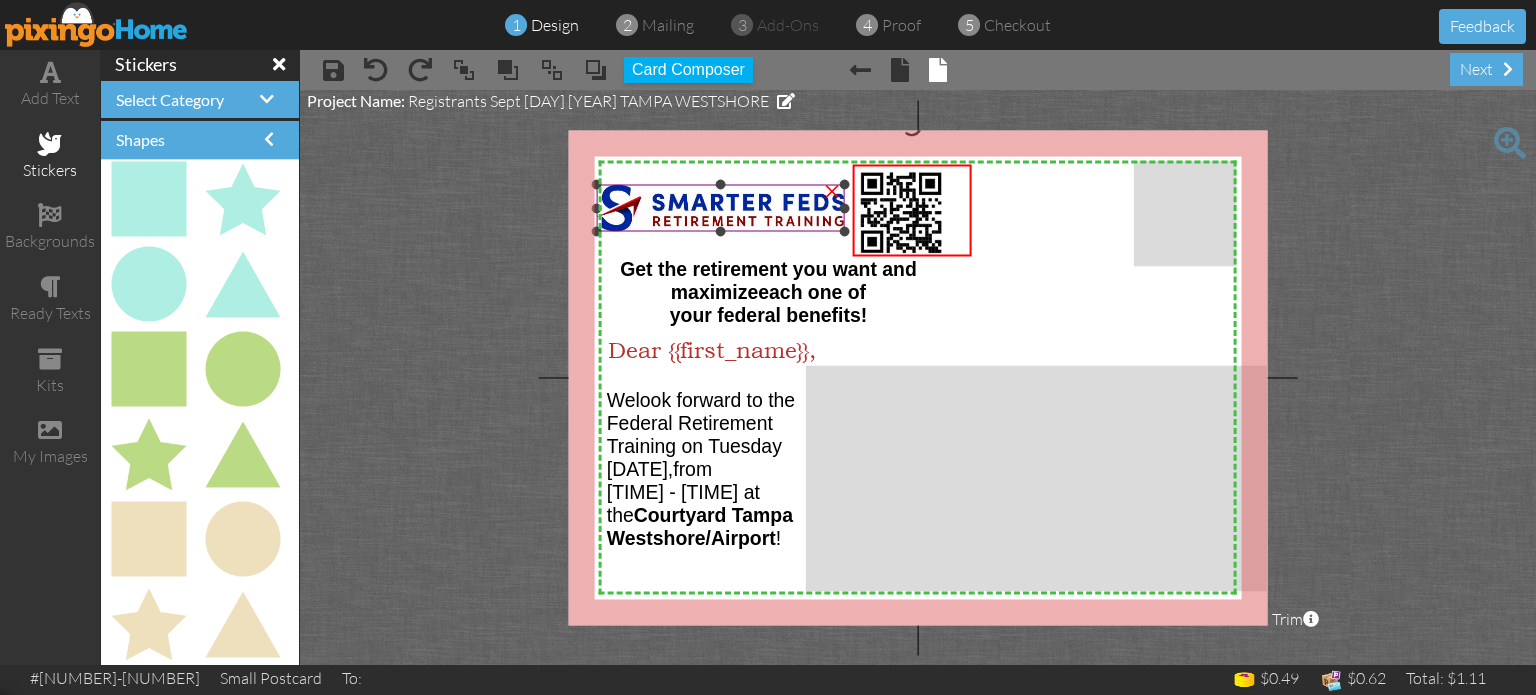 click at bounding box center (721, 208) 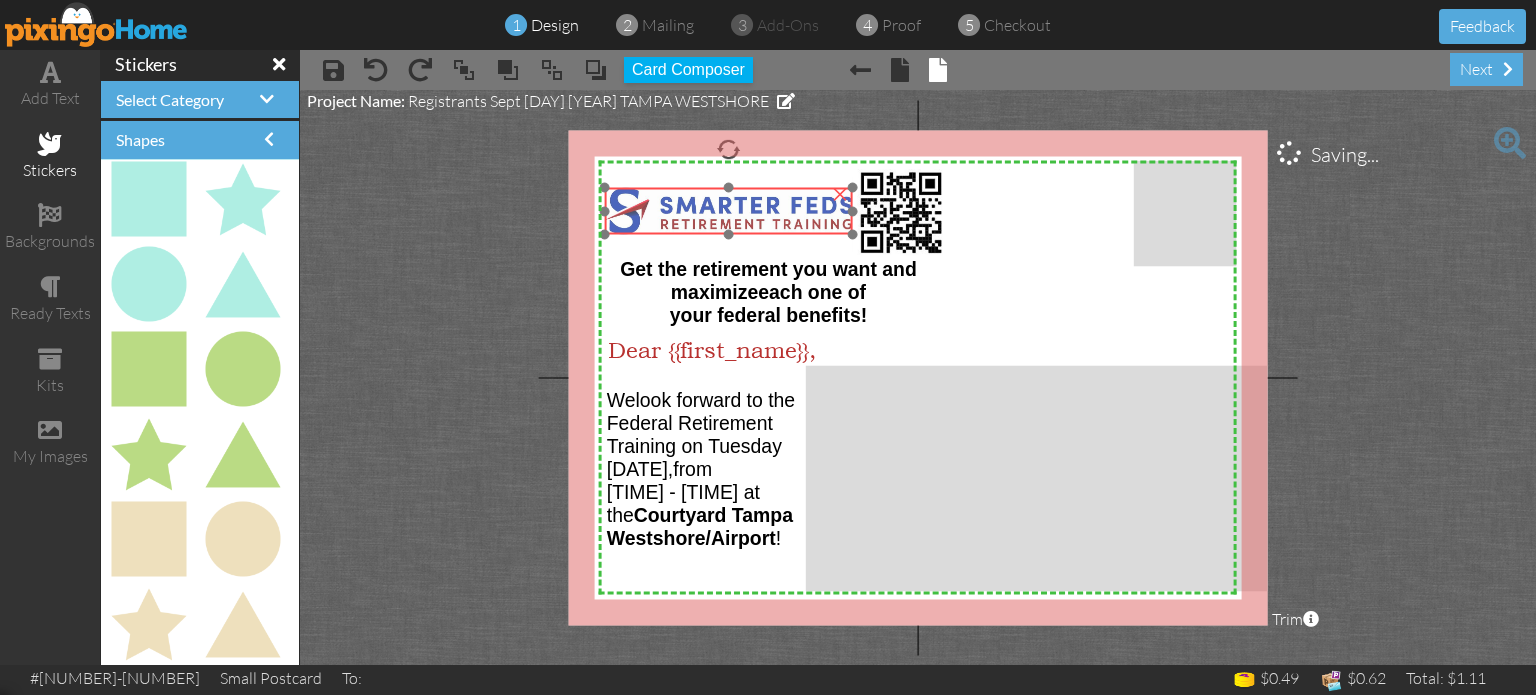 click at bounding box center (729, 211) 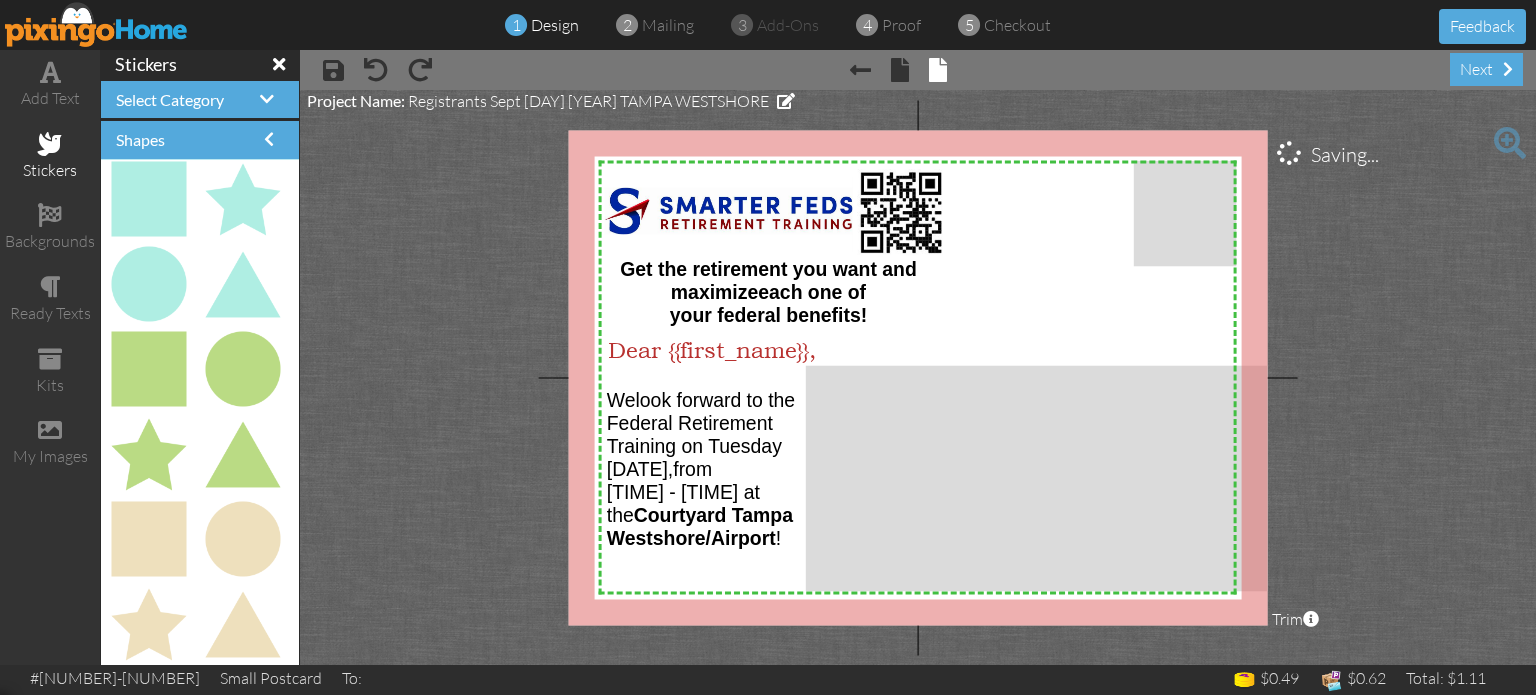 click on "X X X X X X X X X X X X X X X X X X X X X X X X X X X X X X X X X X X X X X X X X X X X X X X X X X X X X X X X X X X X X X X X X X X X X X X X X X X X X X X X X X X X X X X X X X X X X X X X X × × × Get the retirement you want and maximize  each one of  your federal benefits! × Dear {{first_name}}, × We  look forward to the F ederal Retirement Training on Tuesday [DATE] ,  from  [TIME] at the  Courtyard [CITY]/Airport !   × ×
Saving...
Project Name:
Registrants [DATE] [CITY] [STATE]
Trim
×
About the red and green reference lines
Area inside the
green dashed line
The" at bounding box center [918, 377] 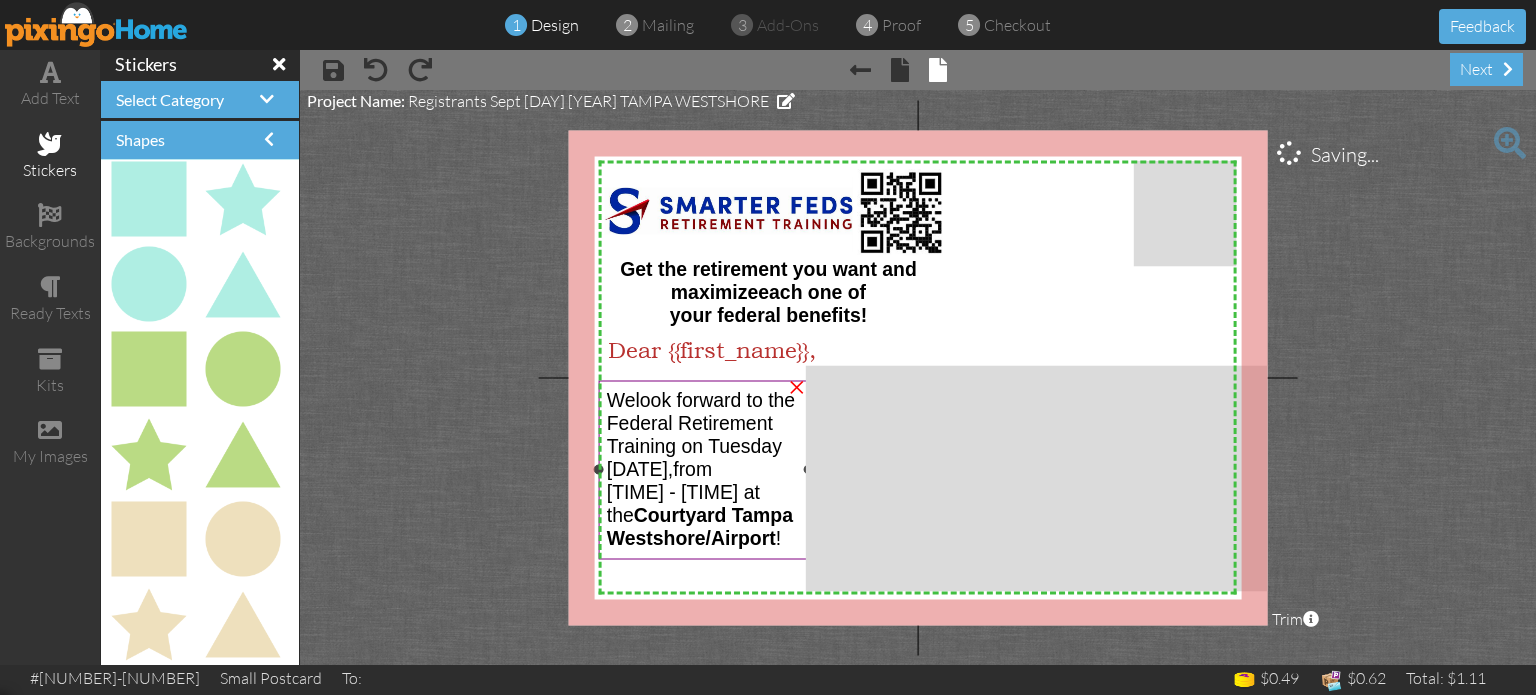 click on "[DATE]" at bounding box center [637, 469] 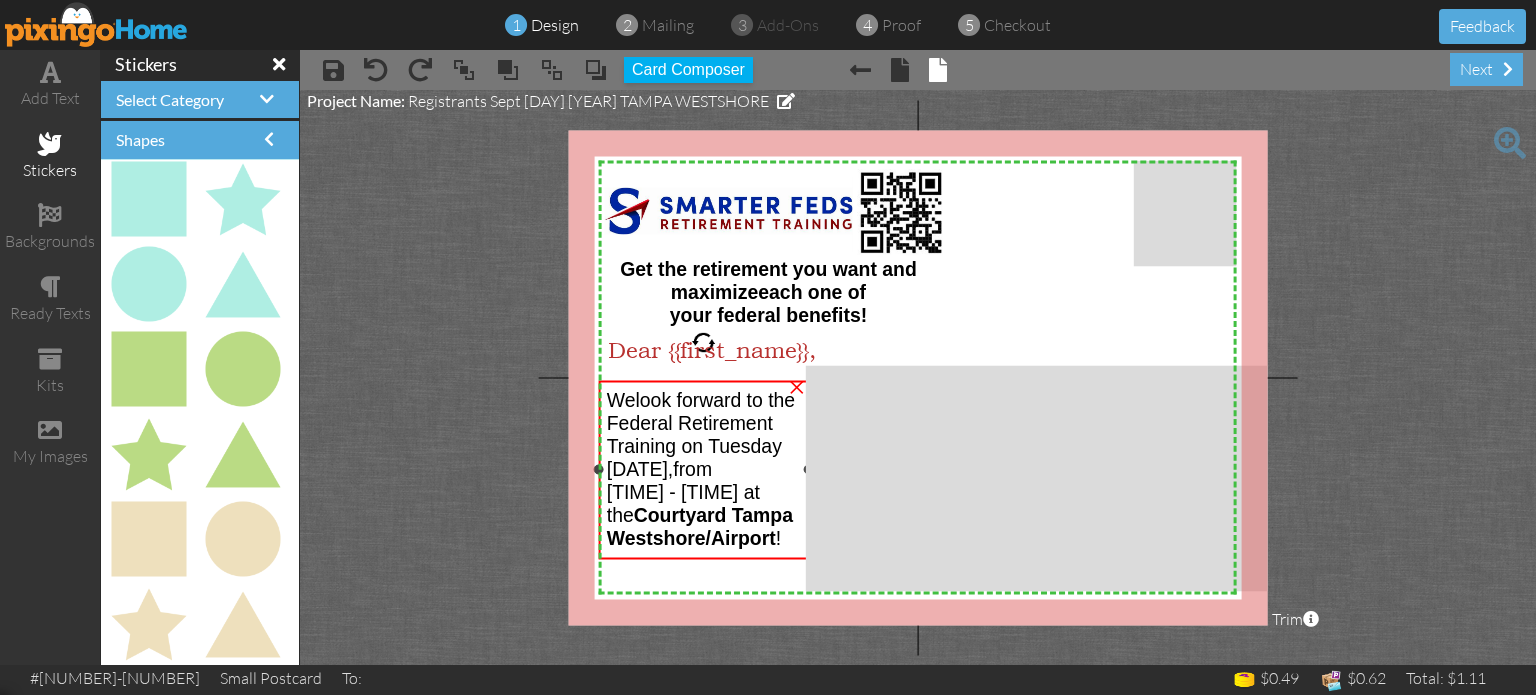 click on "[TIME] - [TIME] at the  Courtyard Tampa Westshore/Airport" at bounding box center (700, 515) 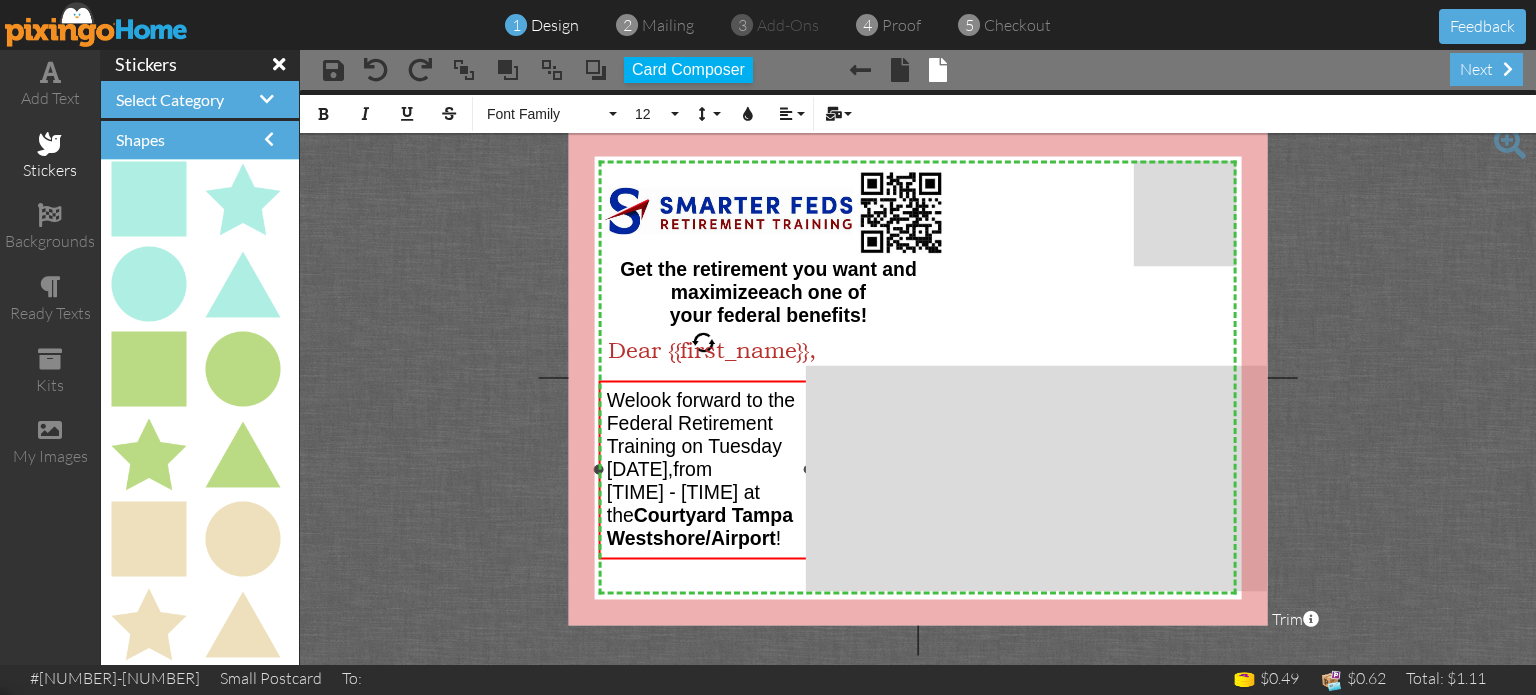 click on "[TIME] - [TIME] at the  Courtyard Tampa Westshore/Airport" at bounding box center [700, 515] 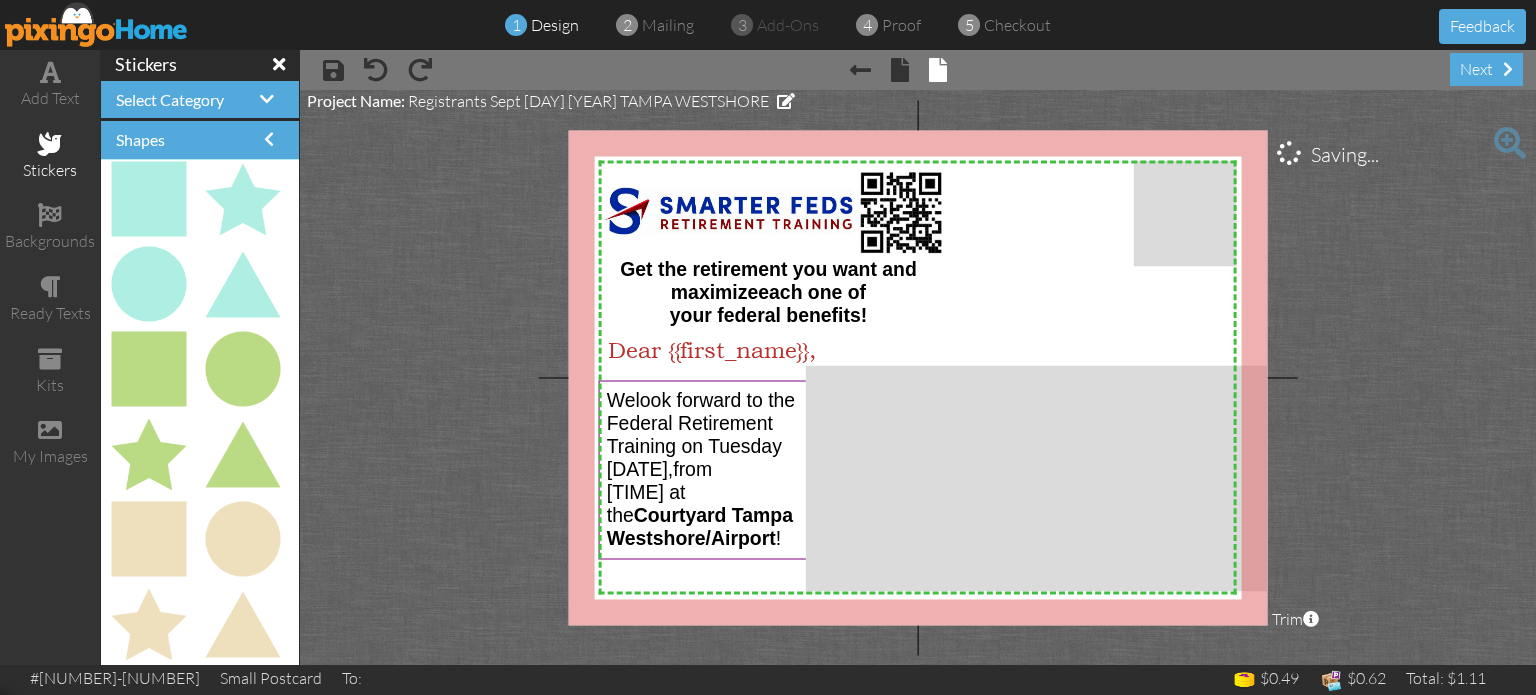 click on "× × × Get the retirement you want and maximize  each one of  your federal benefits! × Dear {{first_name}}, × We  look forward to the F ederal Retirement Training on [DAY] [MONTH] [DAY] ,  from  [TIME] - [TIME] at the  [LOCATION] [CITY]/[LOCATION] !   × ×
Project Name:
Registrants [MONTH] [DAY] [YEAR] [CITY] [STATE]
Trim
×
About the red and green reference lines
Area inside the
green dashed line
The" at bounding box center [918, 377] 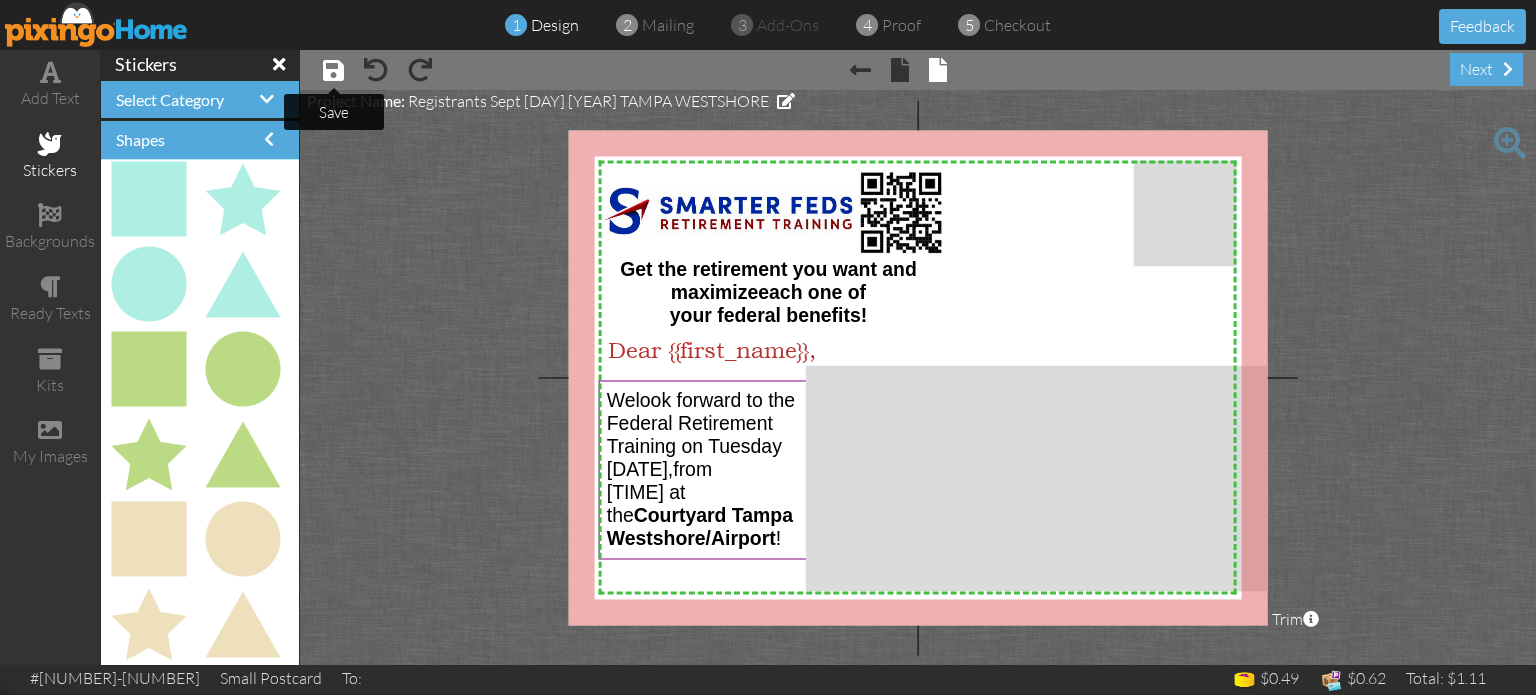 click at bounding box center [333, 70] 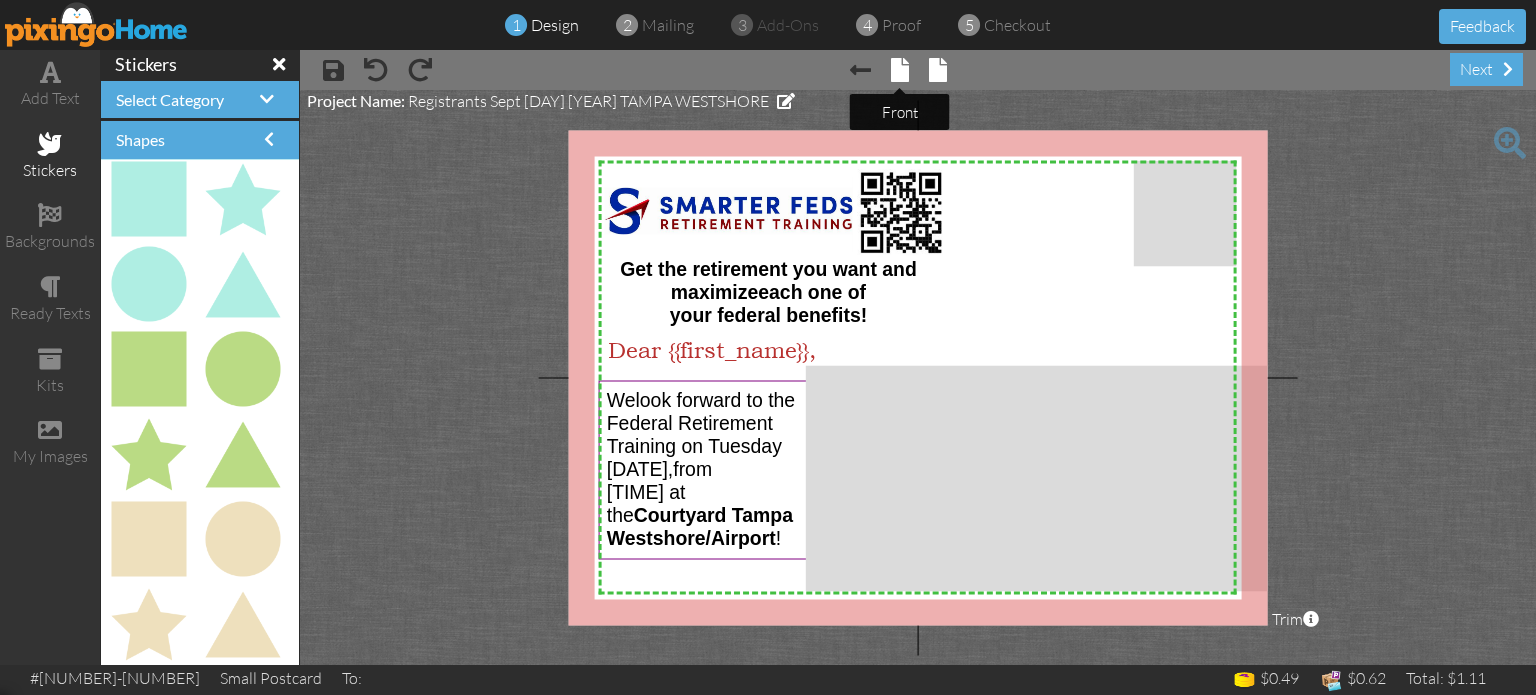 click at bounding box center (900, 70) 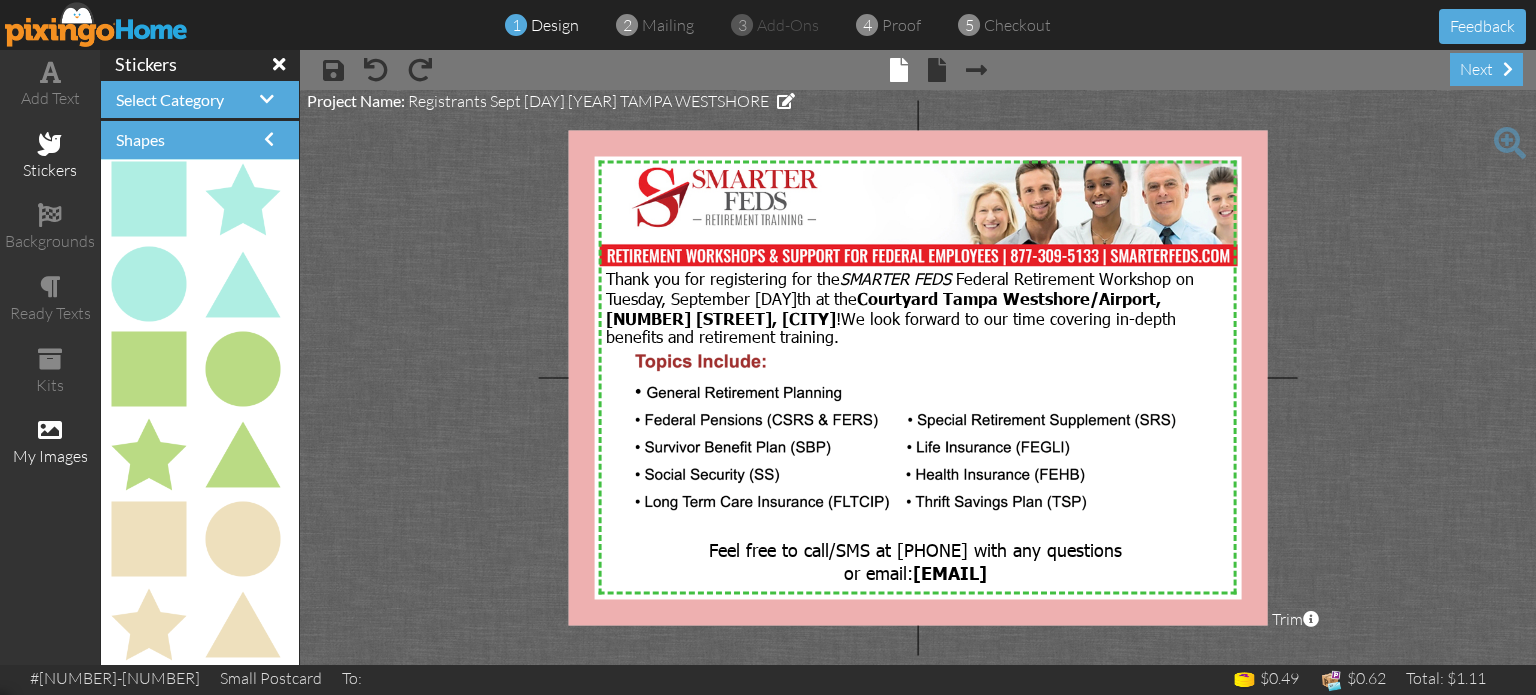 click at bounding box center [50, 430] 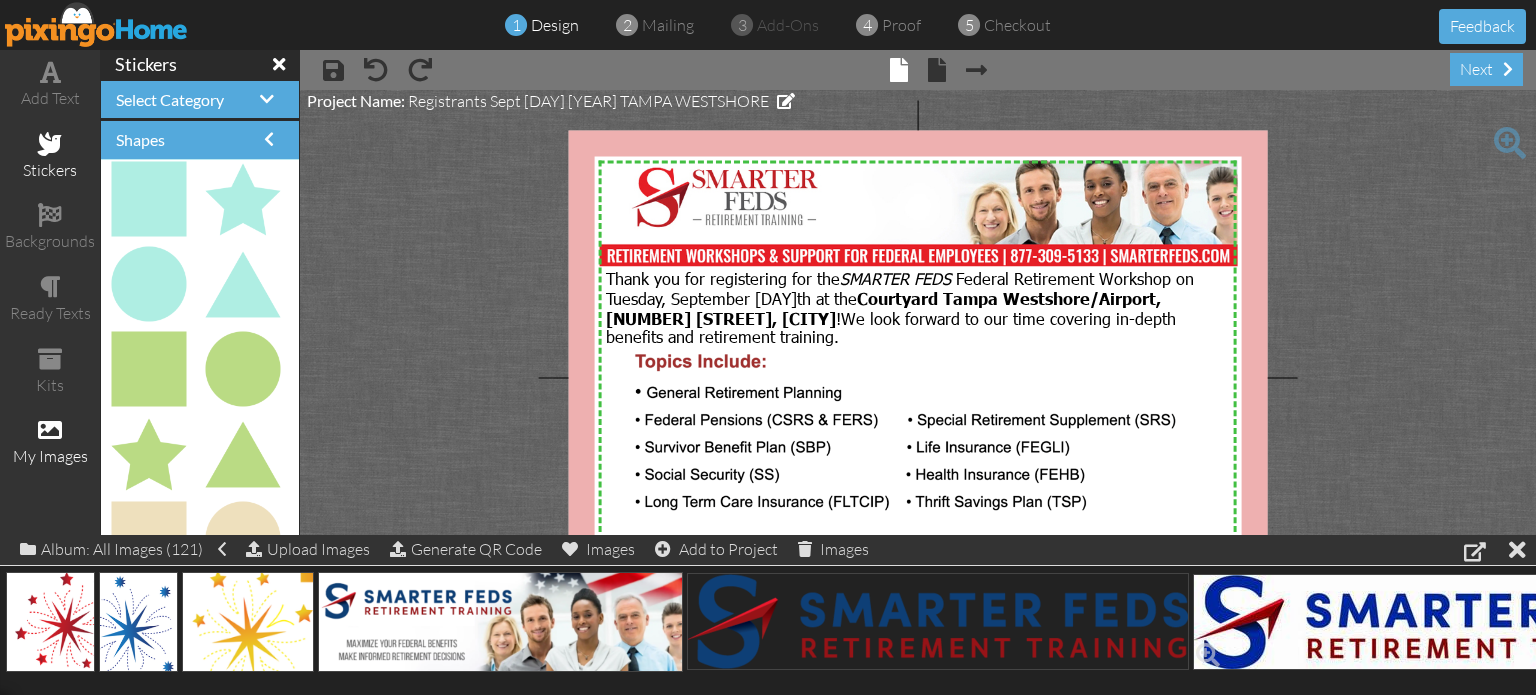 click 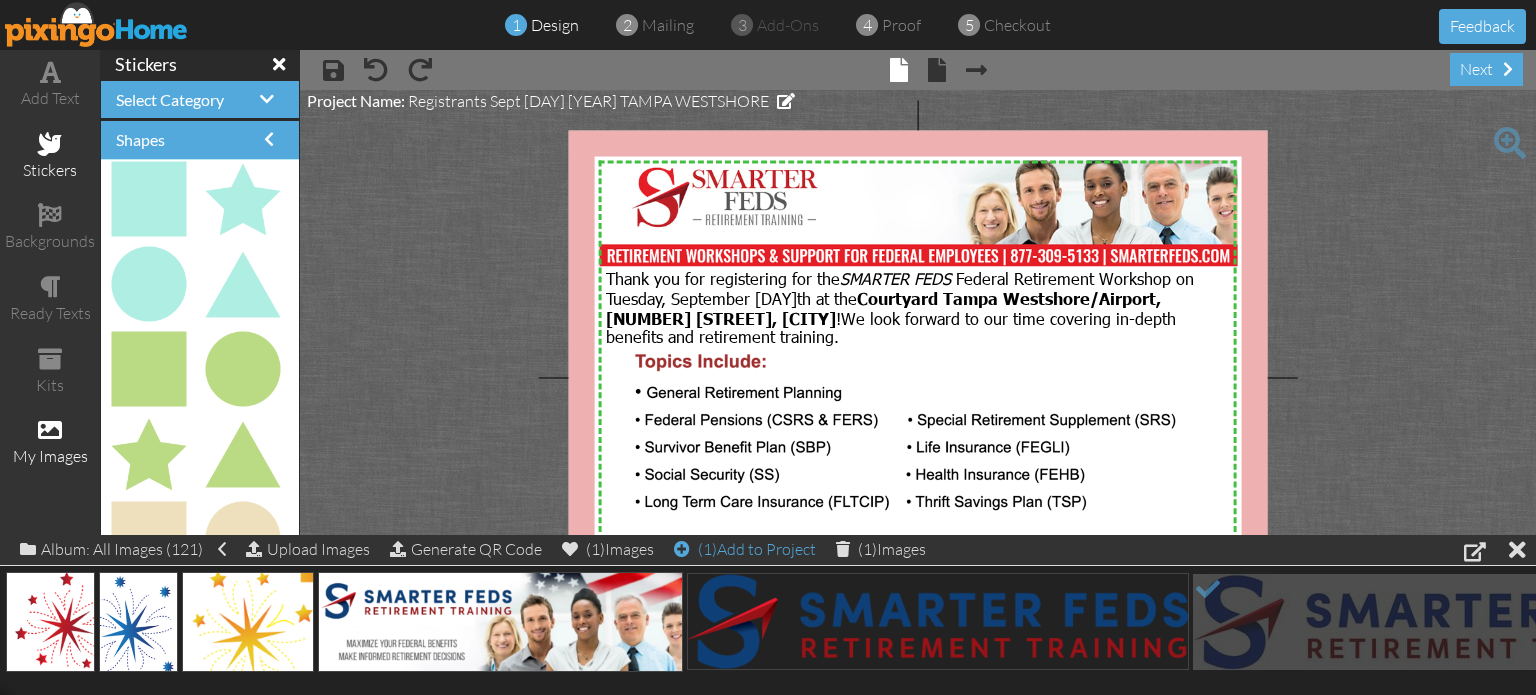 click on "(1)
Add to Project" 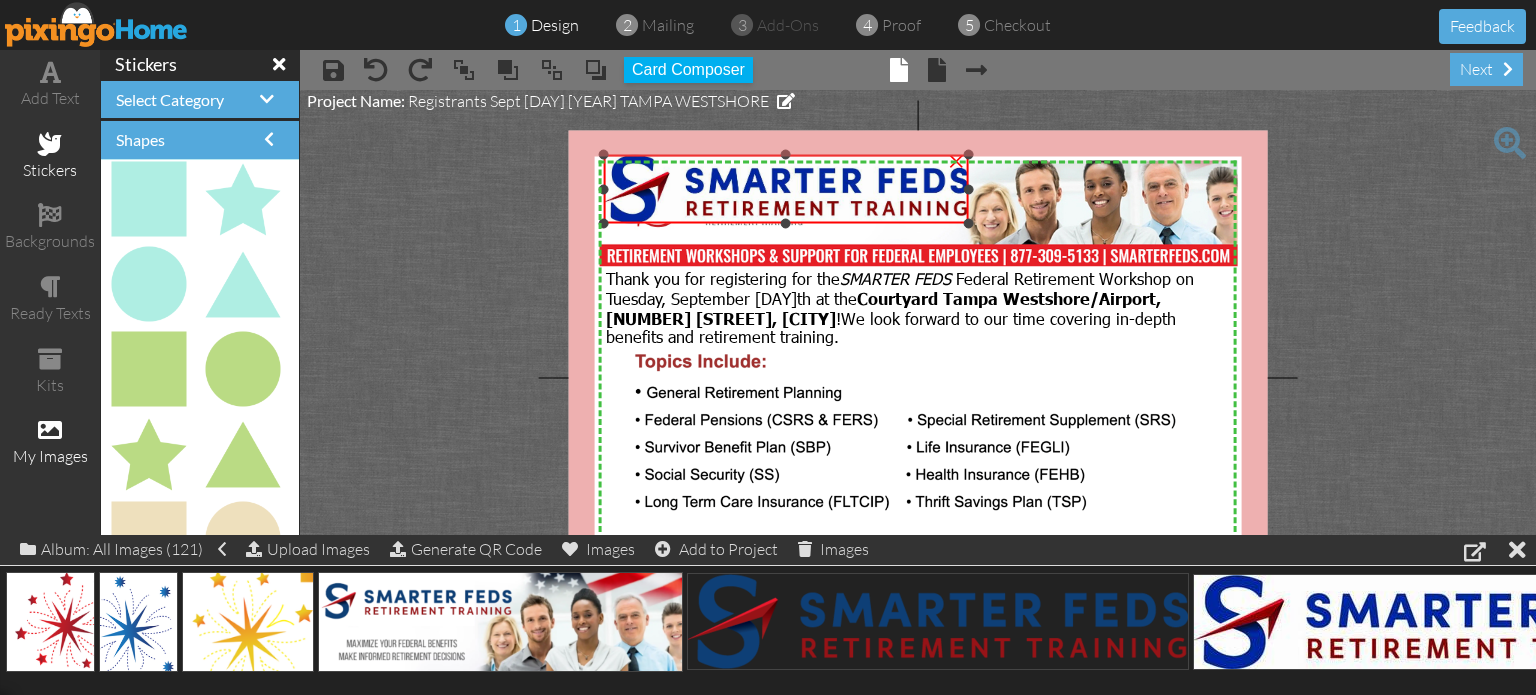drag, startPoint x: 881, startPoint y: 207, endPoint x: 895, endPoint y: 223, distance: 21.260292 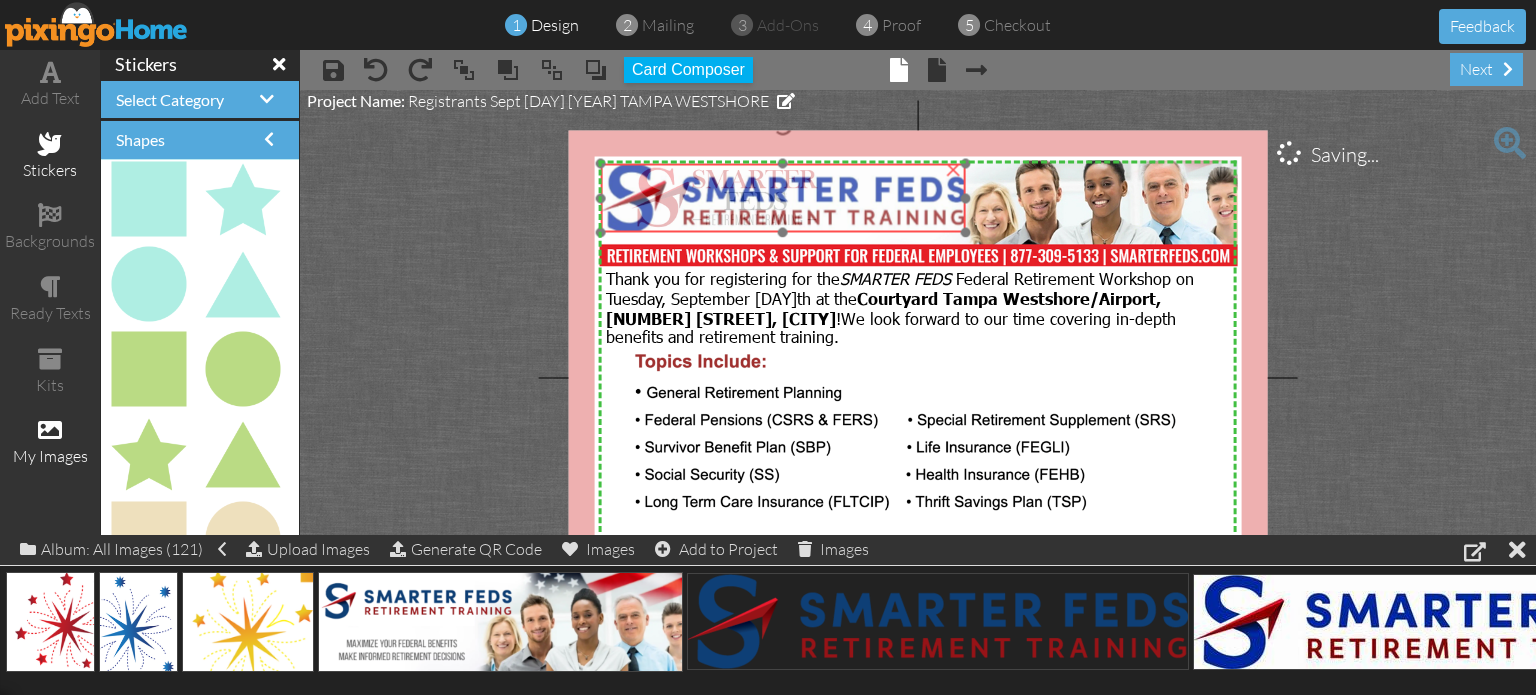 click at bounding box center [783, 198] 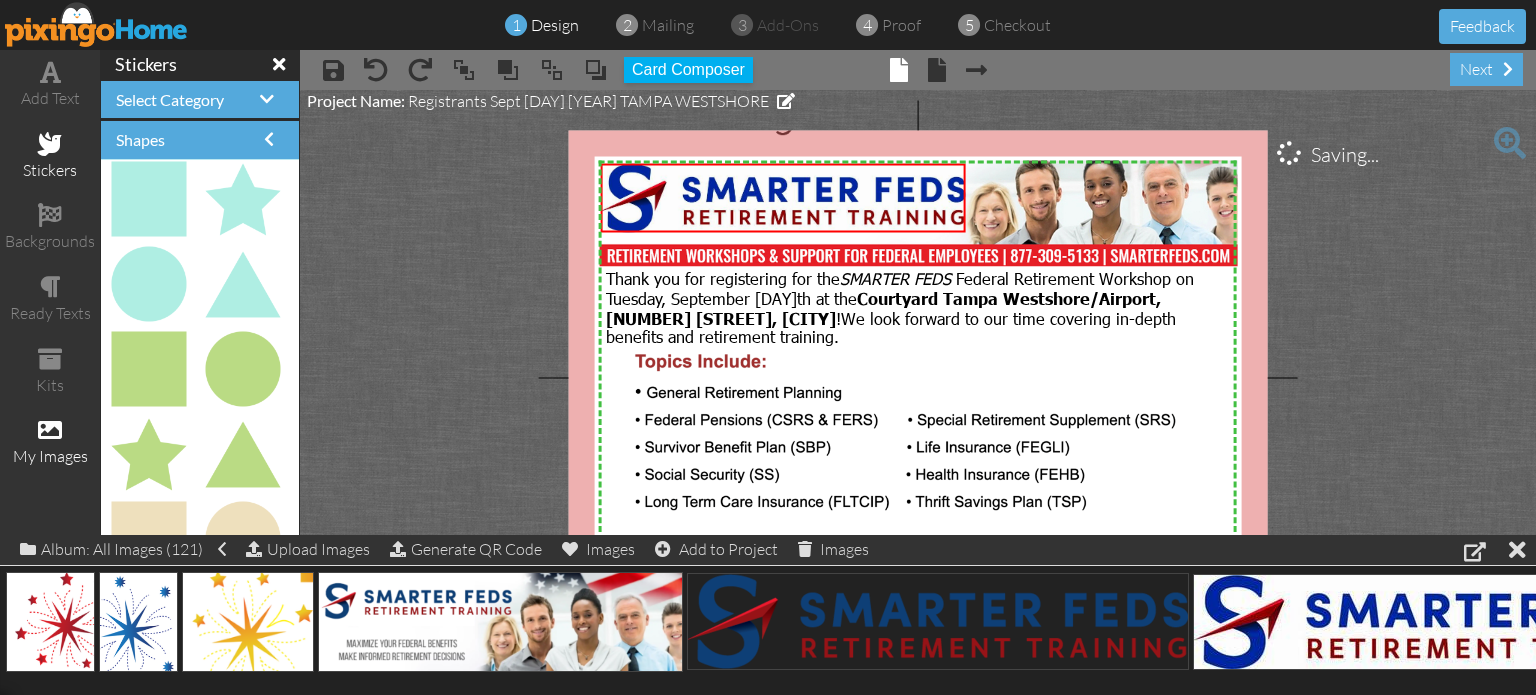 click on "X X X X X X X X X X X X X X X X X X X X X X X X X X X X X X X X X X X X X X X X X X X X X X X X X X X X X X X X X X X X X X X X X X X X X X X X X X X X X X X X X X X X X X X X X X X X X X X X X × × ×                     Thank you for registering for the  SMARTER FEDS   Federal Retirement Workshop on Tuesday, September [DAY]th at the  Courtyard Tampa Westshore/Airport, [NUMBER] [STREET], [CITY] !  We look forward to our time covering in-depth benefits and retirement training.  × Feel free to call/SMS at [PHONE] with any questions  or email:  Workshops@SmarterFeds.com × ×
Saving...
Project Name:
Registrants Sept [DAY] [YEAR] TAMPA WESTSHORE
Trim
×
About the red and green reference lines" at bounding box center [918, 377] 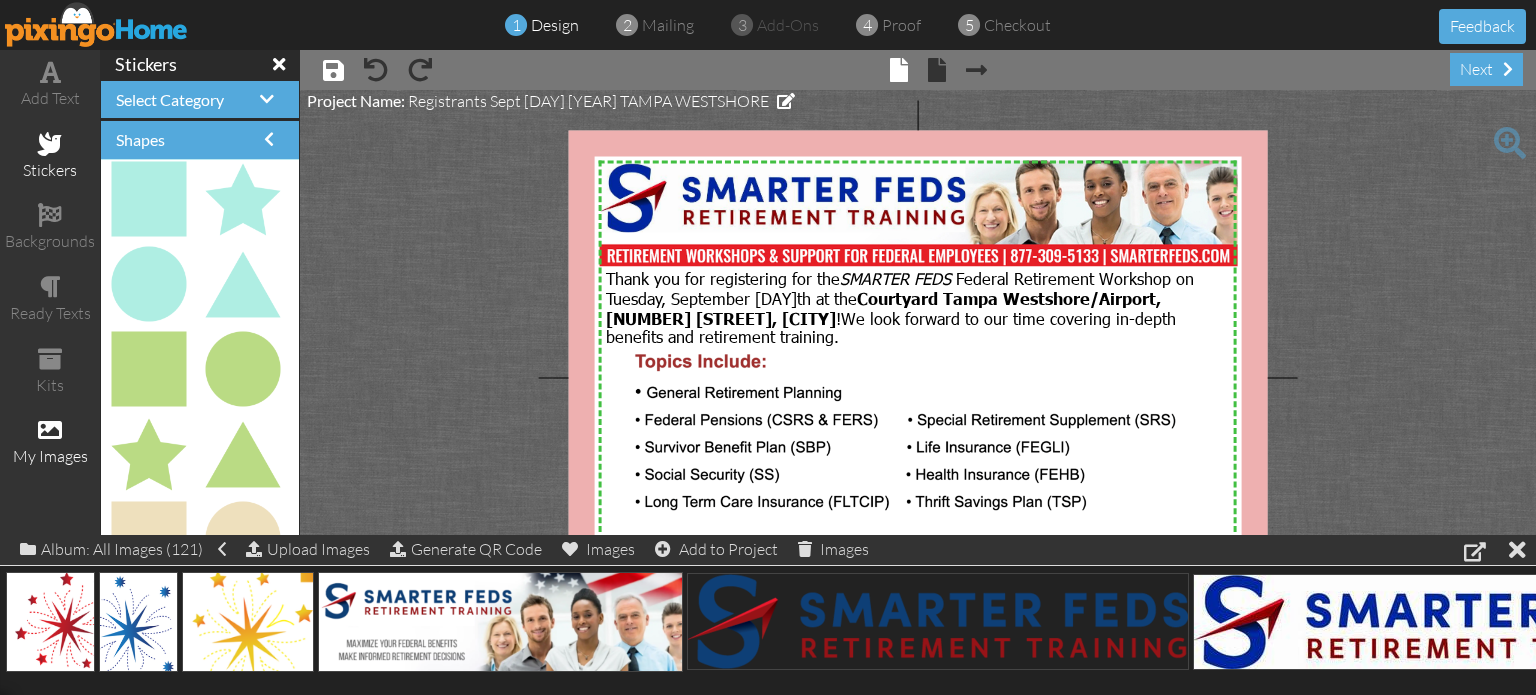click at bounding box center (333, 70) 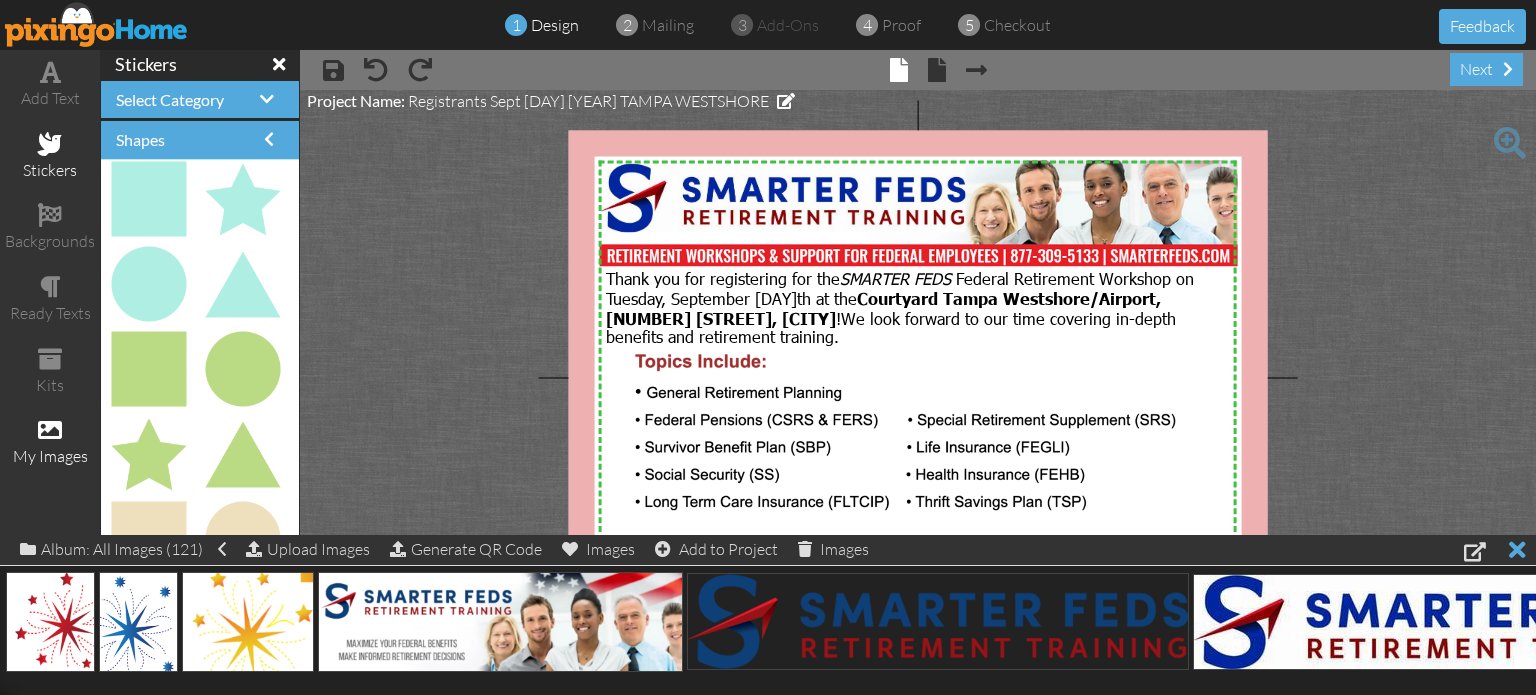 click 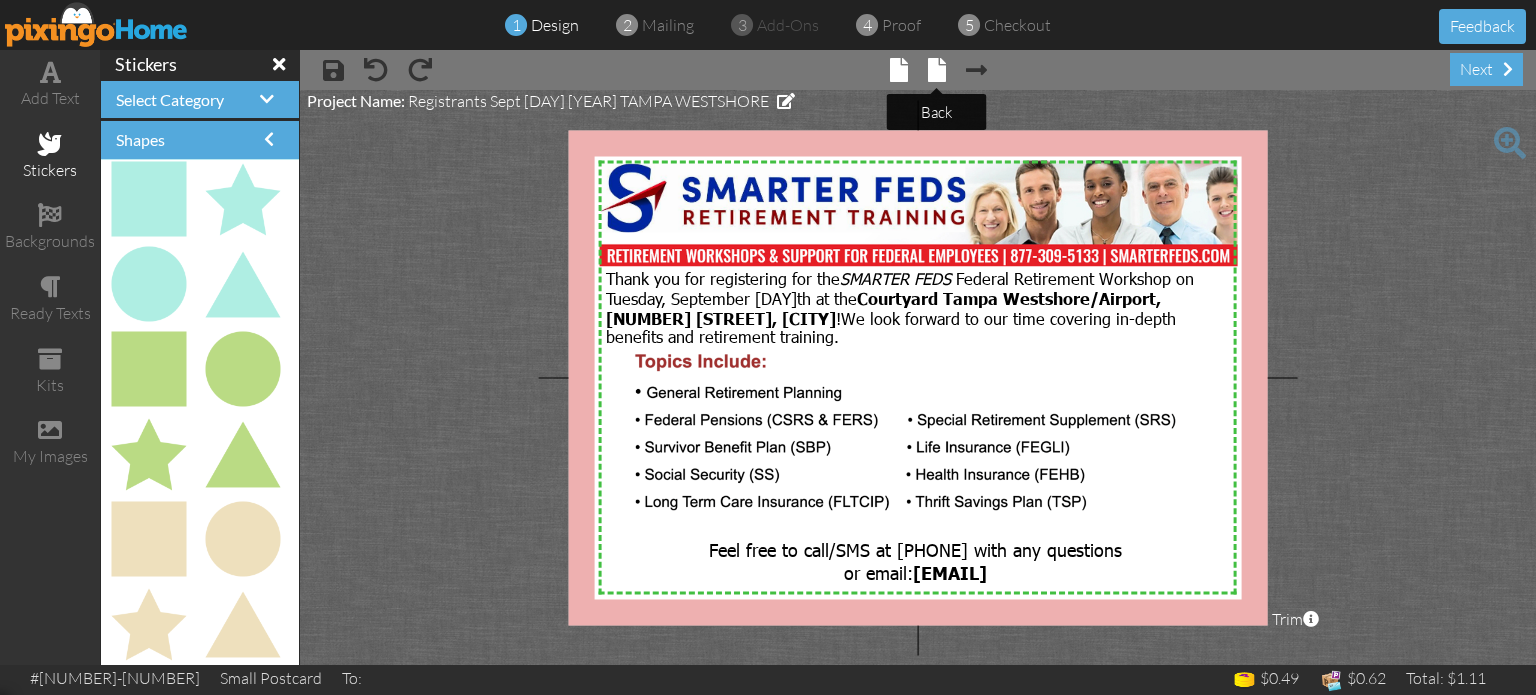 click at bounding box center [937, 70] 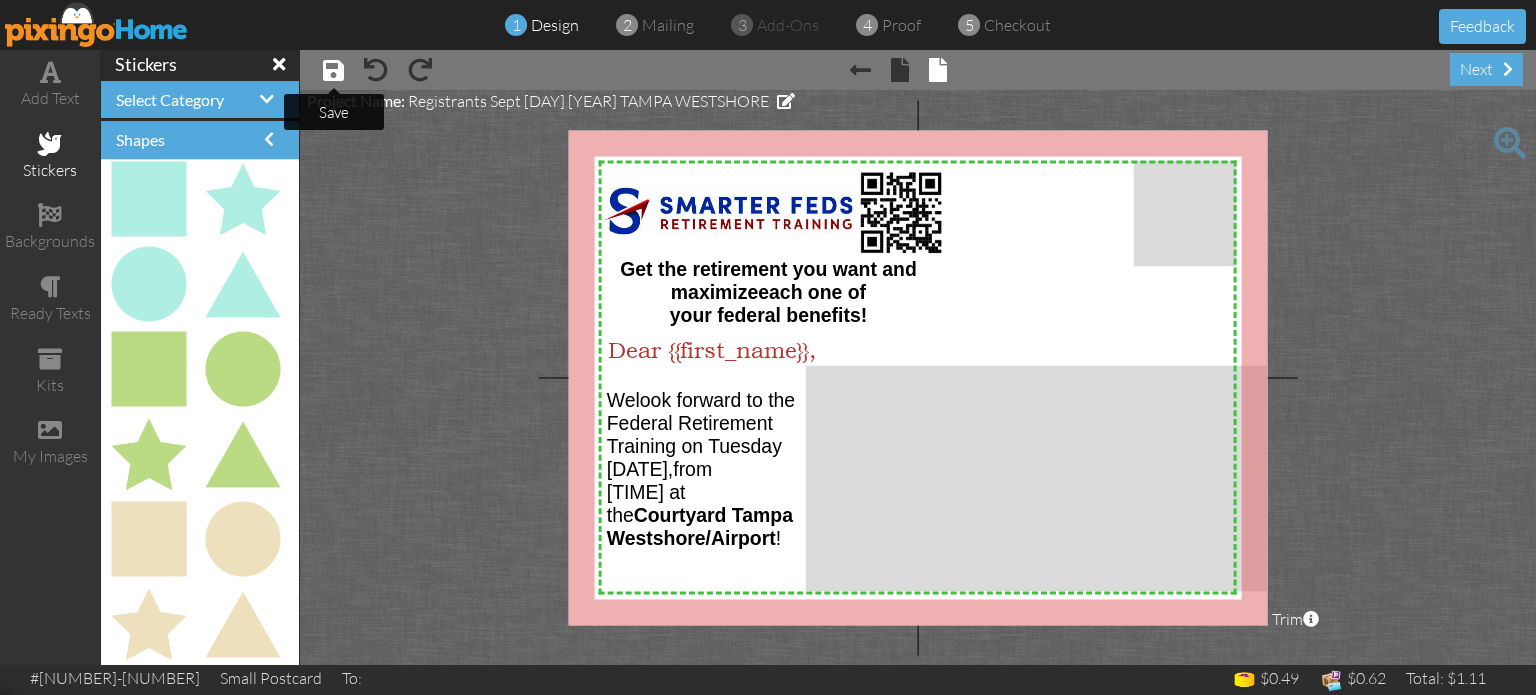 click at bounding box center [333, 70] 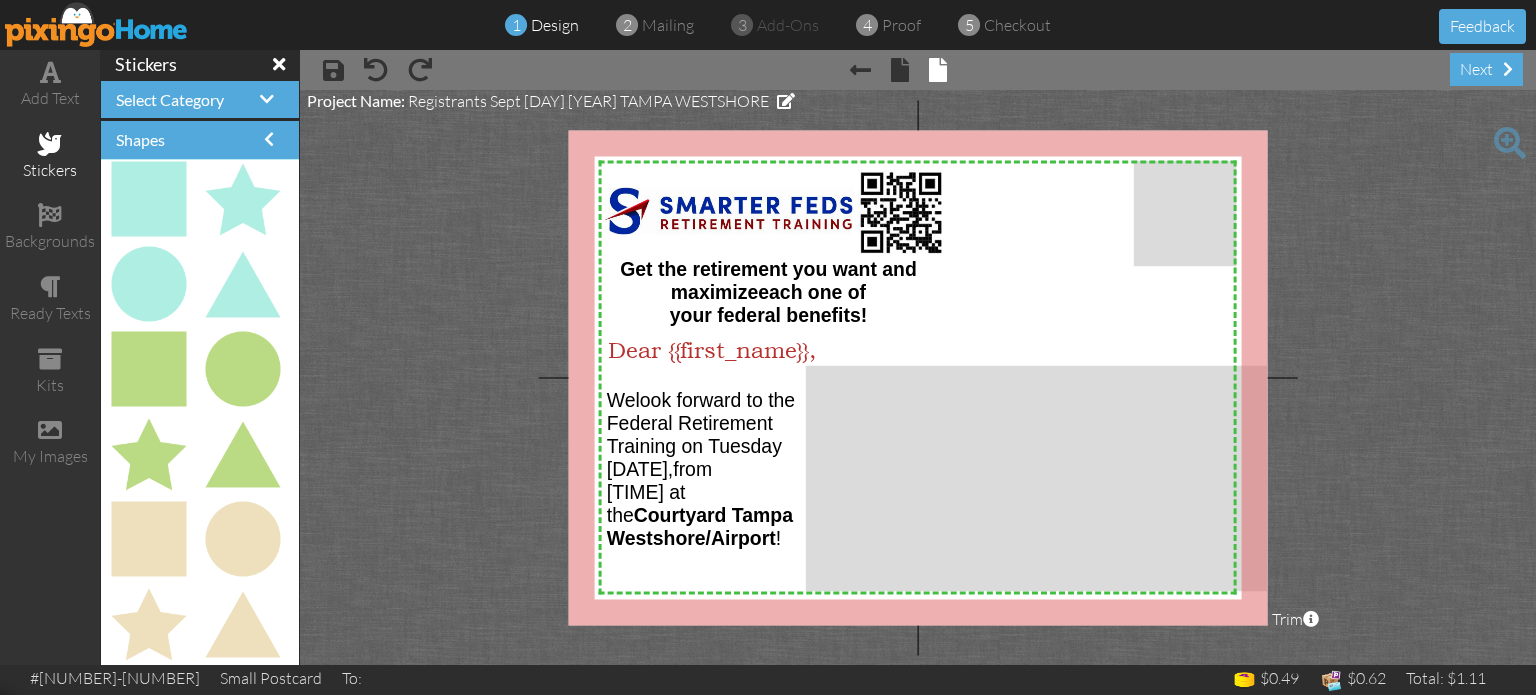 click at bounding box center [97, 24] 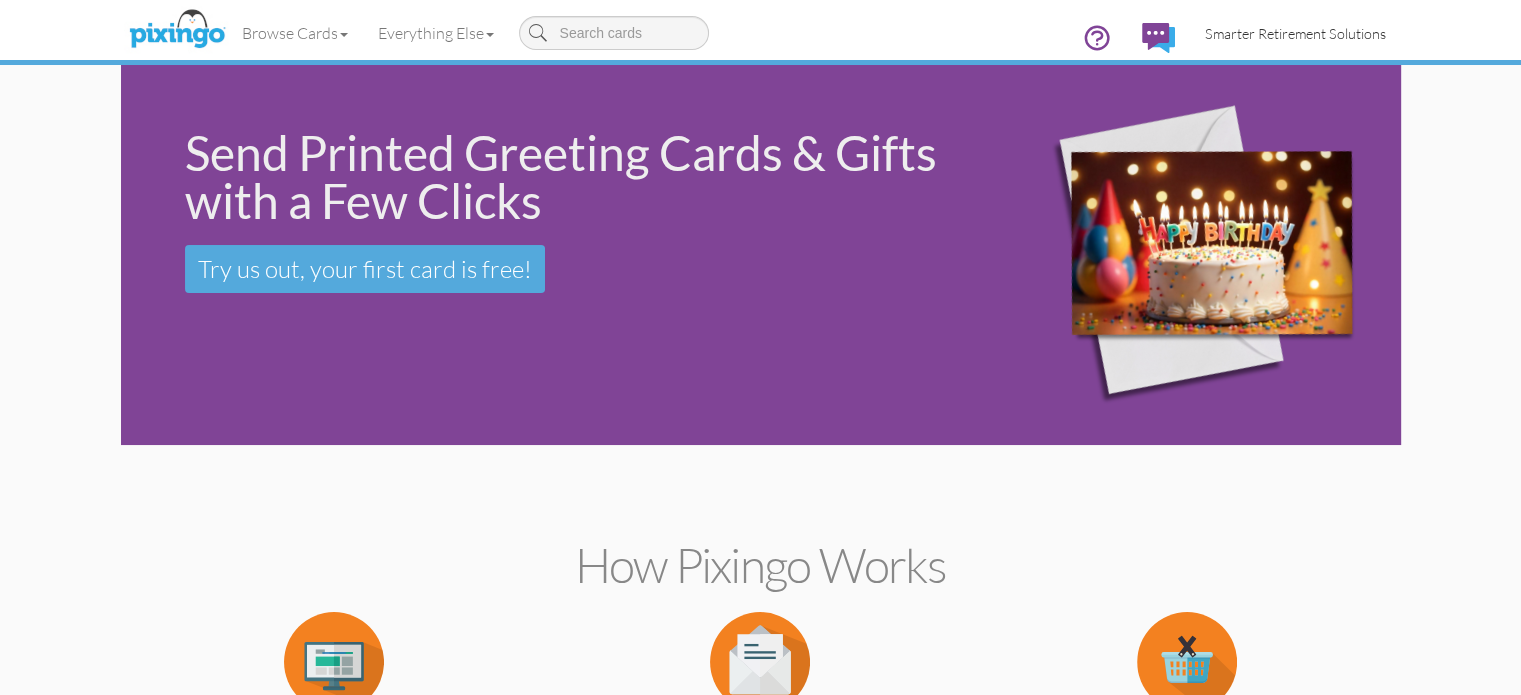 click on "Smarter Retirement Solutions" at bounding box center [1295, 33] 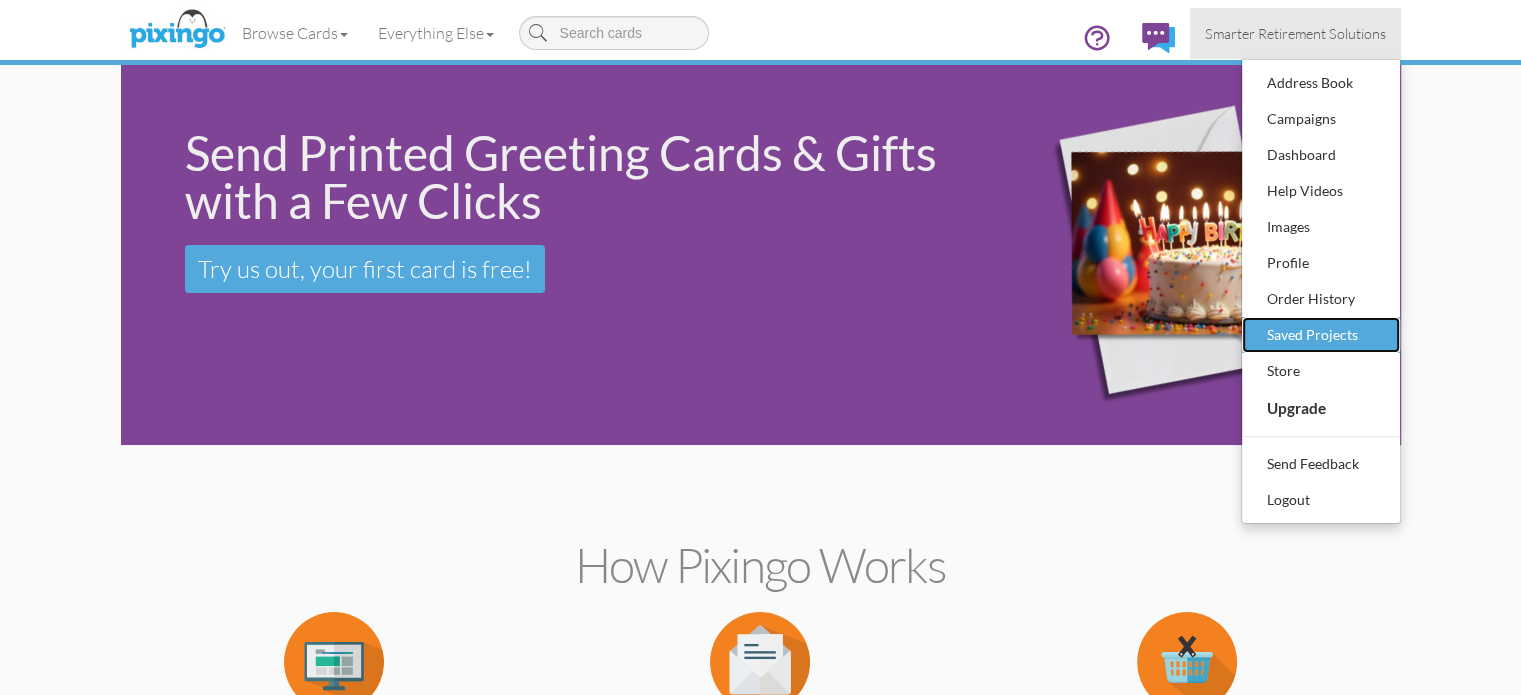 click on "Saved Projects" at bounding box center [1321, 335] 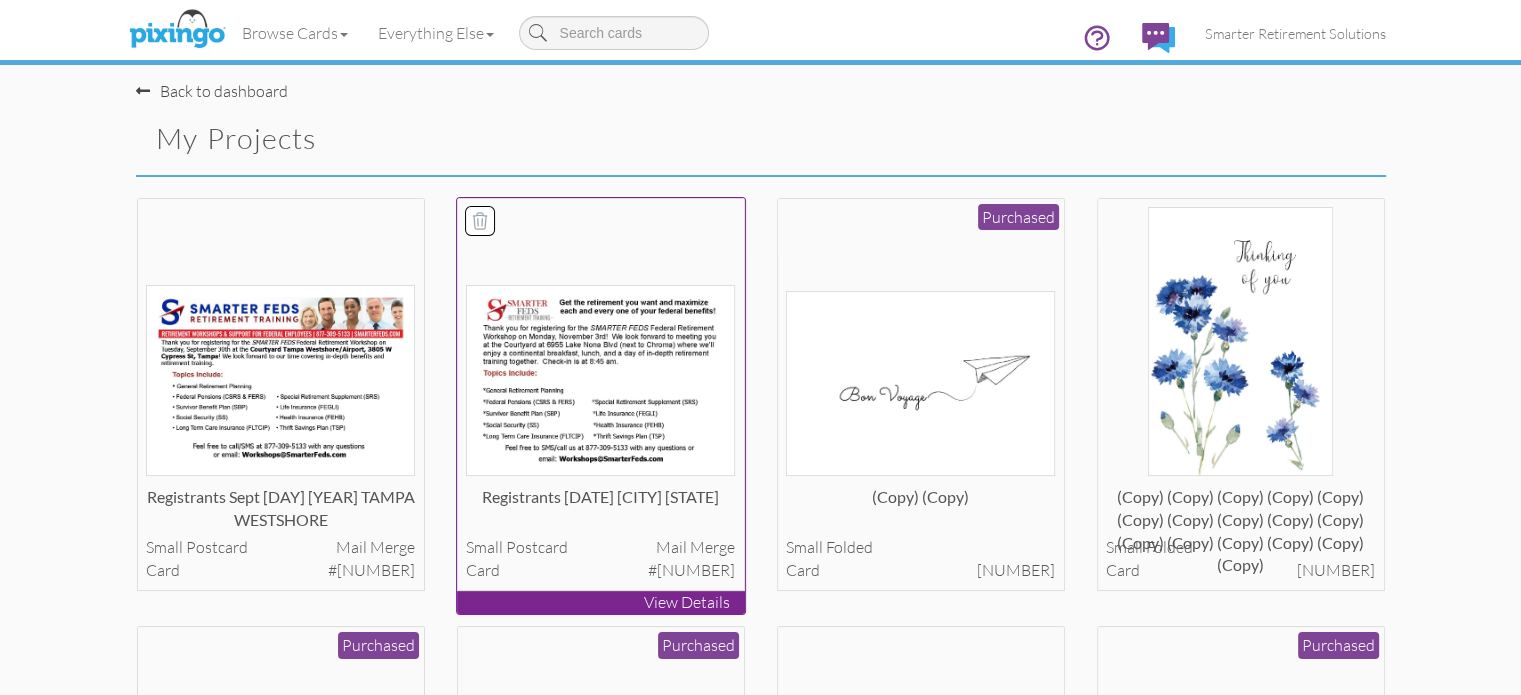 click at bounding box center [600, 380] 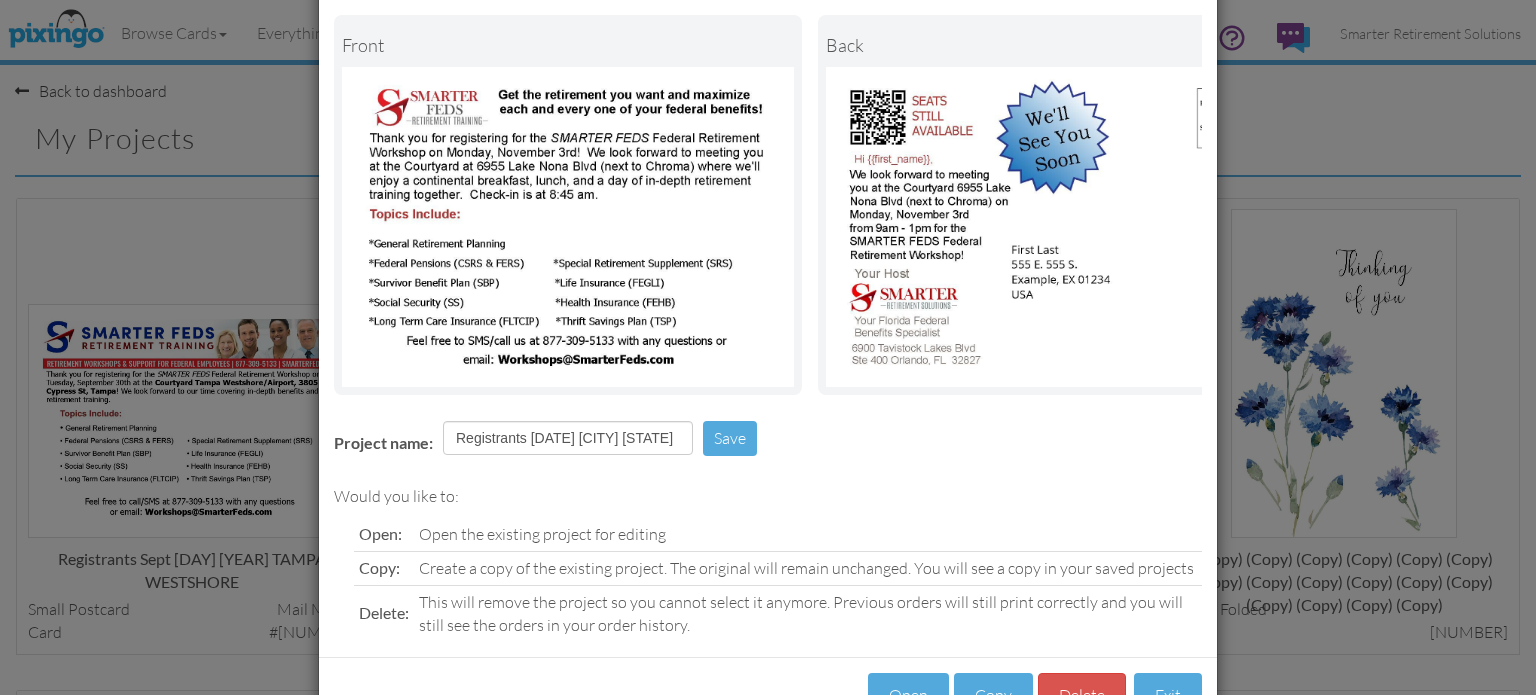 scroll, scrollTop: 177, scrollLeft: 0, axis: vertical 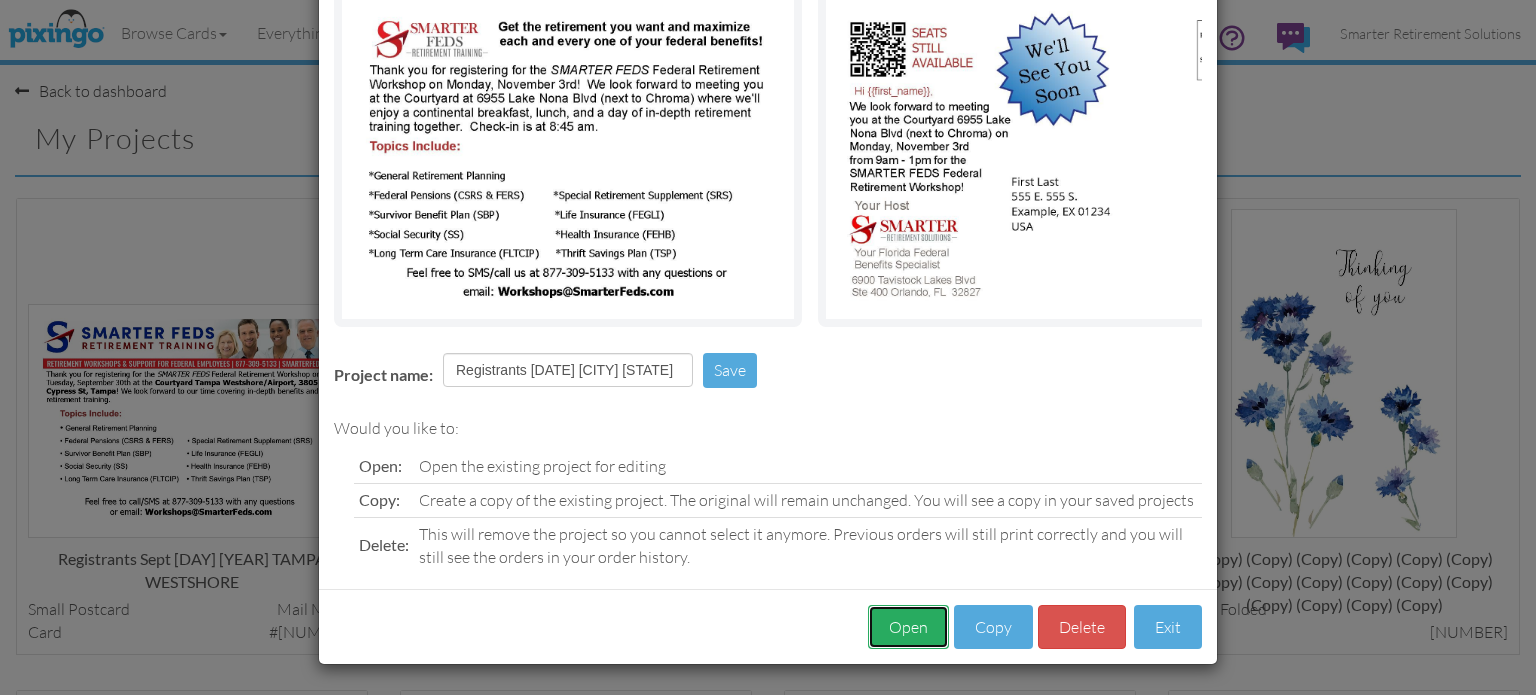 click on "Open" at bounding box center [908, 627] 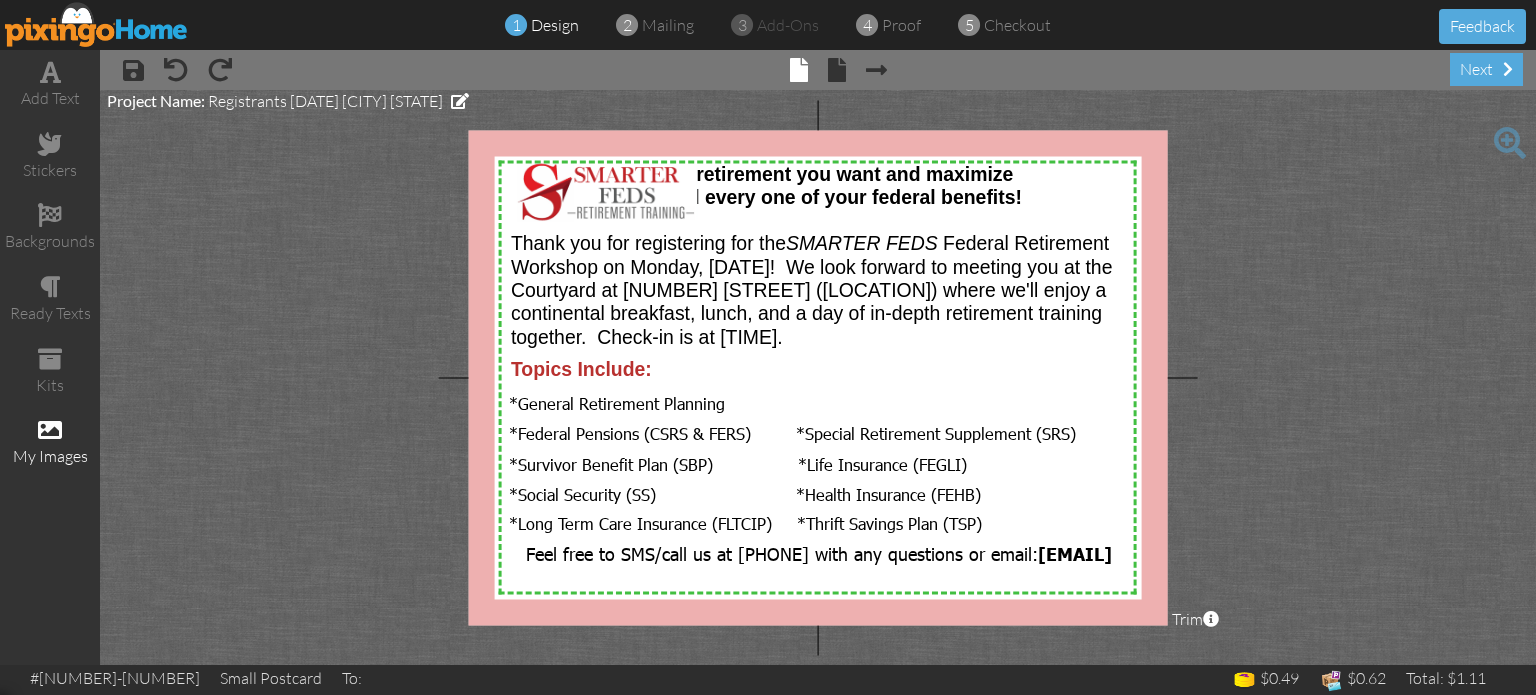 click at bounding box center (50, 430) 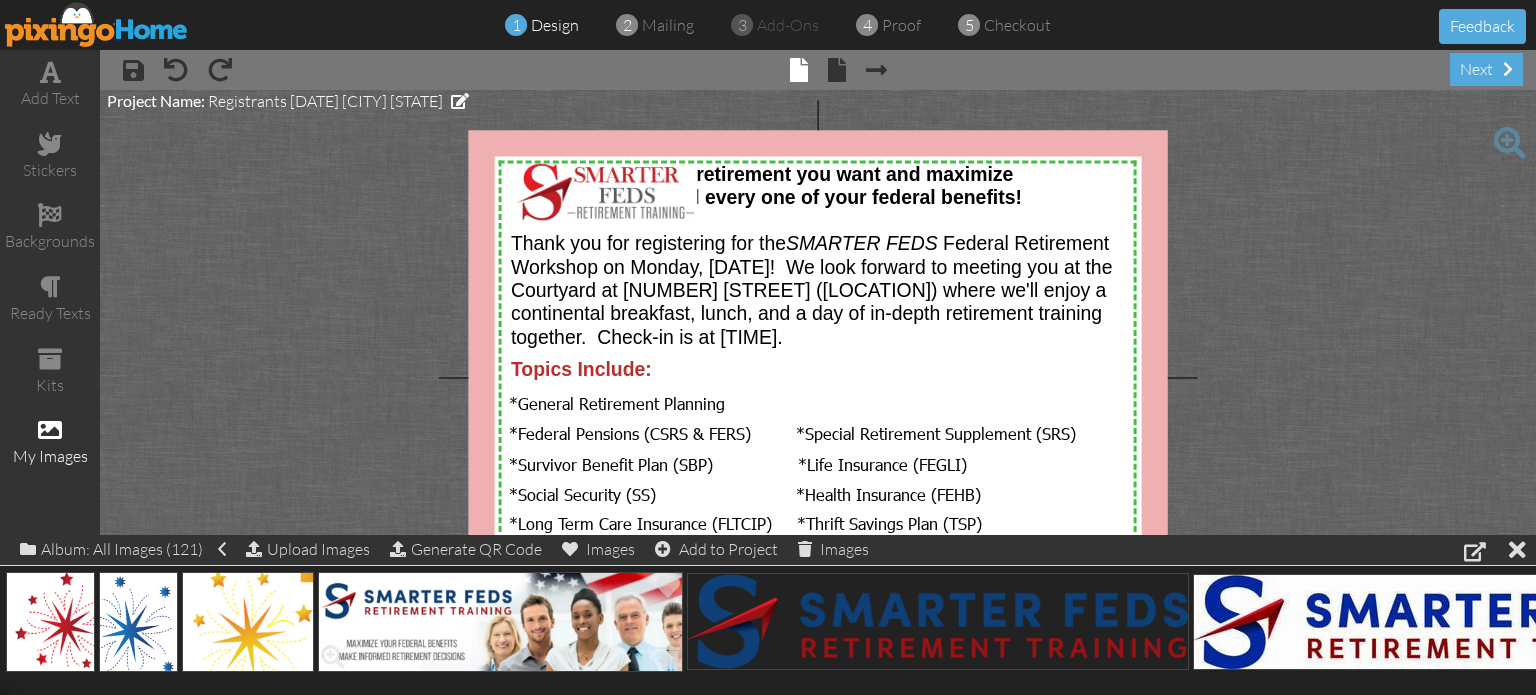 click 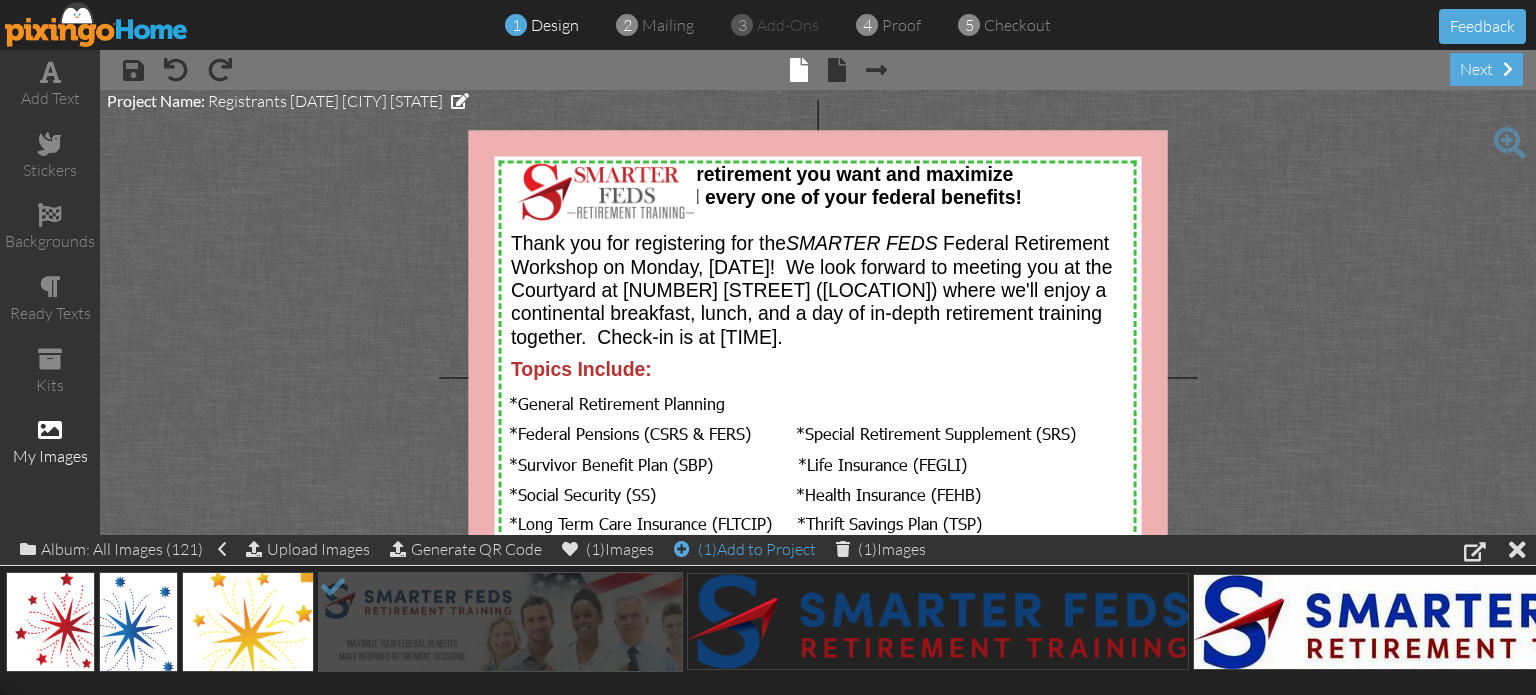 click on "(1)
Add to Project" 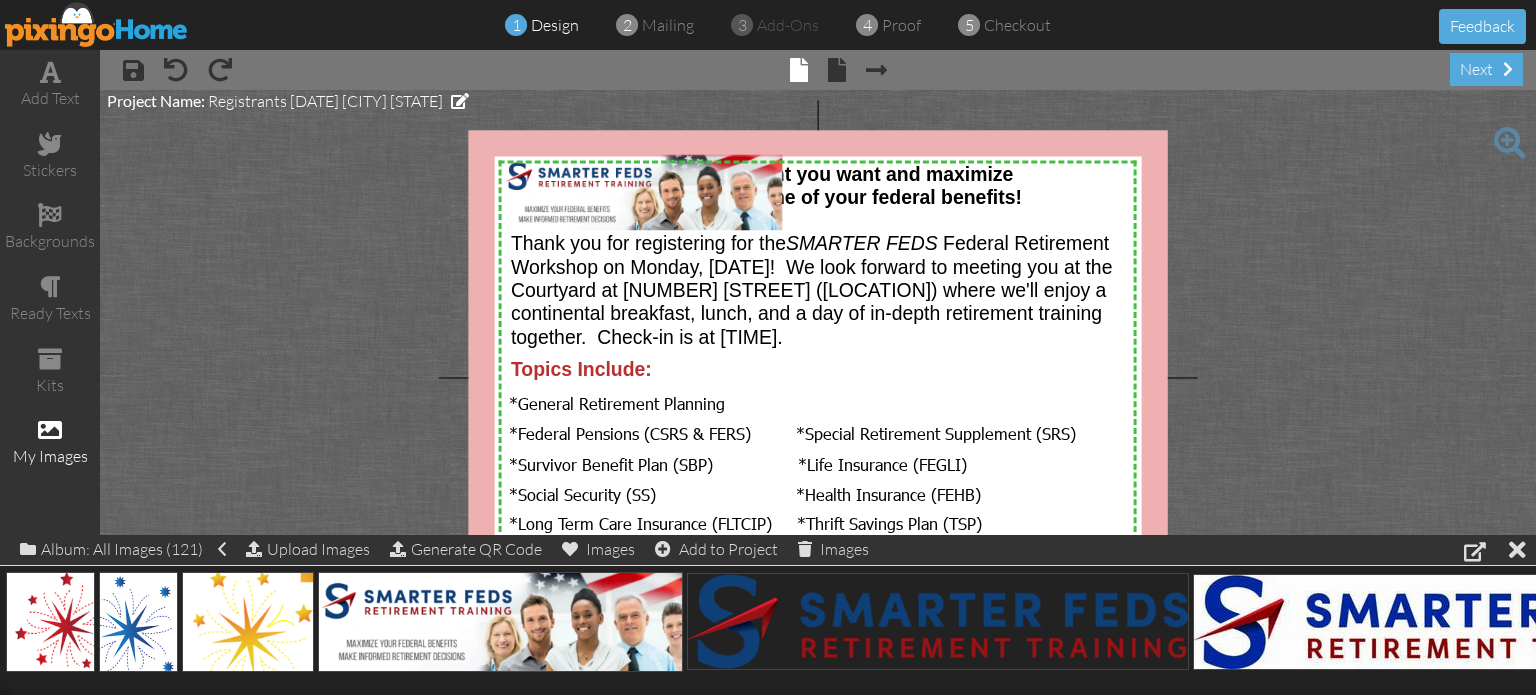 click 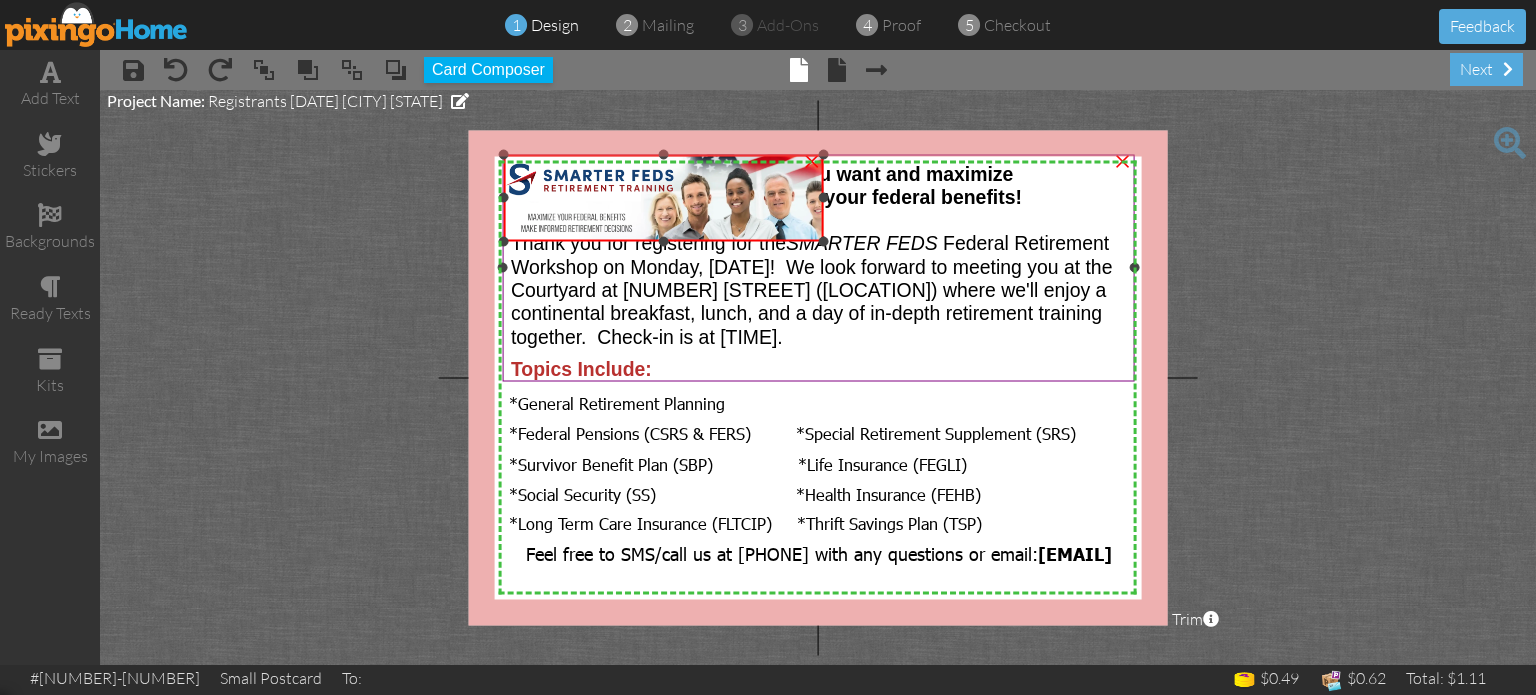 drag, startPoint x: 783, startPoint y: 228, endPoint x: 840, endPoint y: 239, distance: 58.0517 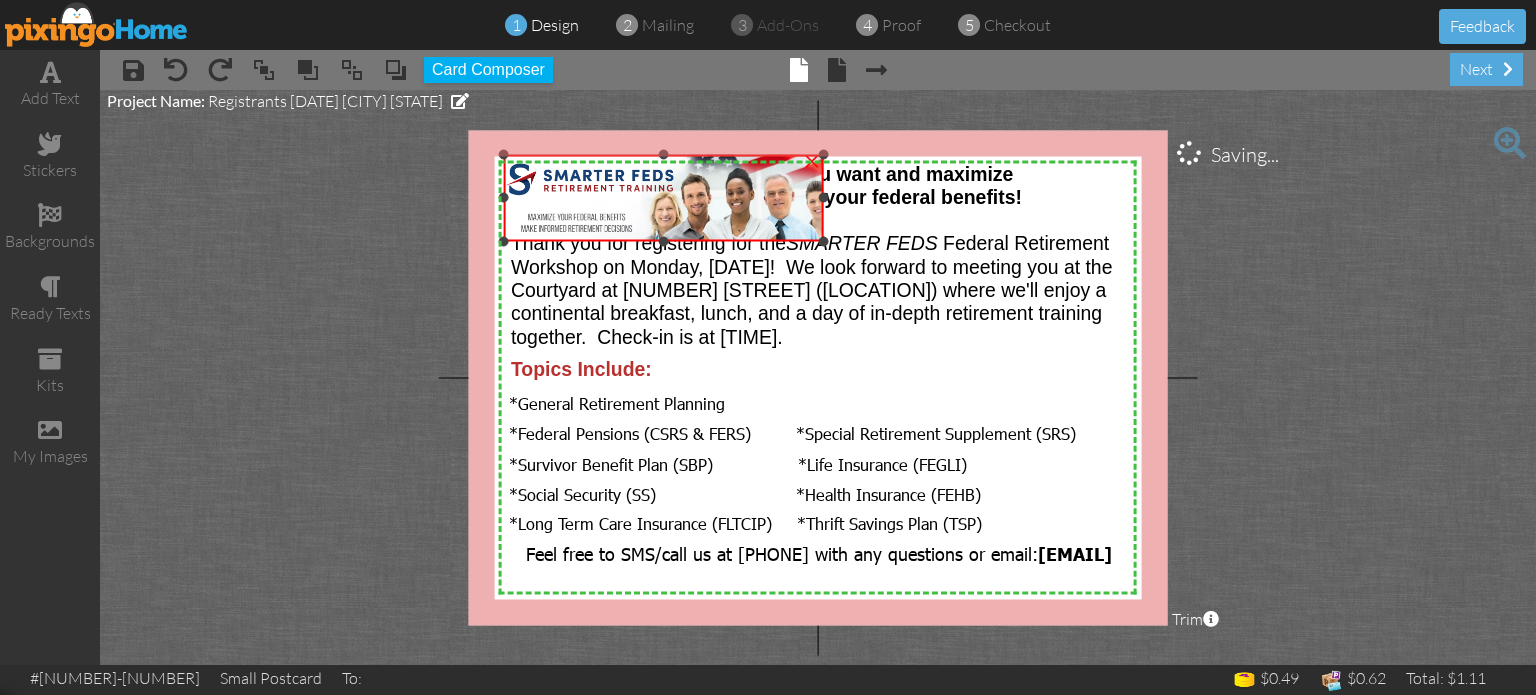click on "×" at bounding box center (812, 159) 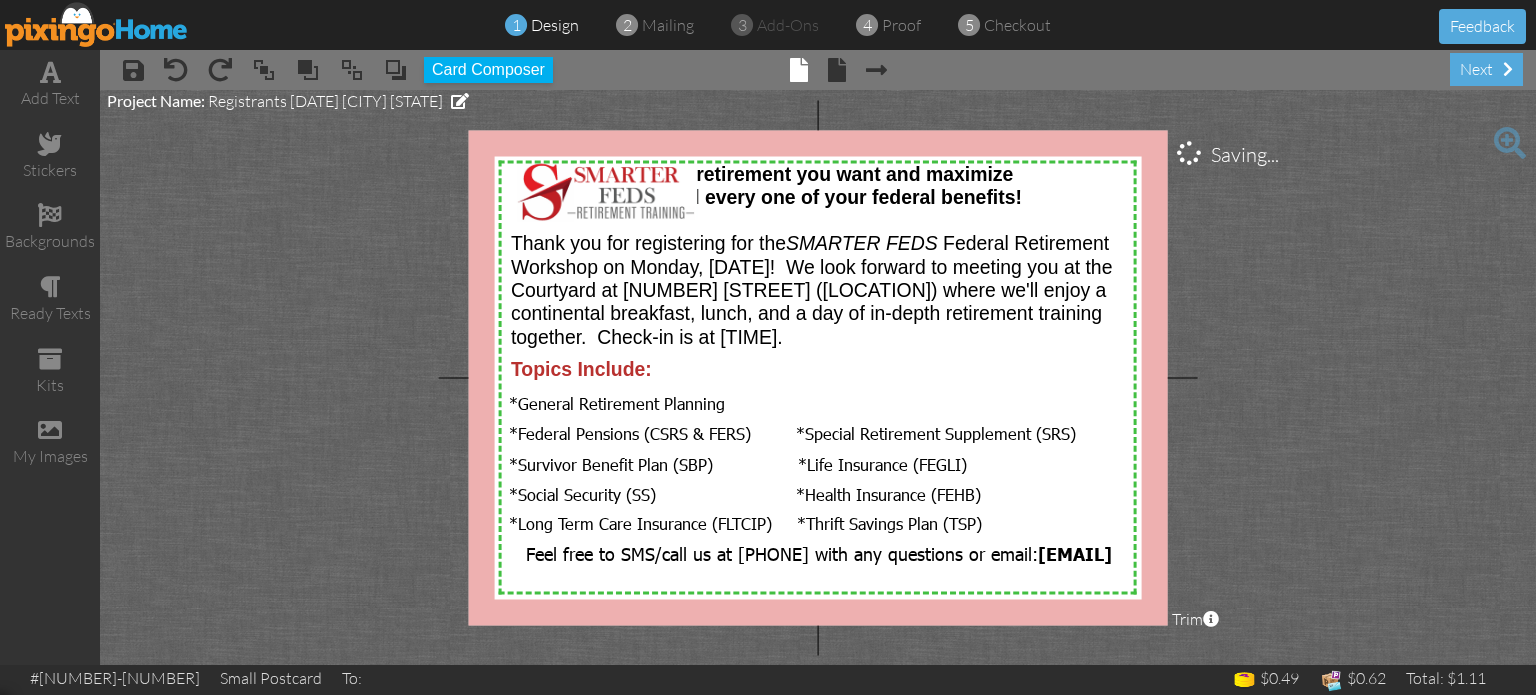 click at bounding box center (97, 24) 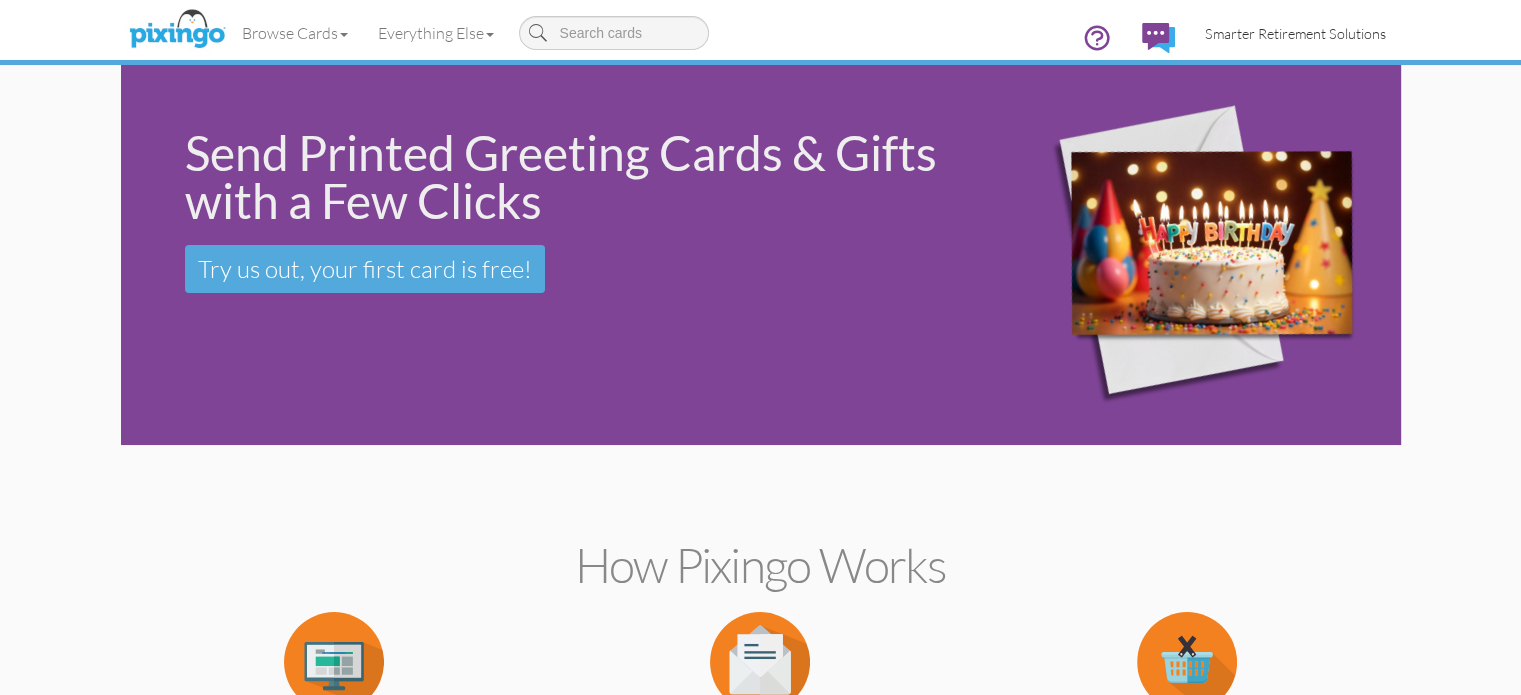 click on "Smarter Retirement Solutions" at bounding box center (1295, 33) 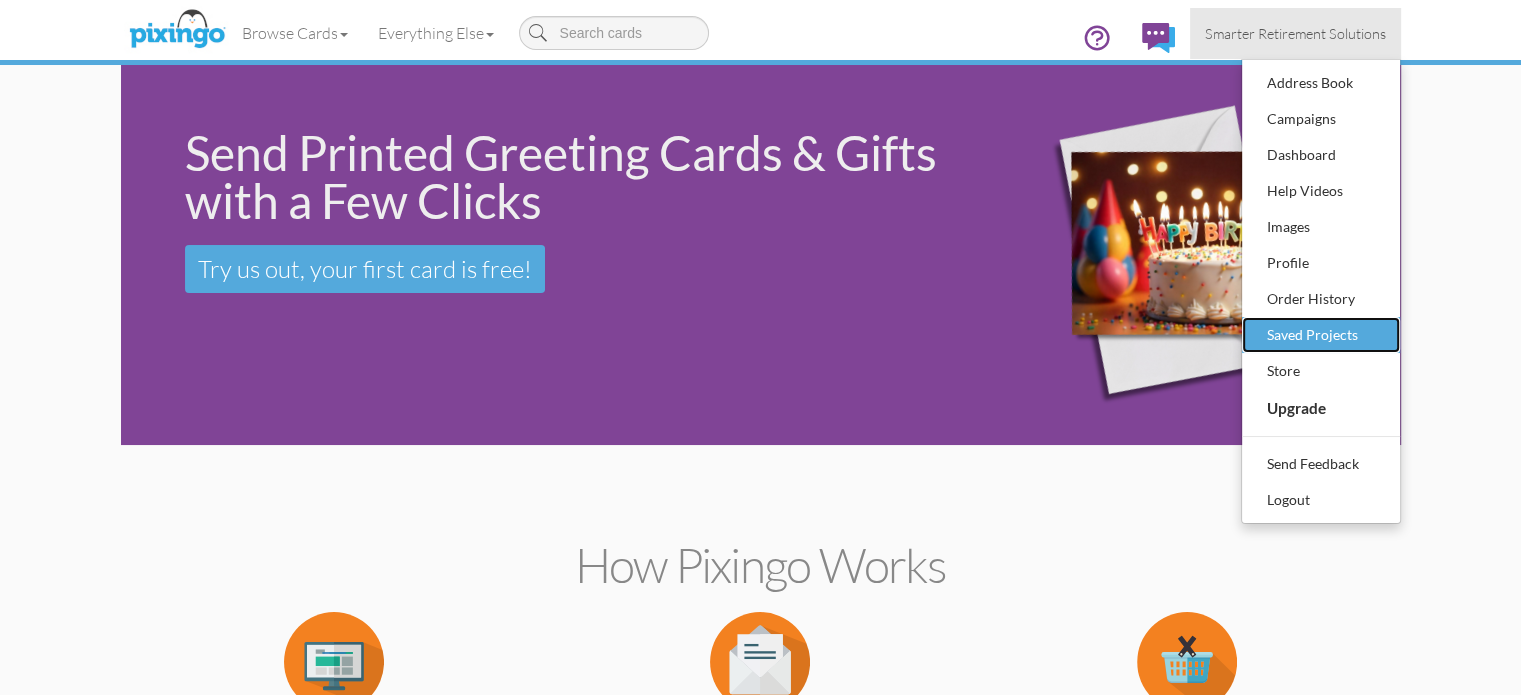 click on "Saved Projects" at bounding box center [1321, 335] 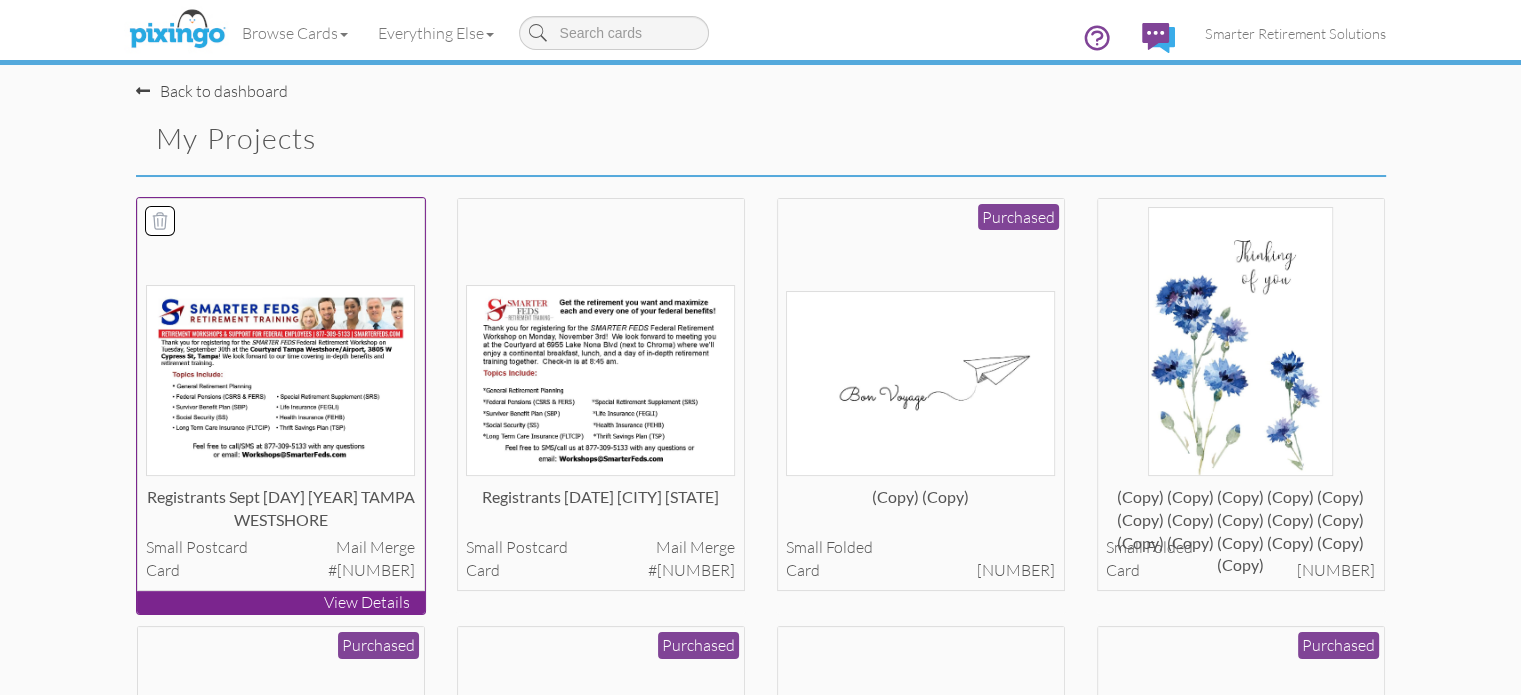 click at bounding box center (280, 380) 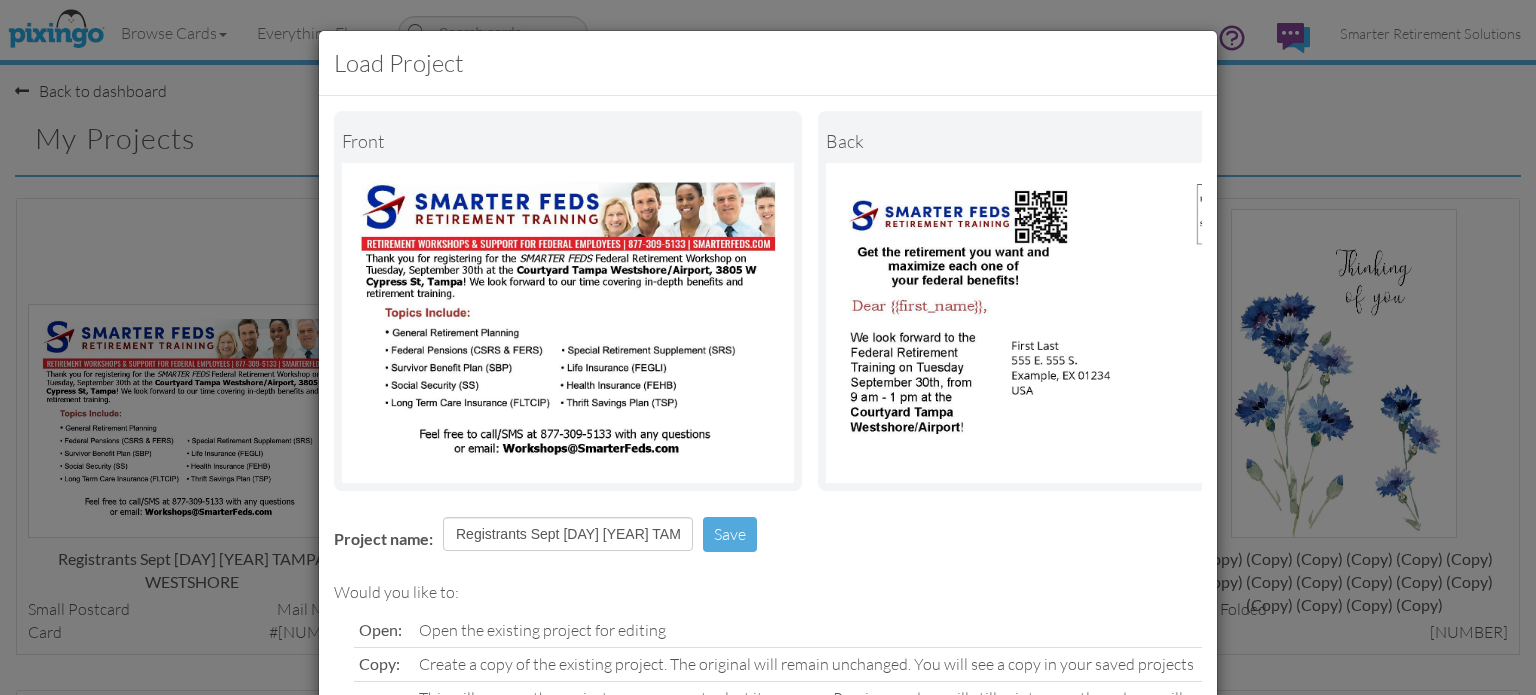 scroll, scrollTop: 177, scrollLeft: 0, axis: vertical 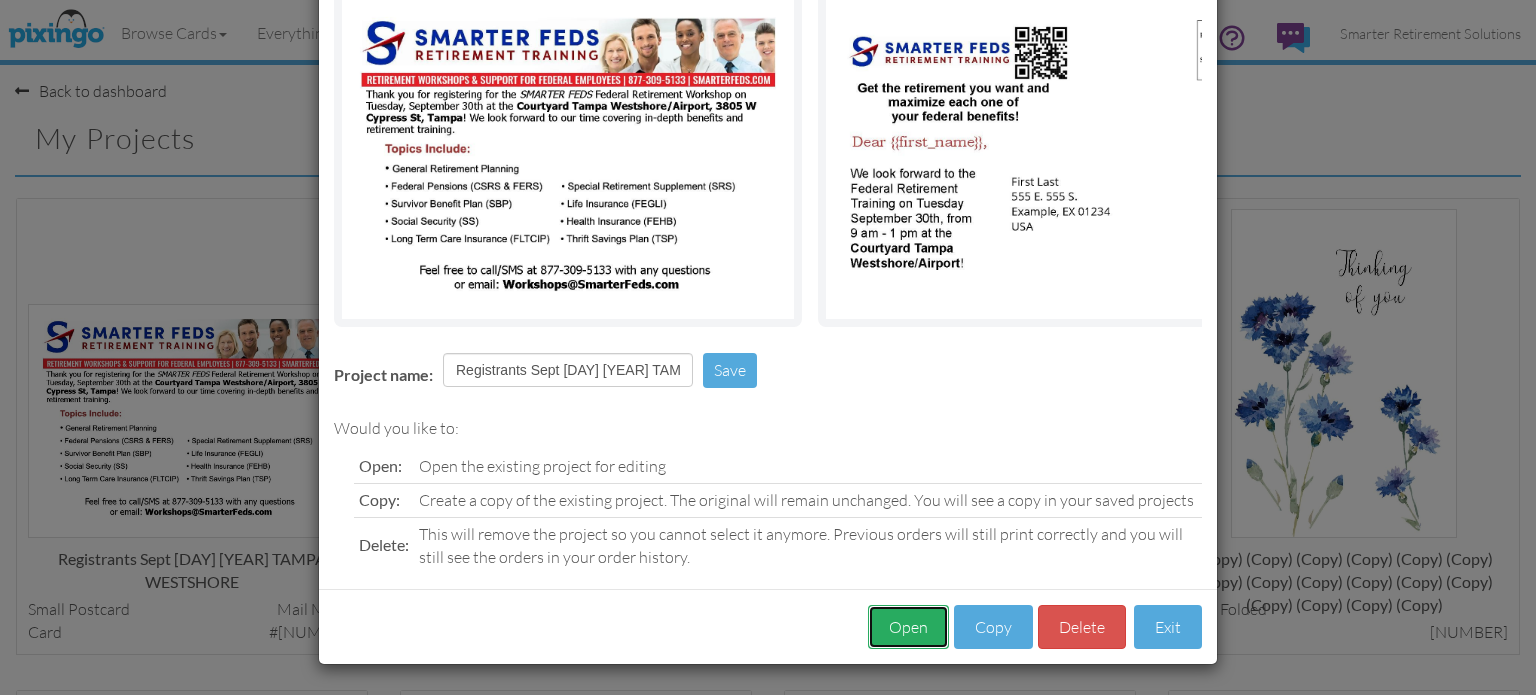 click on "Open" at bounding box center [908, 627] 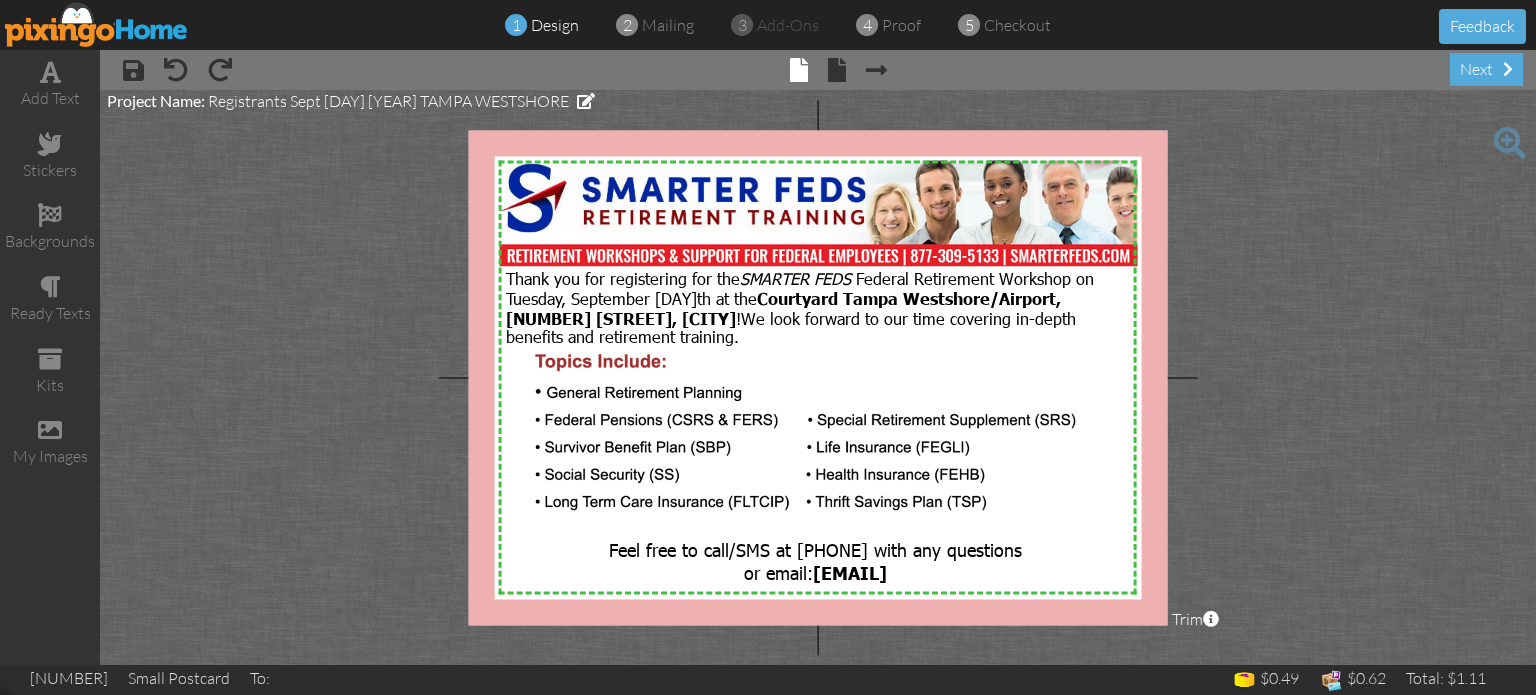 click at bounding box center [97, 24] 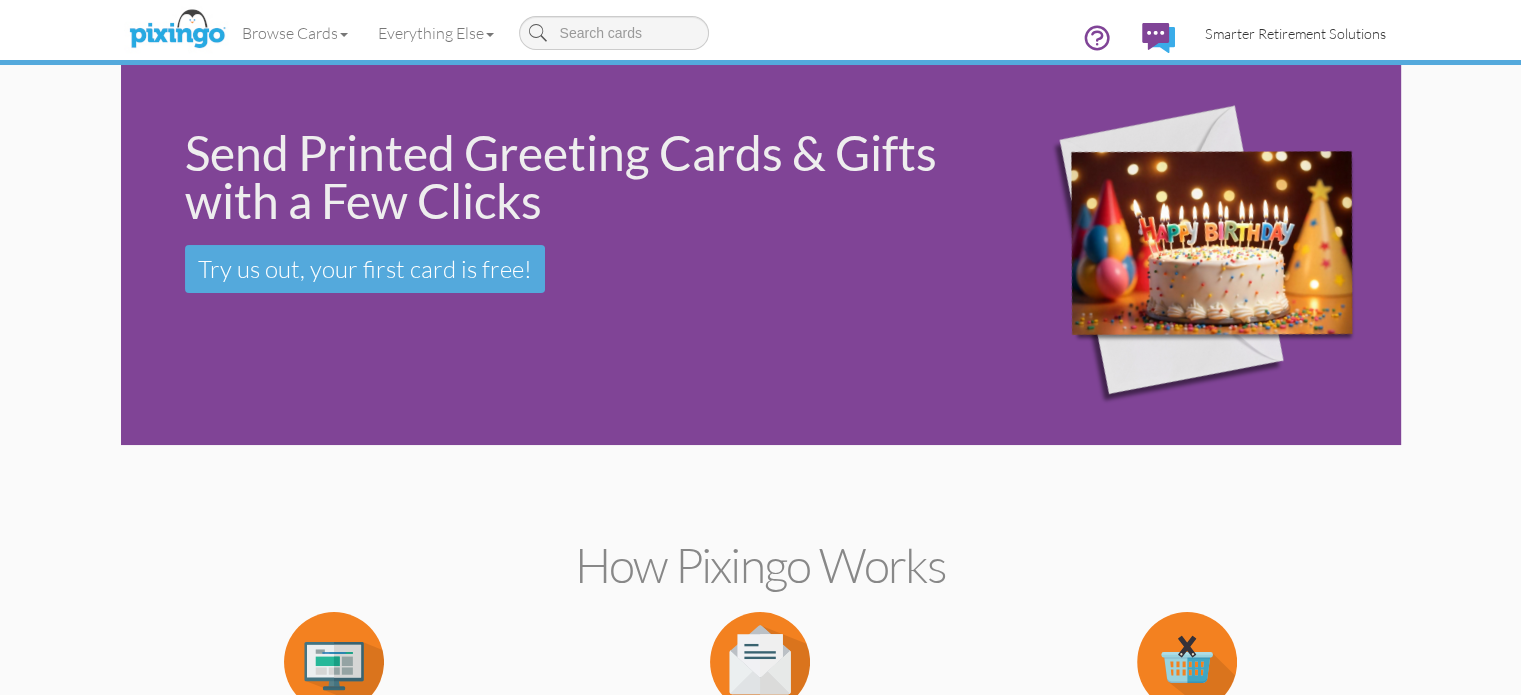 click on "Smarter Retirement Solutions" at bounding box center [1295, 33] 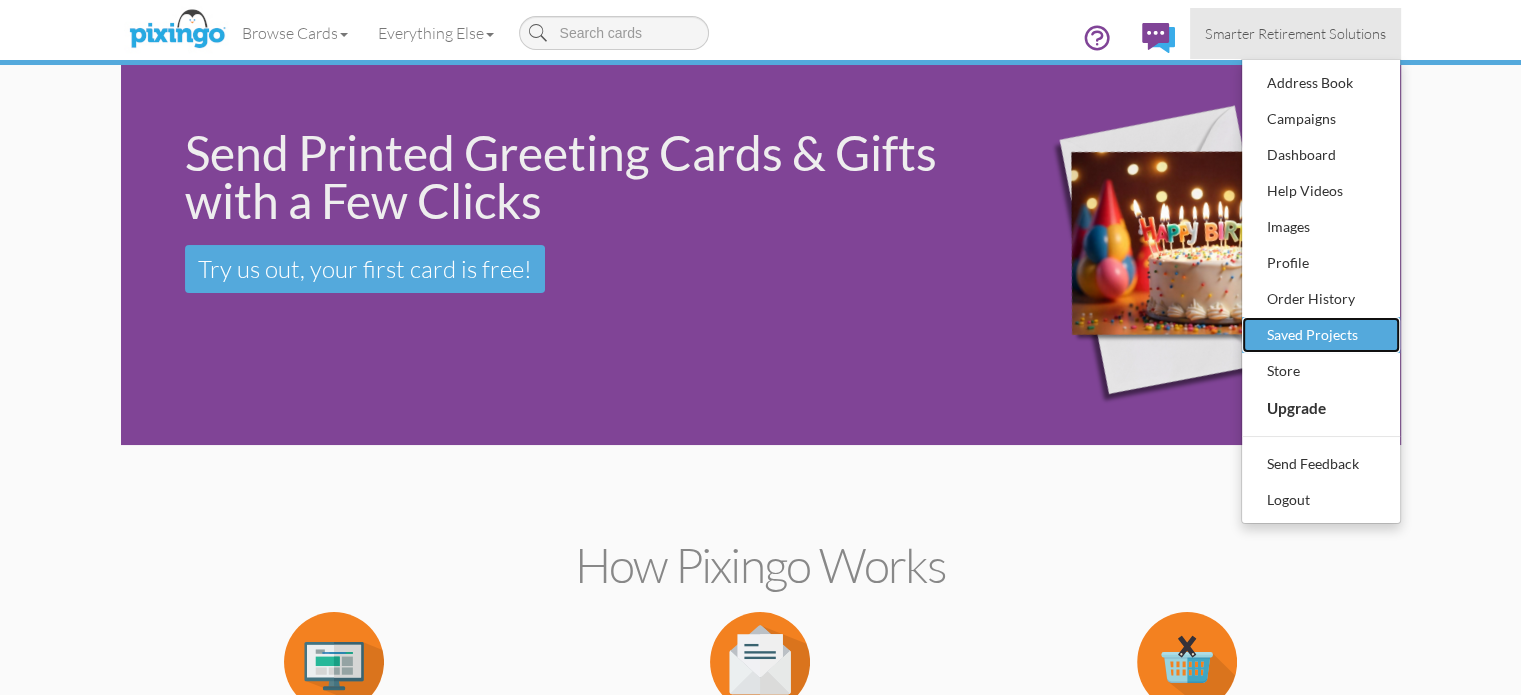 click on "Saved Projects" at bounding box center (1321, 335) 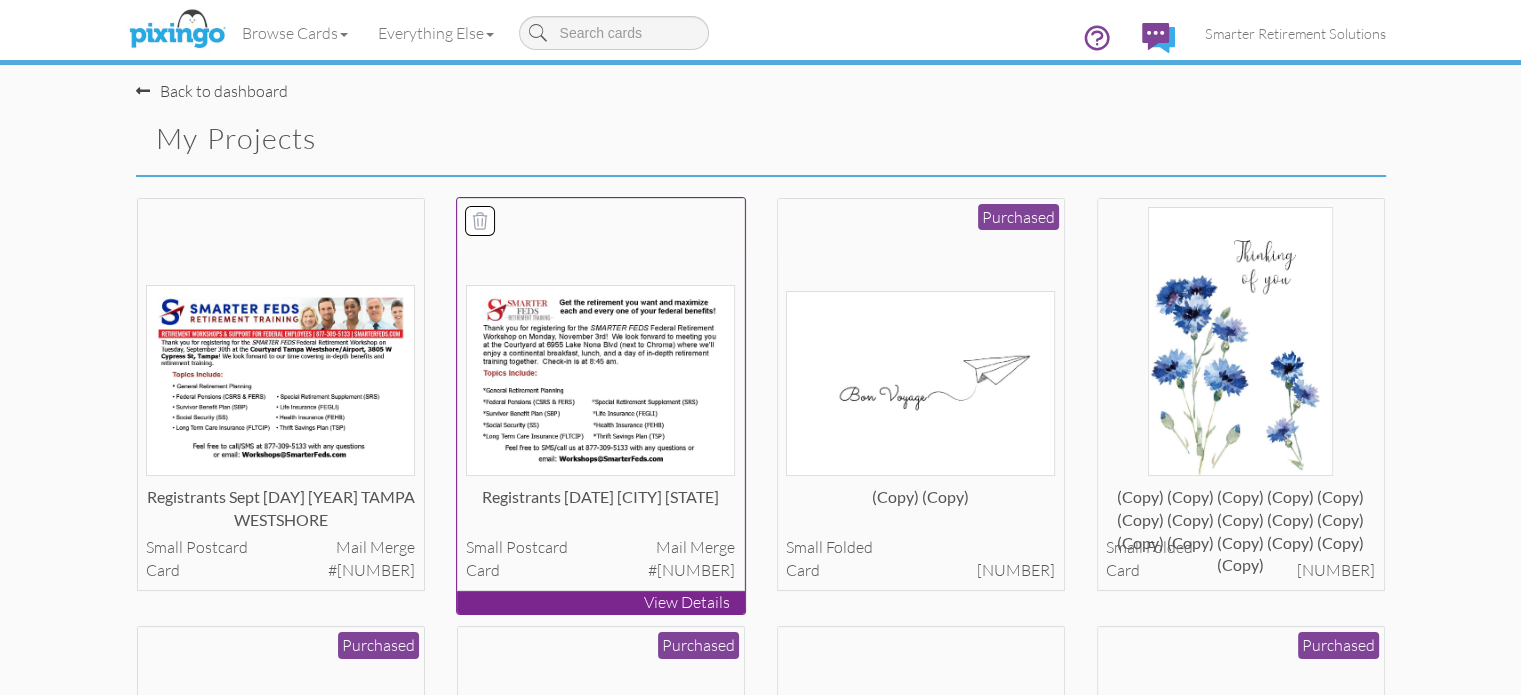 click at bounding box center (600, 380) 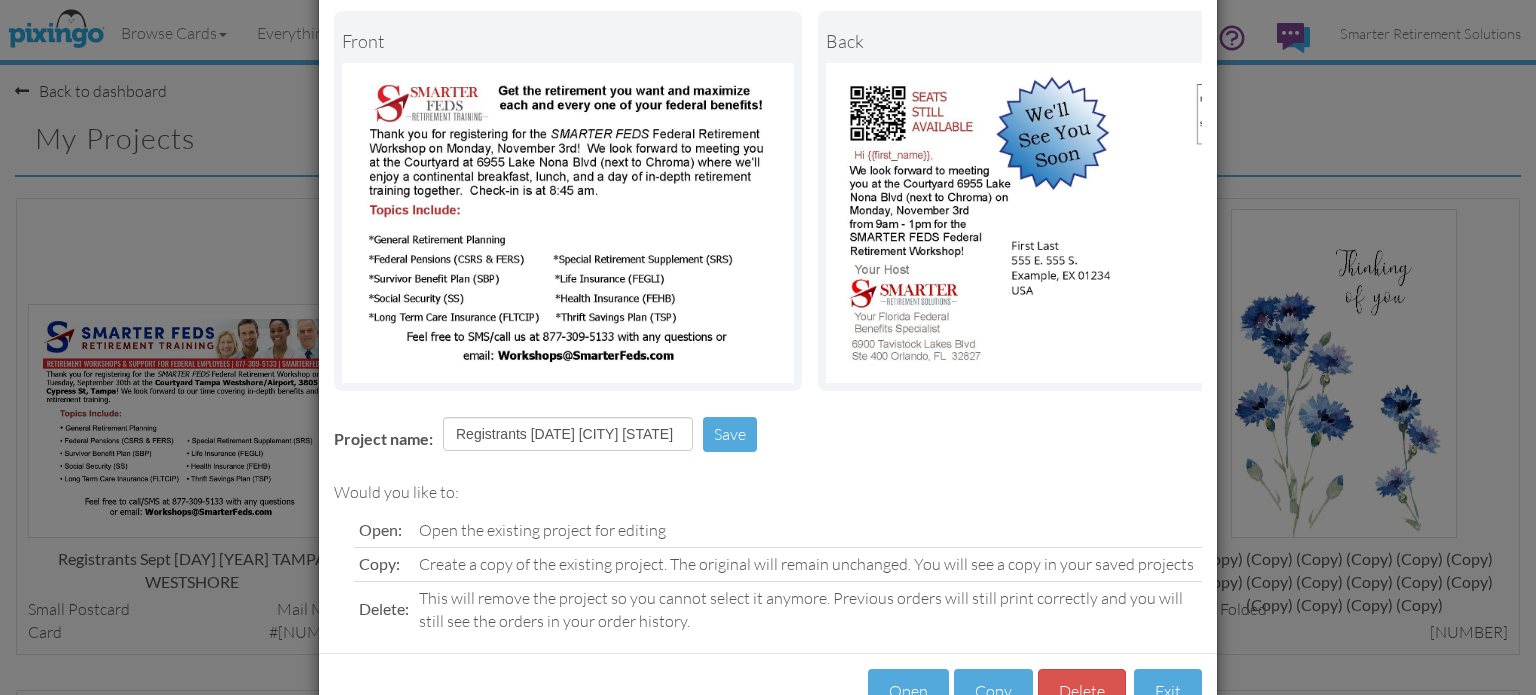 scroll, scrollTop: 177, scrollLeft: 0, axis: vertical 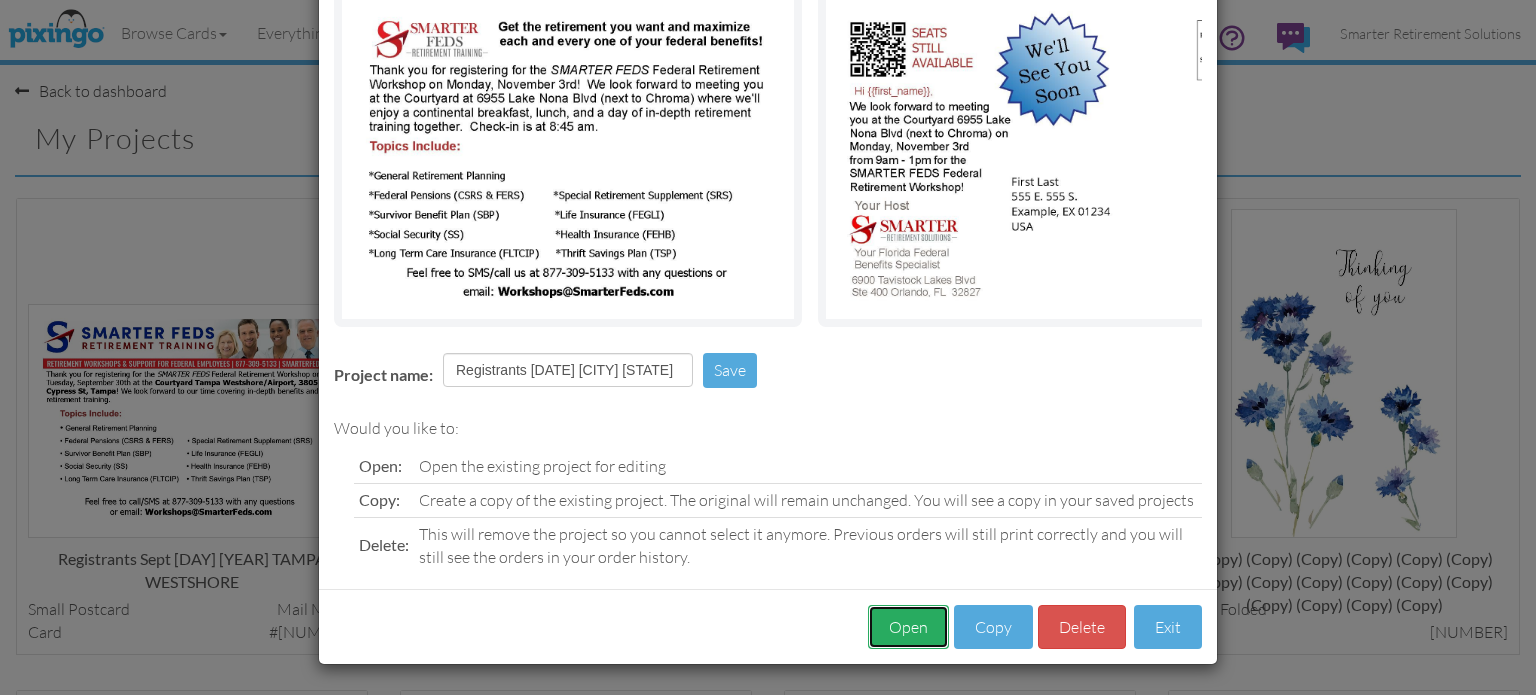 click on "Open" at bounding box center (908, 627) 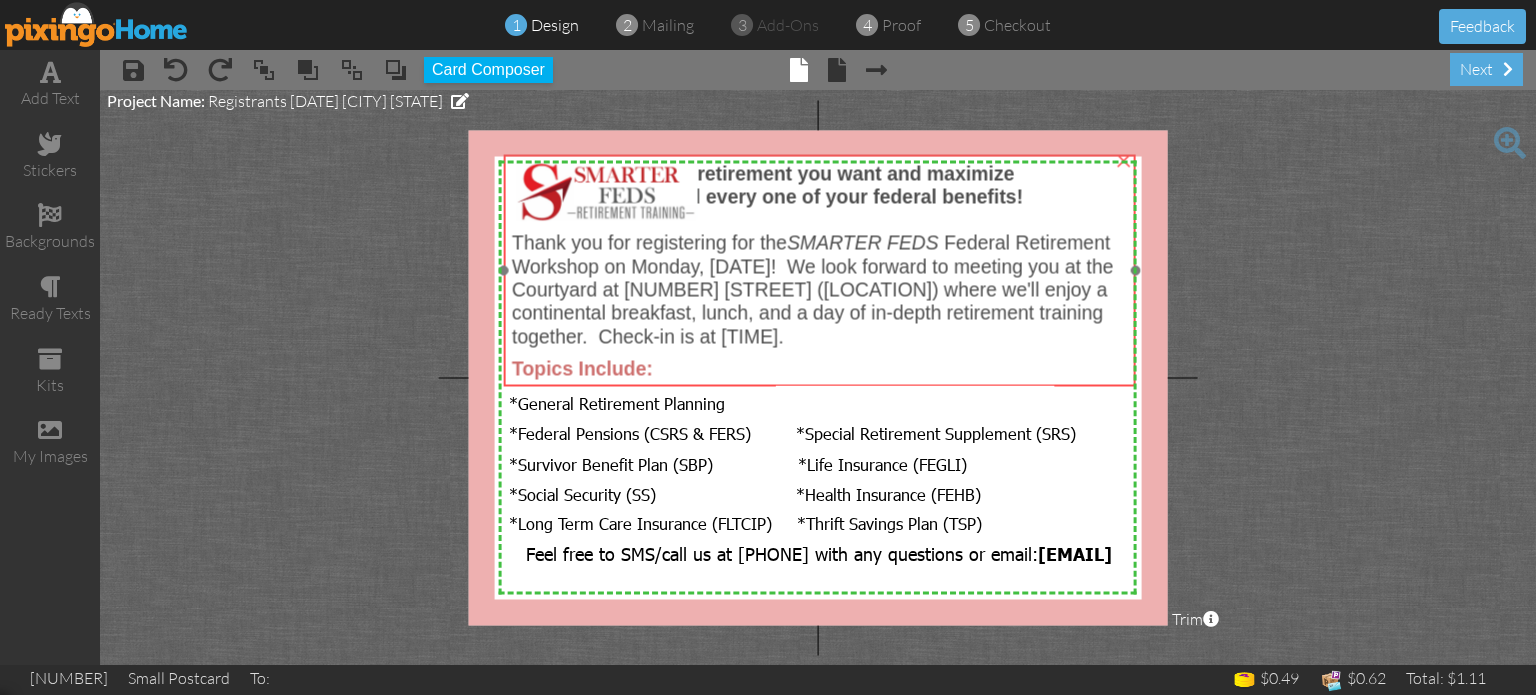 click on "Federal Retirement Workshop on Monday, [DATE]!  We look forward to meeting you at the Courtyard at [NUMBER] [STREET] ([LOCATION]) where we'll enjoy a continental breakfast, lunch, and a day of in-depth retirement training together.  Check-in is at [TIME]." at bounding box center [813, 289] 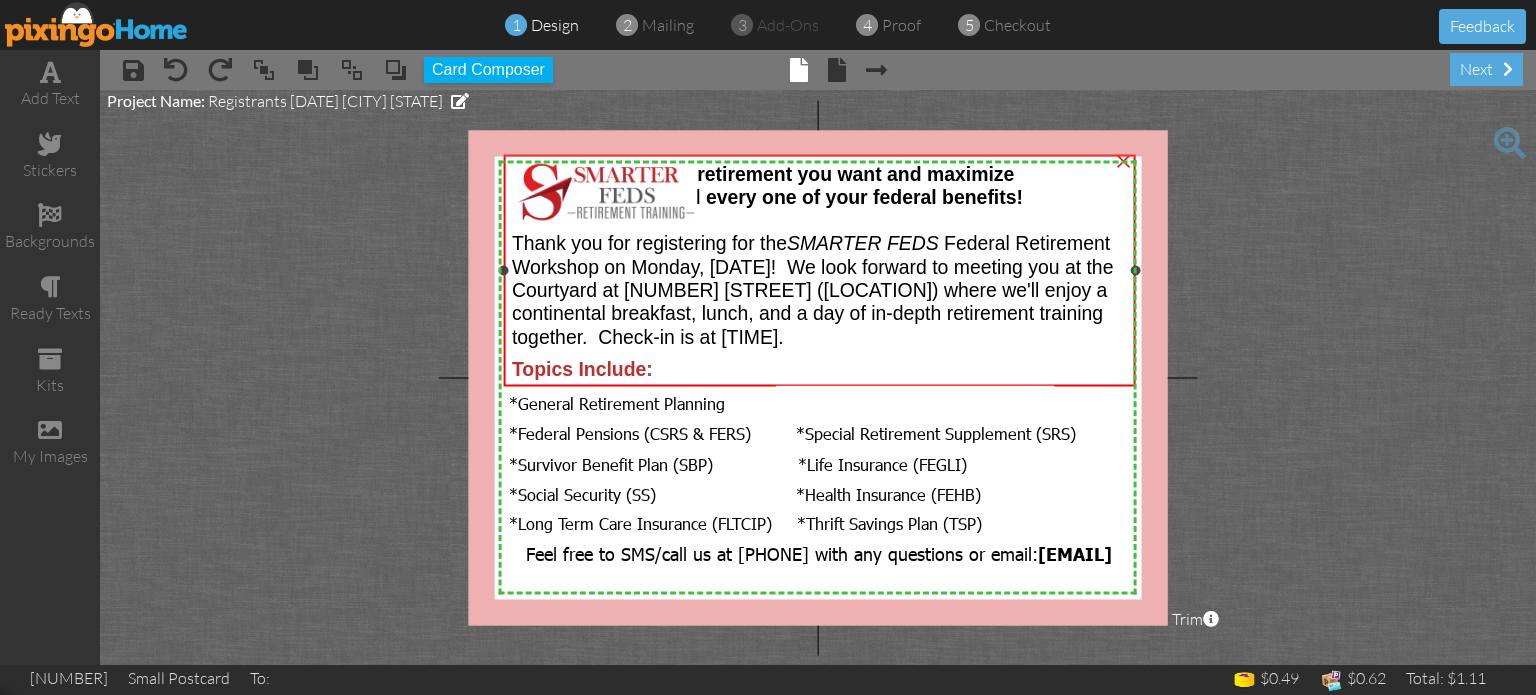 click on "Federal Retirement Workshop on Monday, [DATE]!  We look forward to meeting you at the Courtyard at [NUMBER] [STREET] ([LOCATION]) where we'll enjoy a continental breakfast, lunch, and a day of in-depth retirement training together.  Check-in is at [TIME]." at bounding box center [813, 289] 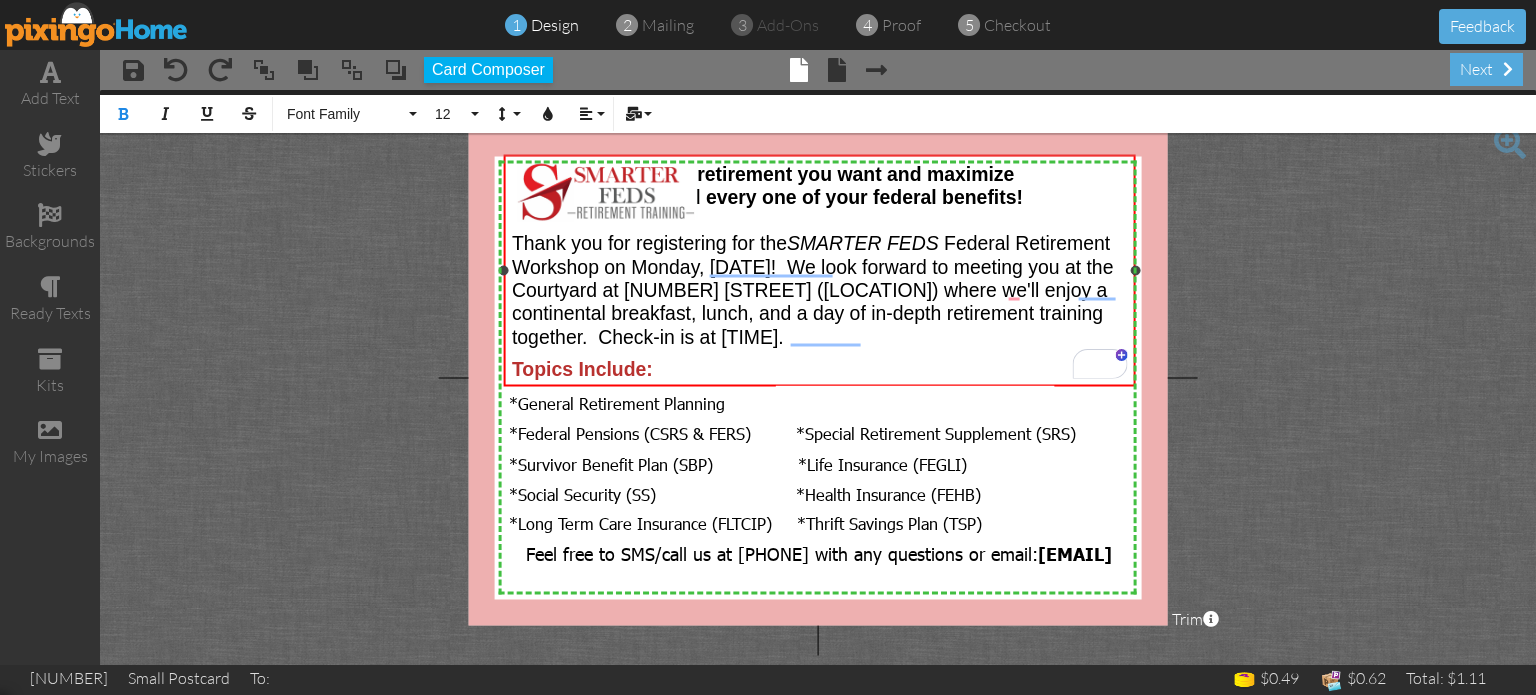 click on "Federal Retirement Workshop on Monday, [DATE]!  We look forward to meeting you at the Courtyard at [NUMBER] [STREET] ([LOCATION]) where we'll enjoy a continental breakfast, lunch, and a day of in-depth retirement training together.  Check-in is at [TIME]." at bounding box center [813, 289] 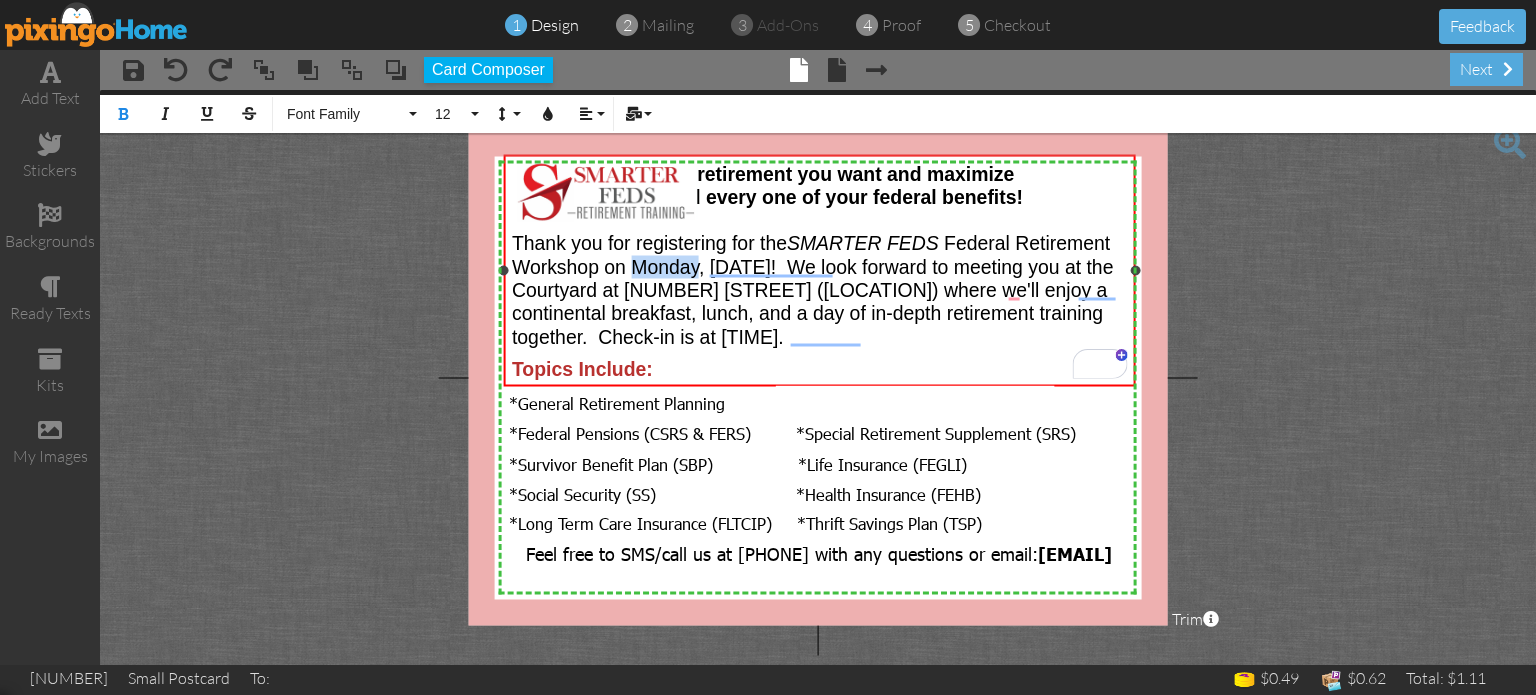 click on "Federal Retirement Workshop on Monday, [DATE]!  We look forward to meeting you at the Courtyard at [NUMBER] [STREET] ([LOCATION]) where we'll enjoy a continental breakfast, lunch, and a day of in-depth retirement training together.  Check-in is at [TIME]." at bounding box center (813, 289) 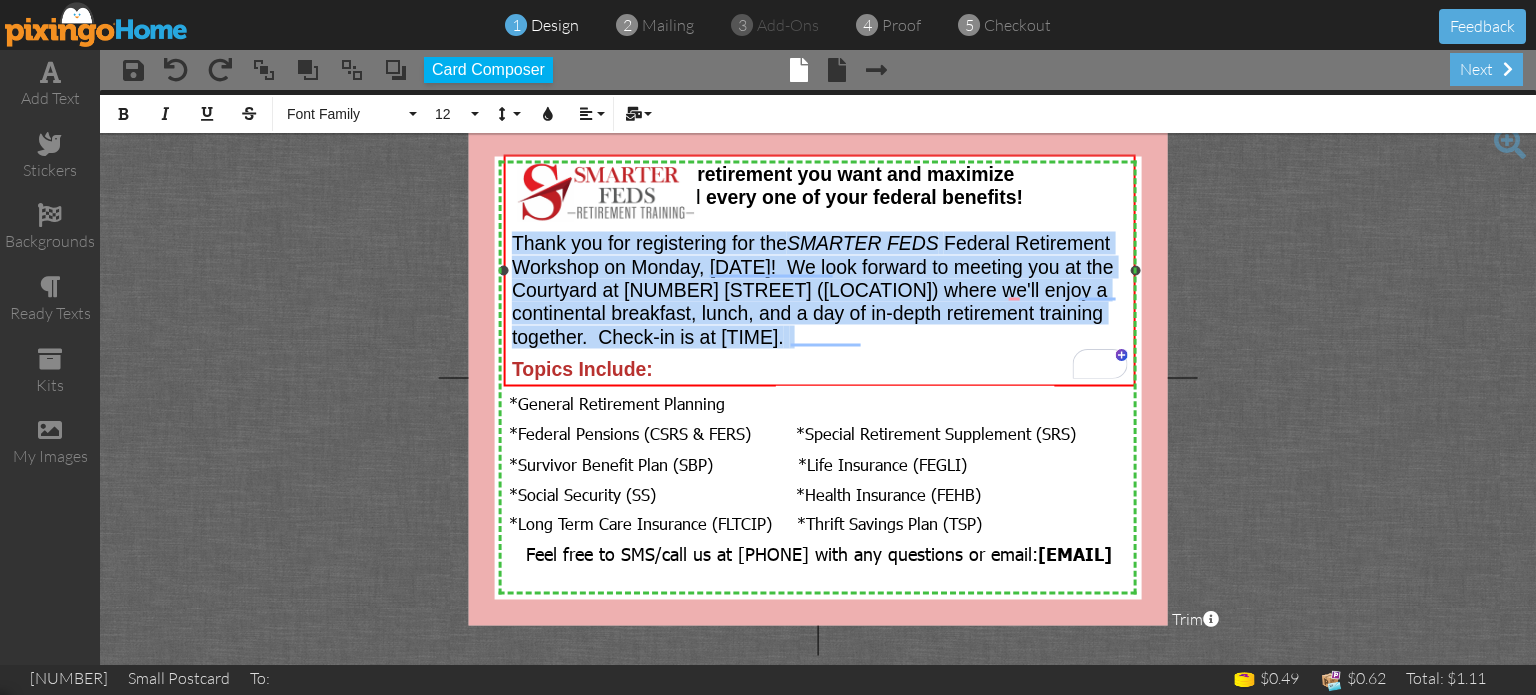 click on "Federal Retirement Workshop on Monday, [DATE]!  We look forward to meeting you at the Courtyard at [NUMBER] [STREET] ([LOCATION]) where we'll enjoy a continental breakfast, lunch, and a day of in-depth retirement training together.  Check-in is at [TIME]." at bounding box center (813, 289) 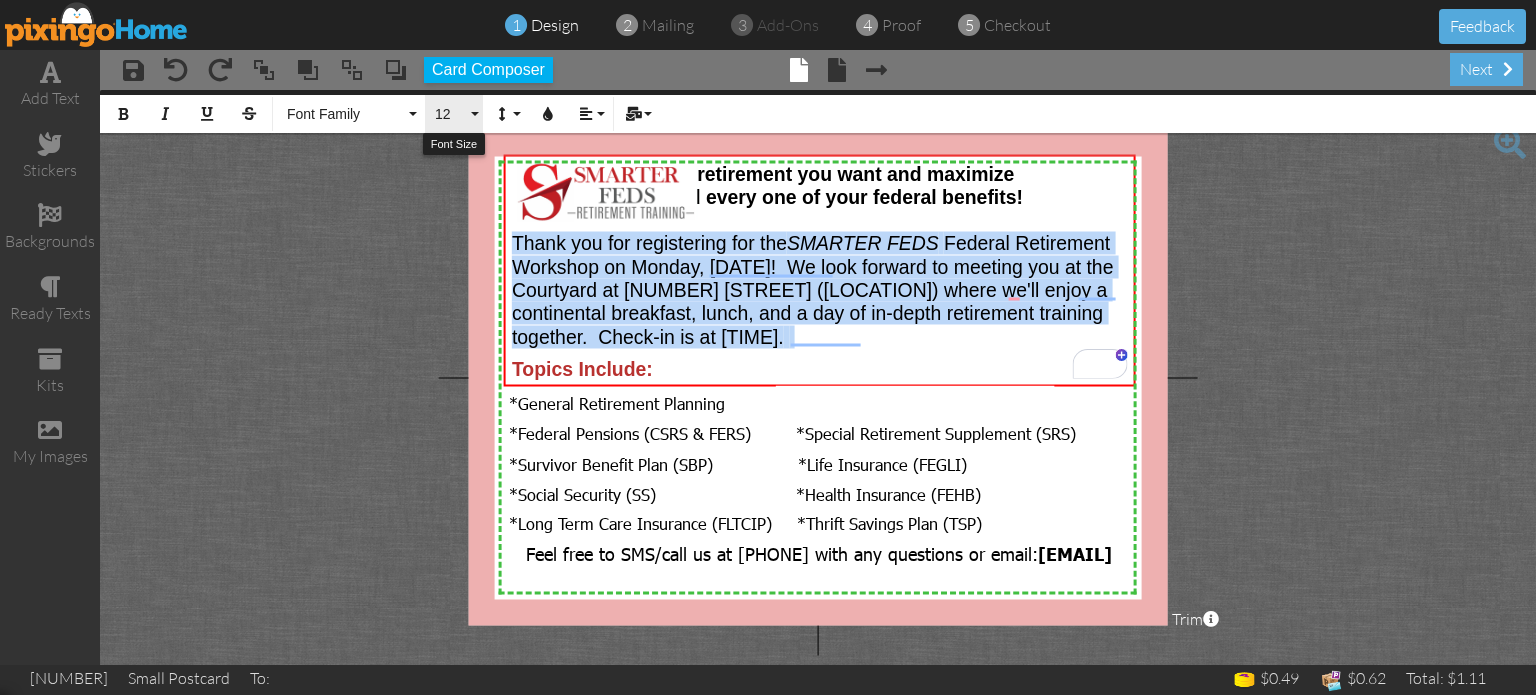 click on "12" at bounding box center [454, 114] 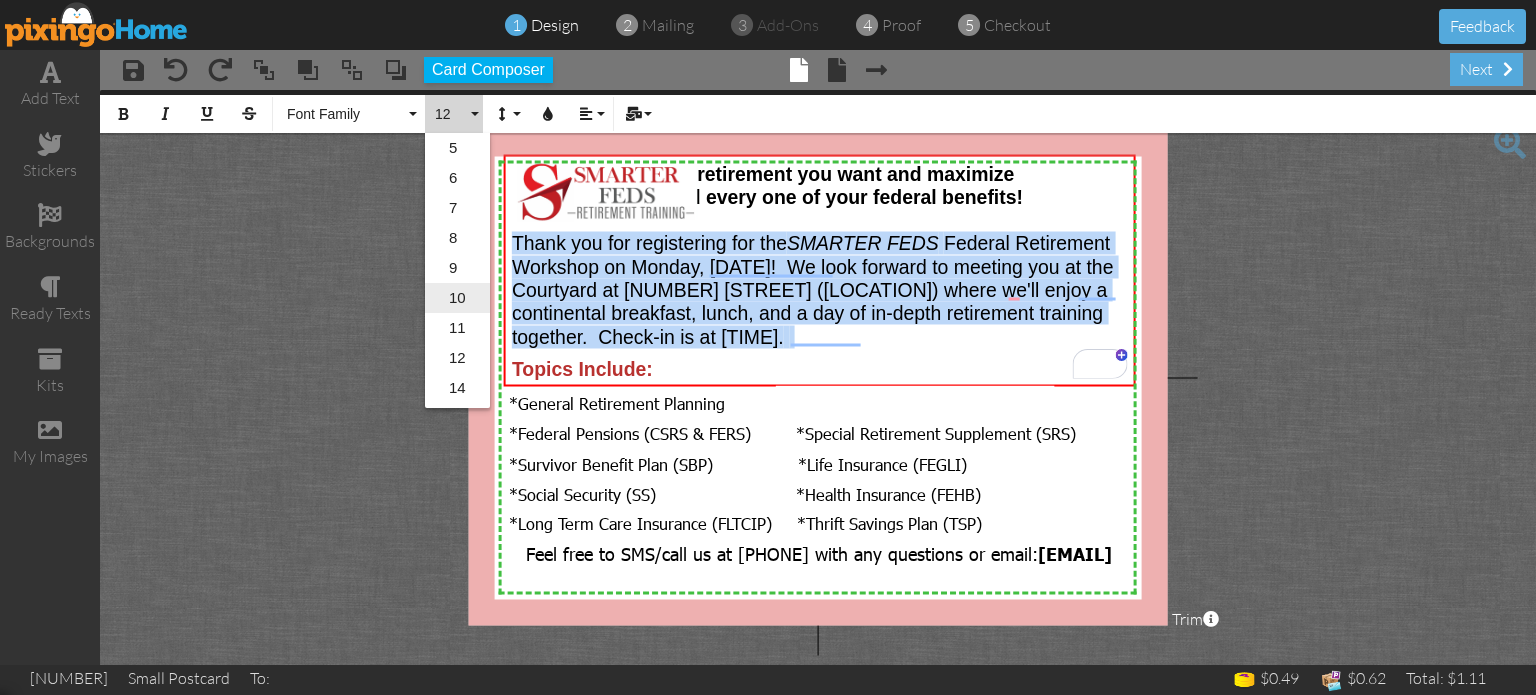 click on "10" at bounding box center [457, 298] 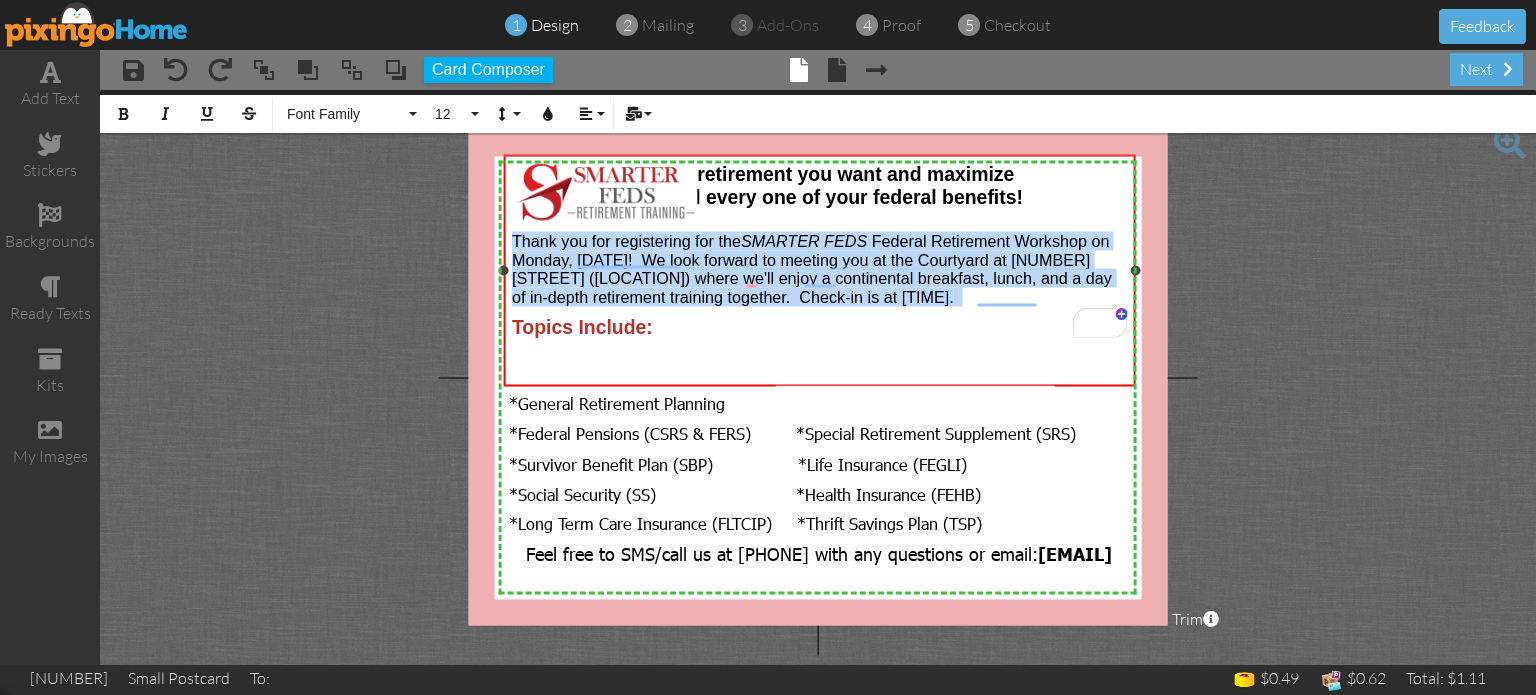 click on "Thank you for registering for the  SMARTER FEDS" at bounding box center (692, 241) 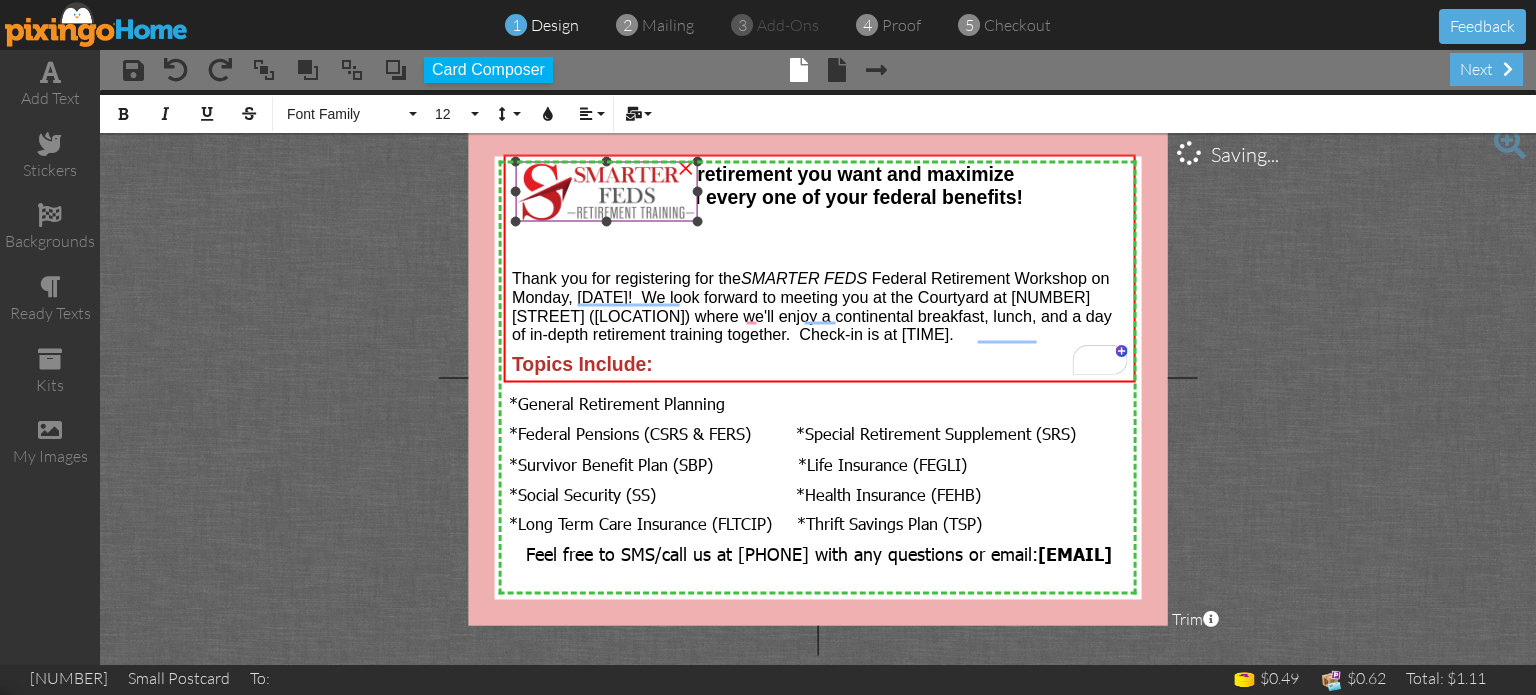 click at bounding box center (607, 192) 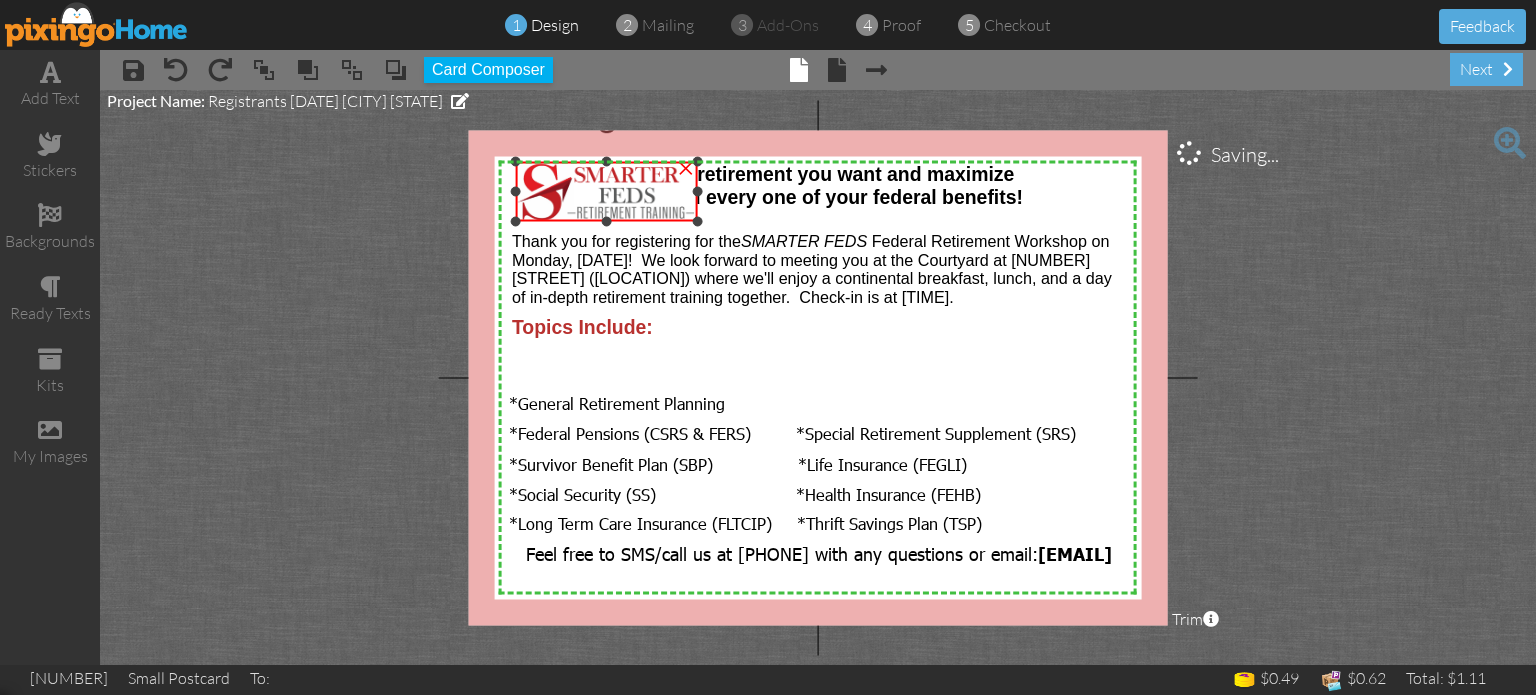 click on "×" at bounding box center (686, 166) 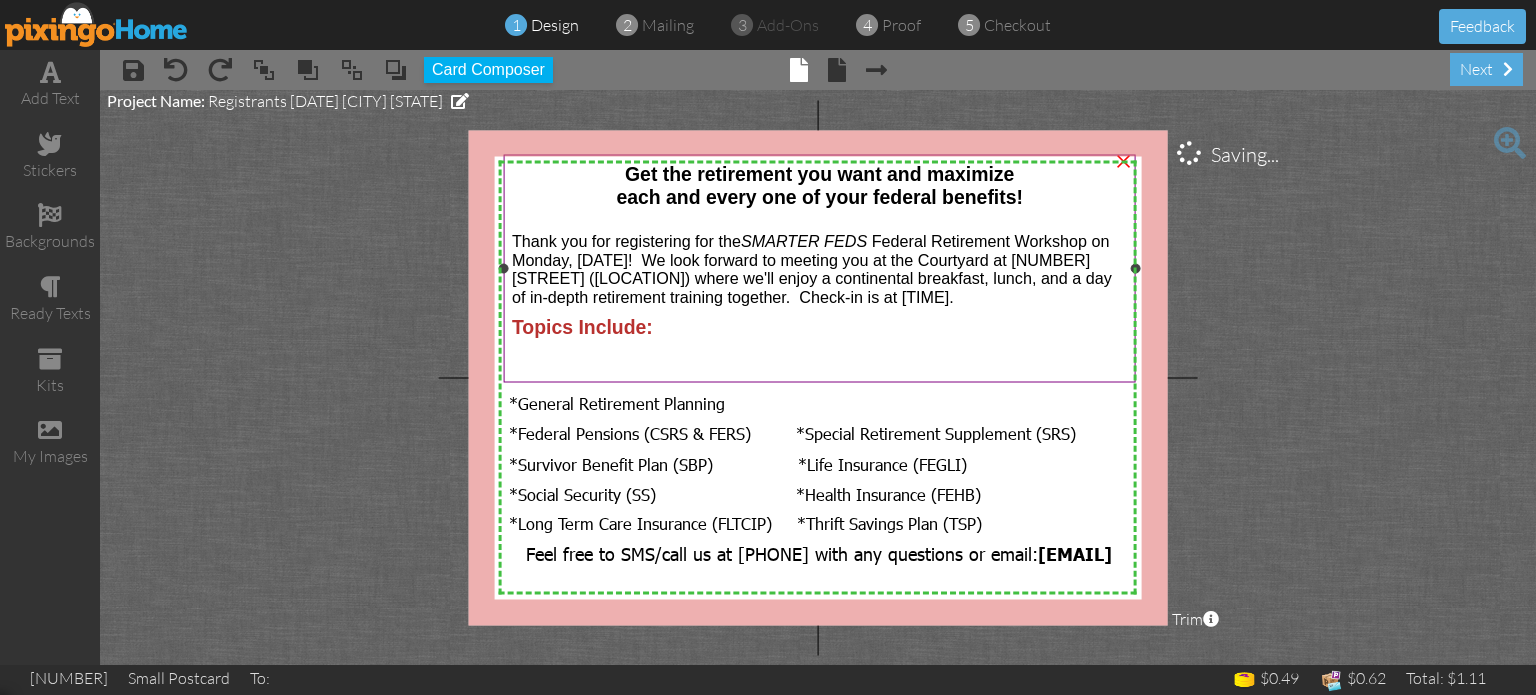 click on "Get the retirement you want and maximize" at bounding box center (819, 174) 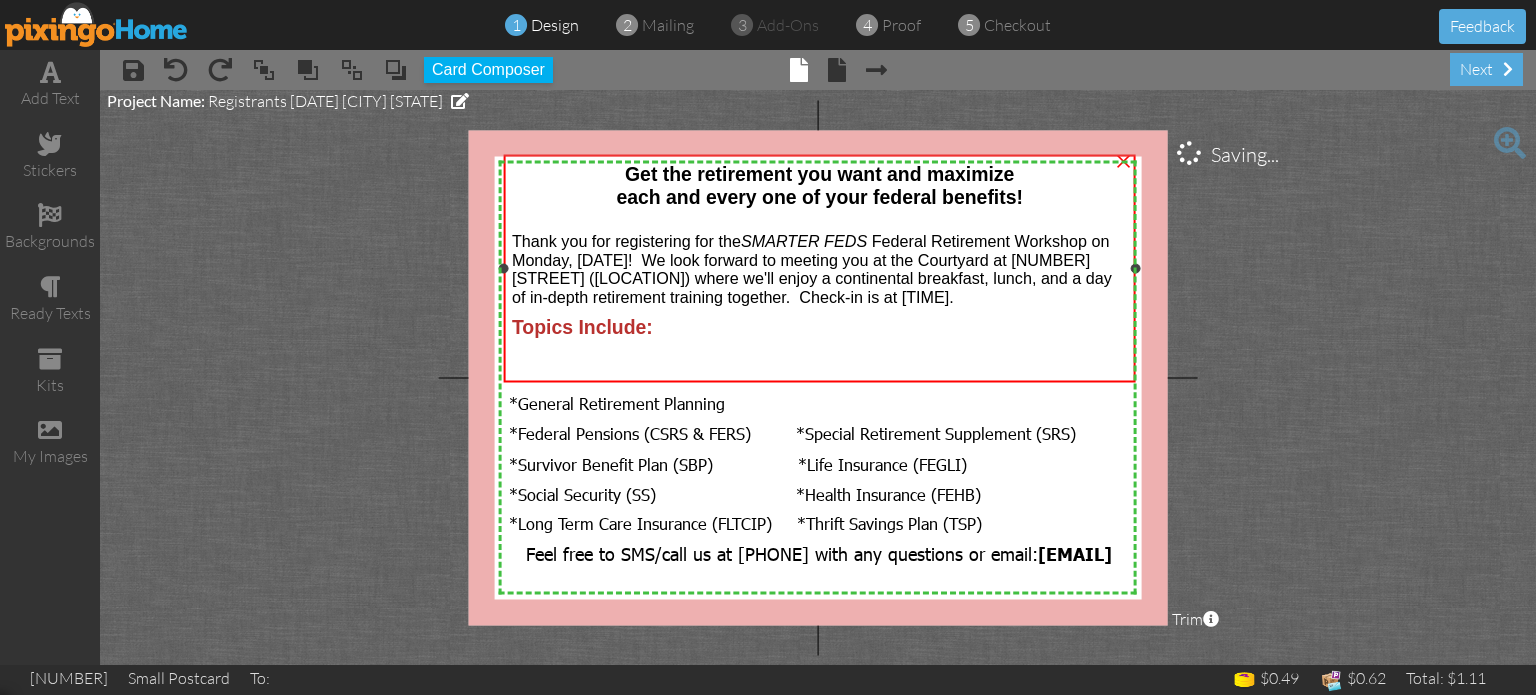 click on "each and every one of your federal benefits!" at bounding box center (819, 197) 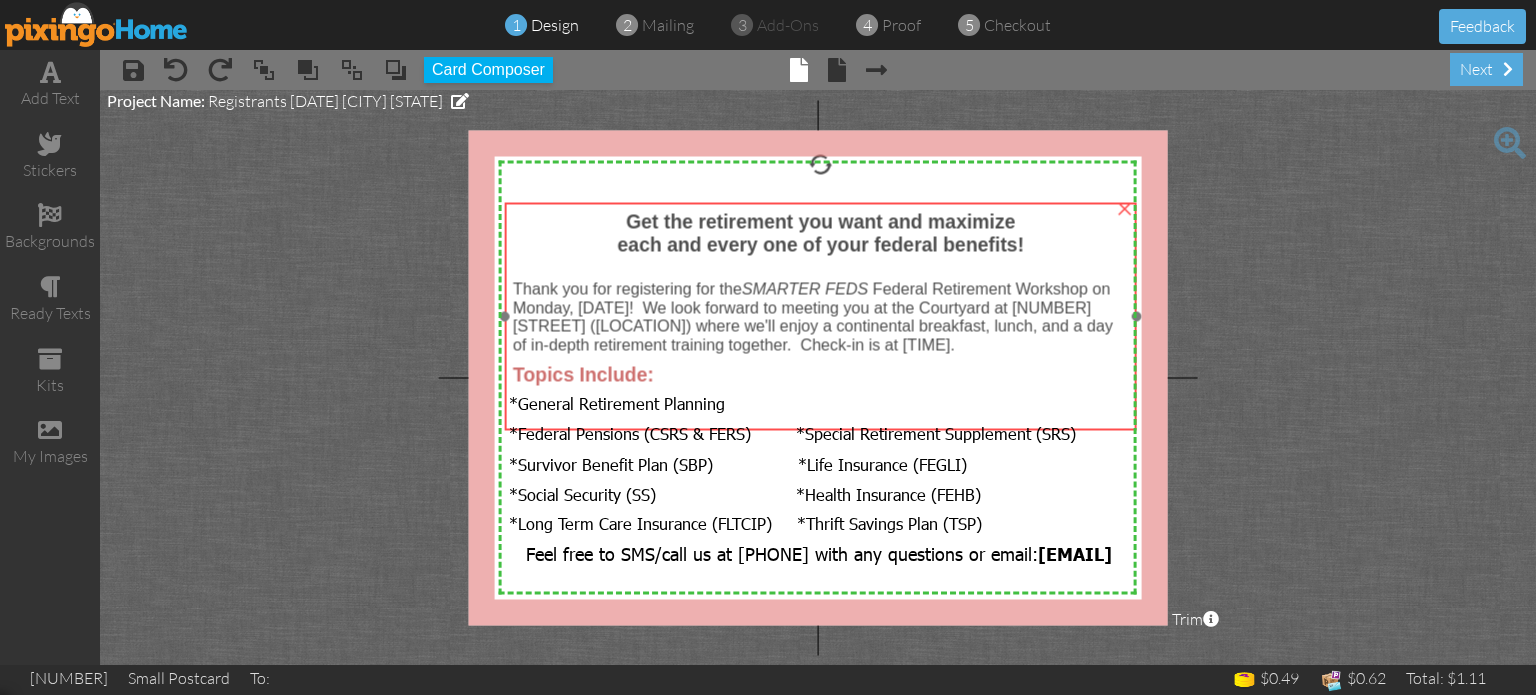 drag, startPoint x: 692, startPoint y: 219, endPoint x: 693, endPoint y: 268, distance: 49.010204 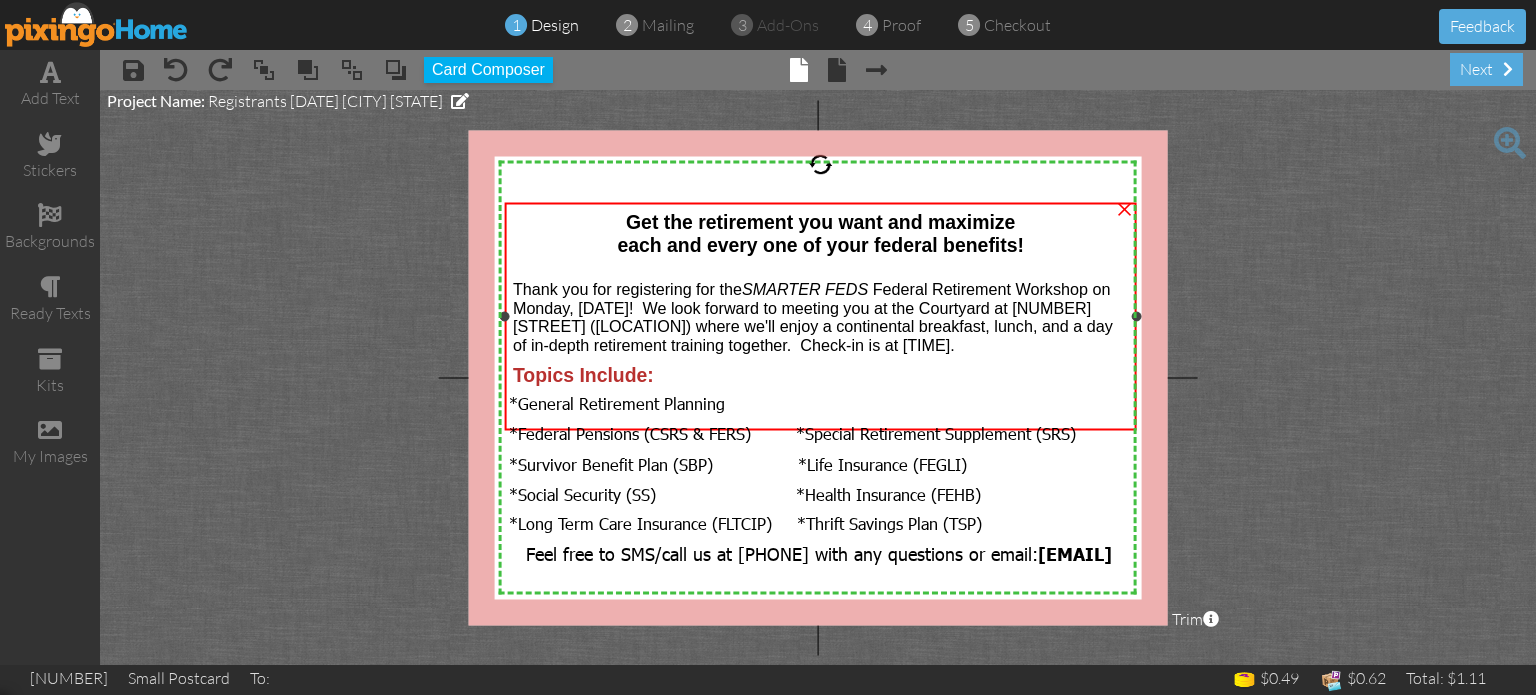 click on "each and every one of your federal benefits!" at bounding box center (820, 245) 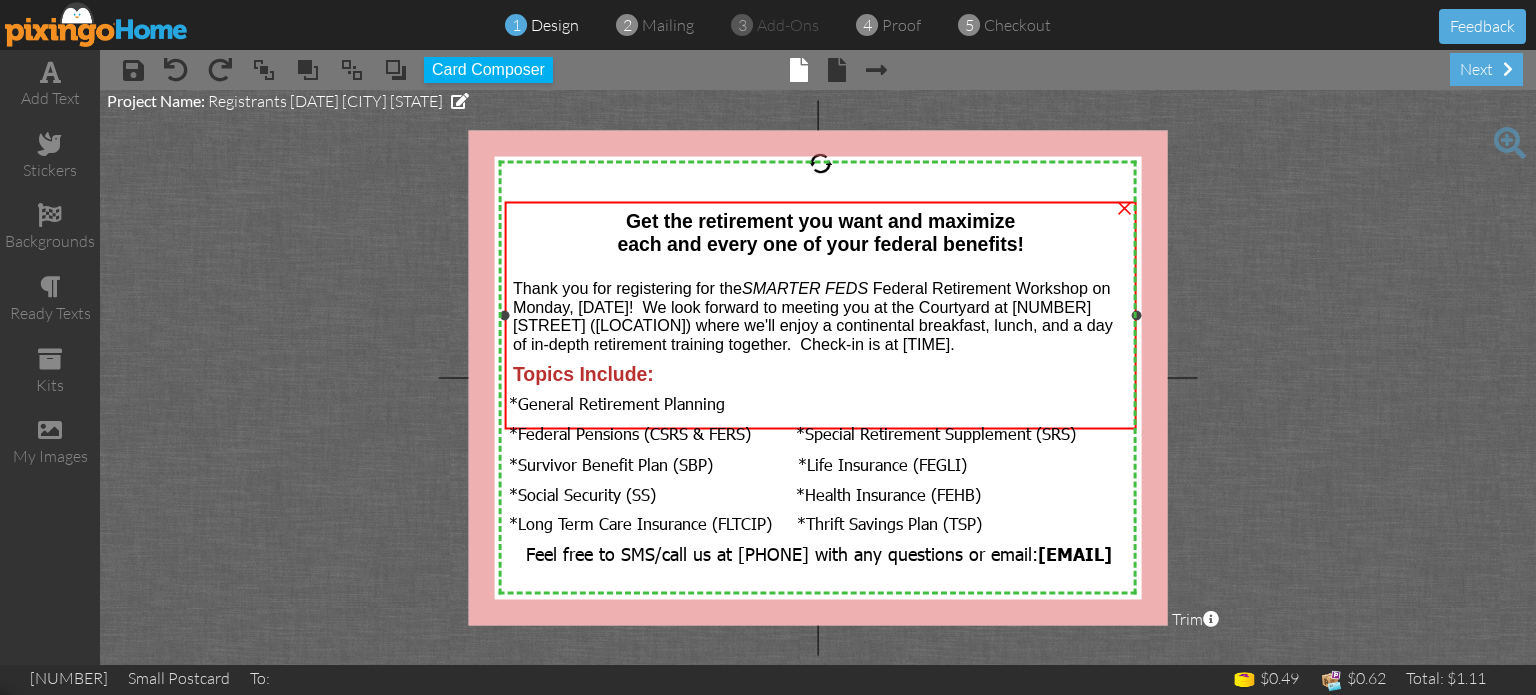 click on "each and every one of your federal benefits!" at bounding box center [820, 244] 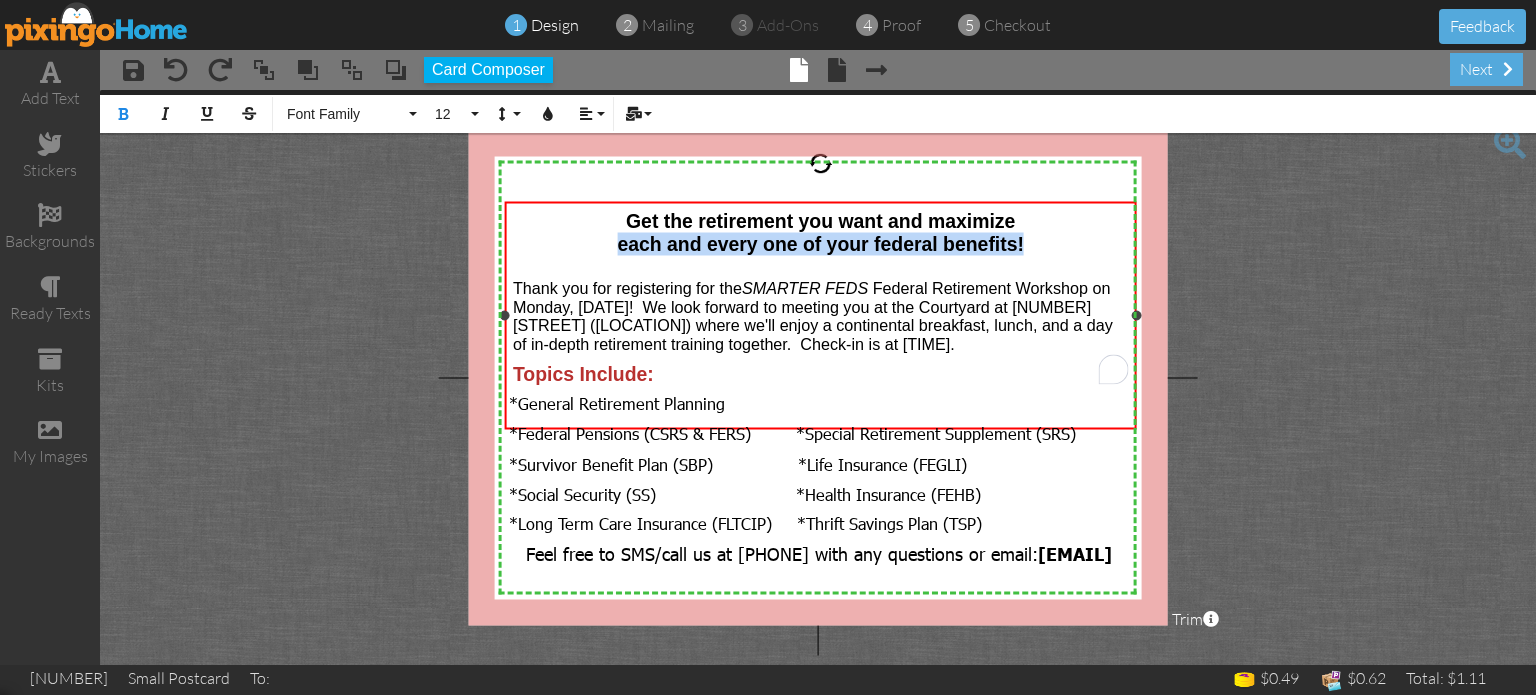 click on "each and every one of your federal benefits!" at bounding box center (820, 244) 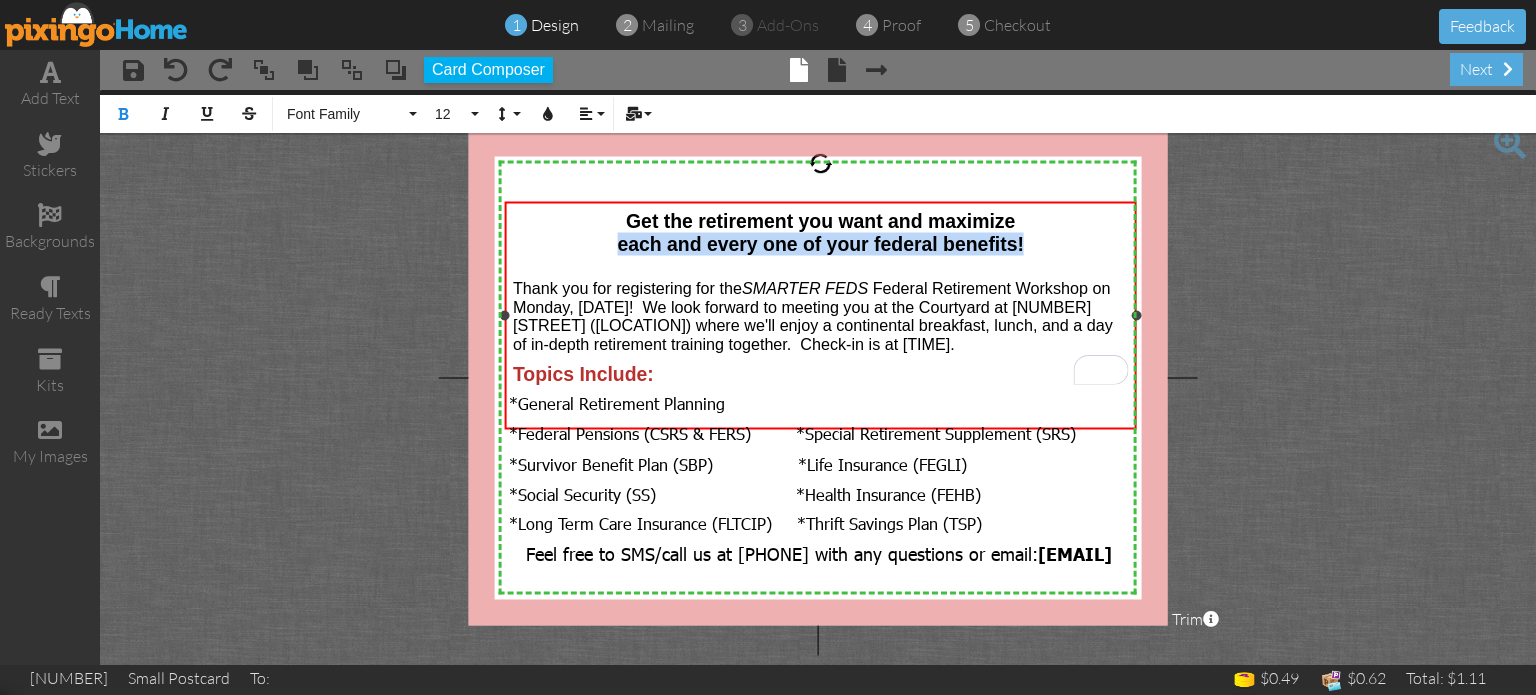 click on "Get the retirement you want and maximize" at bounding box center (820, 221) 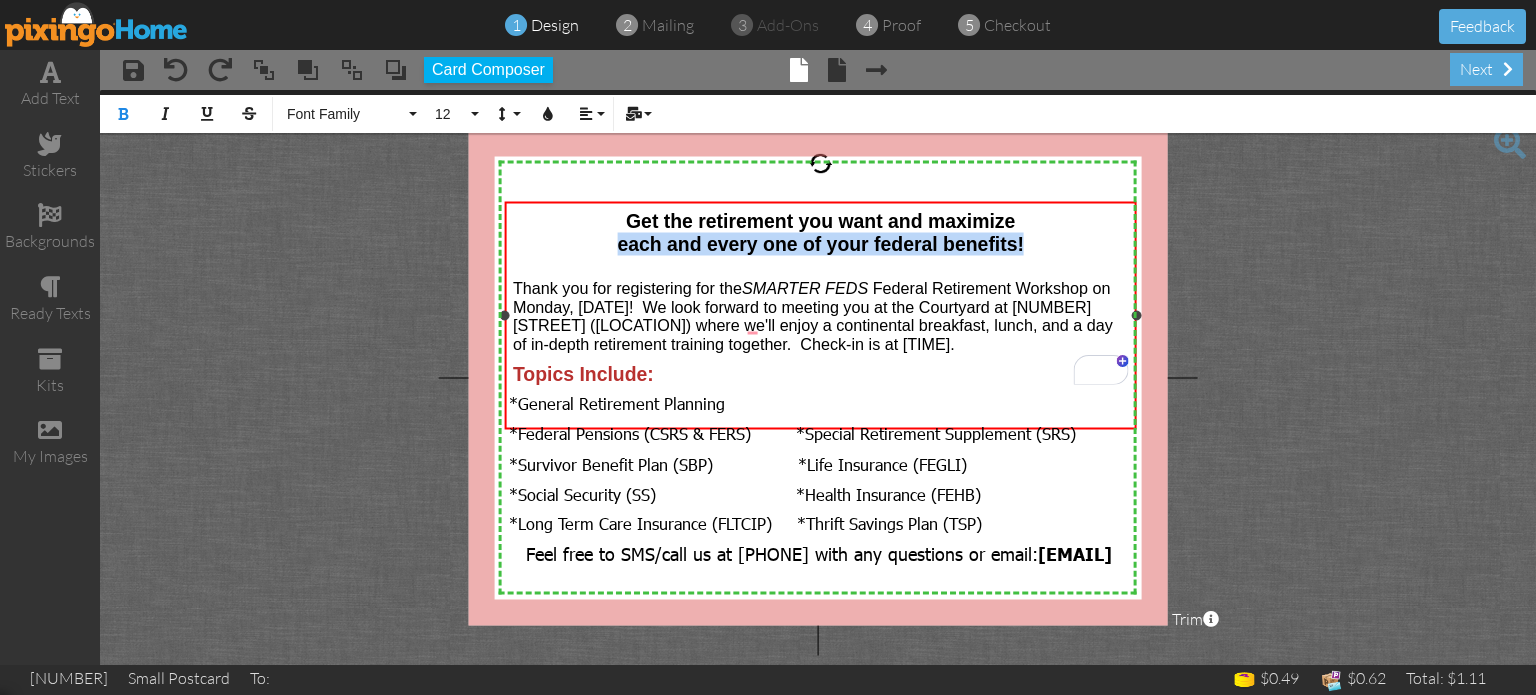 click on "Get the retirement you want and maximize" at bounding box center (820, 221) 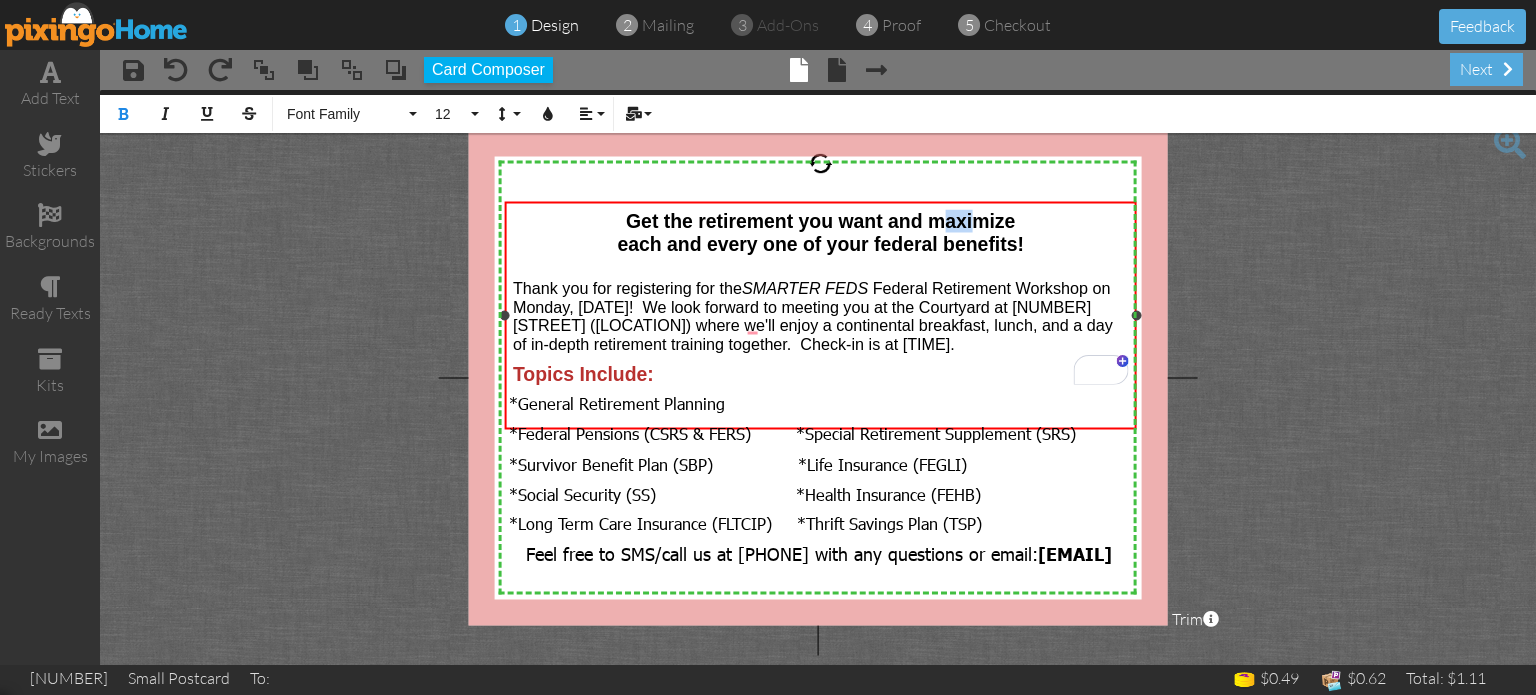 click on "Get the retirement you want and maximize" at bounding box center [820, 221] 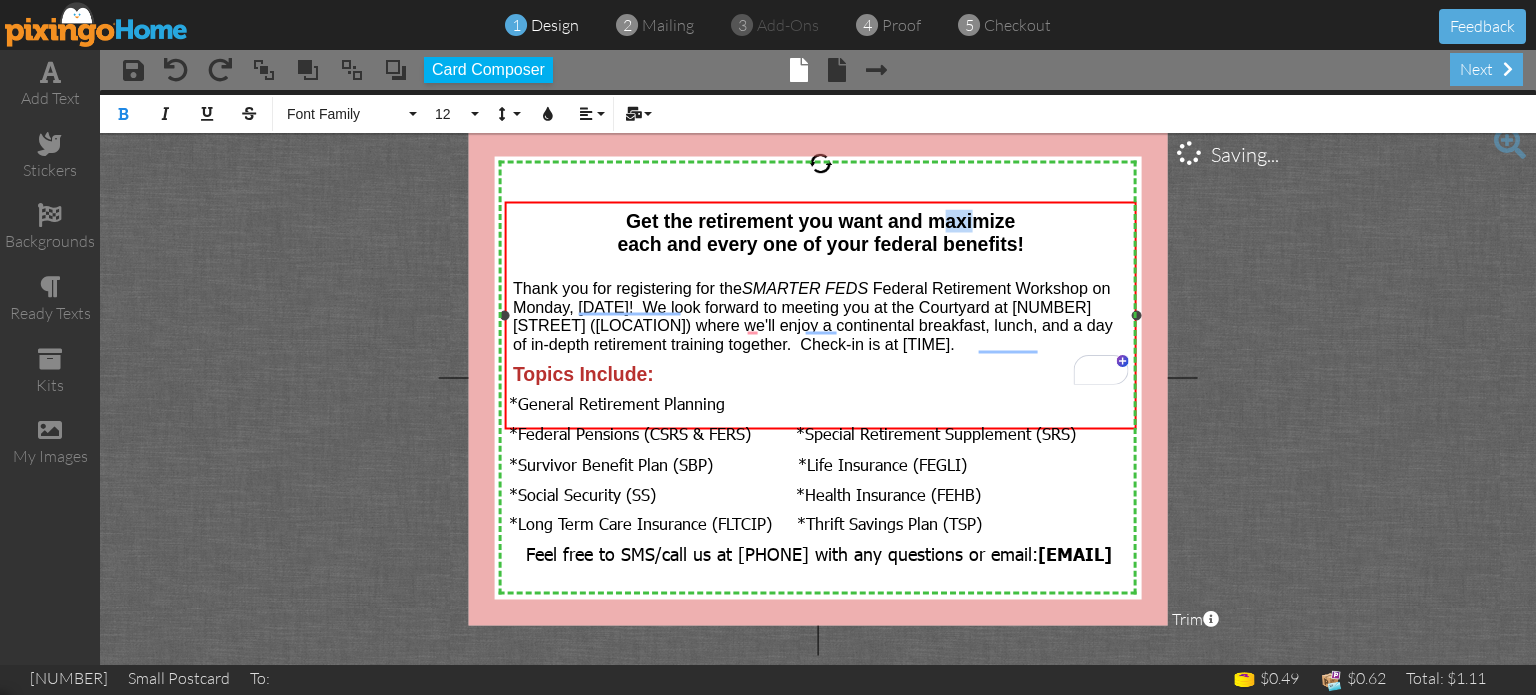 click on "Get the retirement you want and maximize" at bounding box center (820, 221) 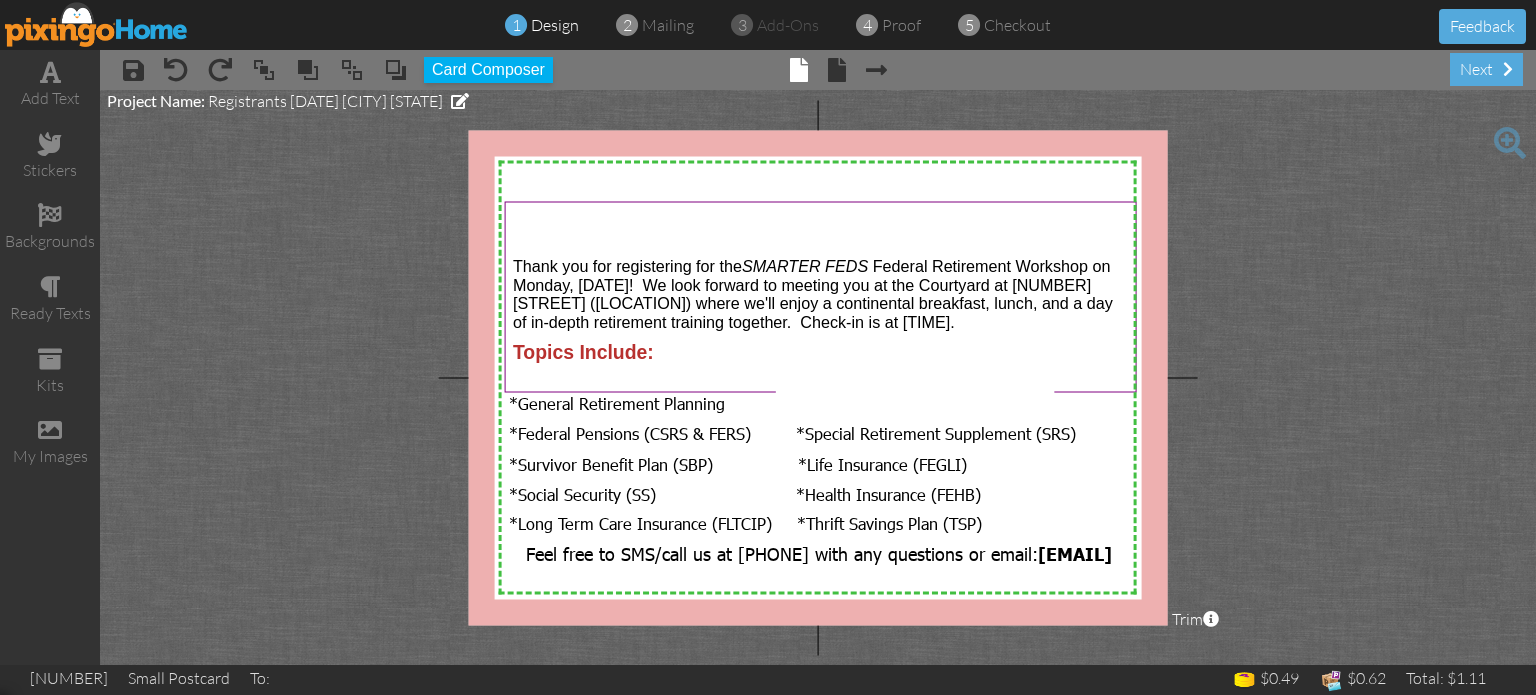 click on "X X X X X X X X X X X X X X X X X X X X X X X X X X X X X X X X X X X X X X X X X X X X X X X X X X X X X X X X X X X X X X X X X X X X X X X X X X X X X X X X X X X X X X X X X X X X X X X X X × × Feel free to SMS/call us at [PHONE] with any questions or email:  Workshops@SmarterFeds.com ×                                   Thank you for registering for the  SMARTER FEDS   Federal Retirement Workshop on Monday, [DATE]!  We look forward to meeting you at the Courtyard at [NUMBER] [STREET] ([LOCATION]) where we'll enjoy a continental breakfast, lunch, and a day of in-depth retirement training together.  Check-in is at [TIME].      Topics Include: × *General Retirement Planning               *Social Security (SS) *Federal Pensions (CSRS & FERS)         *Special Retirement Supplement (SRS) *Survivor Benefit Plan (SBP)                 *Life Insurance (FEGLI) *Long Term Care Insurance (FLTCIP)     *Thrift Savings Plan (TSP) ×" at bounding box center [818, 377] 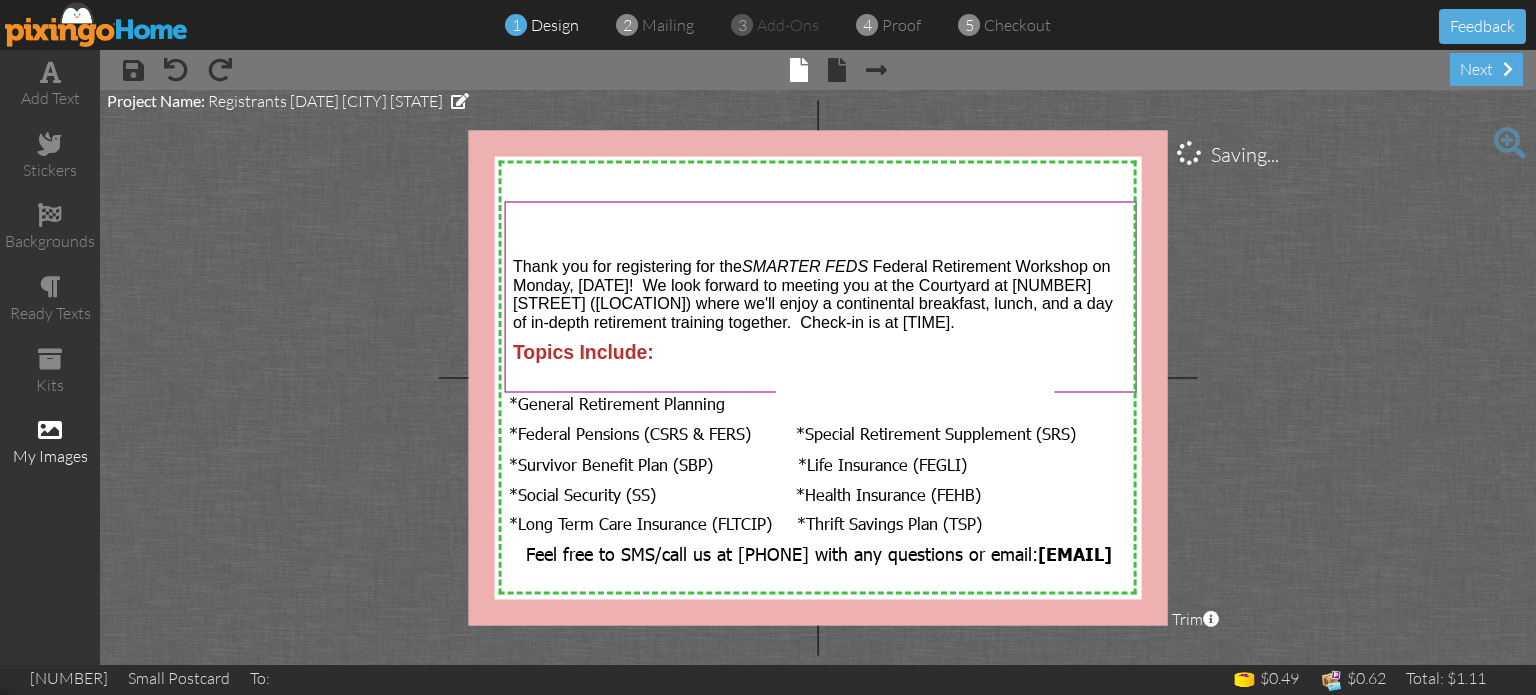 click on "my images" at bounding box center [50, 443] 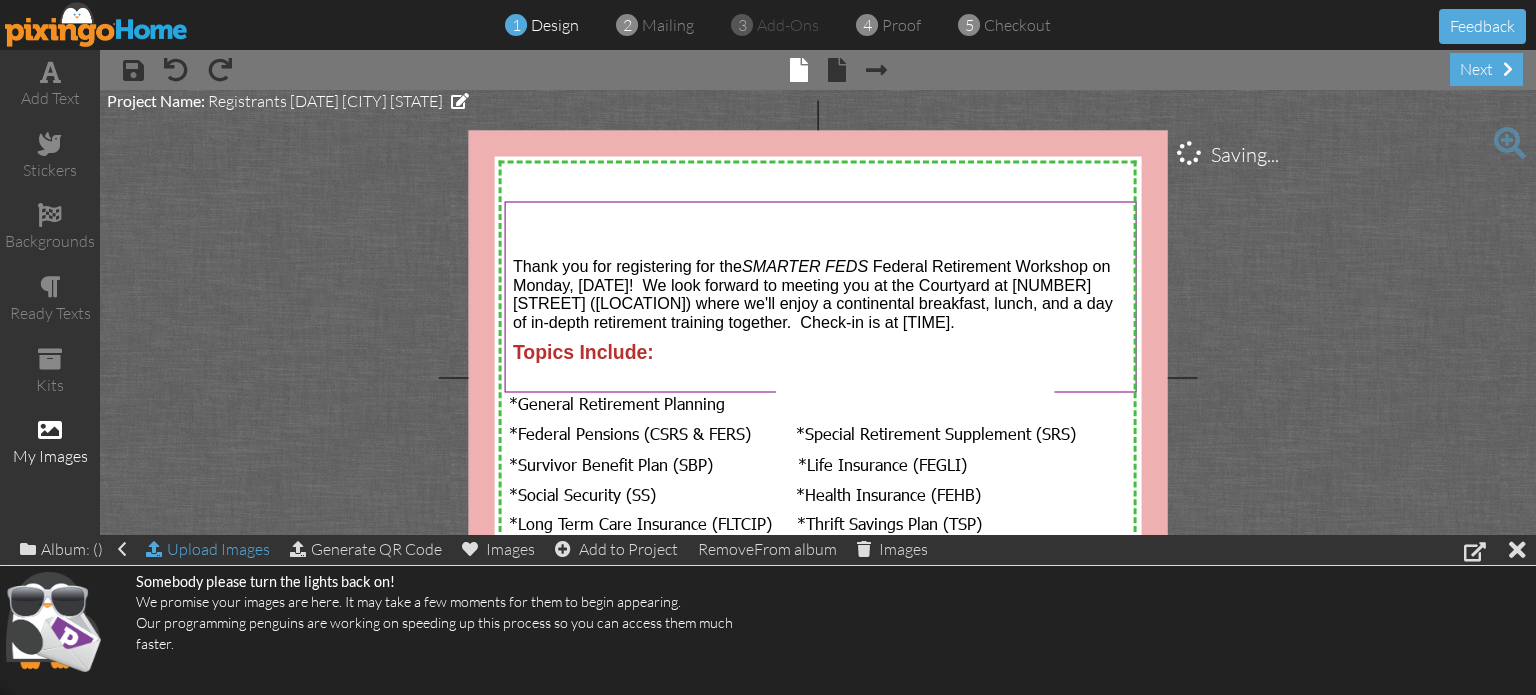 click on "Upload Images" 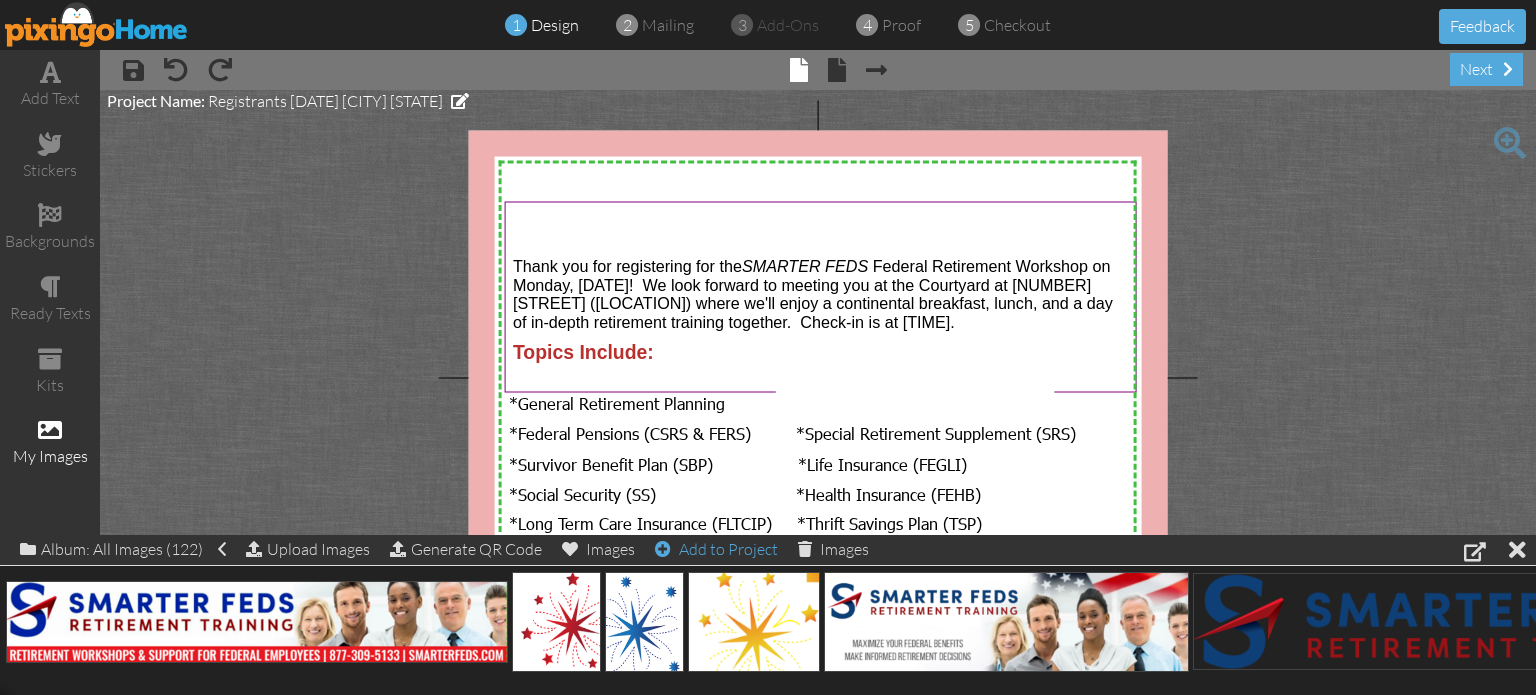 click on "Add to Project" 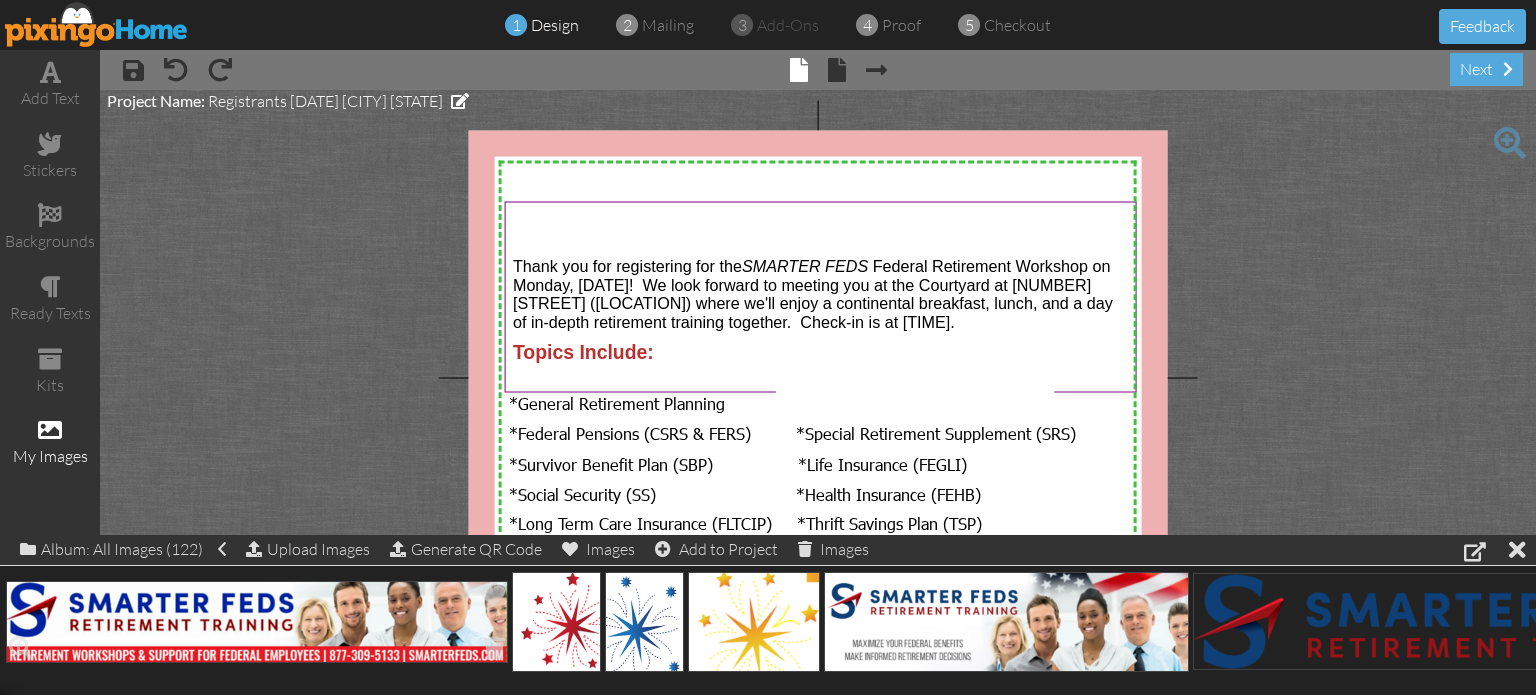 click 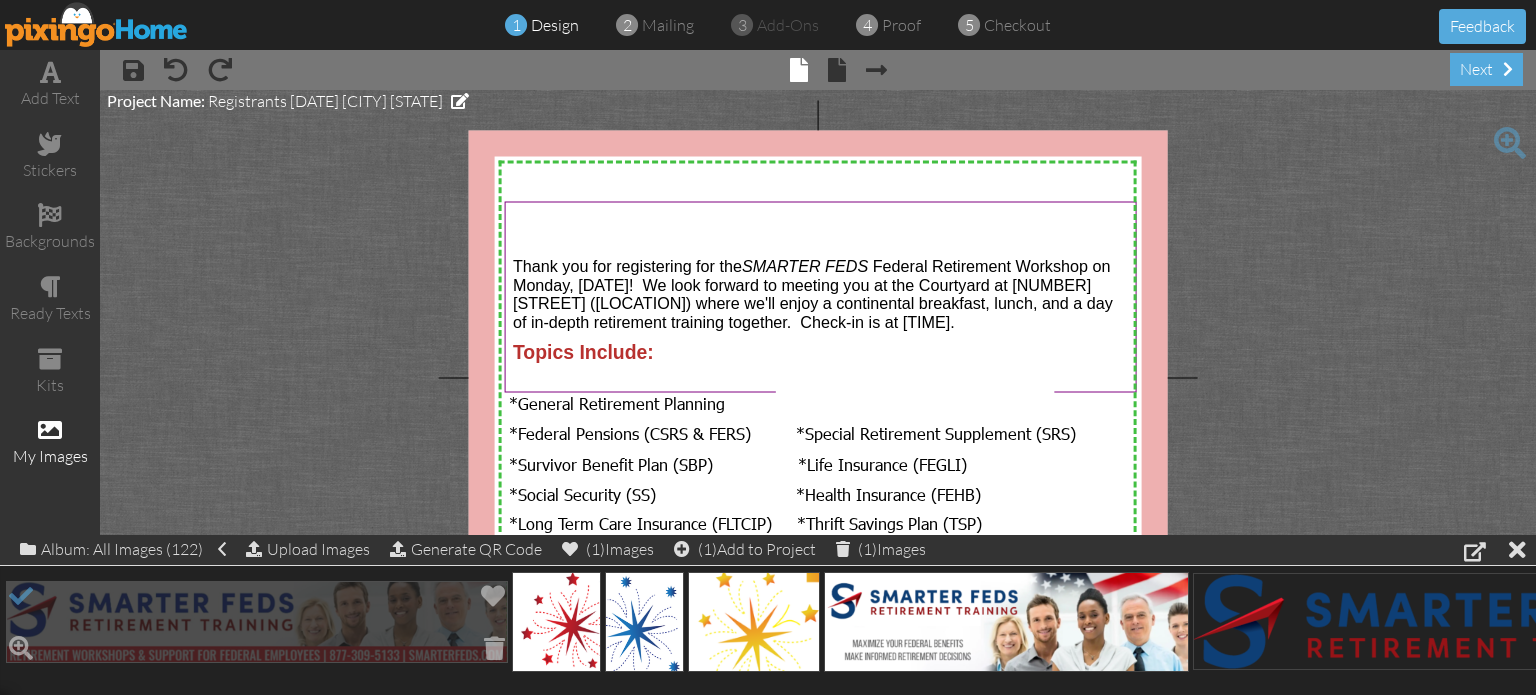 click 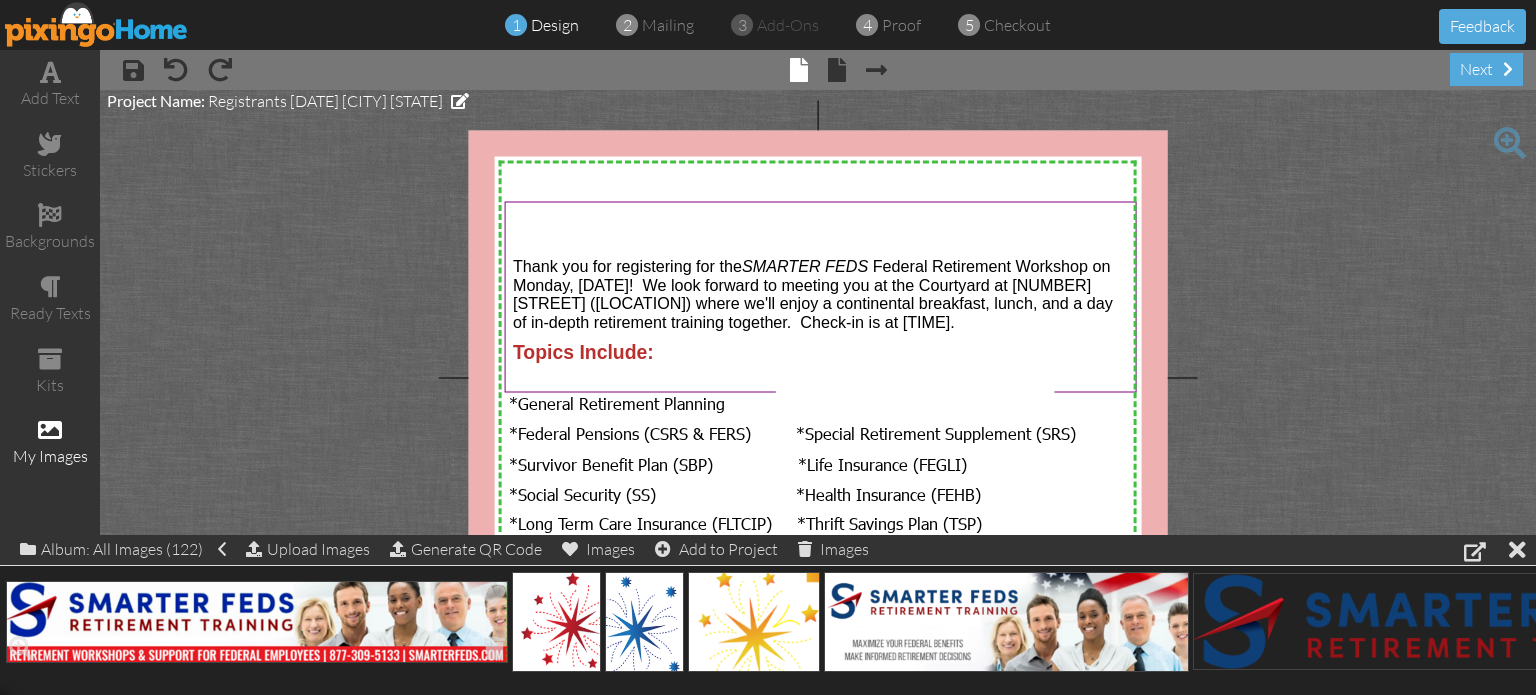 click 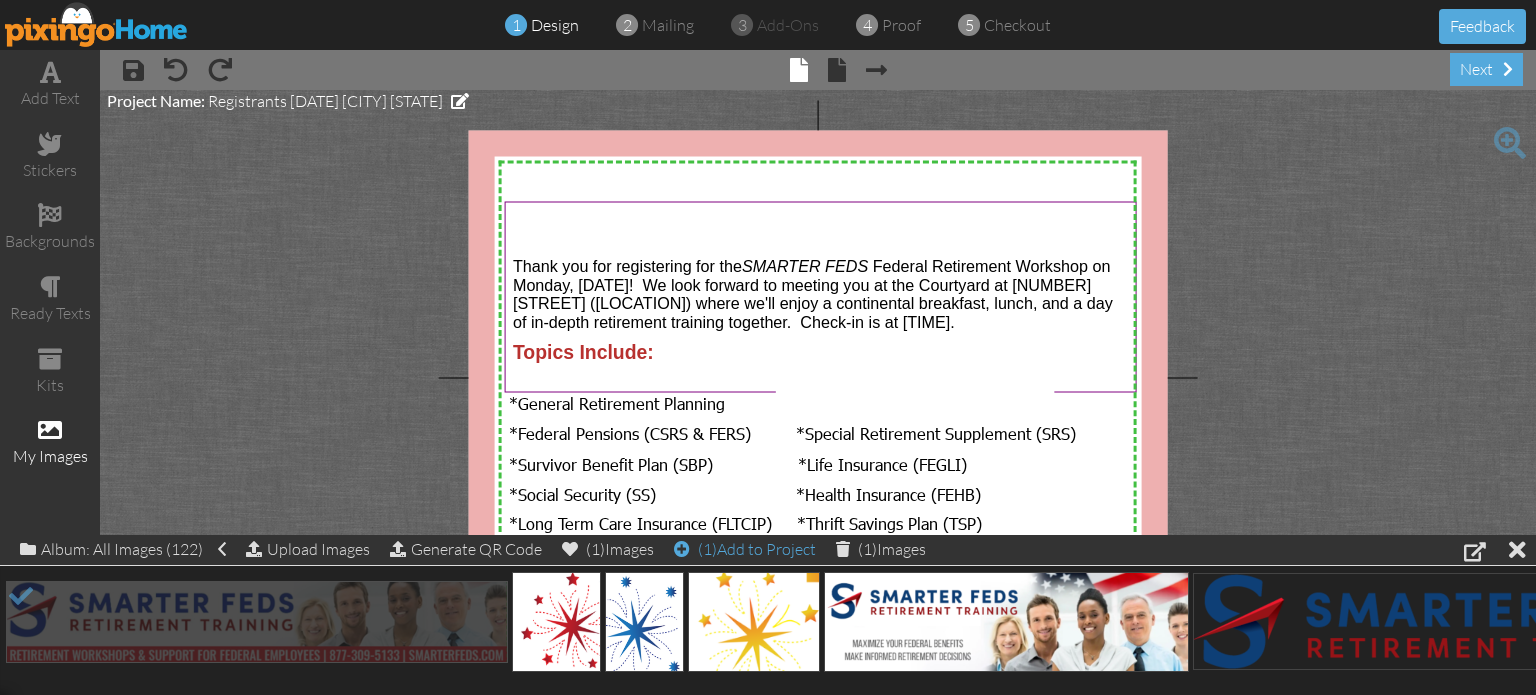 click on "(1)" 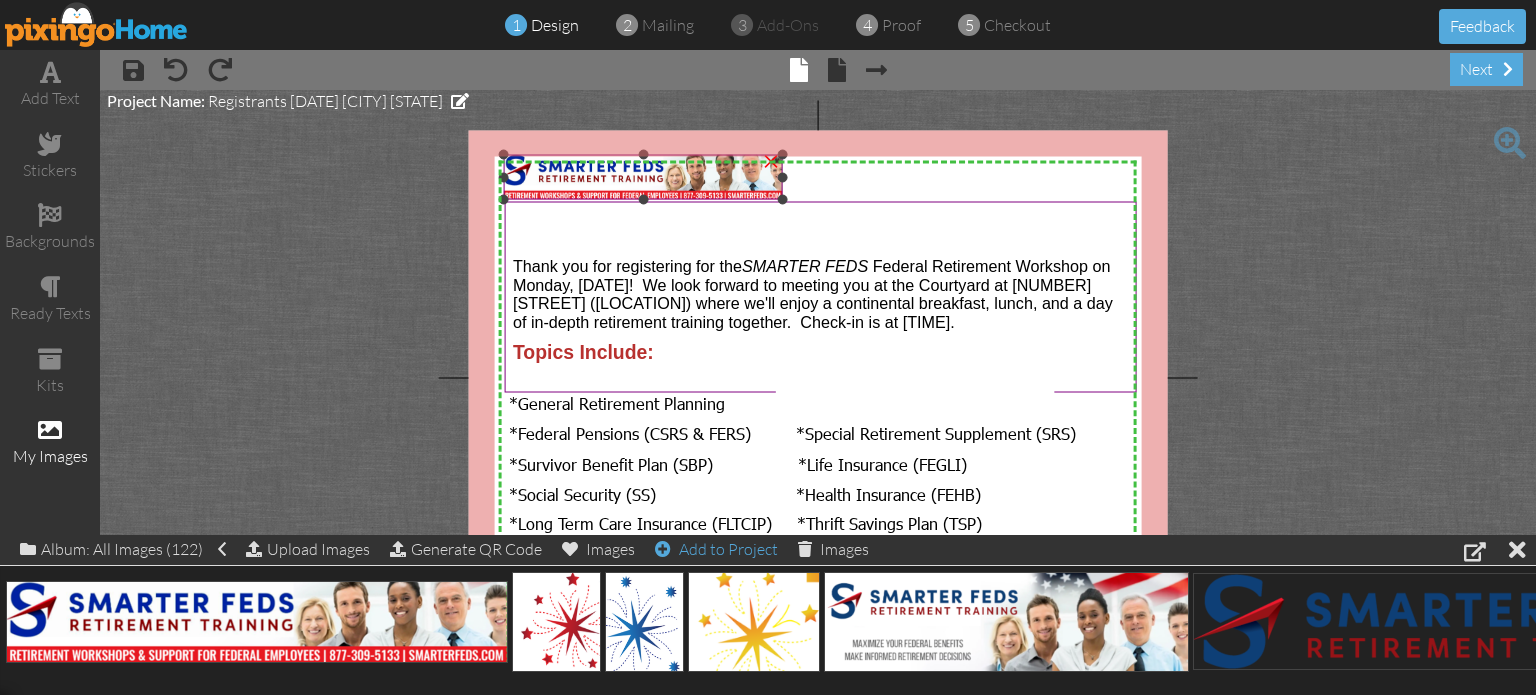 click at bounding box center (644, 177) 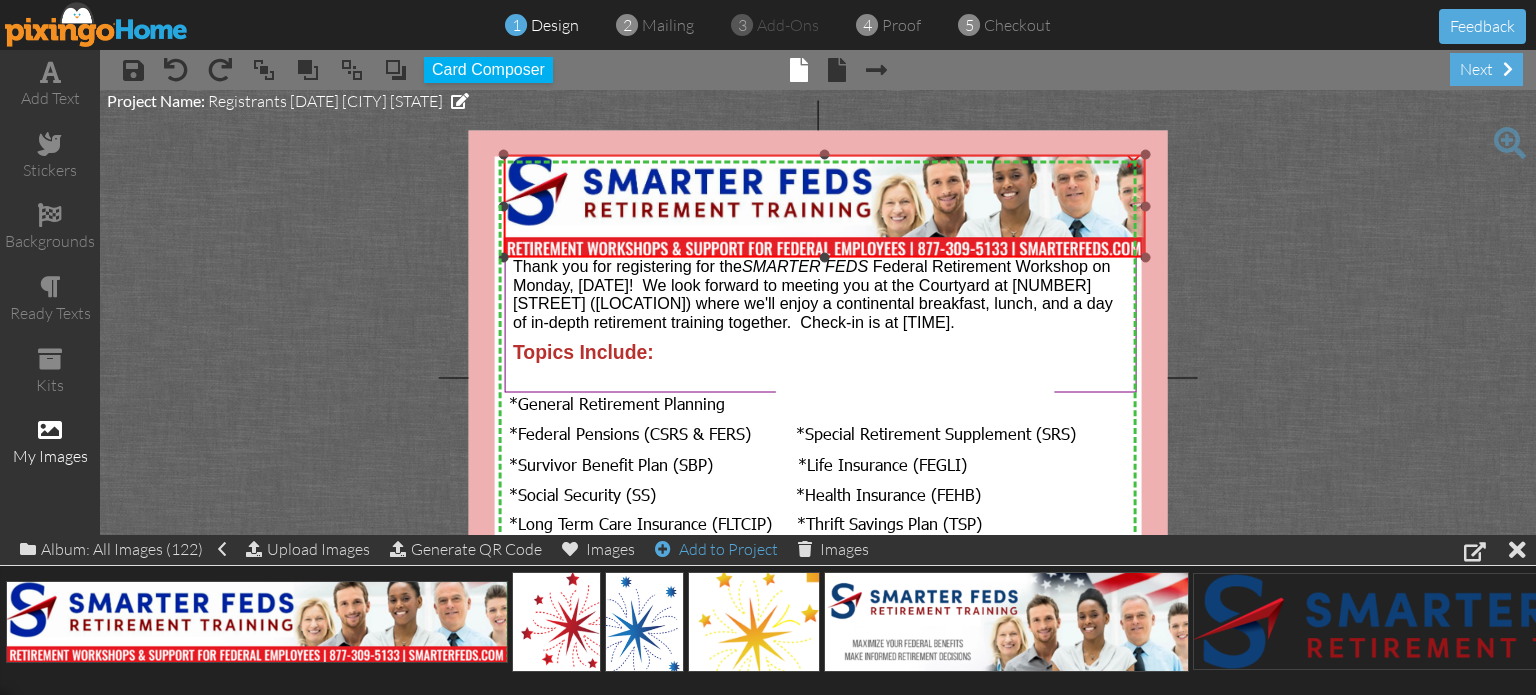 drag, startPoint x: 783, startPoint y: 201, endPoint x: 888, endPoint y: 259, distance: 119.954155 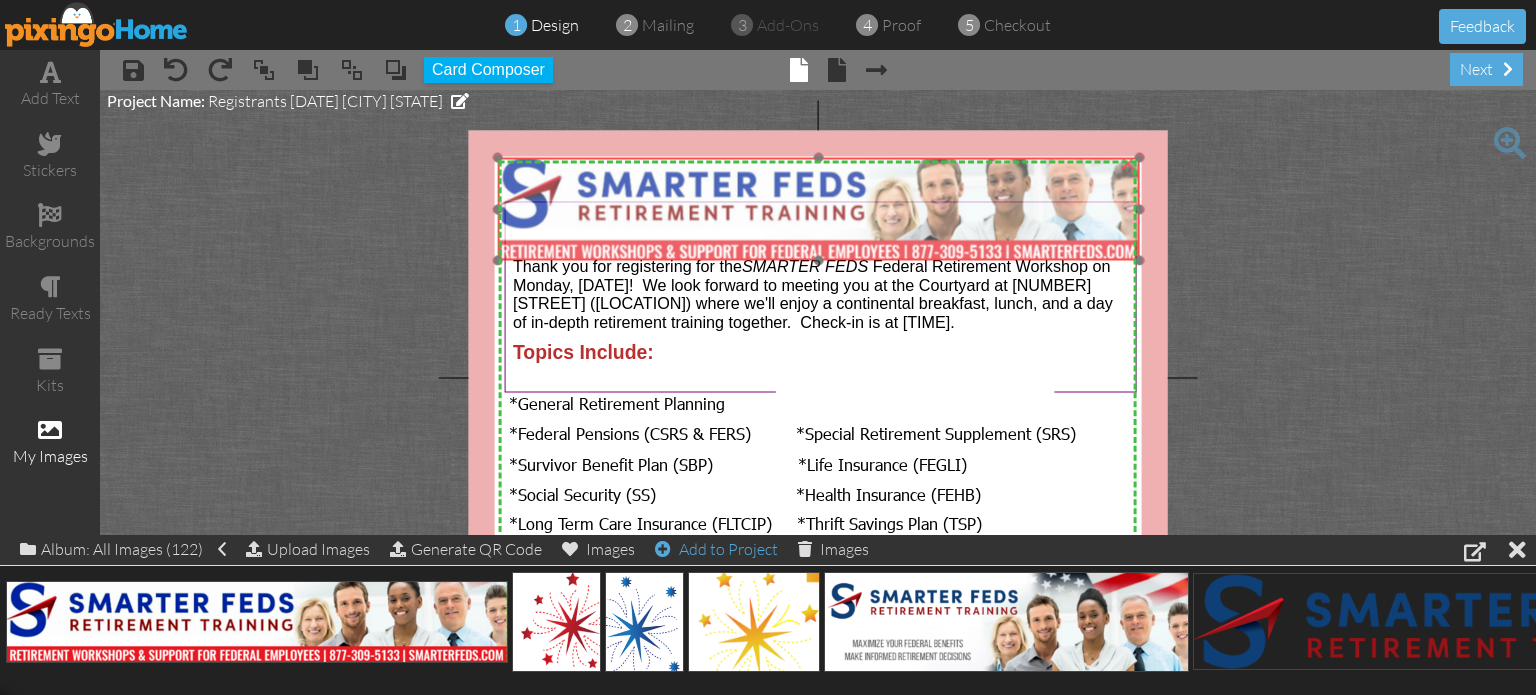 click at bounding box center [819, 209] 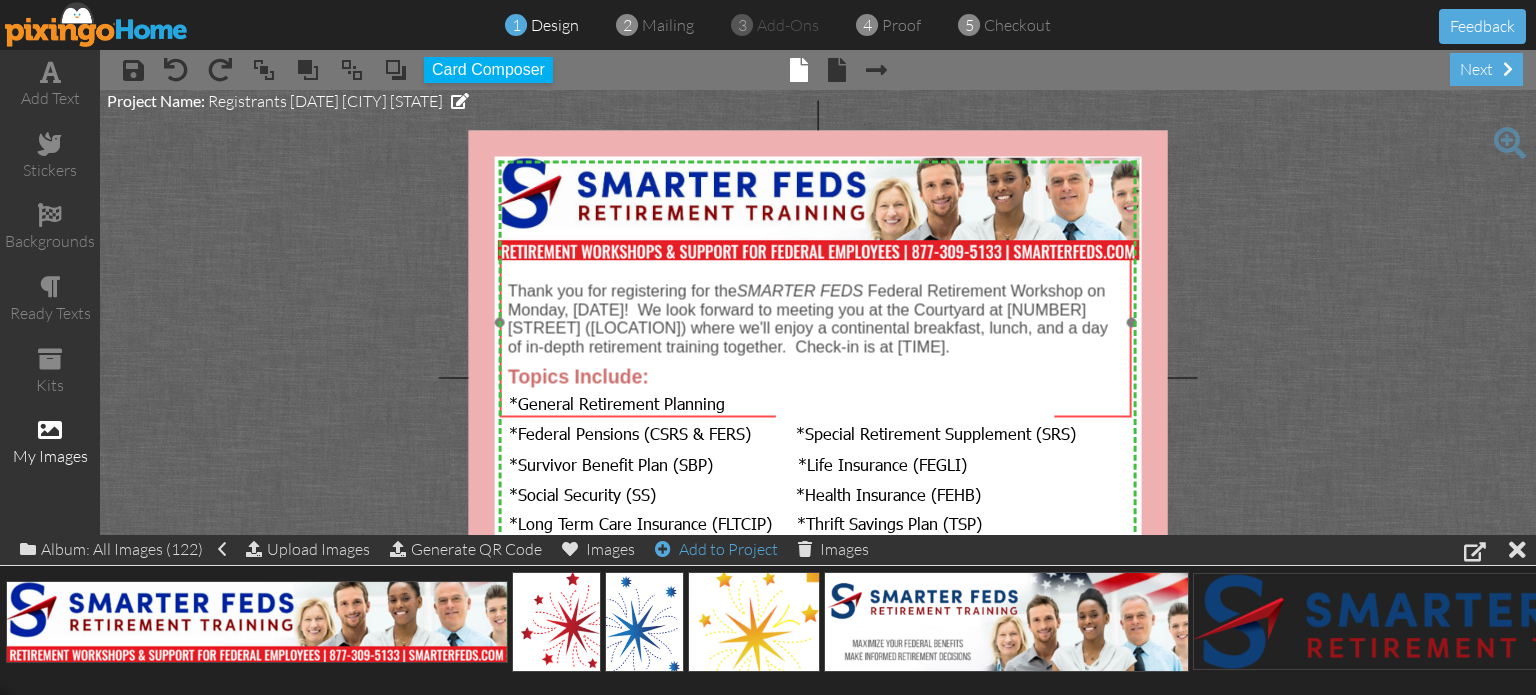 drag, startPoint x: 857, startPoint y: 295, endPoint x: 852, endPoint y: 320, distance: 25.495098 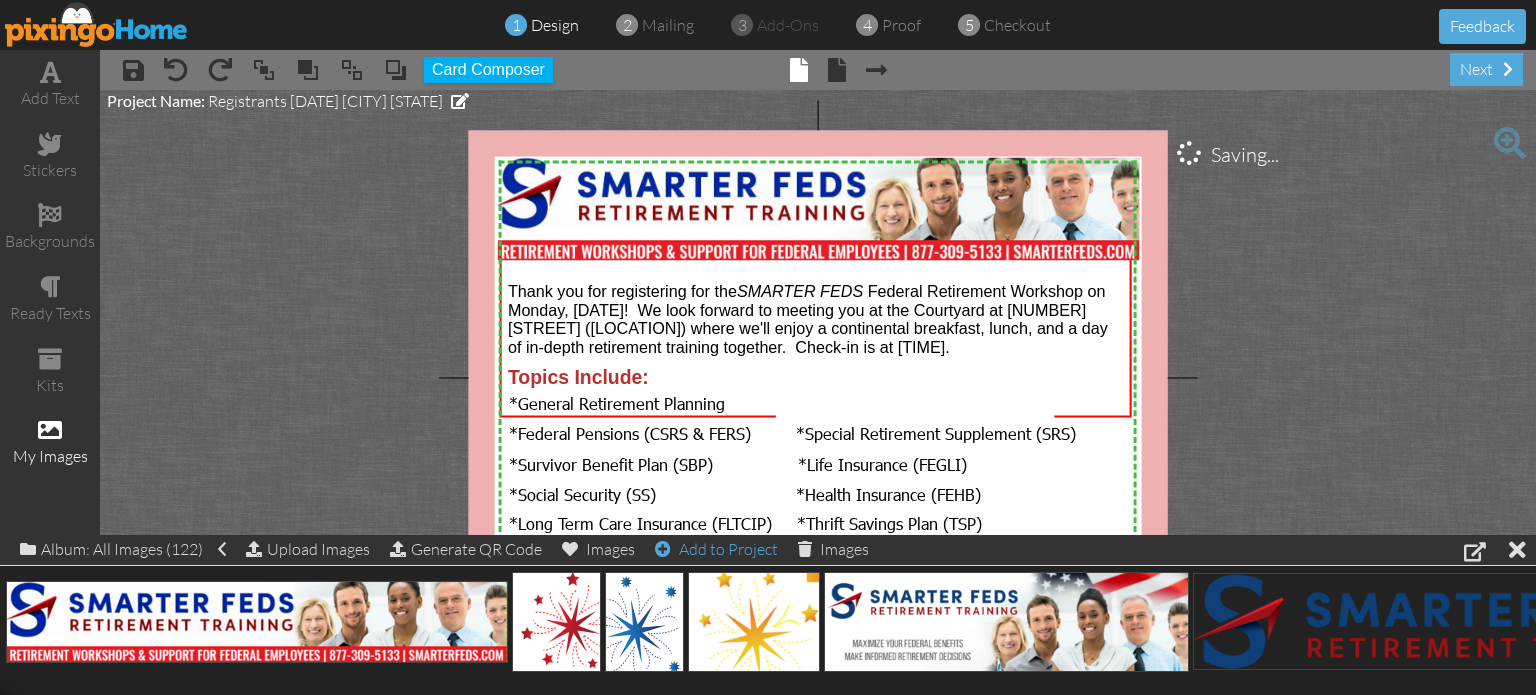 click on "X X X X X X X X X X X X X X X X X X X X X X X X X X X X X X X X X X X X X X X X X X X X X X X X X X X X X X X X X X X X X X X X X X X X X X X X X X X X X X X X X X X X X X X X X X X X X X X X X × × Feel free to SMS/call us at [PHONE] with any questions or email:  Workshops@SmarterFeds.com ×                                   Thank you for registering for the  SMARTER FEDS   Federal Retirement Workshop on Monday, [DATE]!  We look forward to meeting you at the Courtyard at [NUMBER] [STREET] ([LOCATION]) where we'll enjoy a continental breakfast, lunch, and a day of in-depth retirement training together.  Check-in is at [TIME].      Topics Include: × *General Retirement Planning               *Social Security (SS) *Federal Pensions (CSRS & FERS)         *Special Retirement Supplement (SRS) *Survivor Benefit Plan (SBP)                 *Life Insurance (FEGLI) *Long Term Care Insurance (FLTCIP)     *Thrift Savings Plan (TSP) ×" at bounding box center (818, 377) 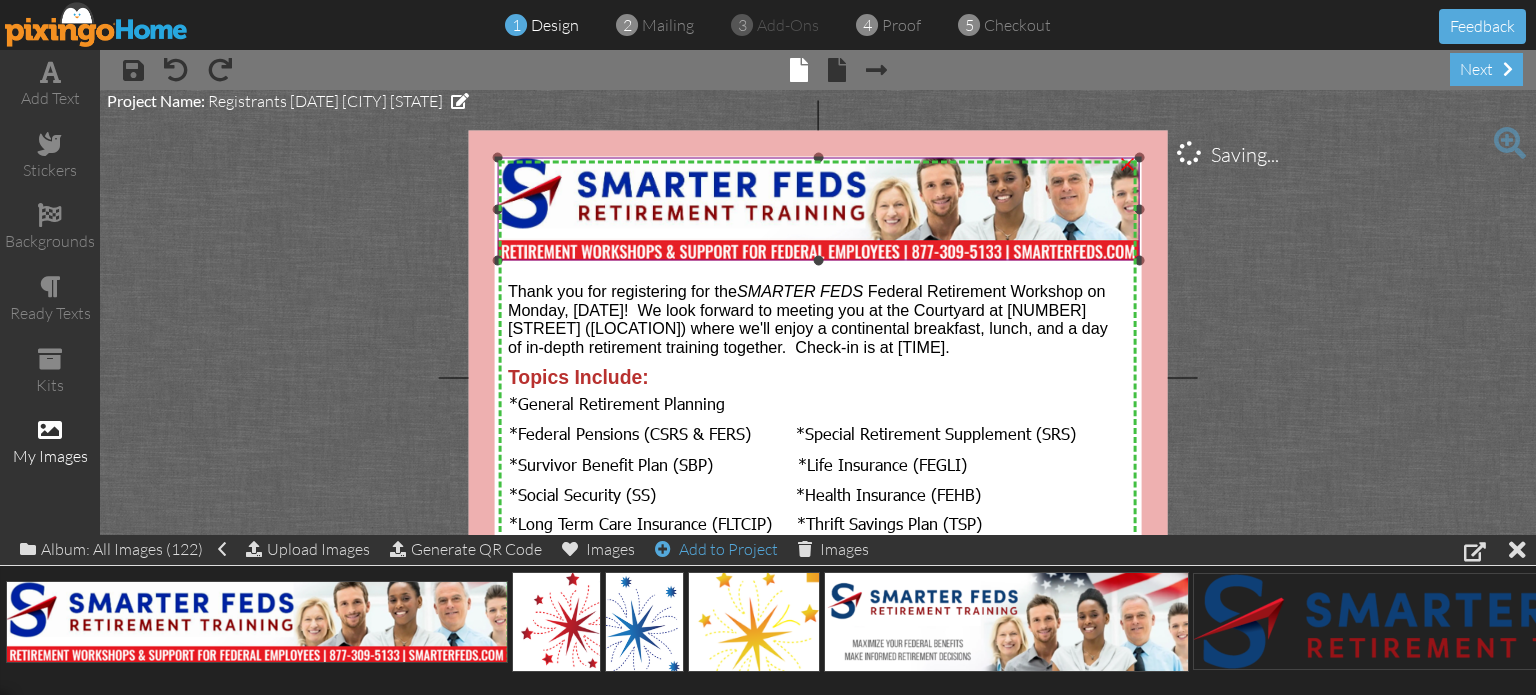 click at bounding box center (819, 209) 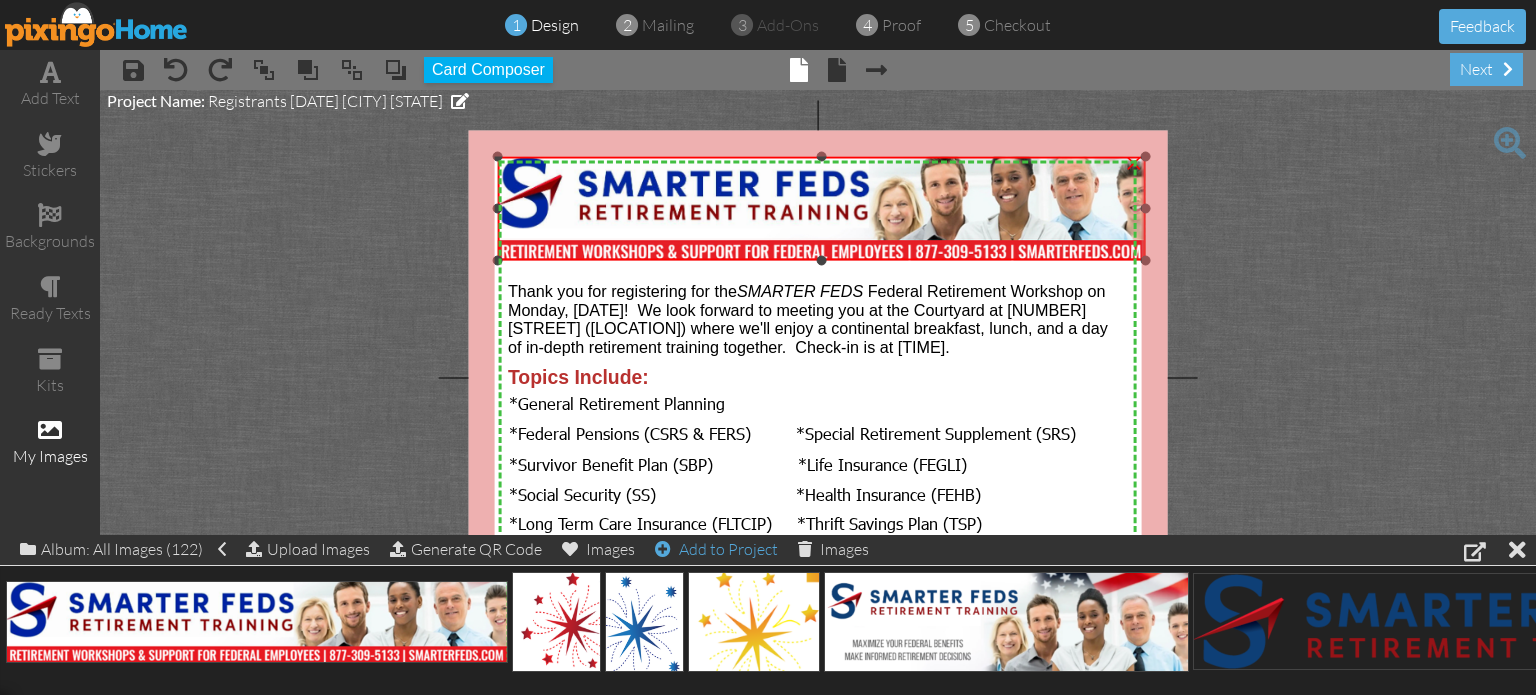 click at bounding box center [1146, 157] 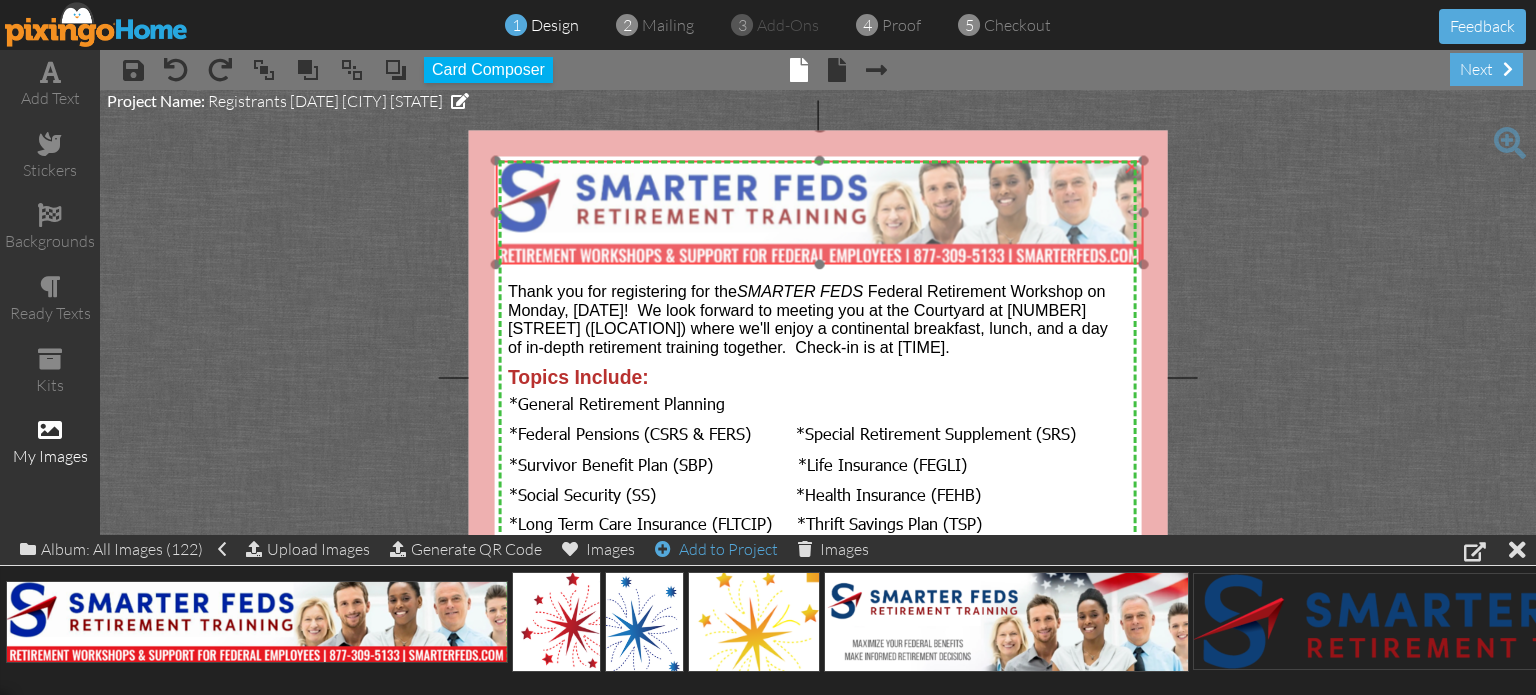 click at bounding box center [820, 213] 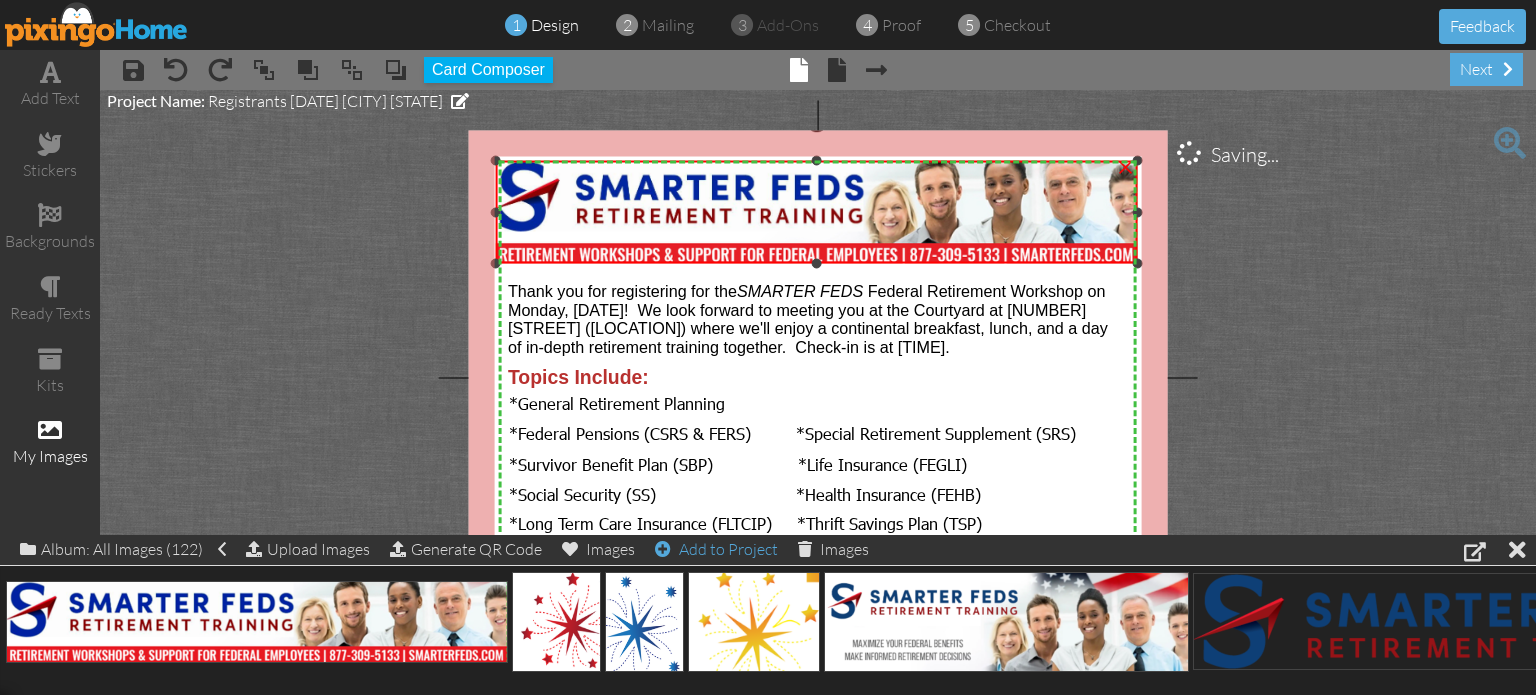 click at bounding box center [1138, 263] 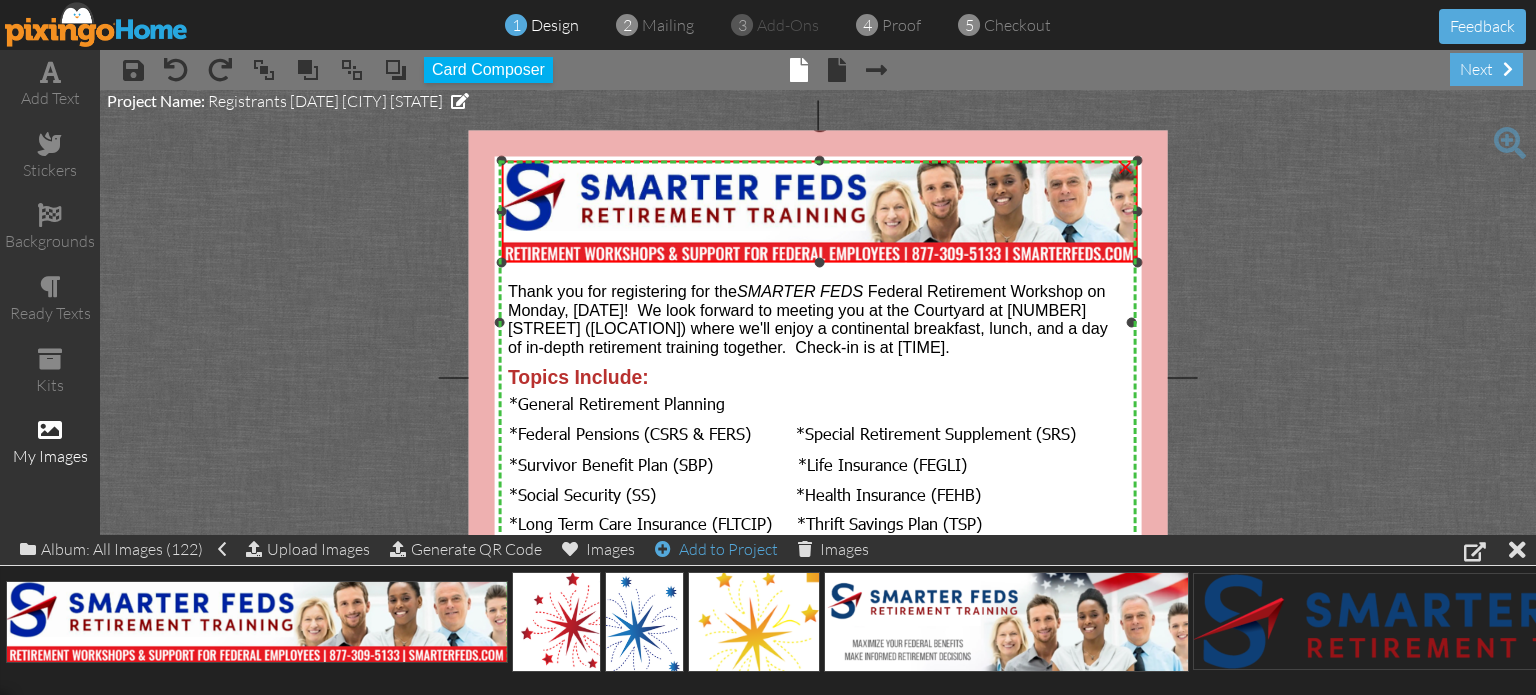 click on "X X X X X X X X X X X X X X X X X X X X X X X X X X X X X X X X X X X X X X X X X X X X X X X X X X X X X X X X X X X X X X X X X X X X X X X X X X X X X X X X X X X X X X X X X X X X X X X X X × × Feel free to SMS/call us at [PHONE] with any questions or email:  Workshops@SmarterFeds.com ×                                   Thank you for registering for the  SMARTER FEDS   Federal Retirement Workshop on Monday, [DATE]!  We look forward to meeting you at the Courtyard at [NUMBER] [STREET] ([LOCATION]) where we'll enjoy a continental breakfast, lunch, and a day of in-depth retirement training together.  Check-in is at [TIME].      Topics Include: × *General Retirement Planning               *Social Security (SS) *Federal Pensions (CSRS & FERS)         *Special Retirement Supplement (SRS) *Survivor Benefit Plan (SBP)                 *Life Insurance (FEGLI) *Social Security (SS)                            *Health Insurance (FEHB) × ×" at bounding box center [818, 377] 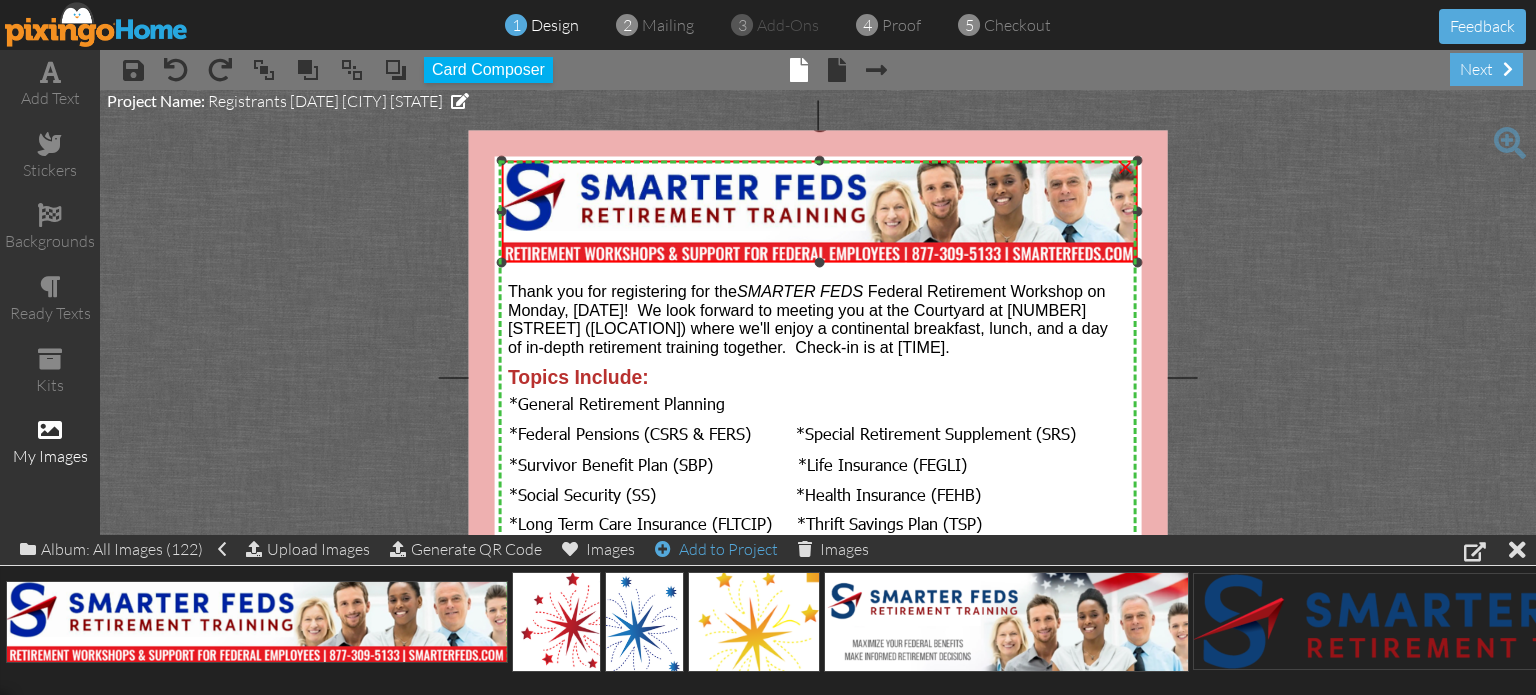 click on "X X X X X X X X X X X X X X X X X X X X X X X X X X X X X X X X X X X X X X X X X X X X X X X X X X X X X X X X X X X X X X X X X X X X X X X X X X X X X X X X X X X X X X X X X X X X X X X X X × × Feel free to SMS/call us at [PHONE] with any questions or email:  Workshops@SmarterFeds.com ×                                   Thank you for registering for the  SMARTER FEDS   Federal Retirement Workshop on Monday, [DATE]!  We look forward to meeting you at the Courtyard at [NUMBER] [STREET] ([LOCATION]) where we'll enjoy a continental breakfast, lunch, and a day of in-depth retirement training together.  Check-in is at [TIME].      Topics Include: × *General Retirement Planning               *Social Security (SS) *Federal Pensions (CSRS & FERS)         *Special Retirement Supplement (SRS) *Survivor Benefit Plan (SBP)                 *Life Insurance (FEGLI) *Long Term Care Insurance (FLTCIP)     *Thrift Savings Plan (TSP) ×" at bounding box center (818, 377) 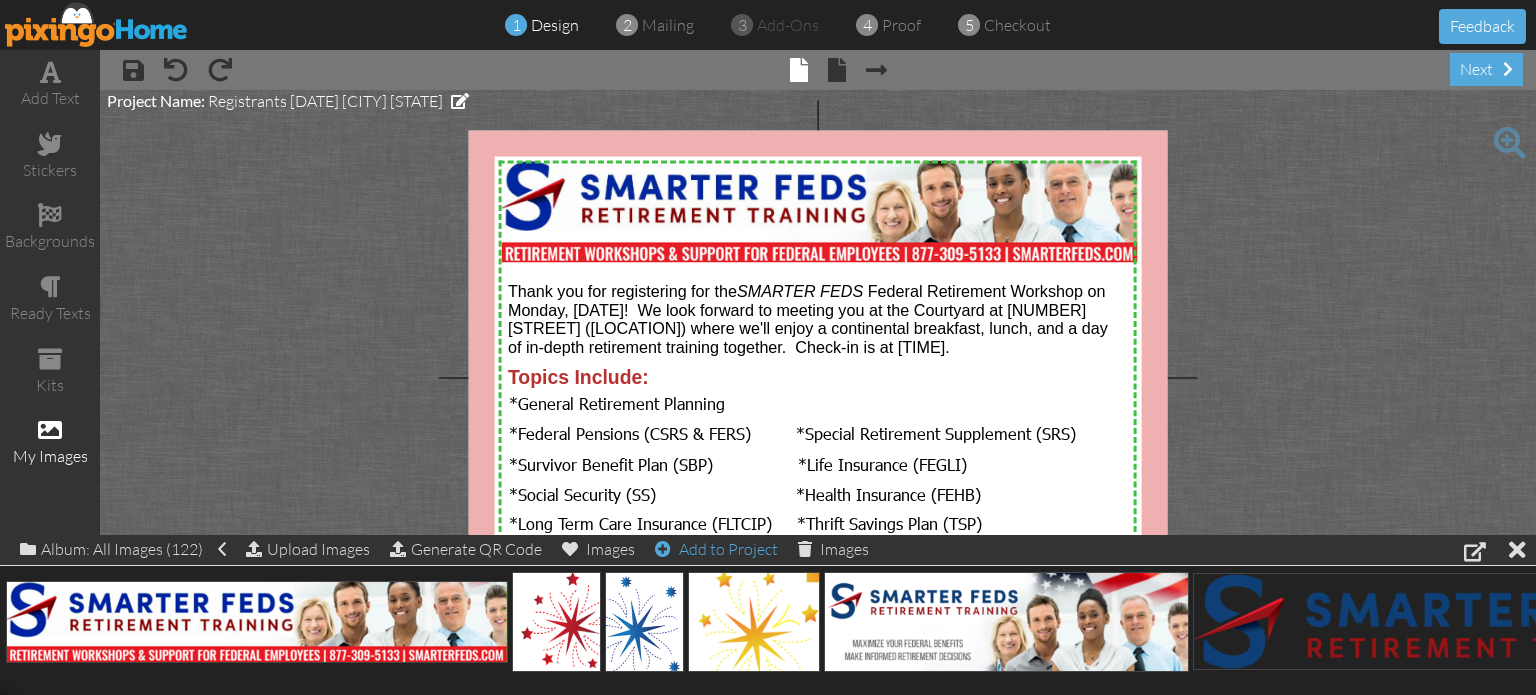 click on "X X X X X X X X X X X X X X X X X X X X X X X X X X X X X X X X X X X X X X X X X X X X X X X X X X X X X X X X X X X X X X X X X X X X X X X X X X X X X X X X X X X X X X X X X X X X X X X X X × × Feel free to SMS/call us at [PHONE] with any questions or email:  Workshops@SmarterFeds.com ×                                   Thank you for registering for the  SMARTER FEDS   Federal Retirement Workshop on Monday, [DATE]!  We look forward to meeting you at the Courtyard at [NUMBER] [STREET] ([LOCATION]) where we'll enjoy a continental breakfast, lunch, and a day of in-depth retirement training together.  Check-in is at [TIME].      Topics Include: × *General Retirement Planning               *Social Security (SS) *Federal Pensions (CSRS & FERS)         *Special Retirement Supplement (SRS) *Survivor Benefit Plan (SBP)                 *Life Insurance (FEGLI) *Long Term Care Insurance (FLTCIP)     *Thrift Savings Plan (TSP) ×" at bounding box center [818, 377] 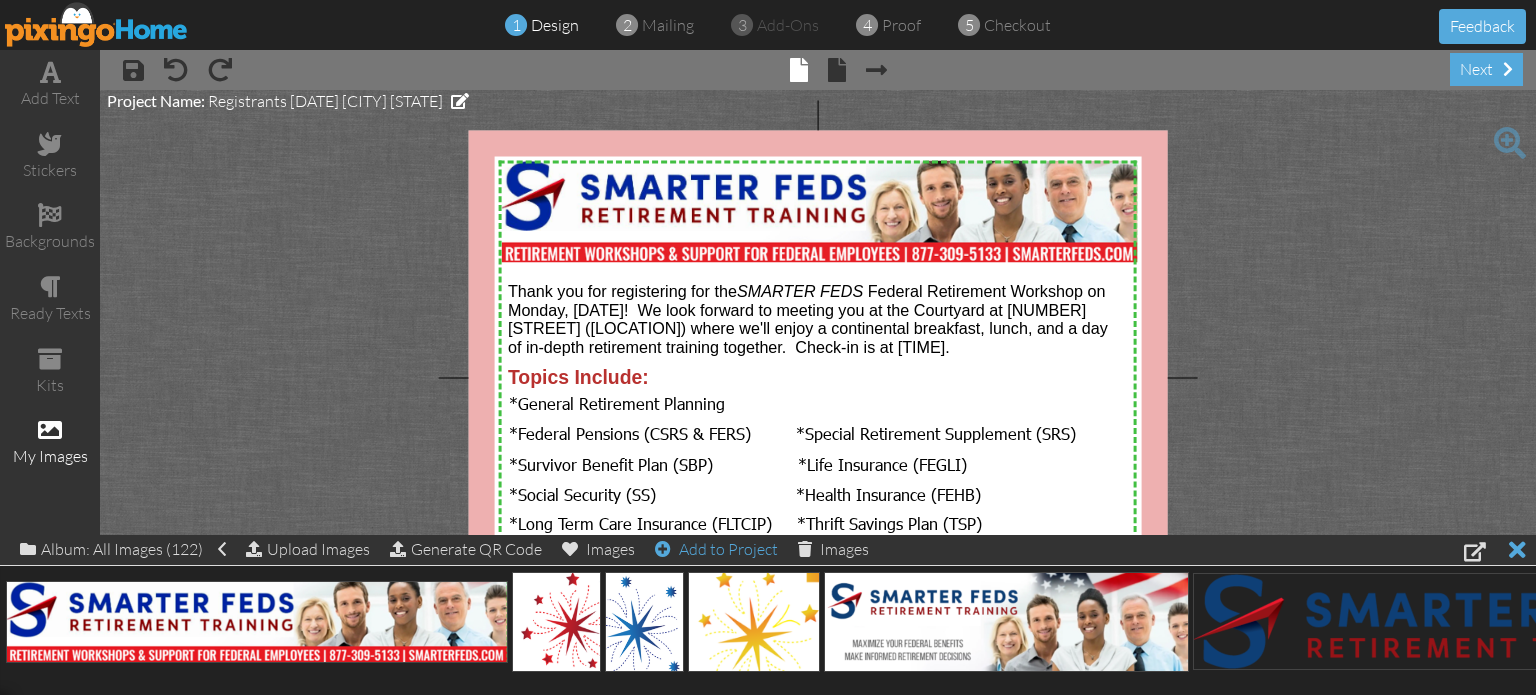 click 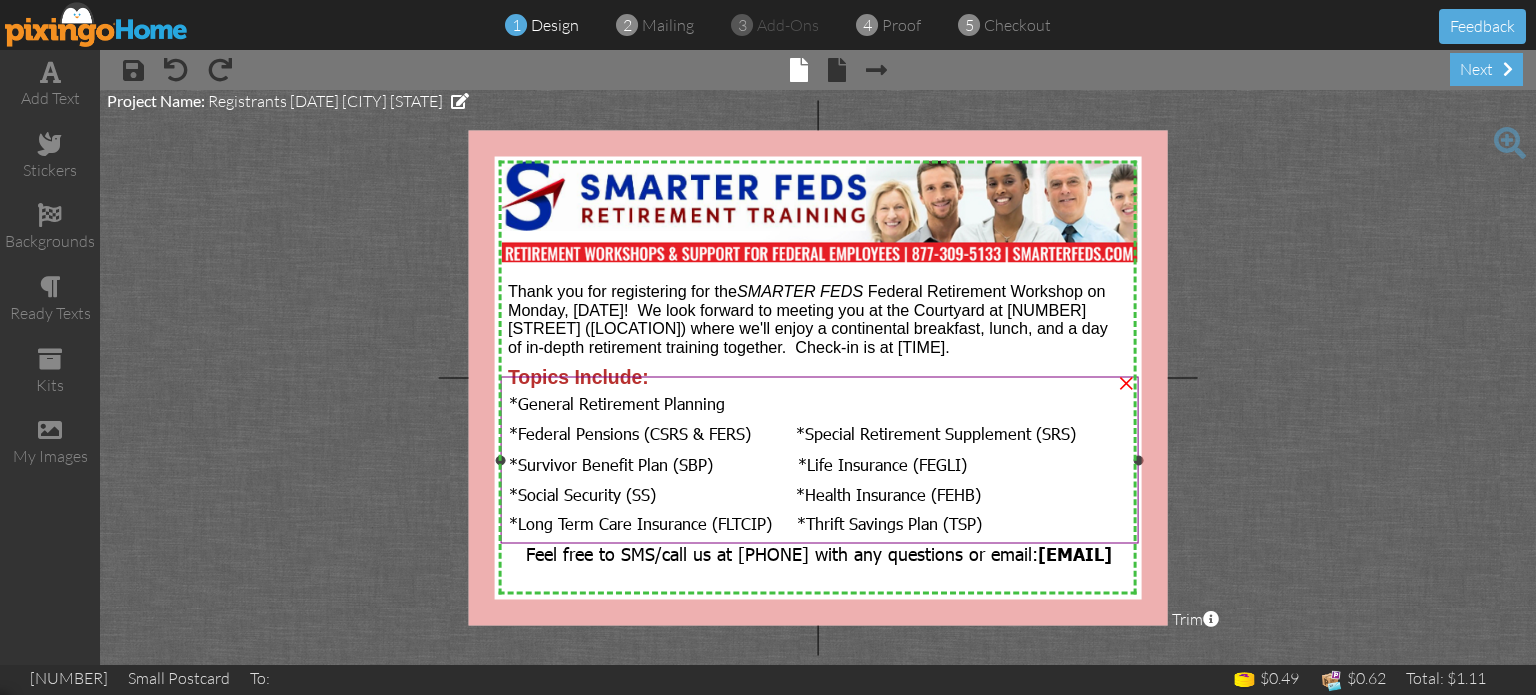 click on "*Federal Pensions (CSRS & FERS)         *Special Retirement Supplement (SRS)" at bounding box center (792, 433) 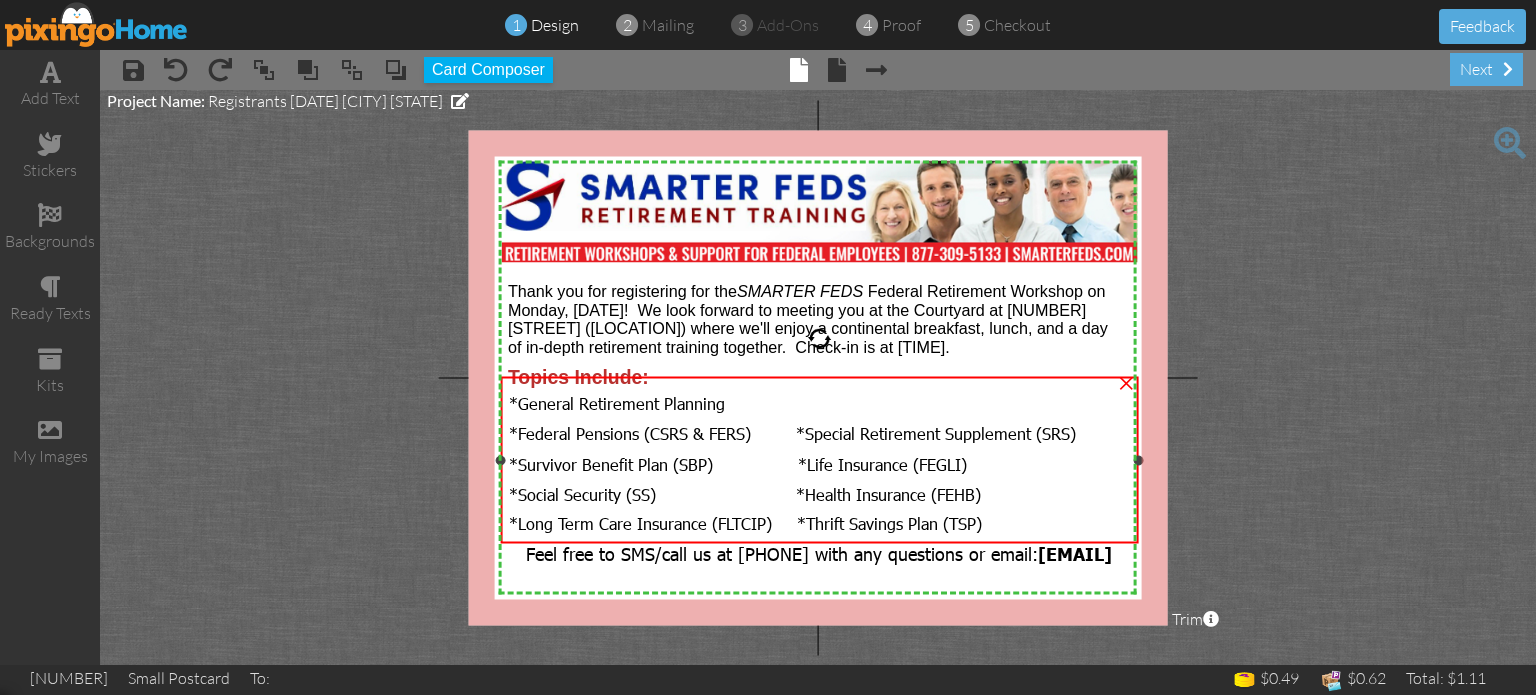 click on "*Federal Pensions (CSRS & FERS)         *Special Retirement Supplement (SRS)" at bounding box center [792, 433] 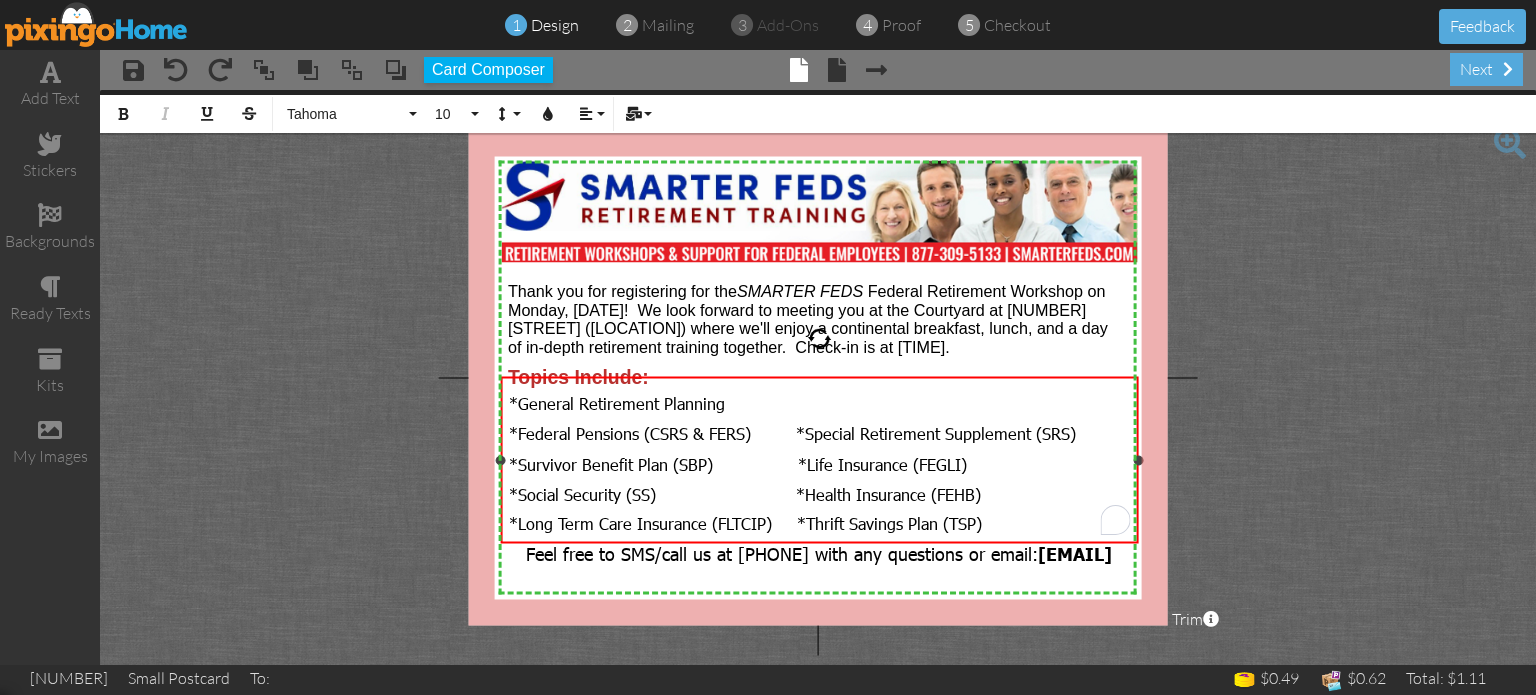 click on "*Federal Pensions (CSRS & FERS)         *Special Retirement Supplement (SRS)" at bounding box center (792, 433) 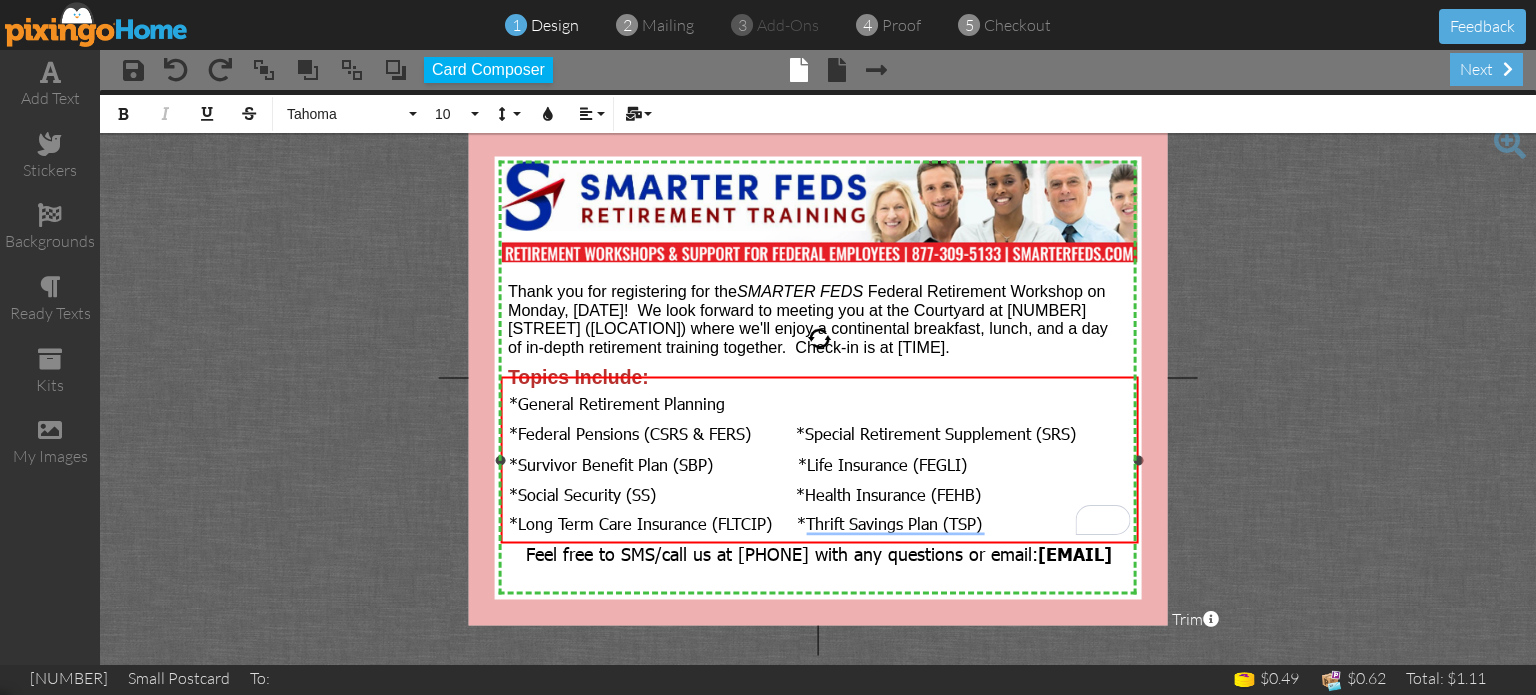 type 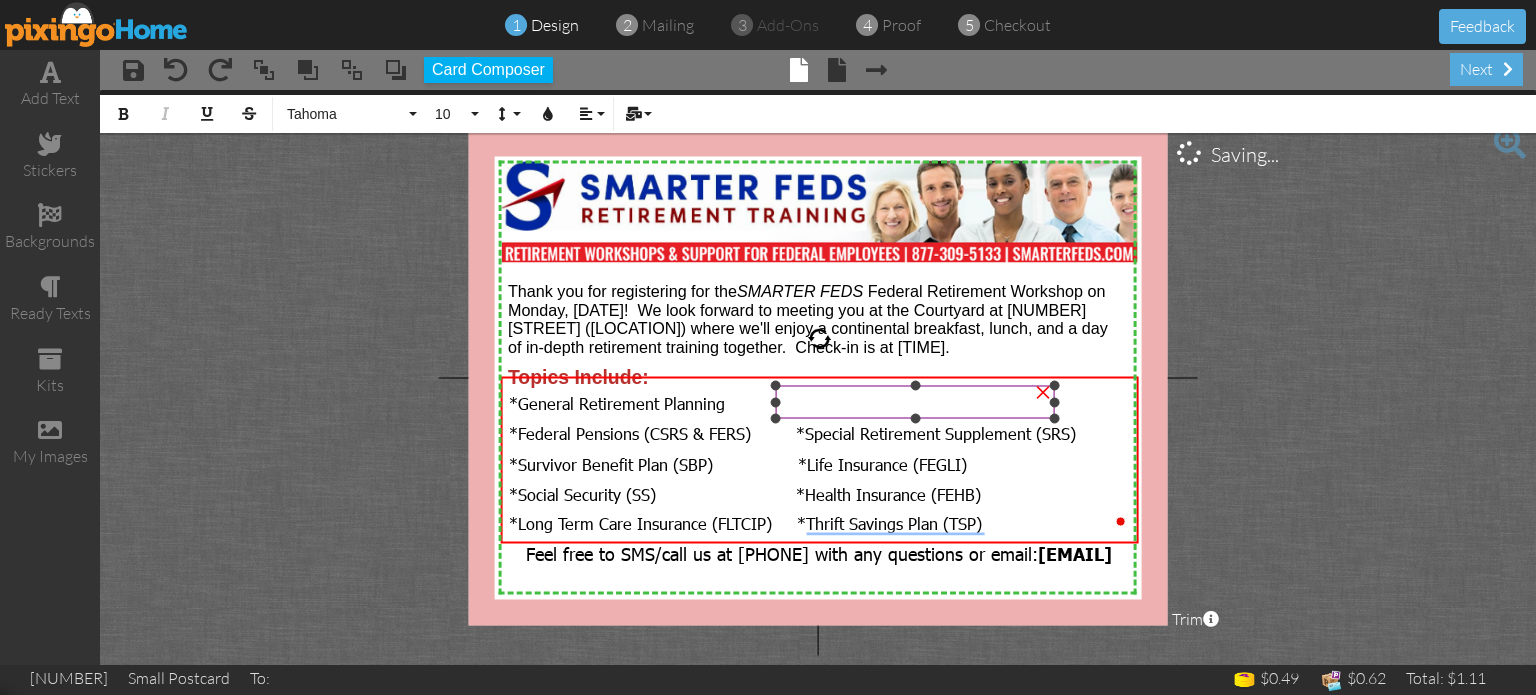 click at bounding box center [916, 465] 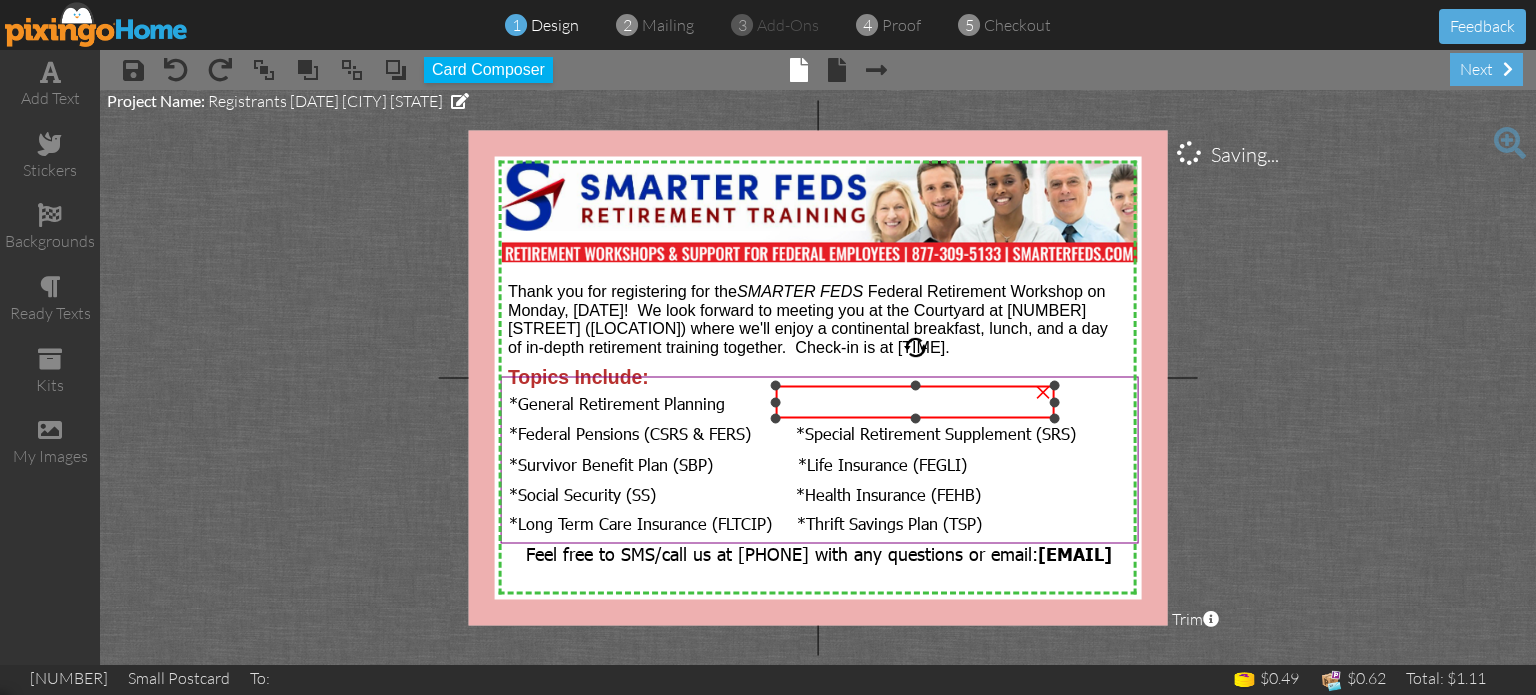 click on "×" at bounding box center [1043, 390] 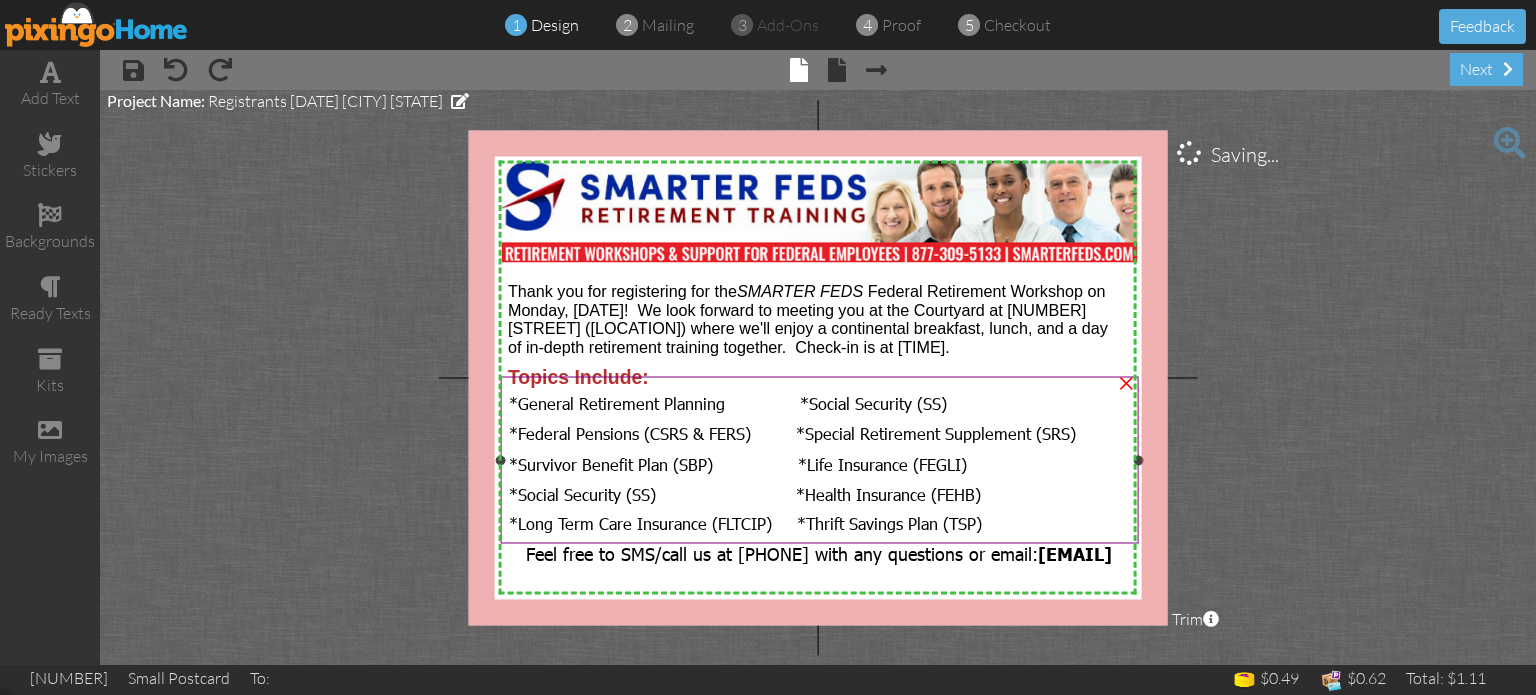 click on "*General Retirement Planning               *Social Security (SS)" at bounding box center (728, 403) 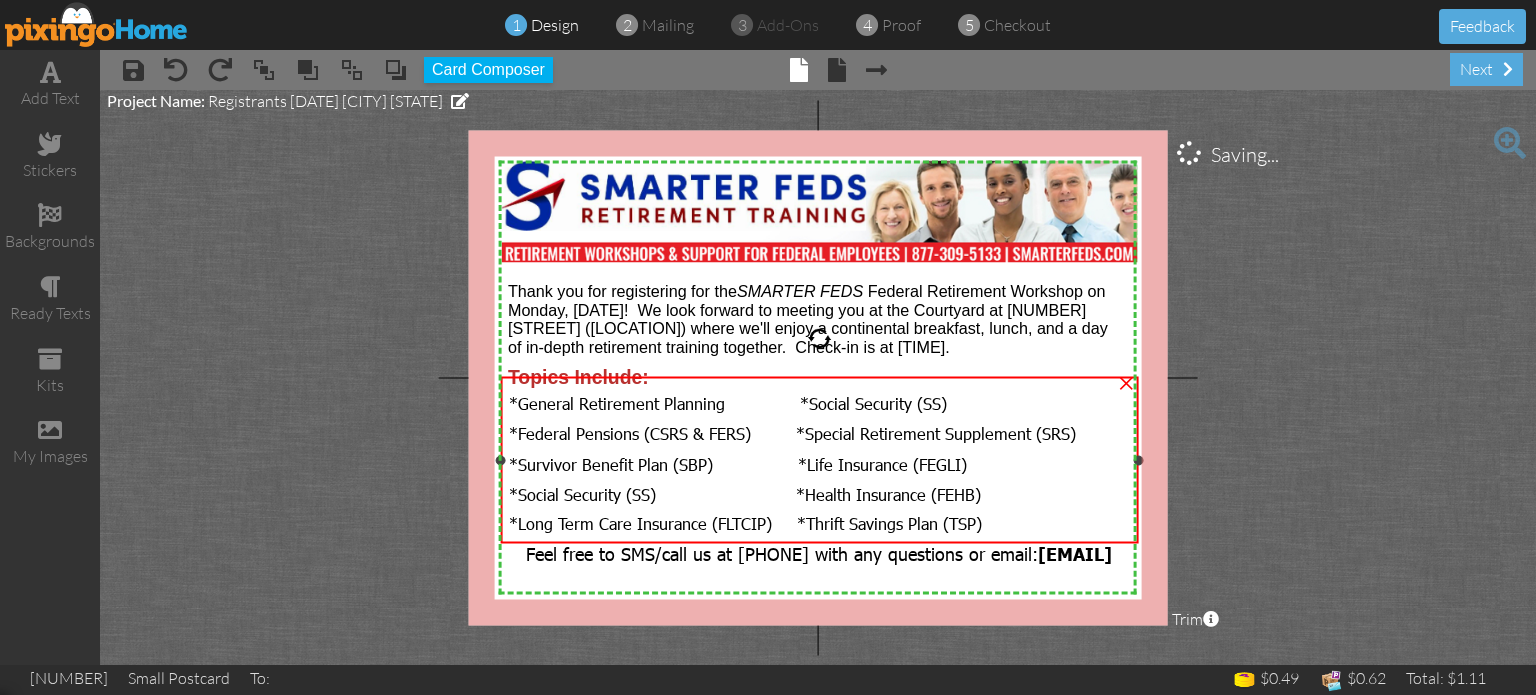 click on "*General Retirement Planning               *Social Security (SS)" at bounding box center (728, 403) 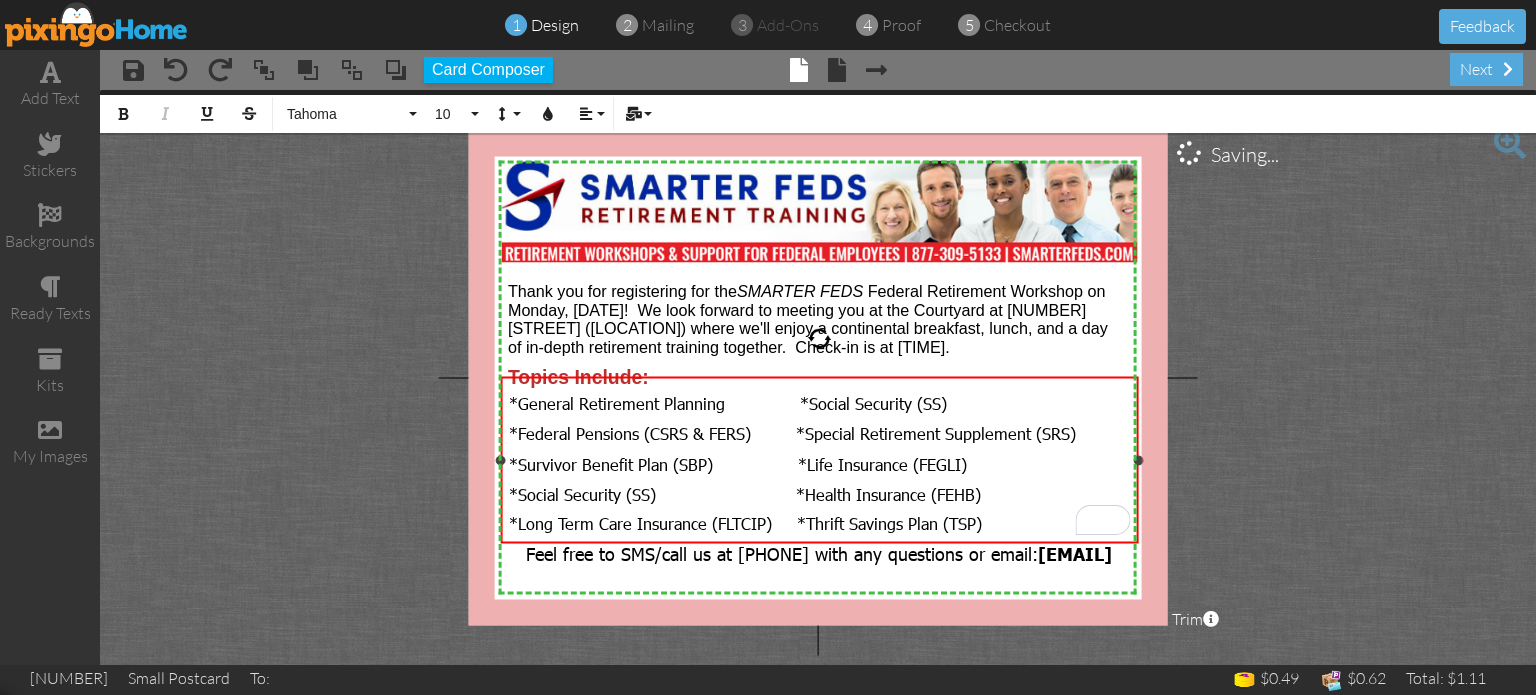 click on "*General Retirement Planning               *Social Security (SS)" at bounding box center [728, 403] 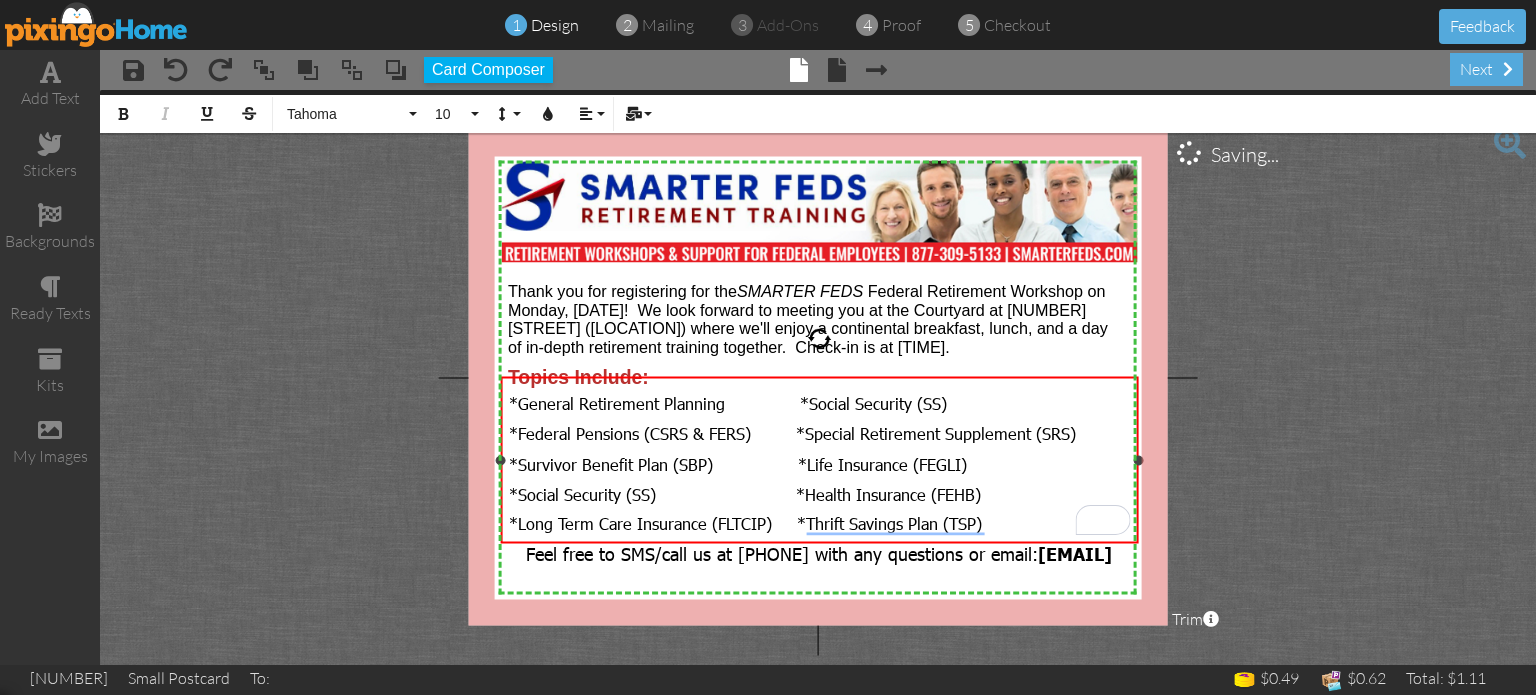 type 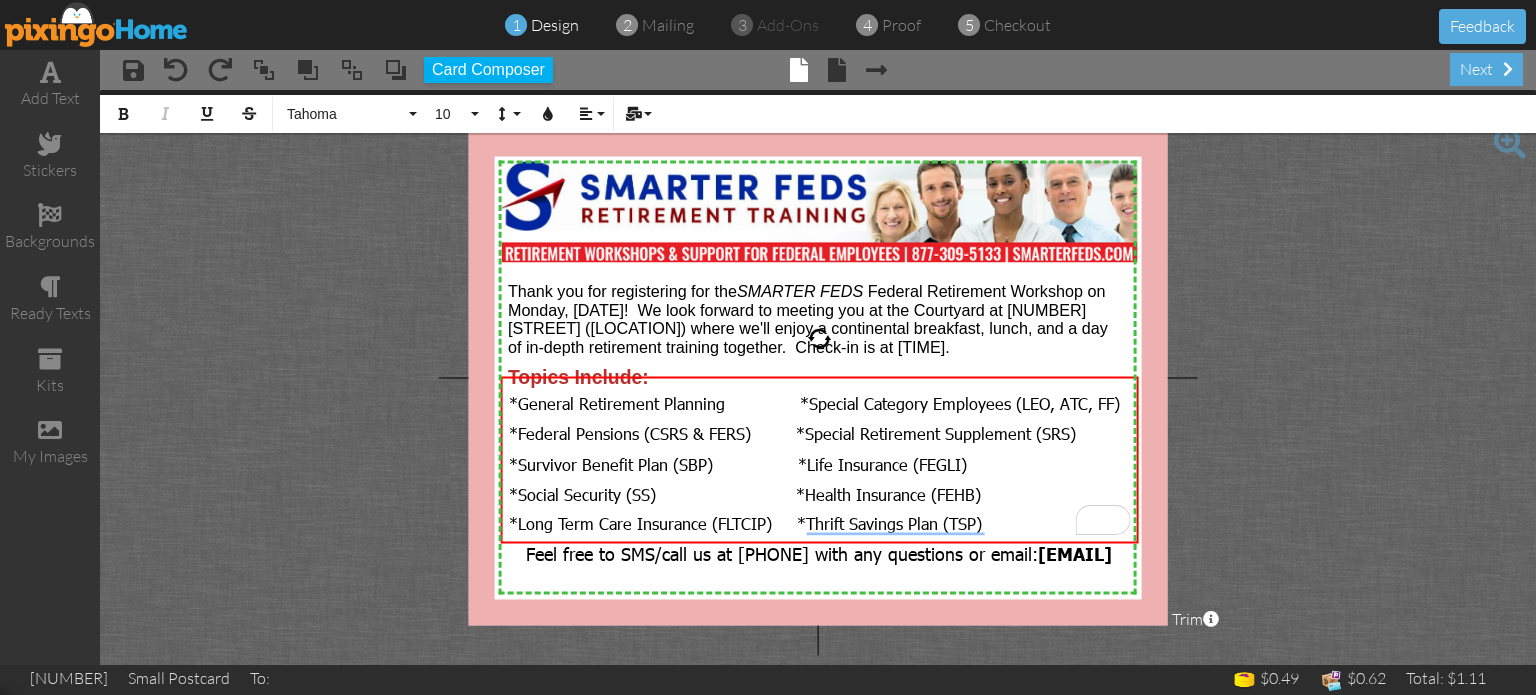 click on "Feel free to SMS/call us at [PHONE] with any questions or email:  Workshops@SmarterFeds.com ×                                  Thank you for registering for the  SMARTER FEDS   Federal Retirement Workshop on [DAY], [MONTH] [DAY]!  We look forward to meeting you at the [LOCATION] at [NUMBER] [STREET] ([LOCATION]) where we'll enjoy a continental breakfast, lunch, and a day of in-depth retirement training together.  Check-in is at [TIME].      Topics Include: × *General Retirement Planning               *Special Category Employees (LEO, ATC, FF) *Federal Pensions (CSRS & FERS)         *Special Retirement Supplement (SRS) *Survivor Benefit Plan (SBP)                 *Life Insurance (FEGLI) × ×" at bounding box center [818, 377] 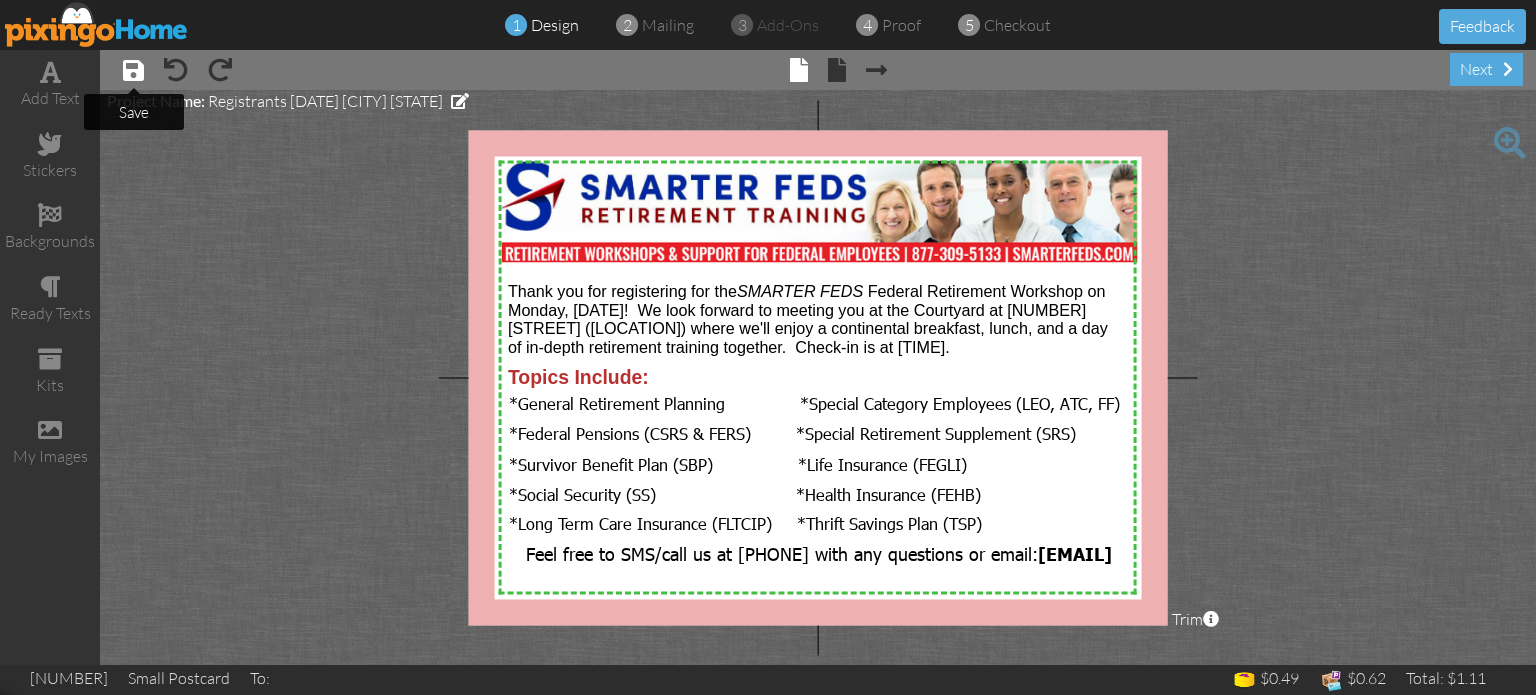 click at bounding box center [133, 70] 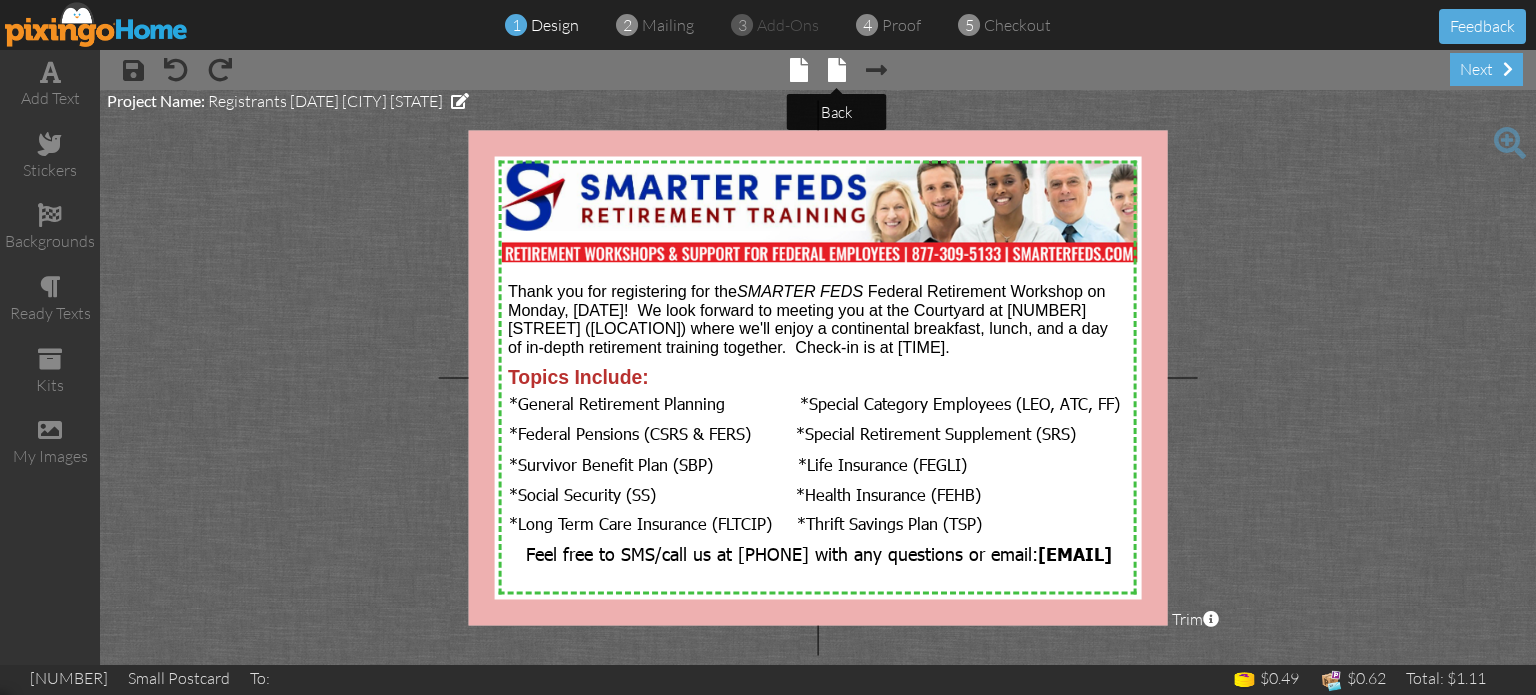click at bounding box center [837, 70] 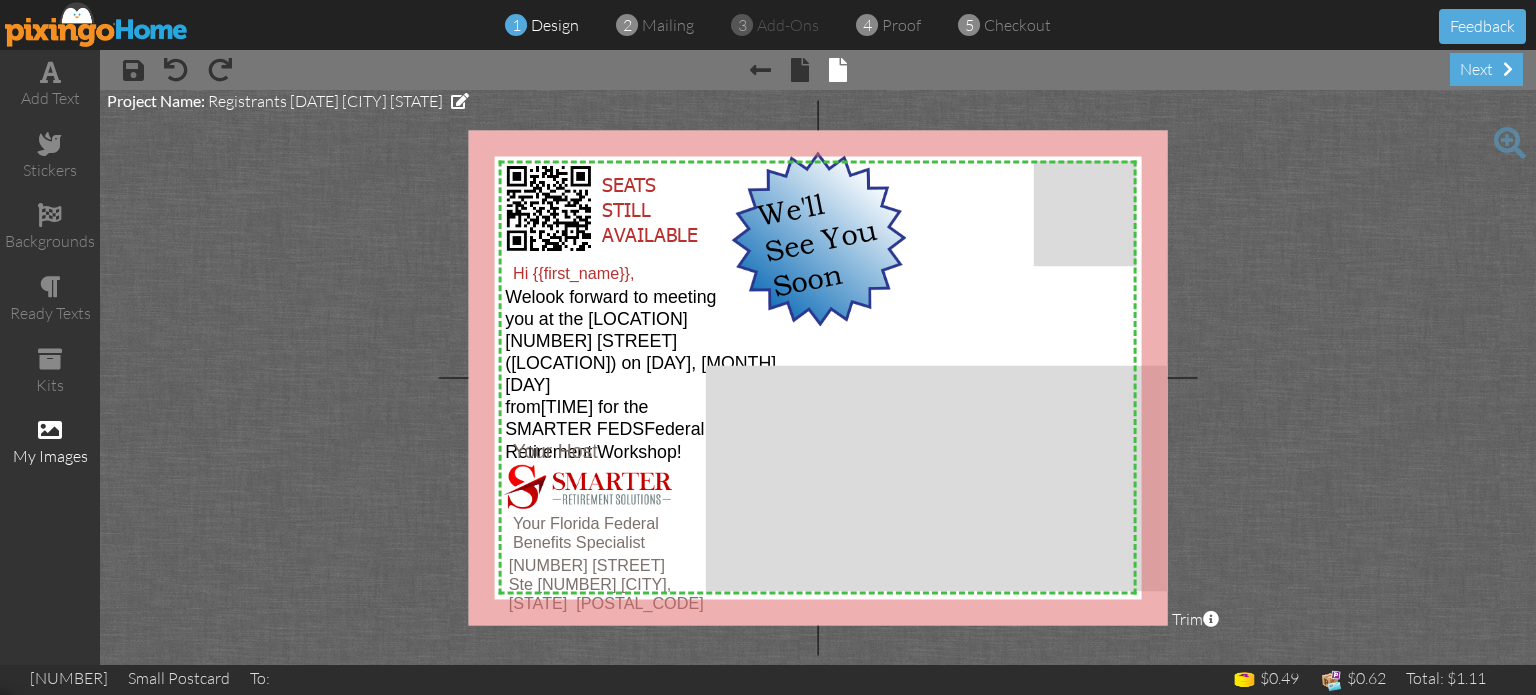 click on "my images" at bounding box center (50, 456) 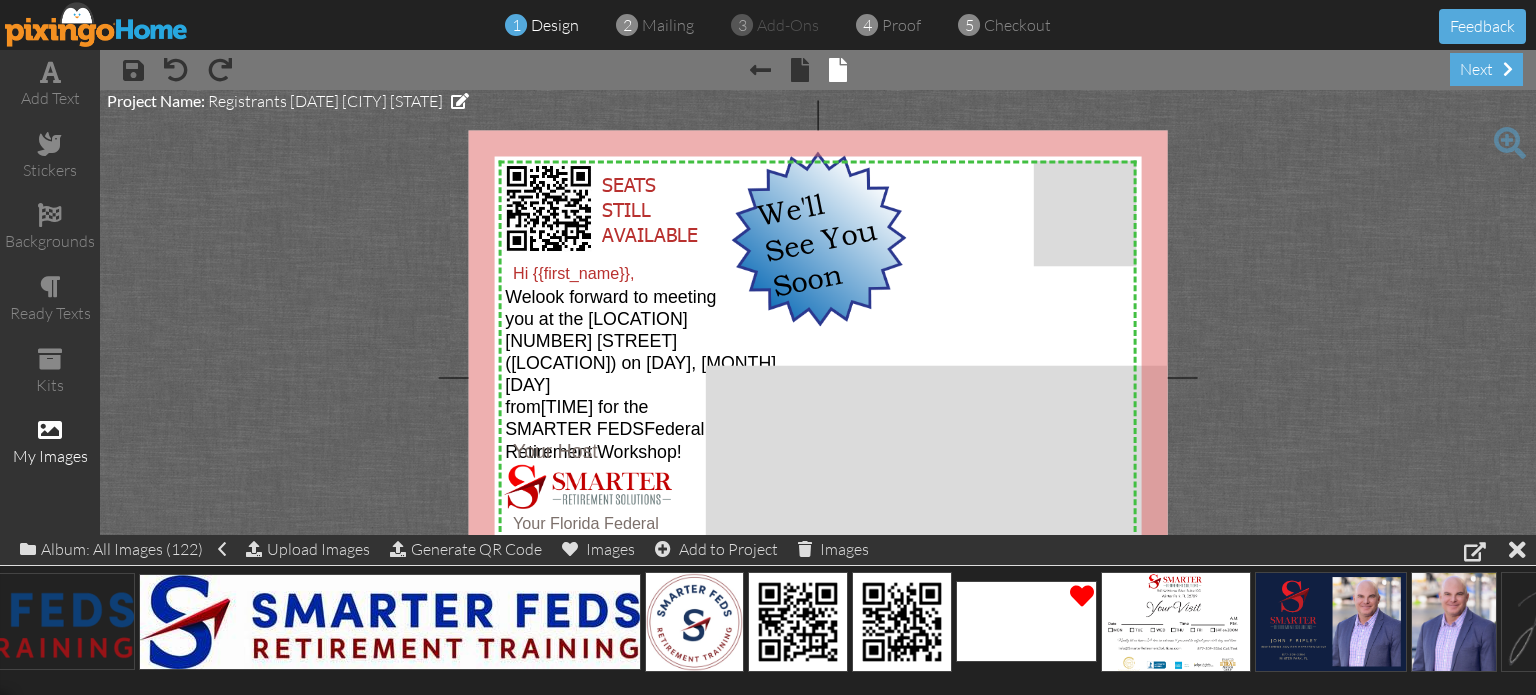scroll, scrollTop: 0, scrollLeft: 1600, axis: horizontal 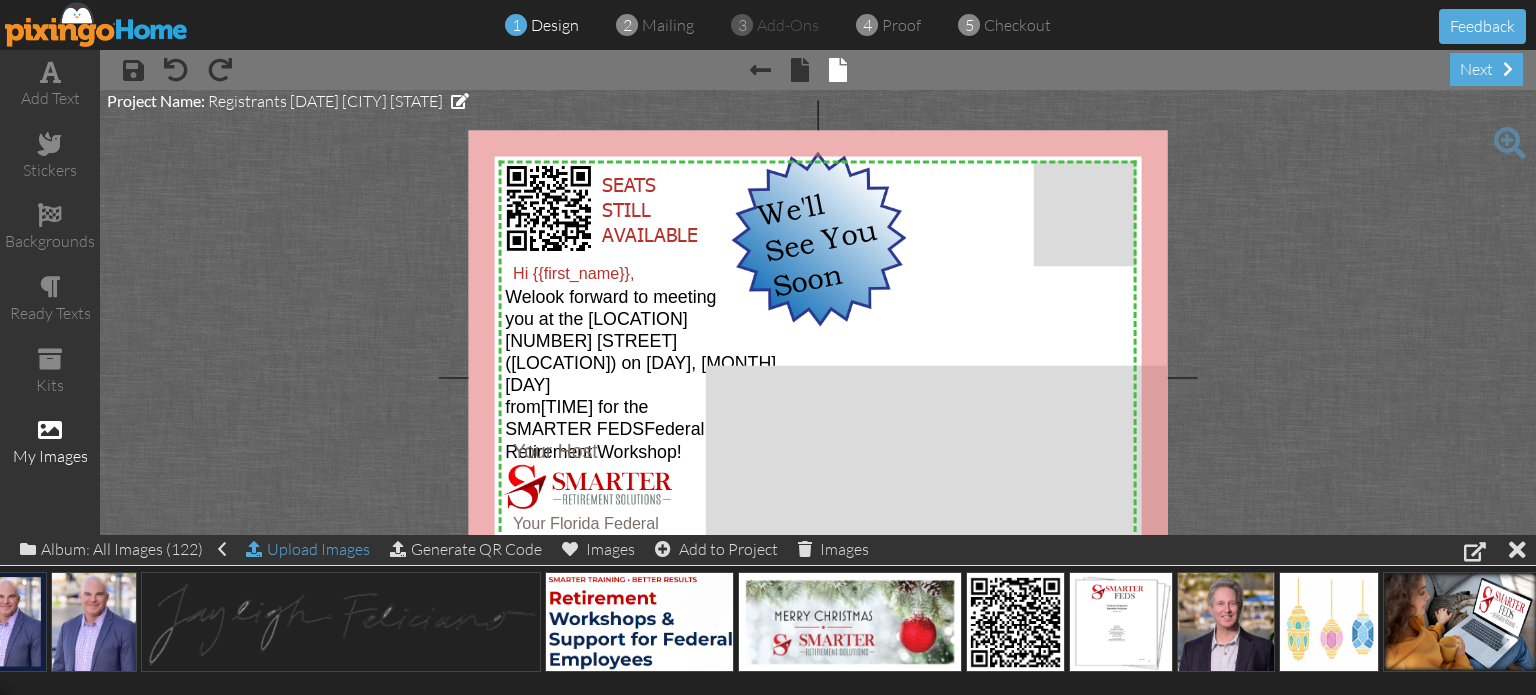 click on "Upload Images" 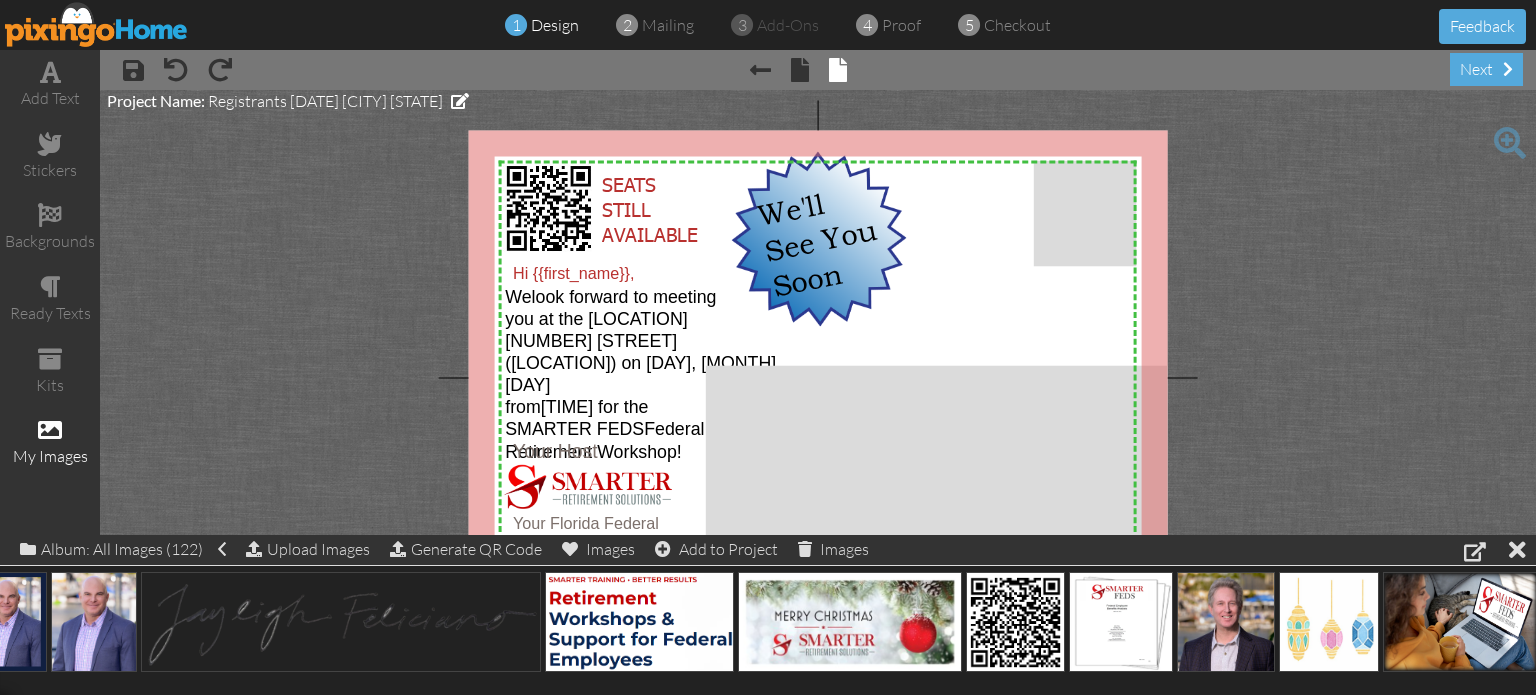 scroll, scrollTop: 0, scrollLeft: 0, axis: both 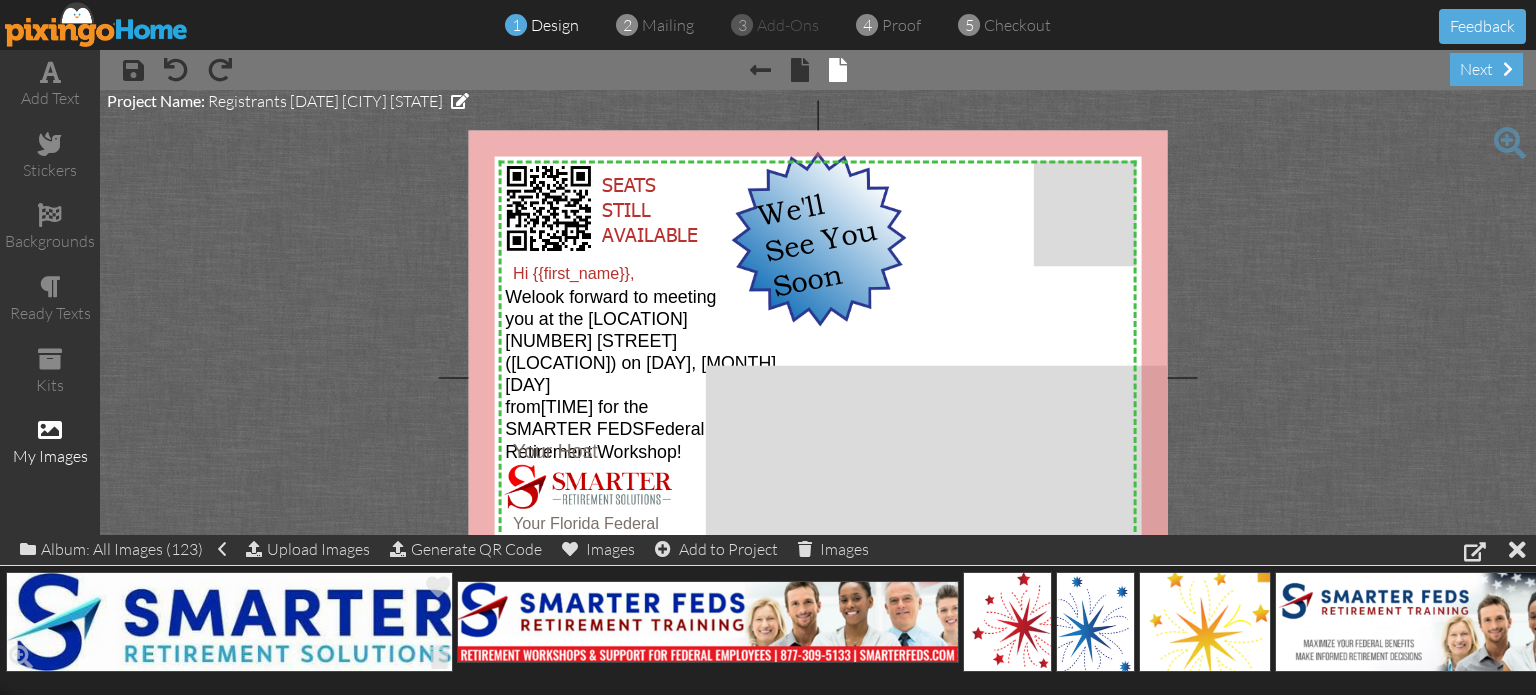 click 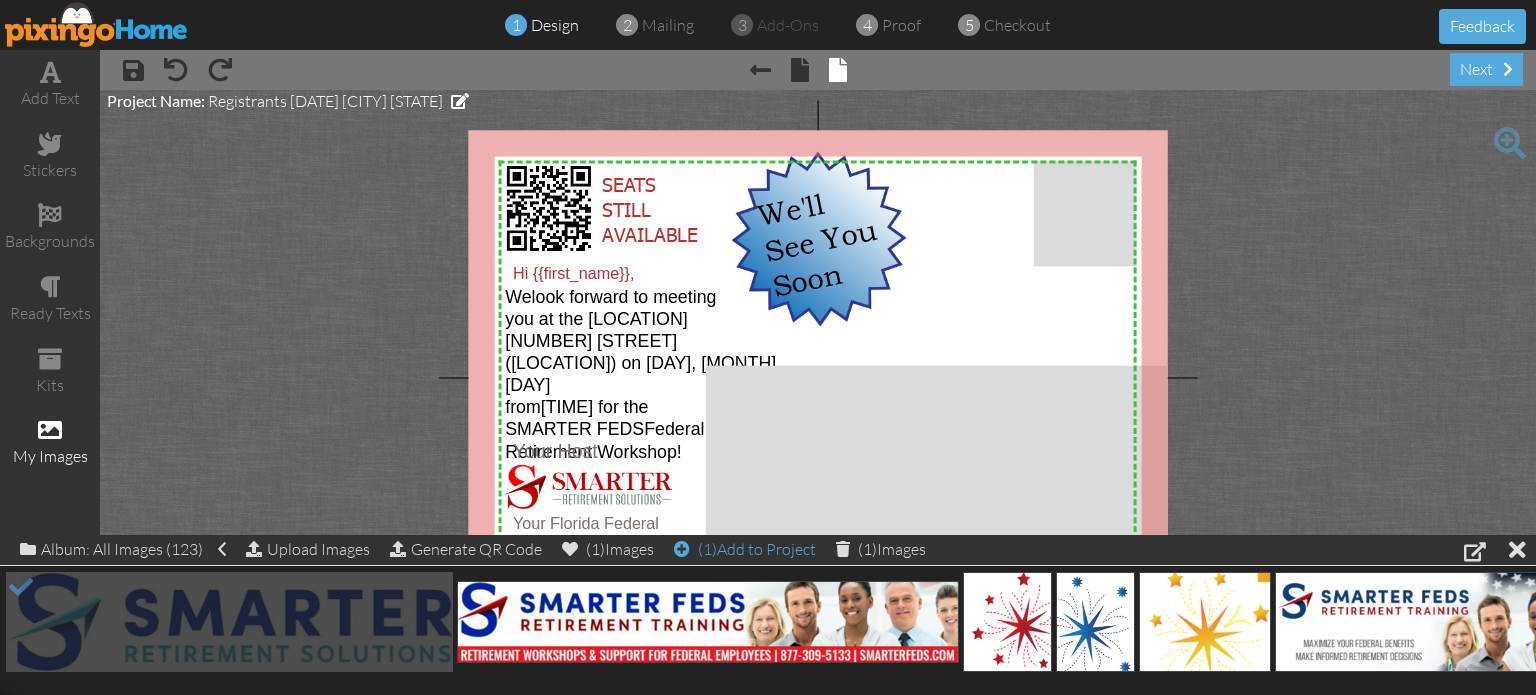 click on "(1)
Add to Project" 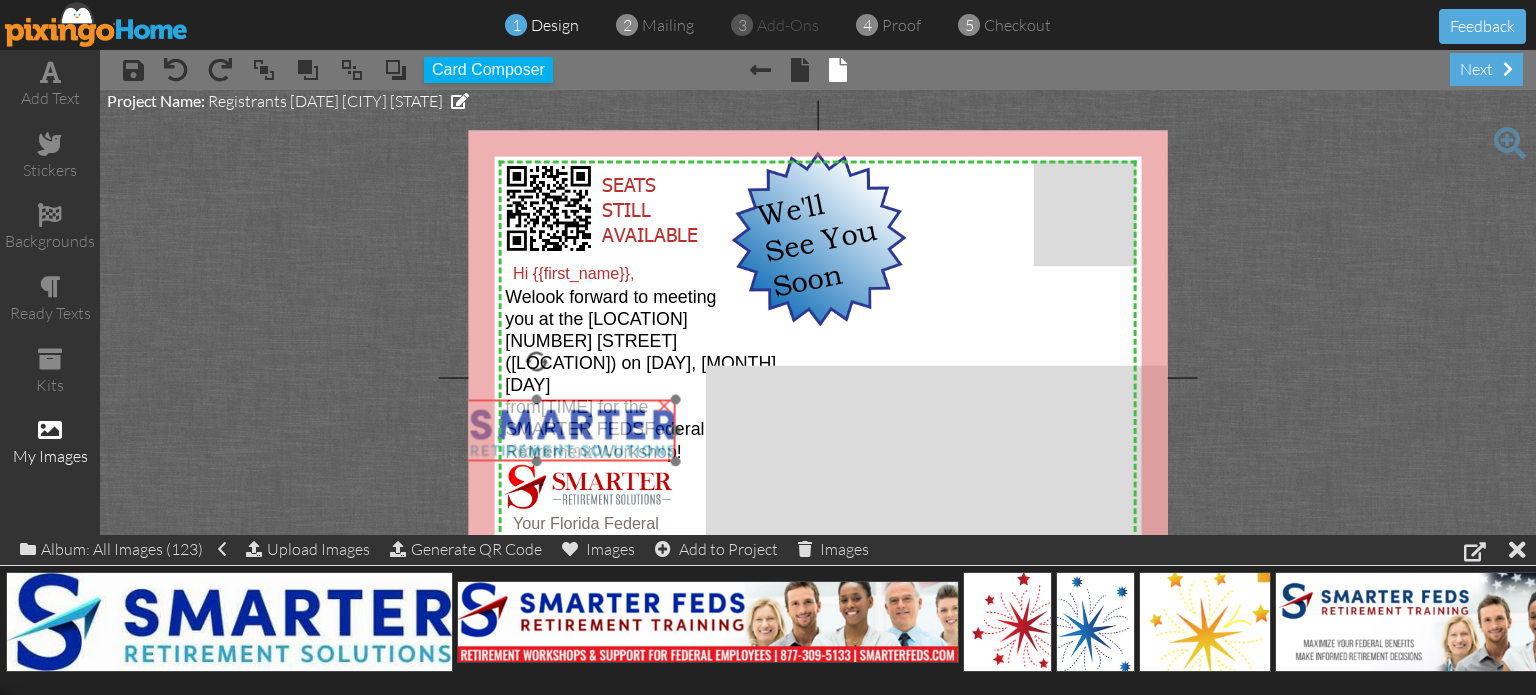 drag, startPoint x: 696, startPoint y: 194, endPoint x: 589, endPoint y: 439, distance: 267.34622 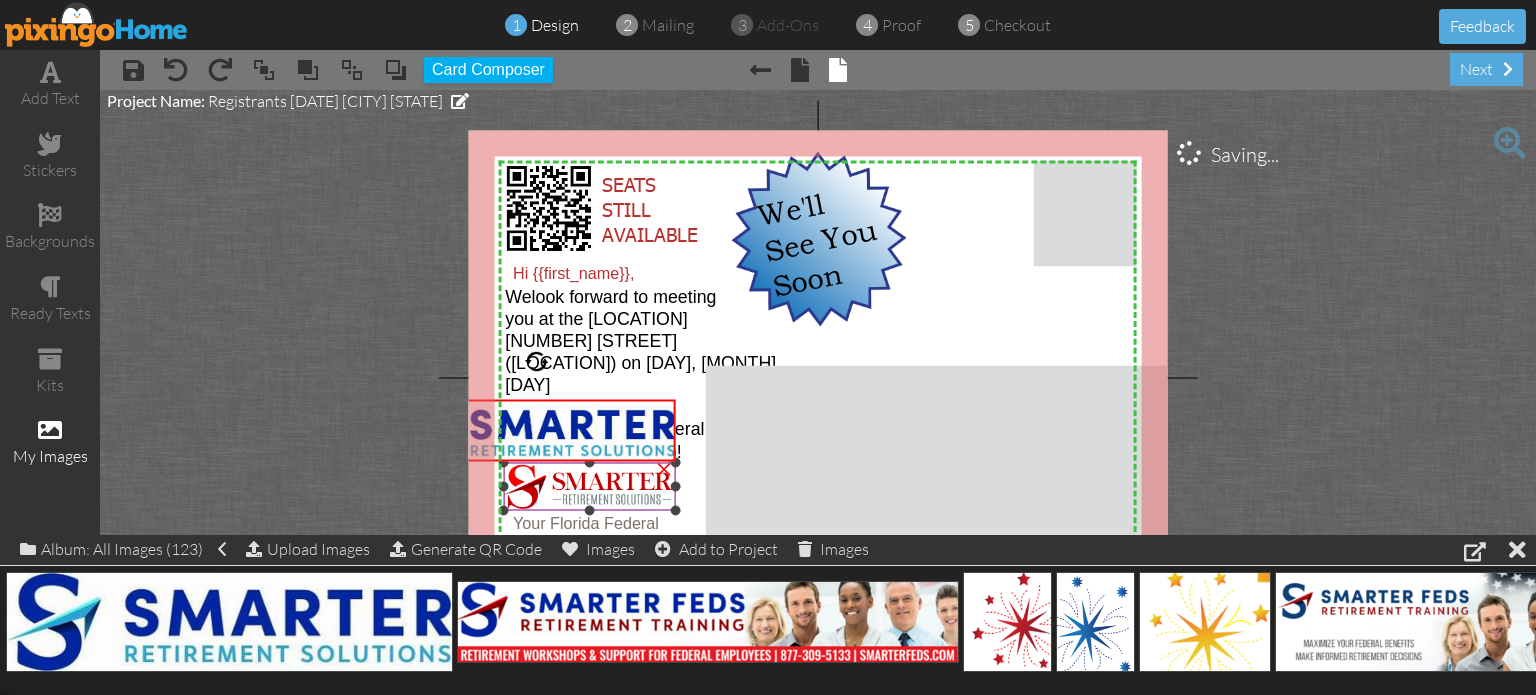 click at bounding box center [589, 486] 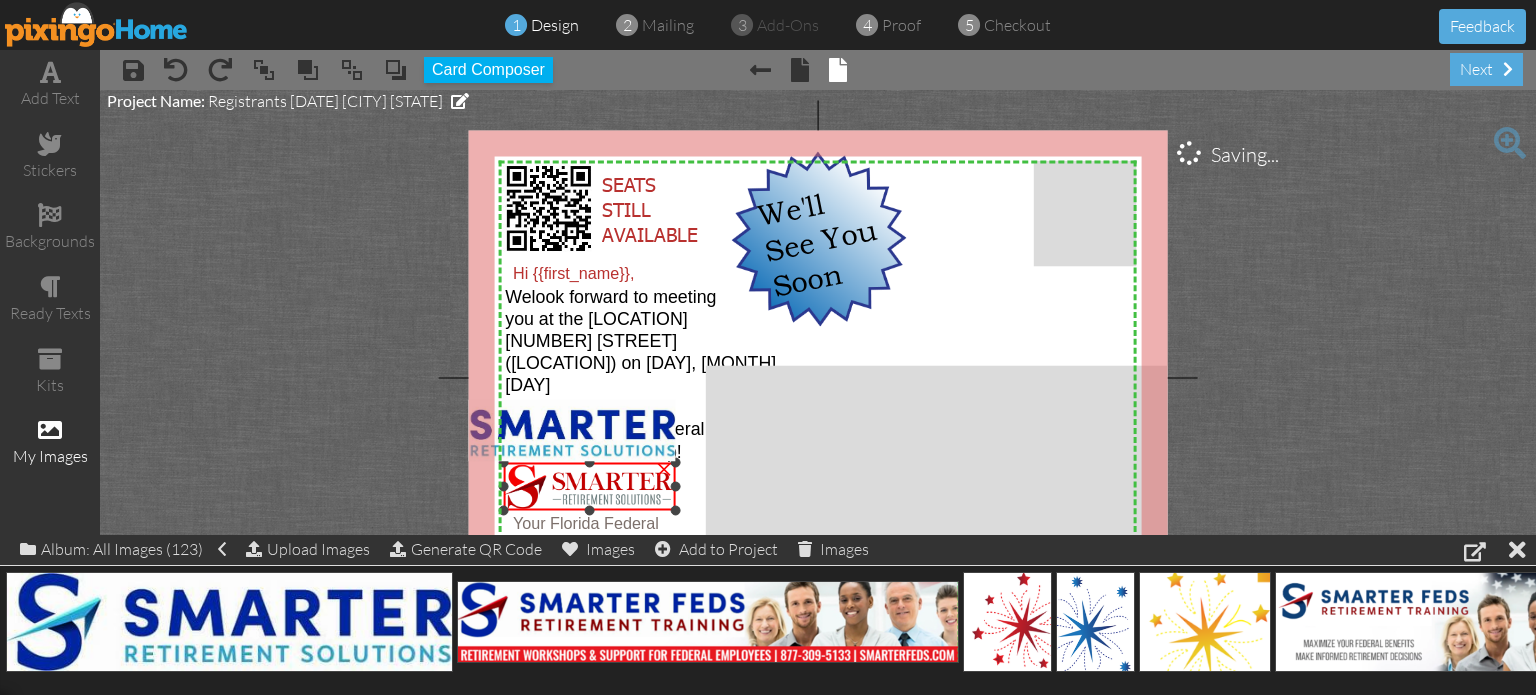 click on "×" at bounding box center [664, 466] 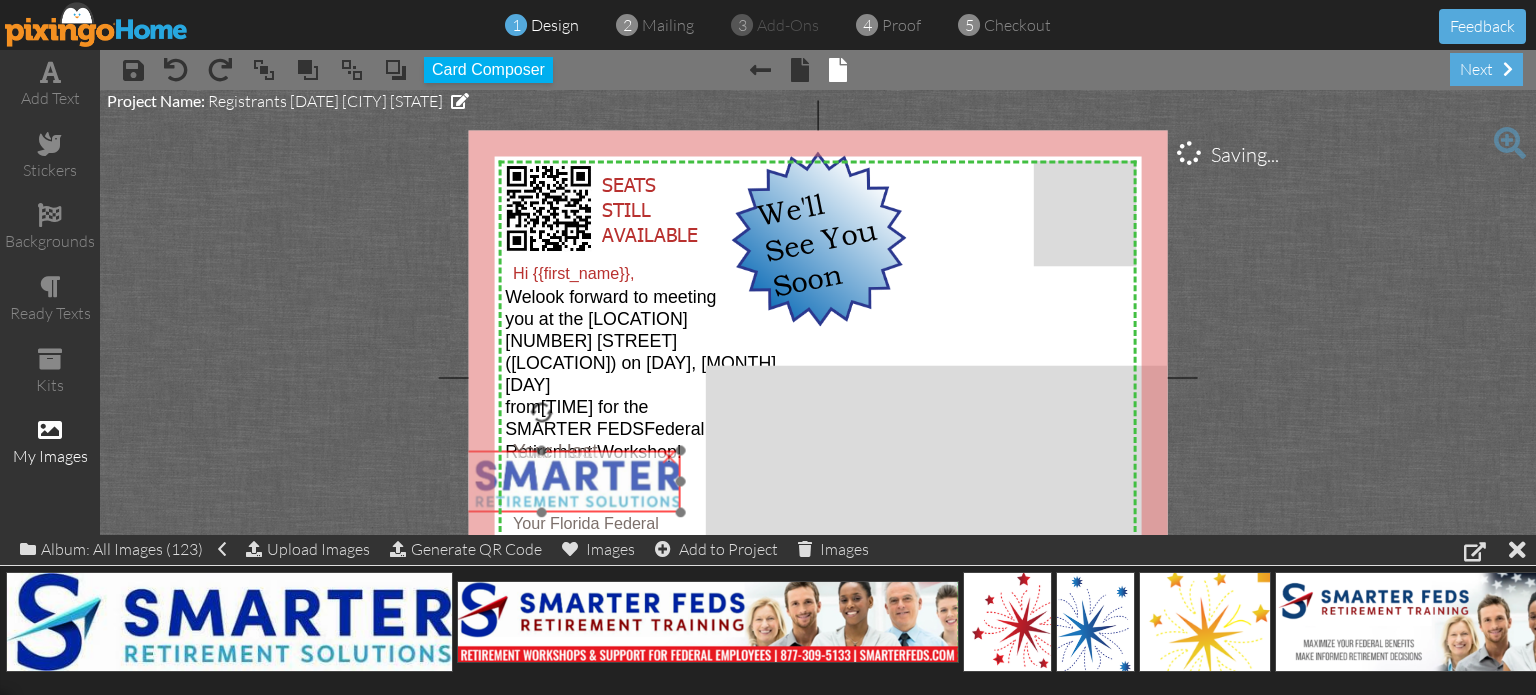 drag, startPoint x: 638, startPoint y: 435, endPoint x: 655, endPoint y: 478, distance: 46.238514 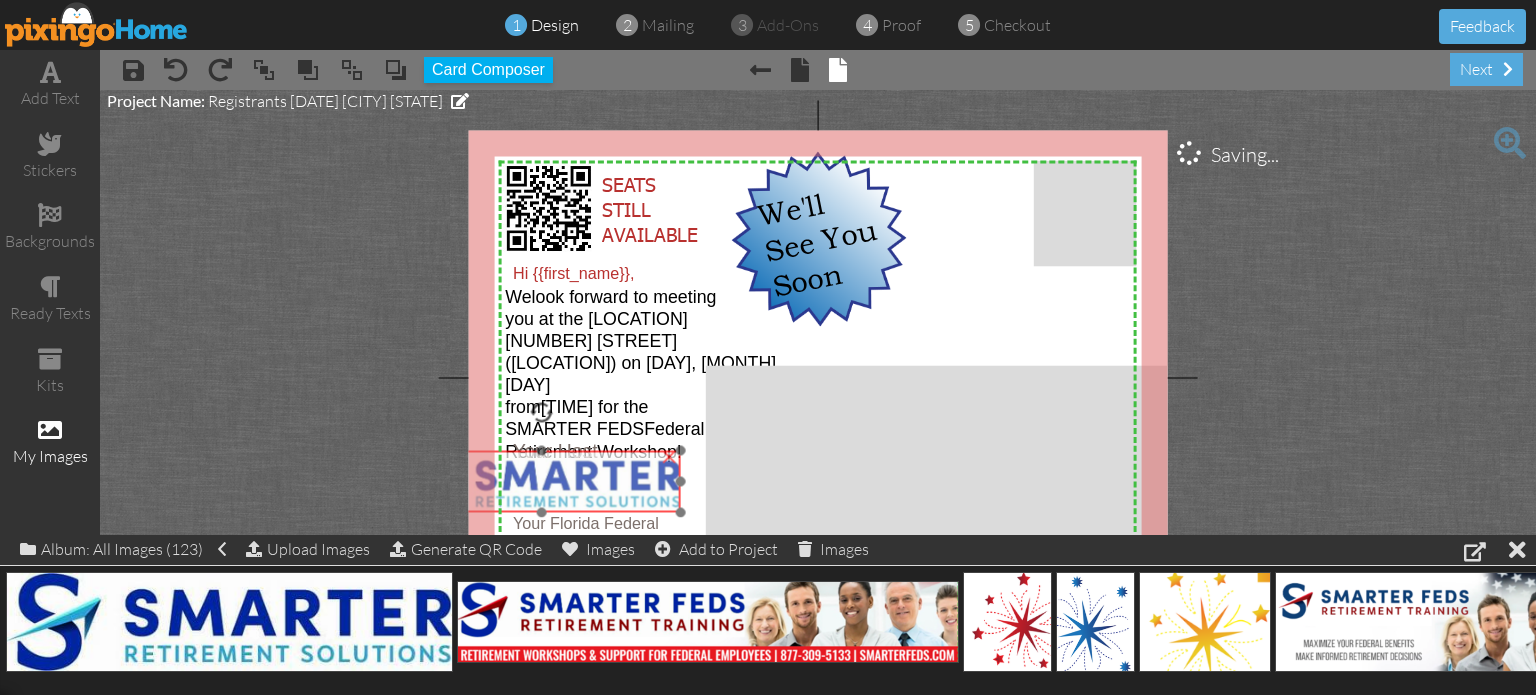 click at bounding box center (542, 481) 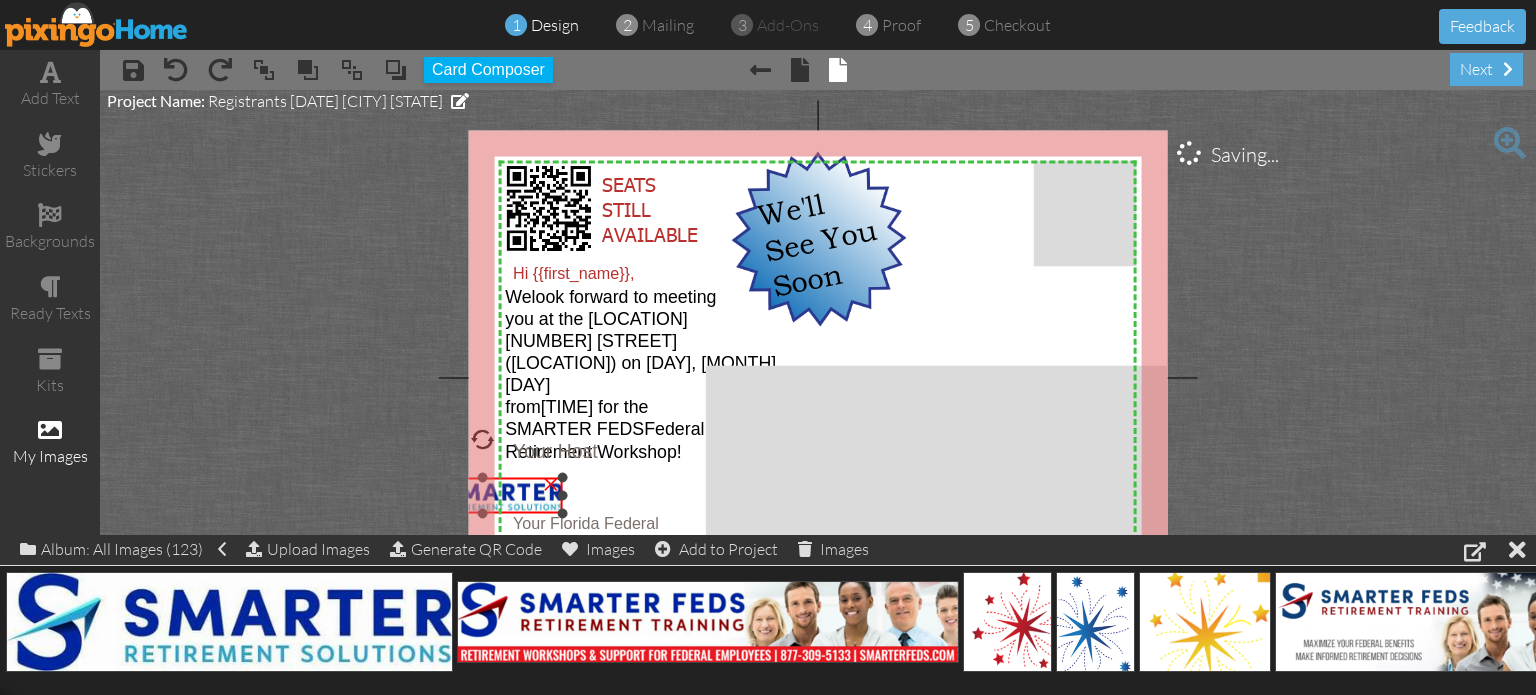drag, startPoint x: 679, startPoint y: 450, endPoint x: 629, endPoint y: 476, distance: 56.35601 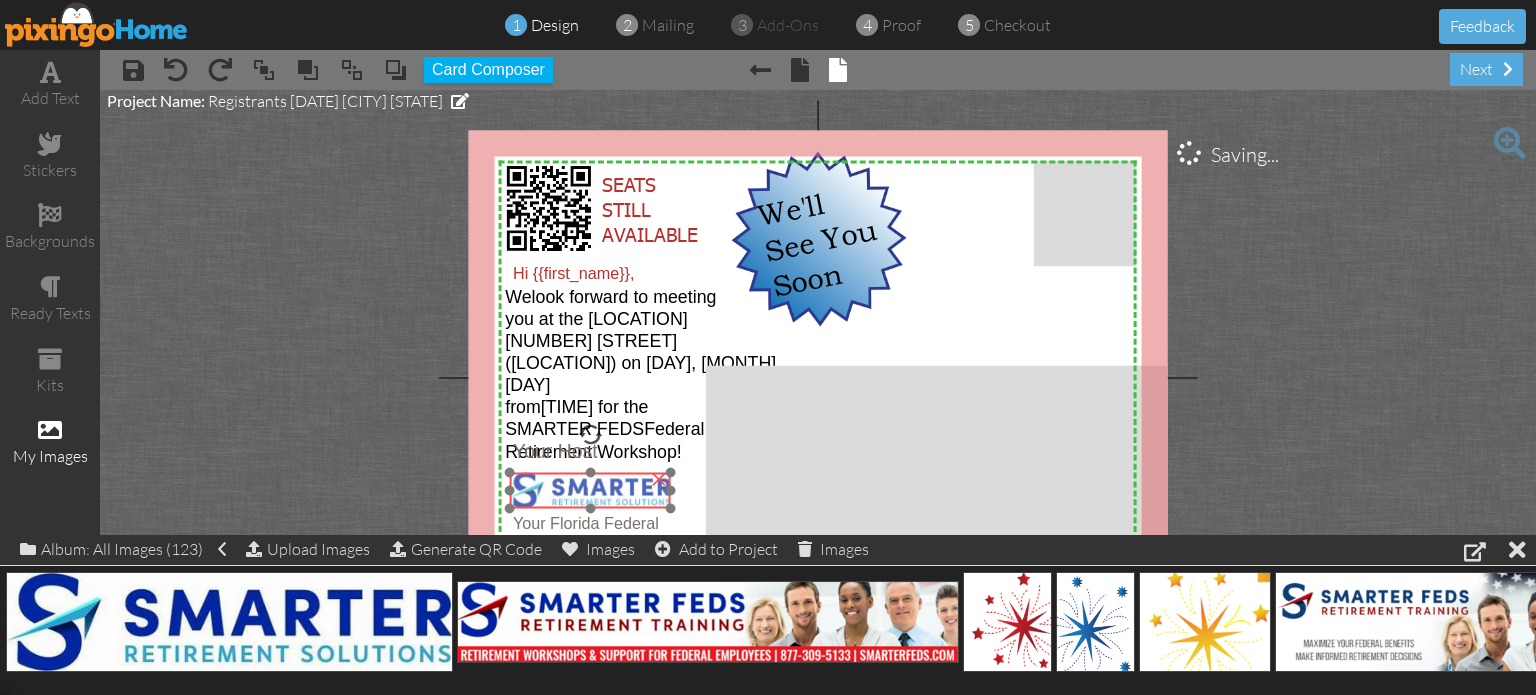 drag, startPoint x: 520, startPoint y: 495, endPoint x: 628, endPoint y: 490, distance: 108.11568 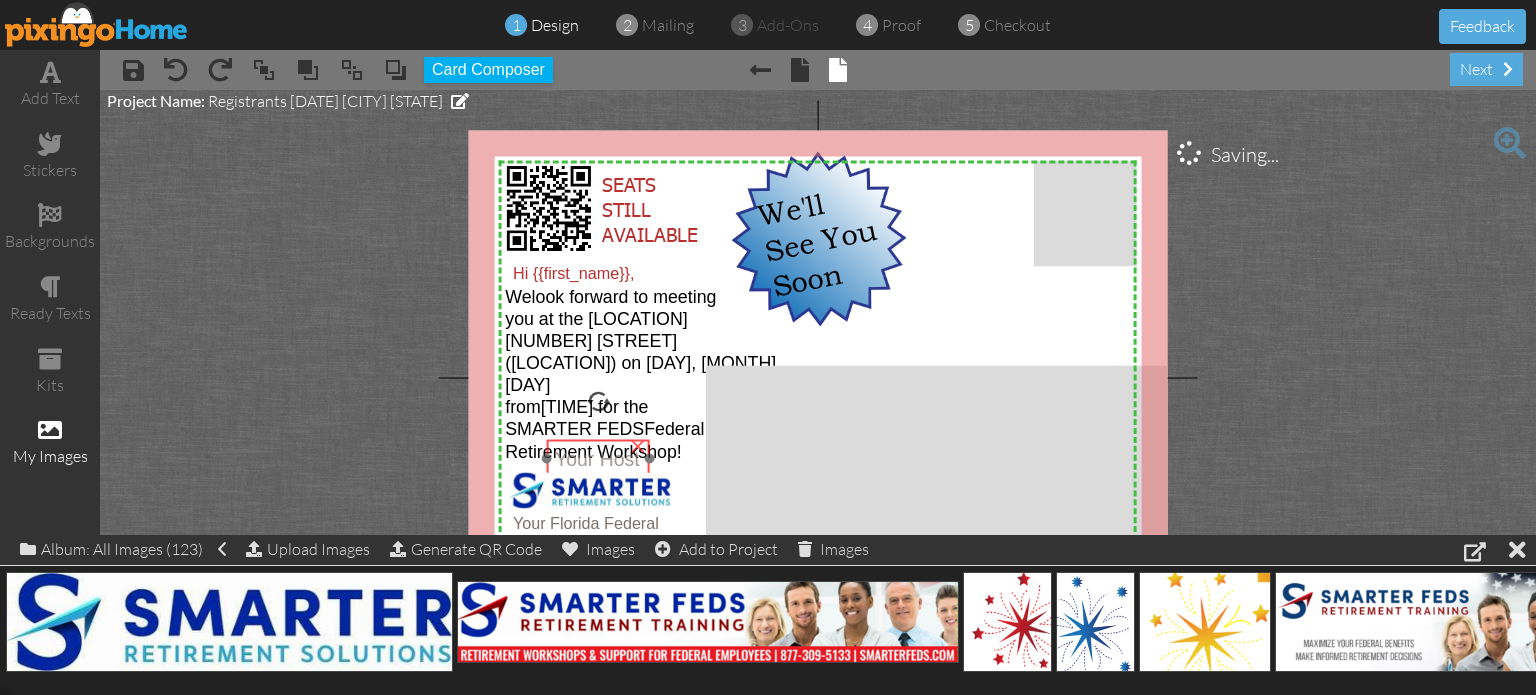 drag, startPoint x: 569, startPoint y: 455, endPoint x: 611, endPoint y: 463, distance: 42.755116 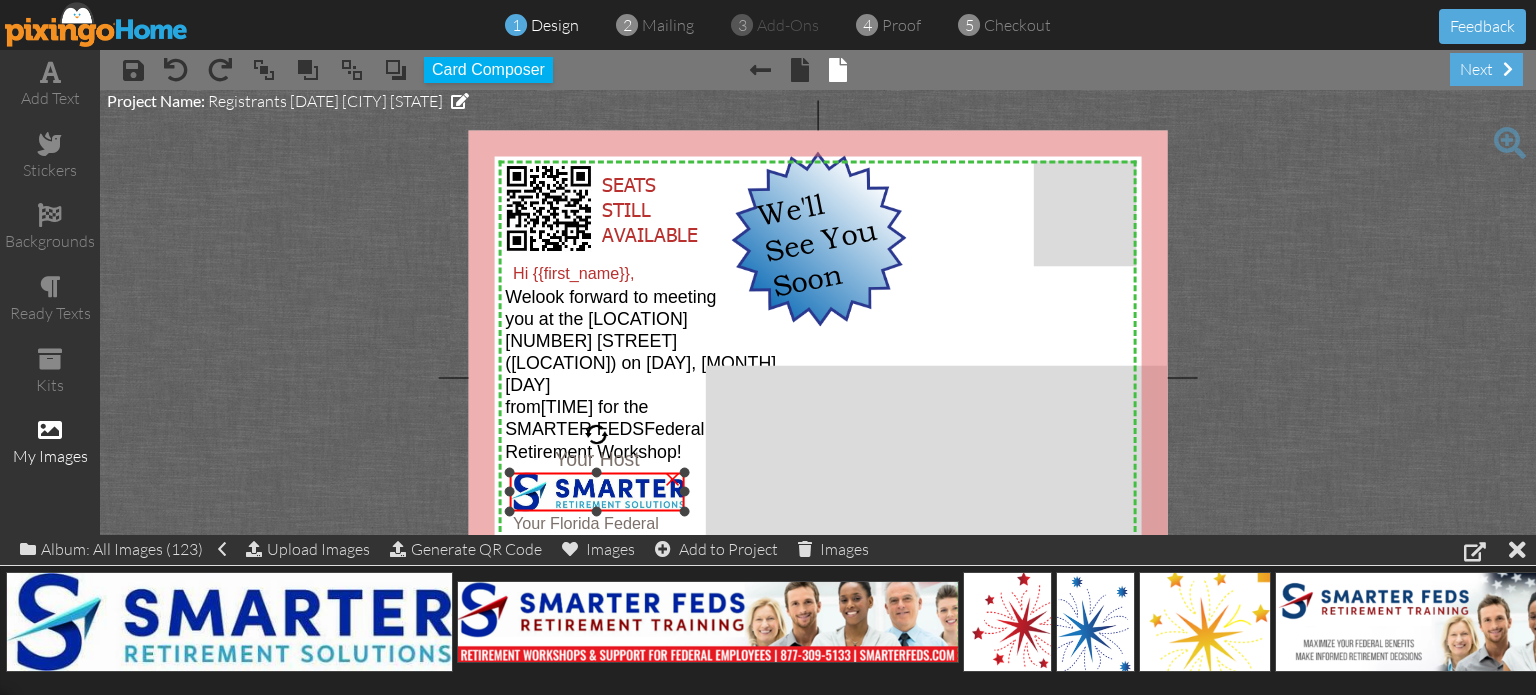 click on "×" at bounding box center [597, 492] 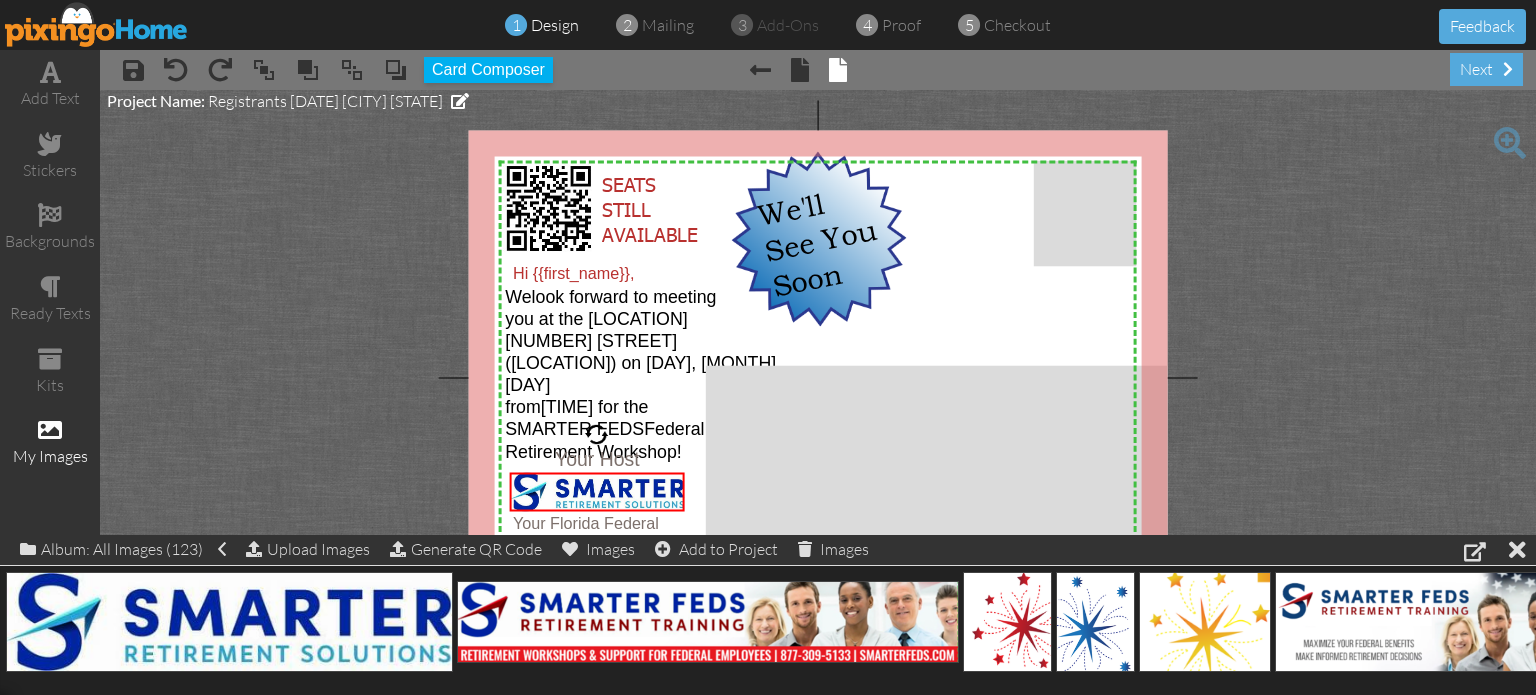 click on "× × × Your Florida Federal  Benefits Specialist × Your Host × Hi {{first_name}}, × We  look forward to meeting  you at the [LOCATION] [NUMBER] [STREET] ([LOCATION]) on [DAY], [MONTH] [DAY]  from  [TIME] - [TIME] for the  SMARTER FEDS  Federal Retirement Workshop!   ×   We'll  See You    Soon × SEATS STILL AVAILABLE × [NUMBER] [STREET]  [CITY], [STATE]  [ZIP] × ×
Project Name:
Registrants [MONTH] [DAY] [YEAR] [CITY] [STATE]
Trim
×
About the red and green reference lines" at bounding box center [818, 377] 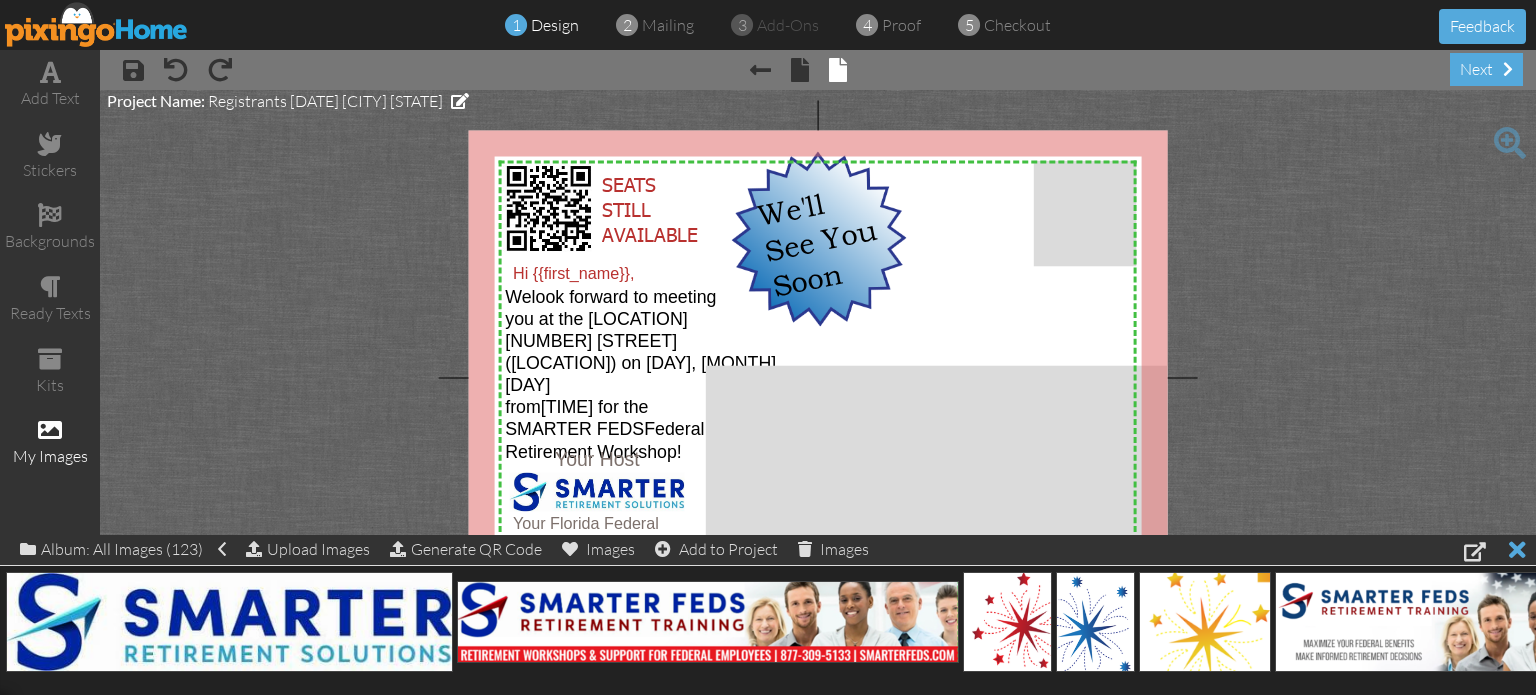 click 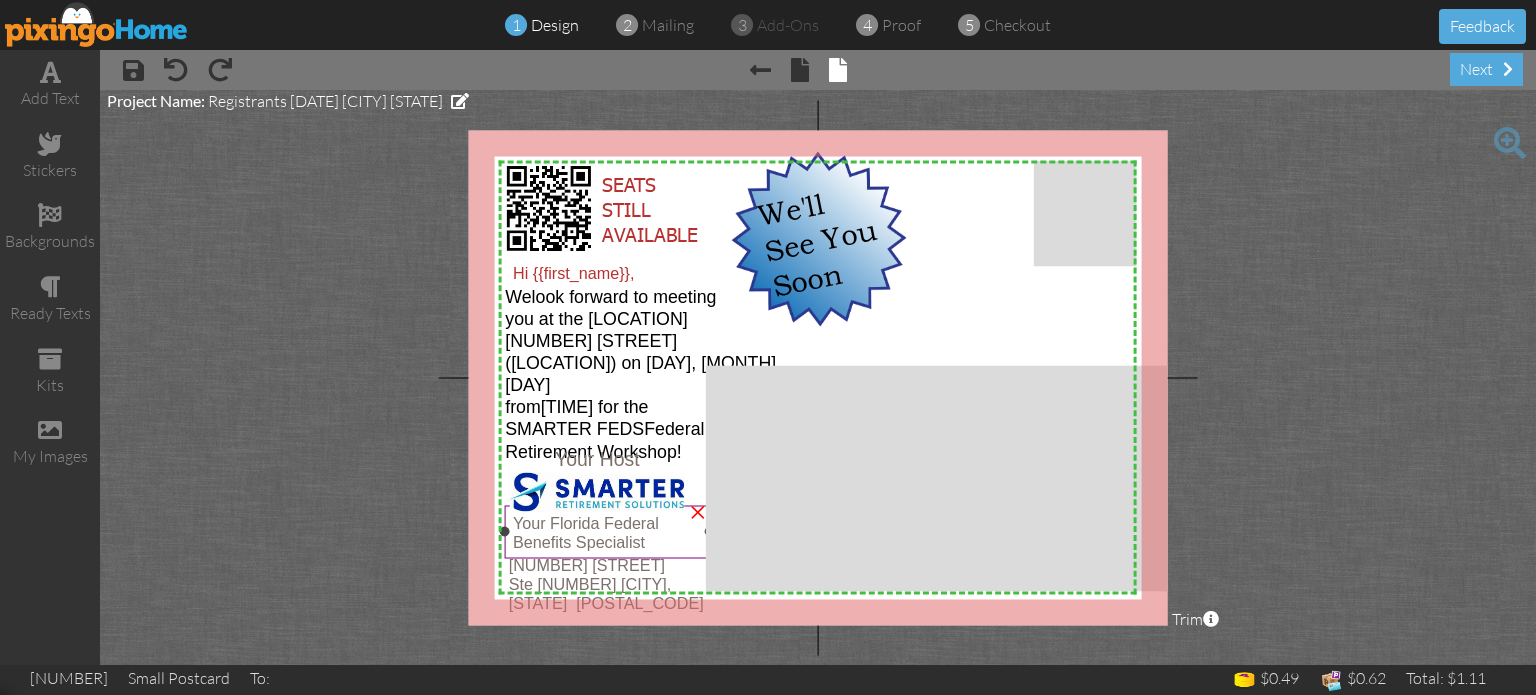 click on "Benefits Specialist" at bounding box center [579, 541] 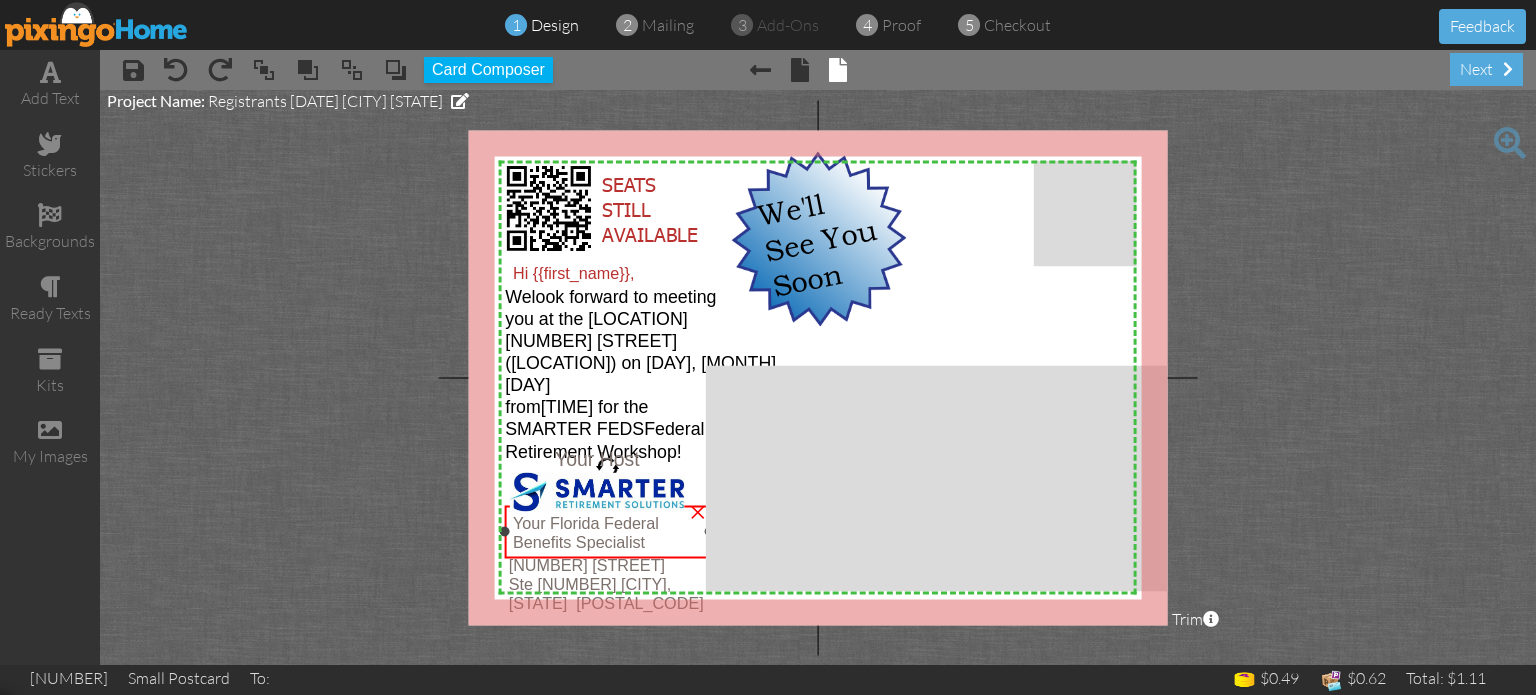 click on "Benefits Specialist" at bounding box center (579, 541) 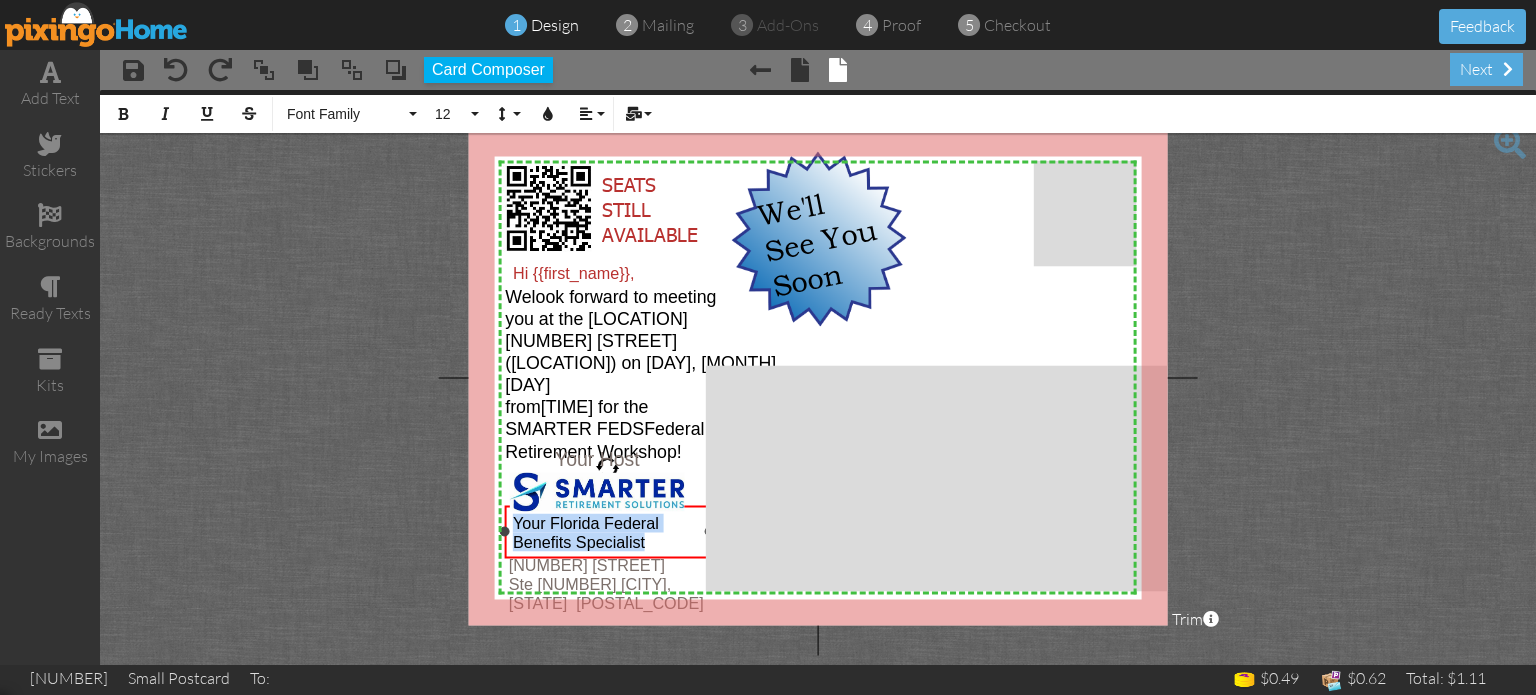 drag, startPoint x: 648, startPoint y: 540, endPoint x: 514, endPoint y: 519, distance: 135.63554 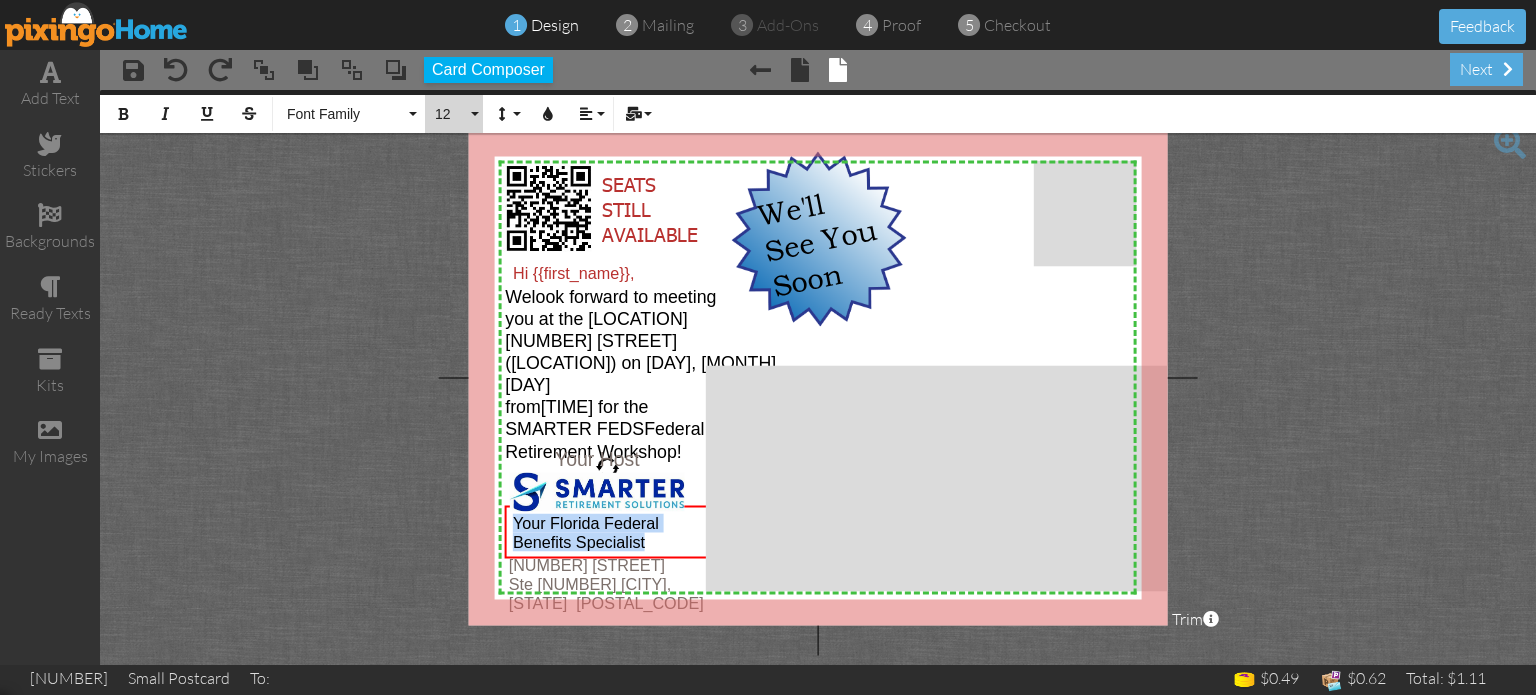 click on "12" at bounding box center [450, 114] 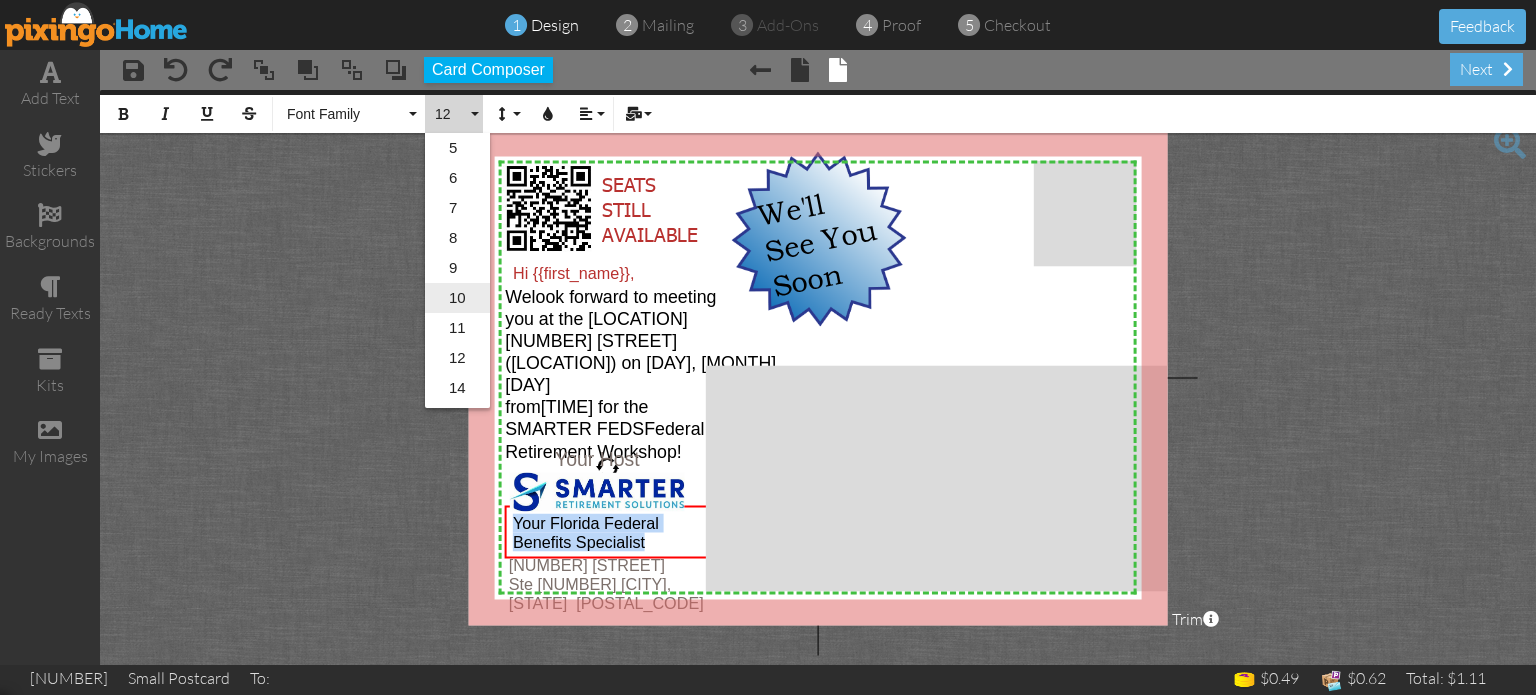 click on "10" at bounding box center (457, 298) 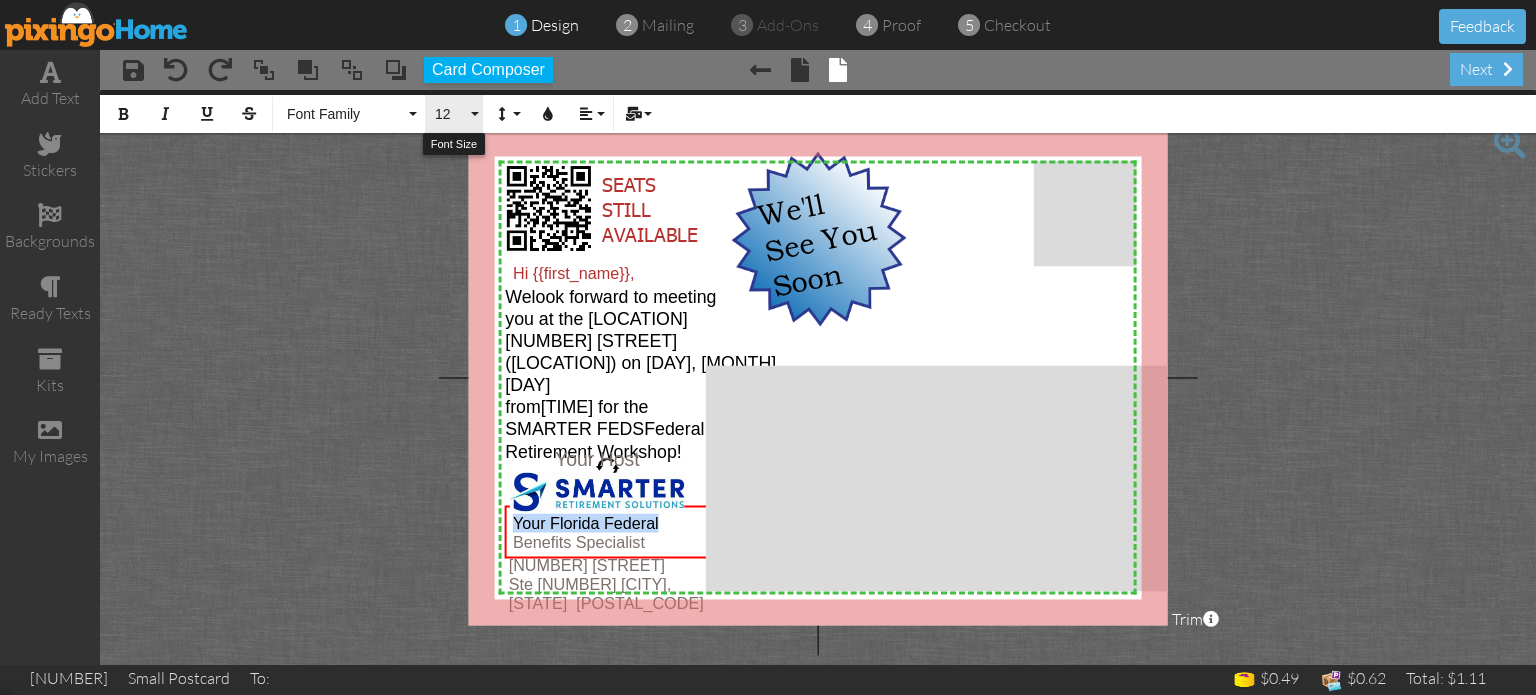 click on "12" at bounding box center (450, 114) 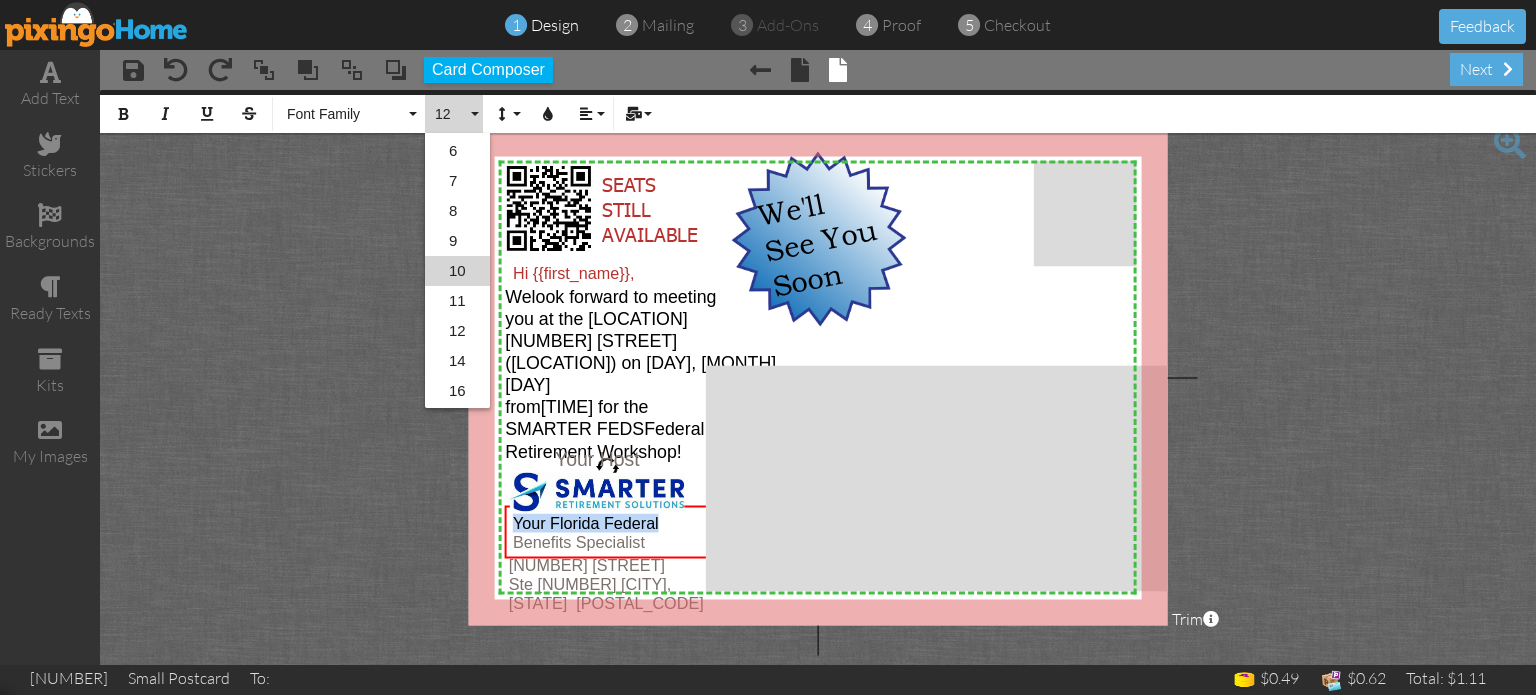 click on "10" at bounding box center (457, 271) 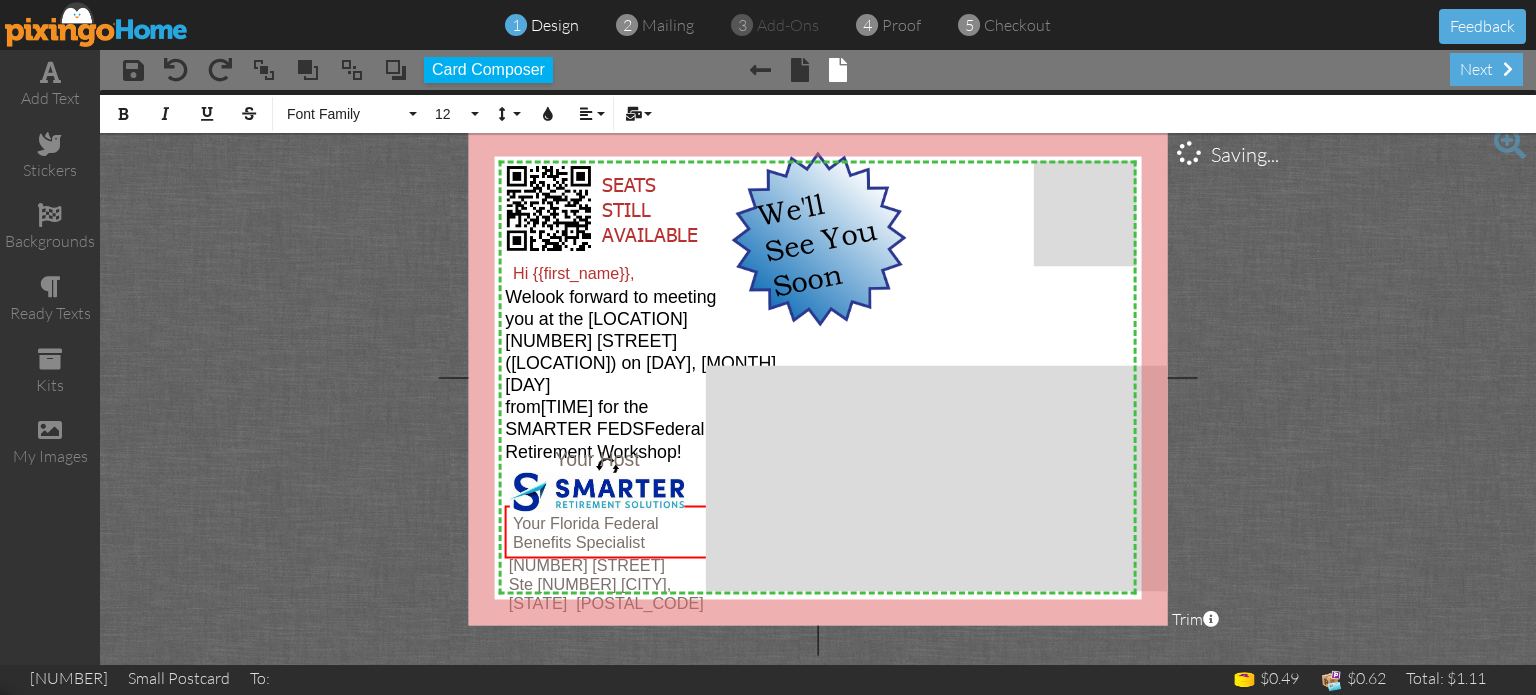click on "× × × Your Florida Federal  Benefits Specialist × Your Host × Hi {{first_name}}, × We  look forward to meeting  you at the [LOCATION] [NUMBER] [STREET] ([LOCATION]) on [DAY], [MONTH] [DAY]  from  [TIME] - [TIME] for the  SMARTER FEDS  Federal Retirement Workshop!   ×   We'll  See You    Soon × SEATS STILL AVAILABLE × [NUMBER] [STREET]  [CITY], [STATE]  [ZIP] × ×
Saving...
Bold Italic Underline Strikethrough Font Family Absolute Adventure Algerian Allure Aphrodite Bouquet Sky Breezy Broadway Cafe Century Comic Sans Contour Copper Courgette Curlz Delight Enchanted First Hand Forte Freestyle Funky Jumps Futura Gamer Gecko Gentoo Georgia Impact Isabell Lato" at bounding box center (818, 377) 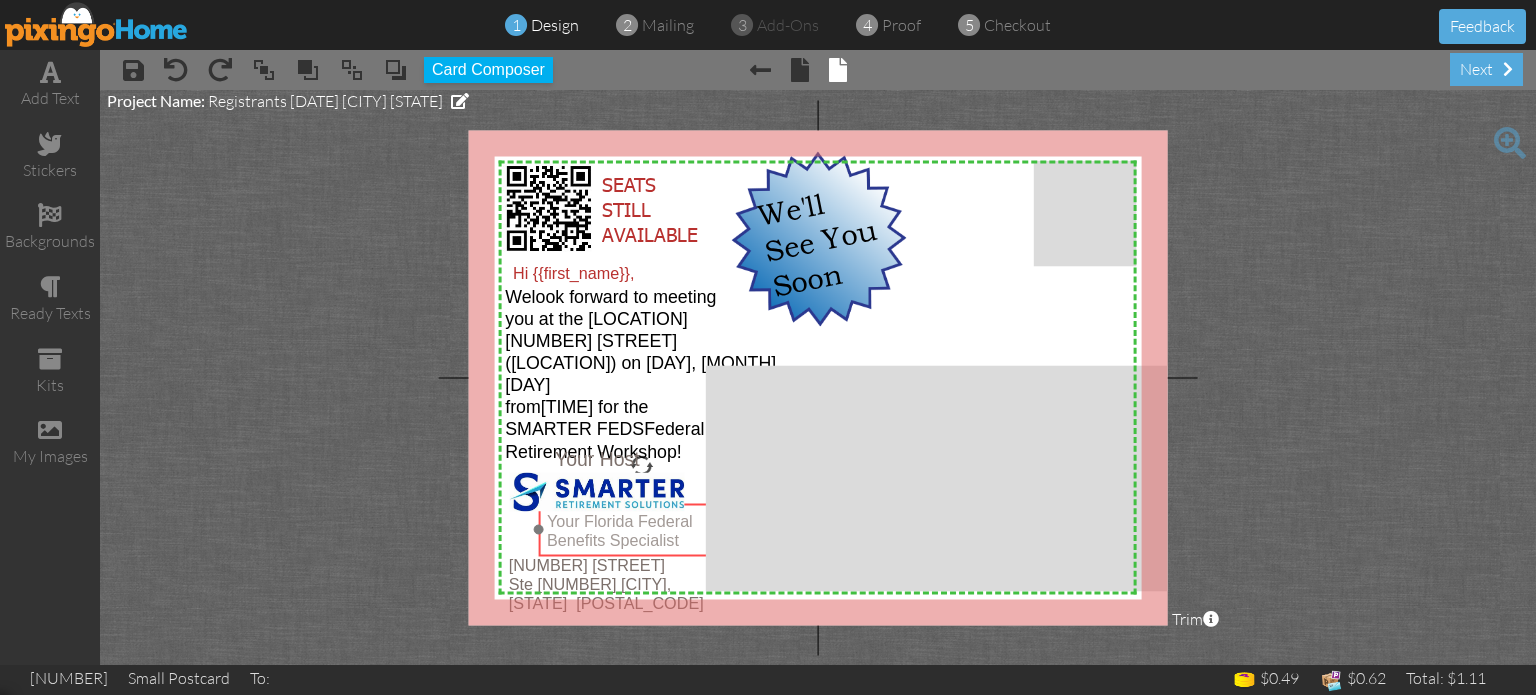 drag, startPoint x: 570, startPoint y: 536, endPoint x: 604, endPoint y: 534, distance: 34.058773 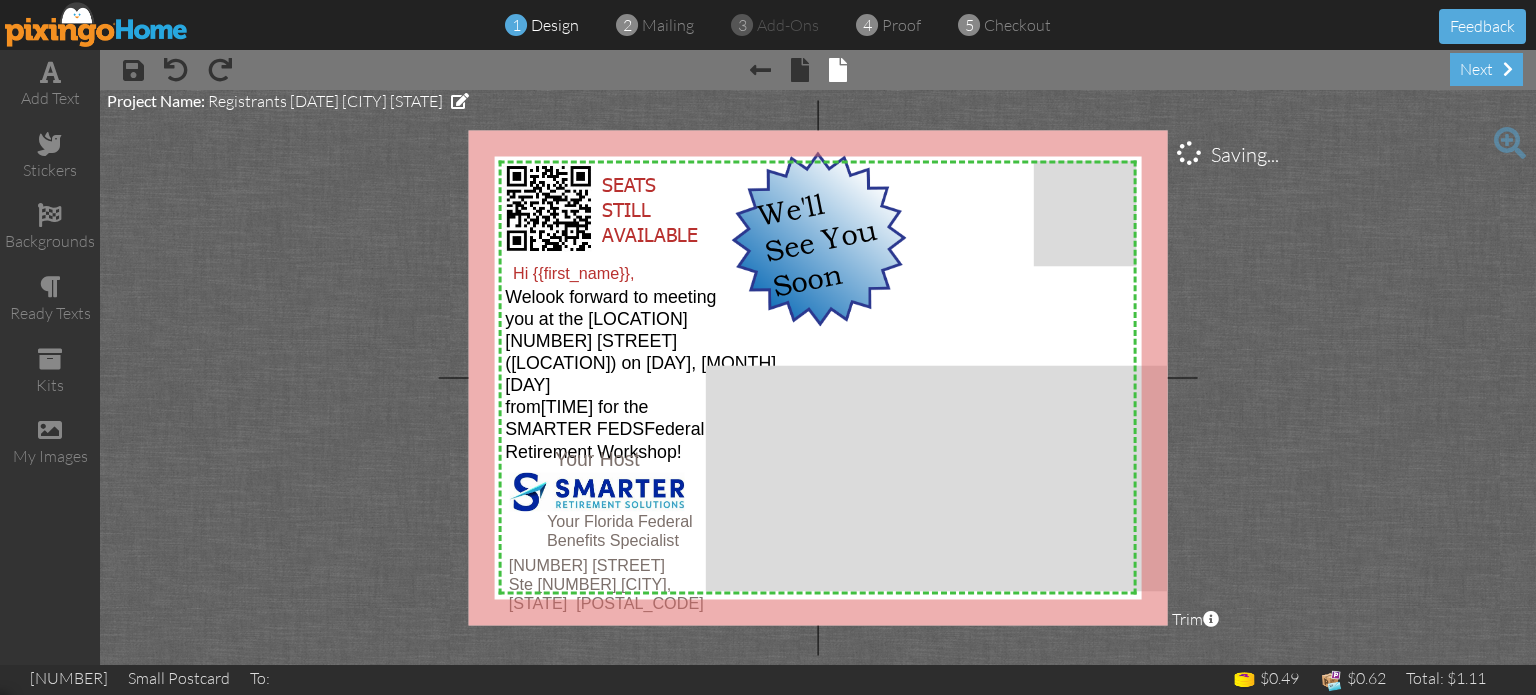 click on "X X X X X X X X X X X X X X X X X X X X X X X X X X X X X X X X X X X X X X X X X X X X X X X X X X X X X X X X X X X X X X X X X X X X X X X X X X X X X X X X X X X X X X X X X X X X X X X X X × × × Your Florida Federal  Benefits Specialist × Your Host × Hi {{first_name}}, × We  look forward to meeting  you at the Courtyard [NUMBER] [STREET] ([LOCATION]) on Monday, [DATE]  from  [TIME] for the  SMARTER FEDS  Federal Retirement Workshop!   ×   We'll  See You    Soon × SEATS STILL AVAILABLE × [NUMBER] [STREET] [CITY], [STATE]  [POSTAL_CODE] × ×
Saving...
Project Name:
Registrants [DATE] [CITY] [STATE]
Trim
×
About the red and green reference lines" at bounding box center [818, 377] 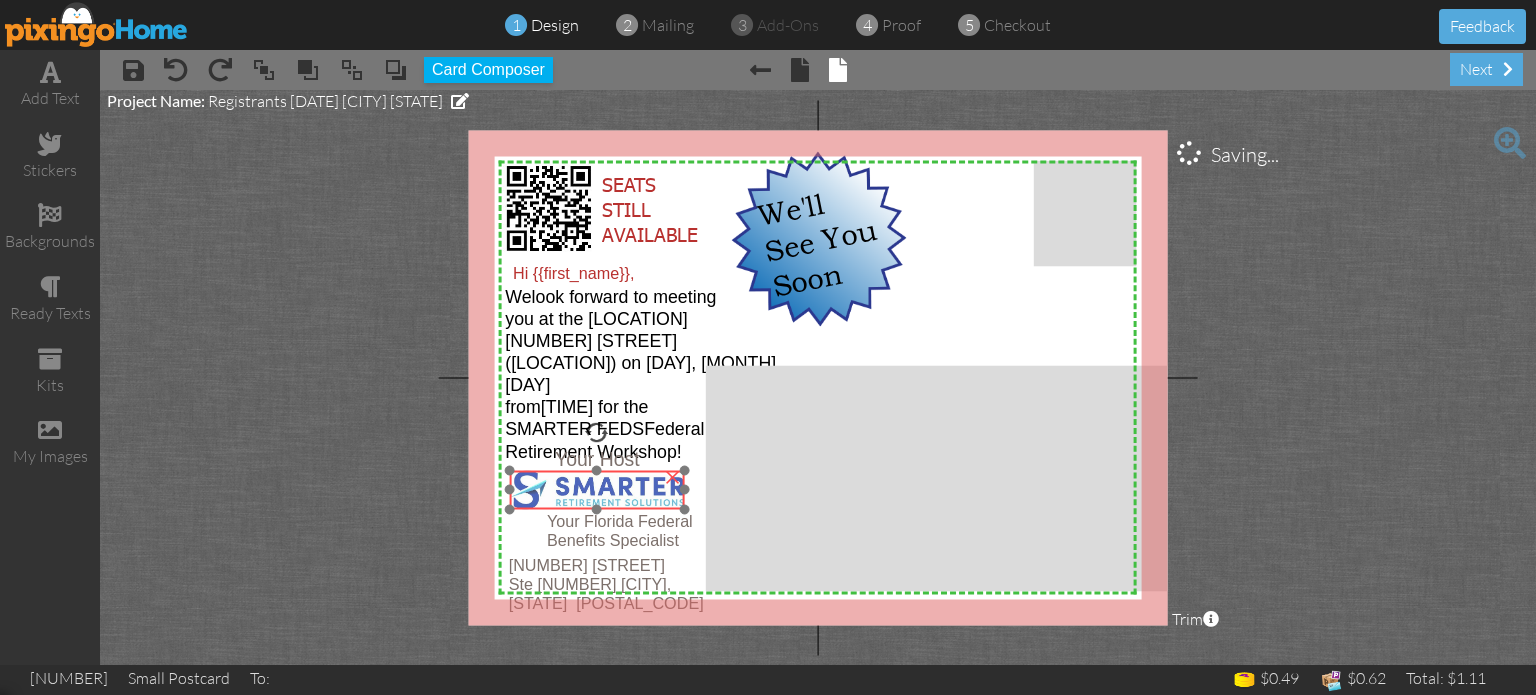 click at bounding box center (597, 490) 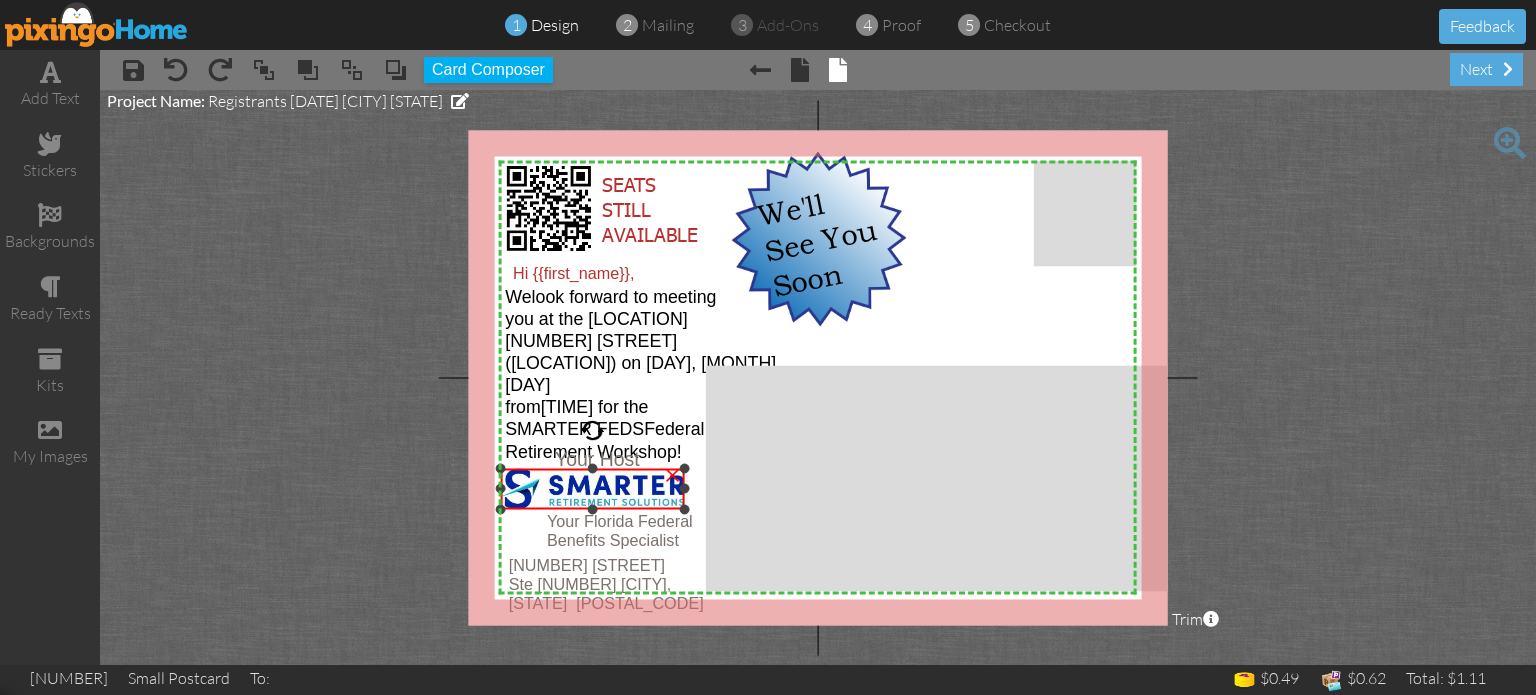 click on "×" at bounding box center [592, 489] 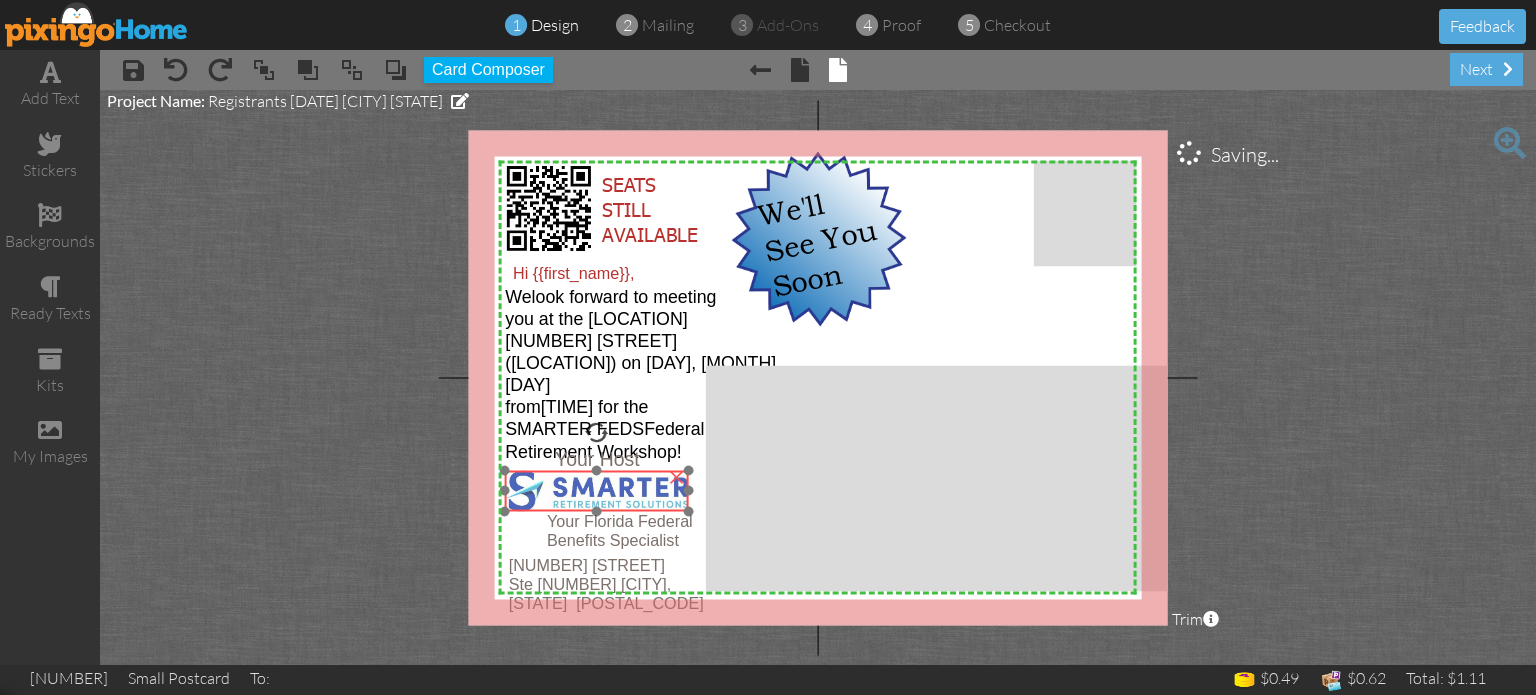 click at bounding box center [596, 491] 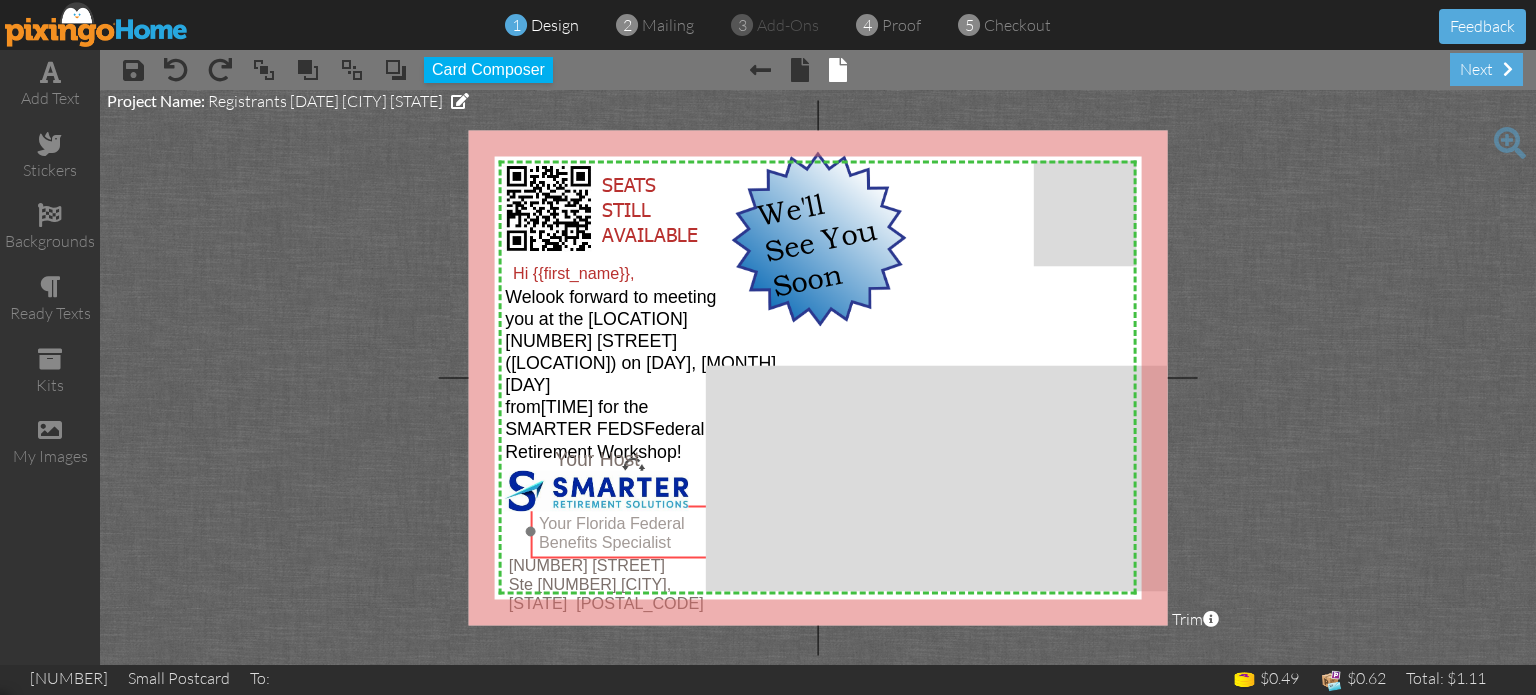 click on "Benefits Specialist" at bounding box center (605, 541) 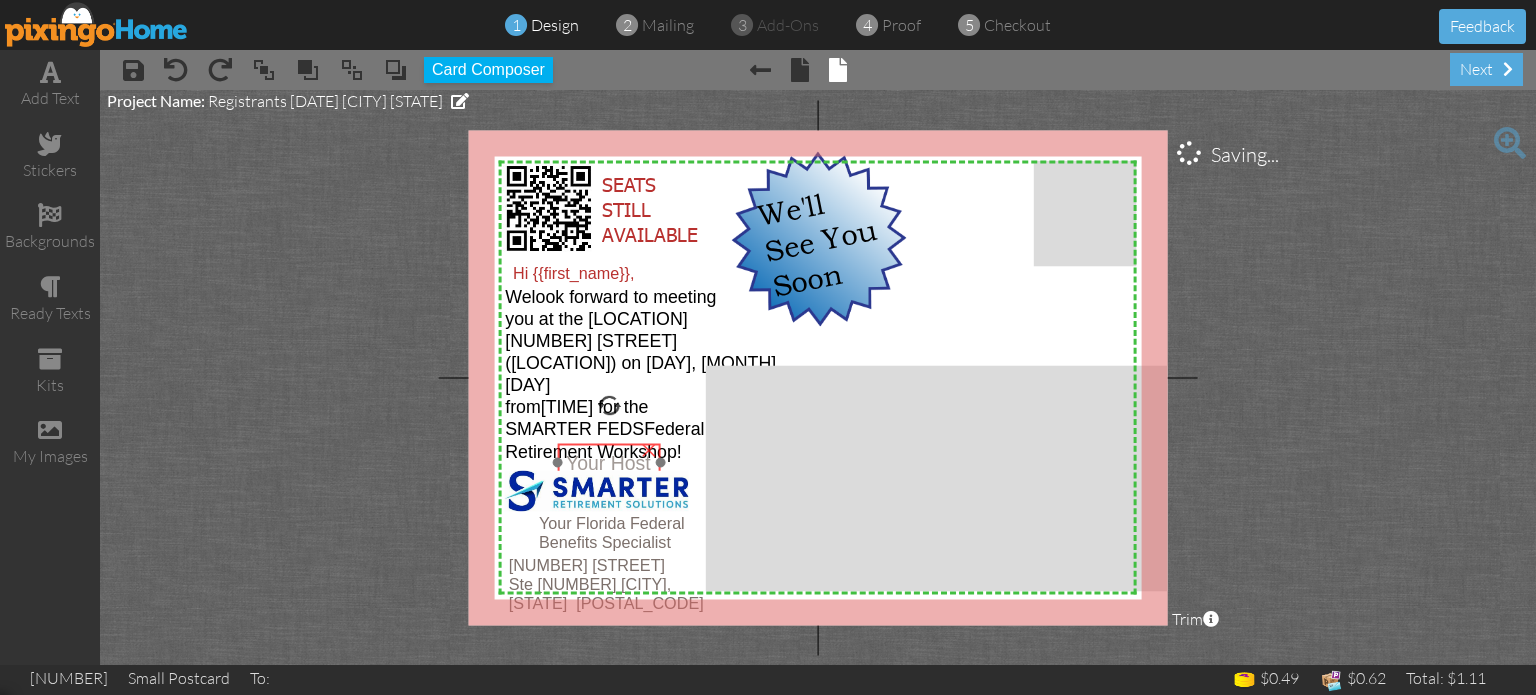 drag, startPoint x: 577, startPoint y: 459, endPoint x: 588, endPoint y: 463, distance: 11.7046995 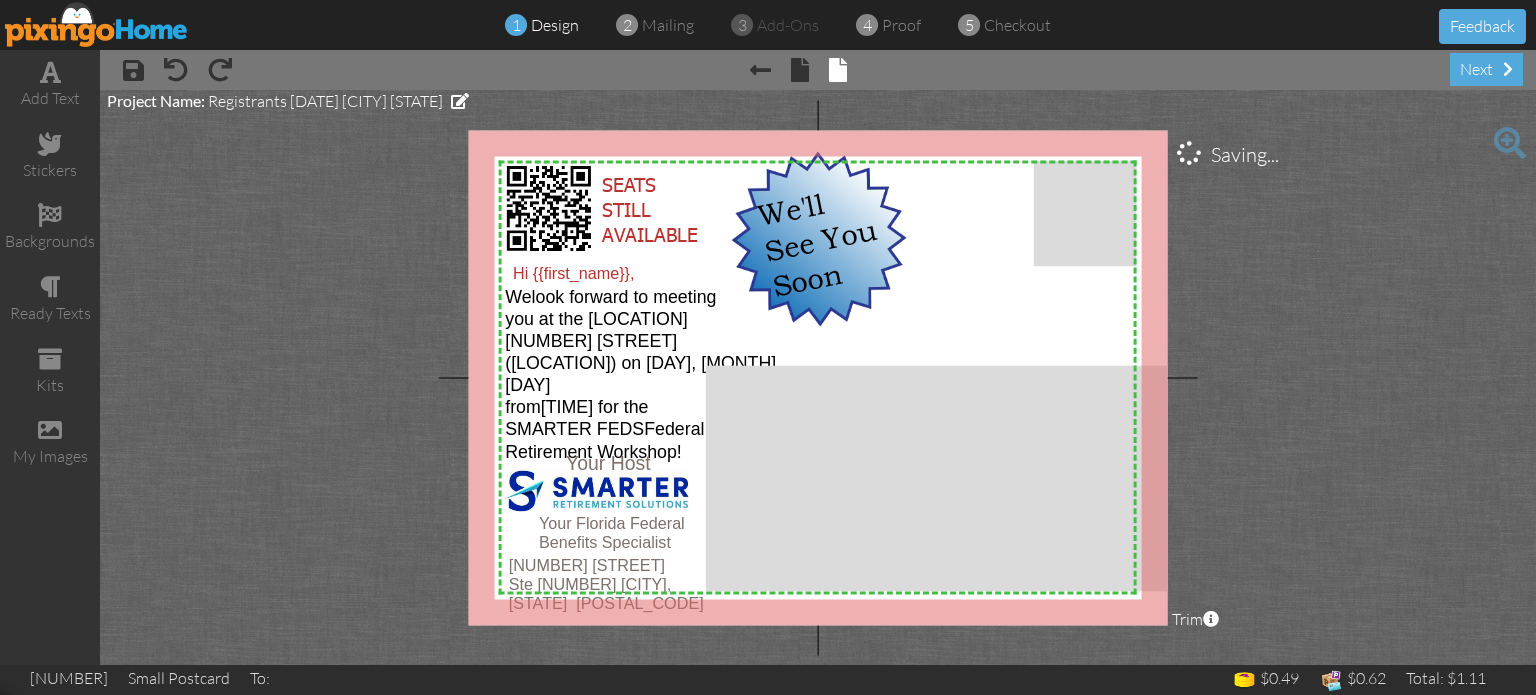 click on "X X X X X X X X X X X X X X X X X X X X X X X X X X X X X X X X X X X X X X X X X X X X X X X X X X X X X X X X X X X X X X X X X X X X X X X X X X X X X X X X X X X X X X X X X X X X X X X X X × × × Your Florida Federal  Benefits Specialist × Your Host × Hi {{first_name}}, × We  look forward to meeting  you at the Courtyard [NUMBER] [STREET] ([LOCATION]) on Monday, [DATE]  from  [TIME] for the  SMARTER FEDS  Federal Retirement Workshop!   ×   We'll  See You    Soon × SEATS STILL AVAILABLE × [NUMBER] [STREET] [CITY], [STATE]  [POSTAL_CODE] × ×
Saving...
Project Name:
Registrants [DATE] [CITY] [STATE]
Trim
×
About the red and green reference lines" at bounding box center [818, 377] 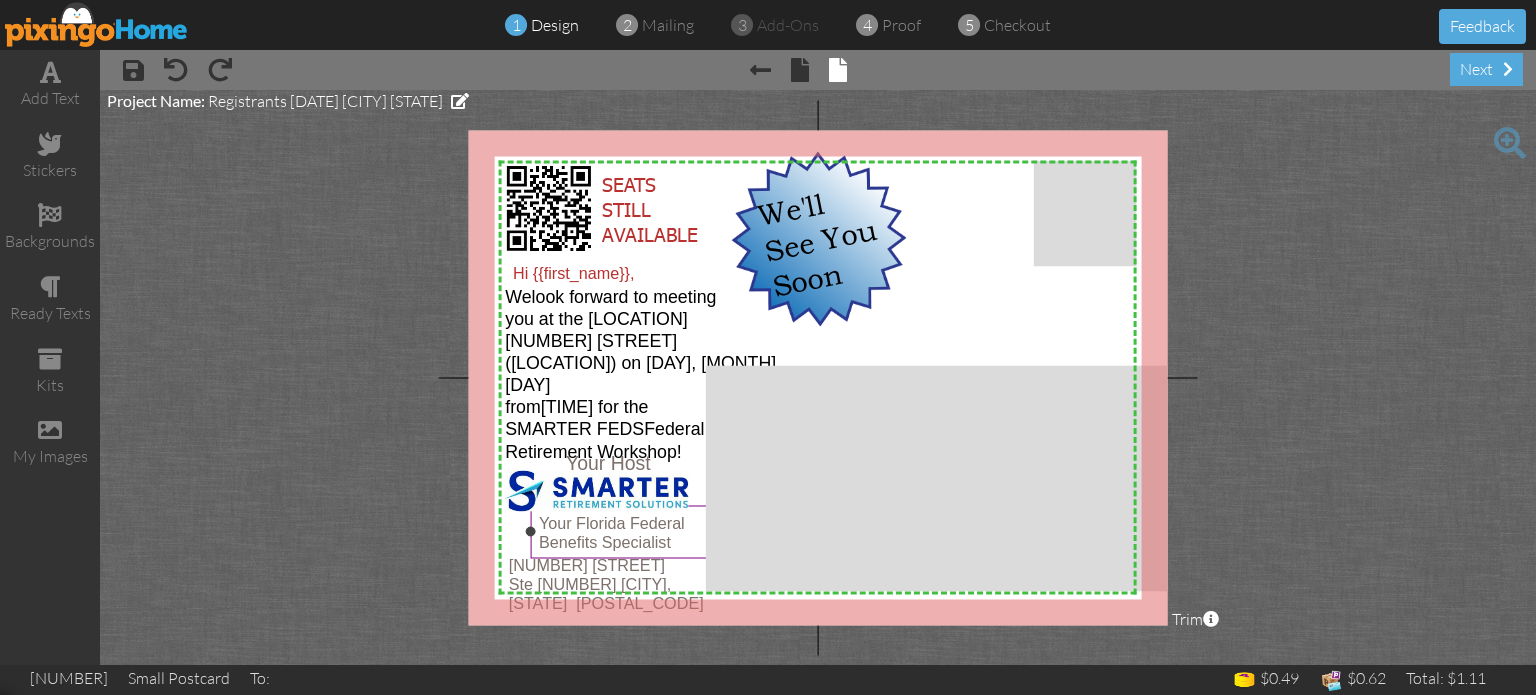 click on "Benefits Specialist" at bounding box center [605, 541] 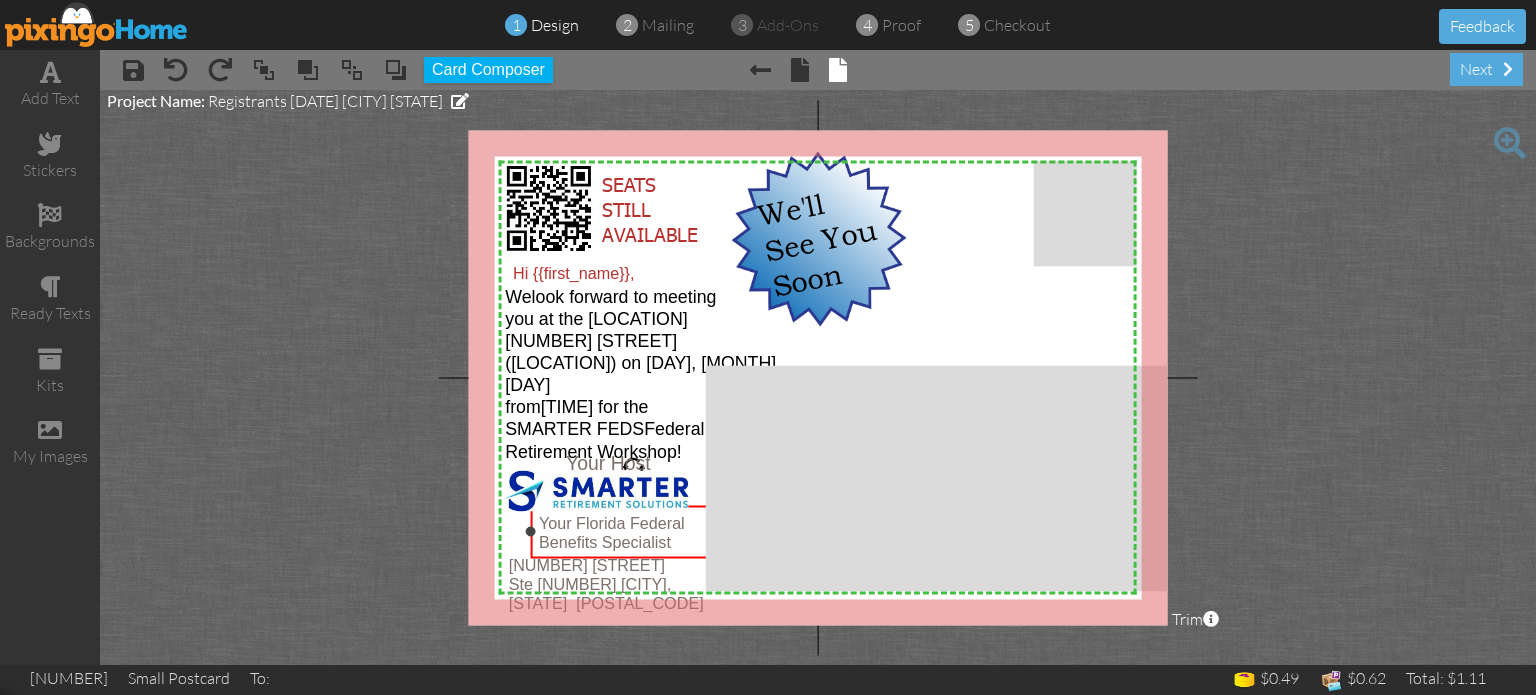click on "Benefits Specialist" at bounding box center [605, 541] 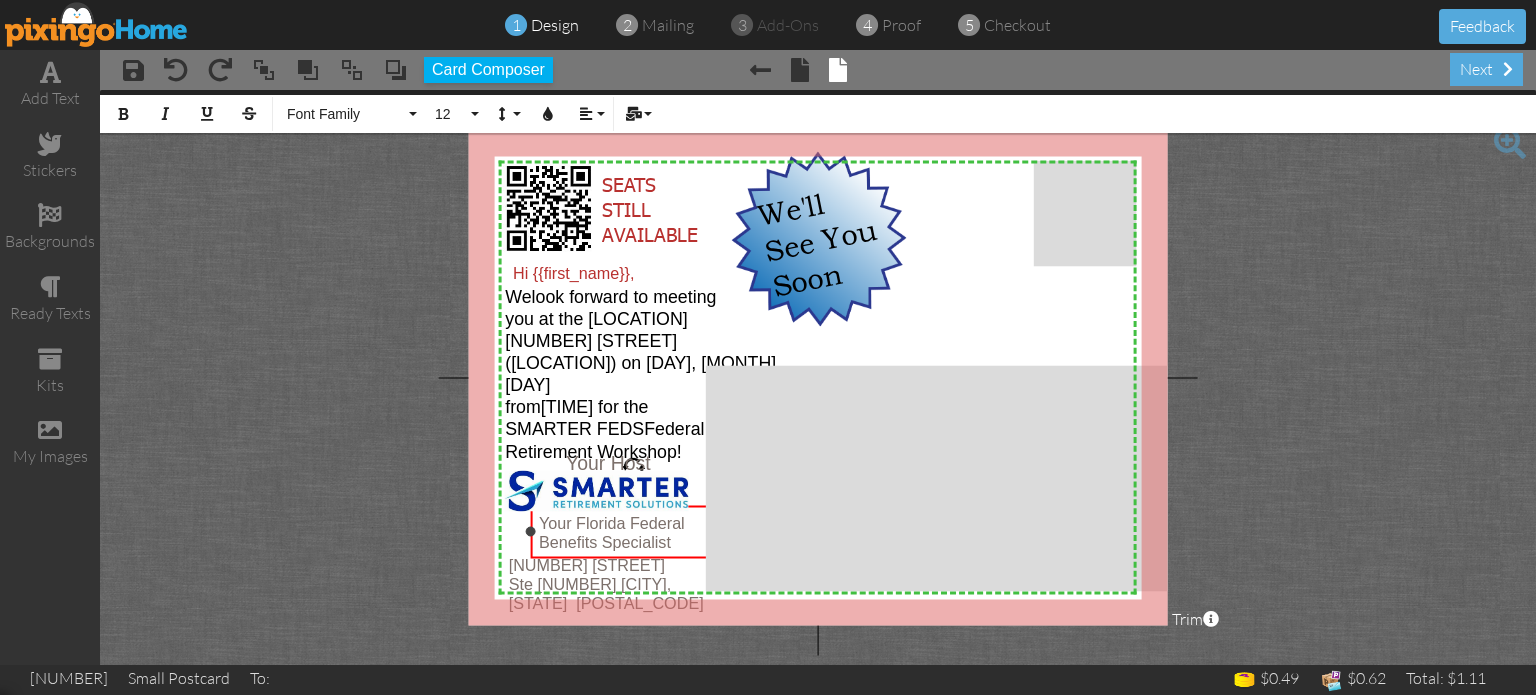 click on "Benefits Specialist" at bounding box center (605, 541) 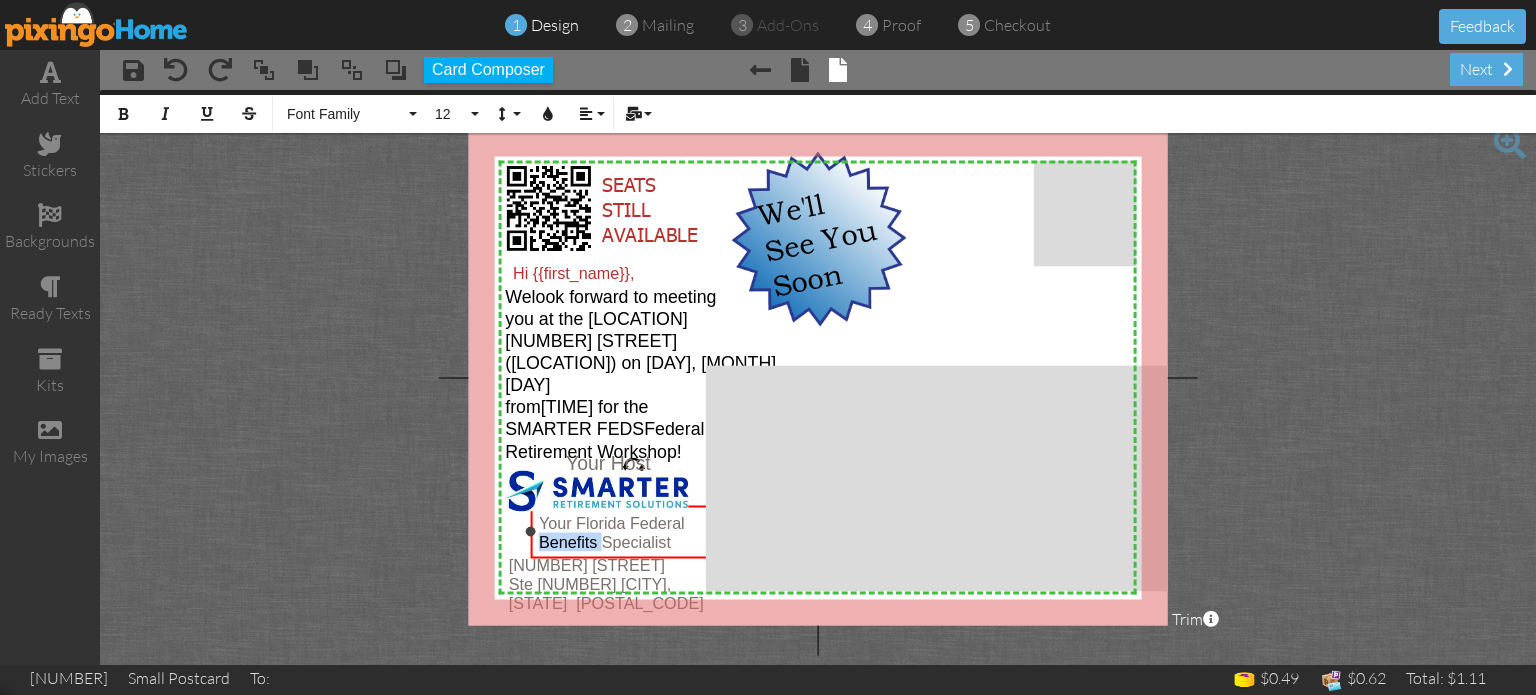 click on "Benefits Specialist" at bounding box center [605, 541] 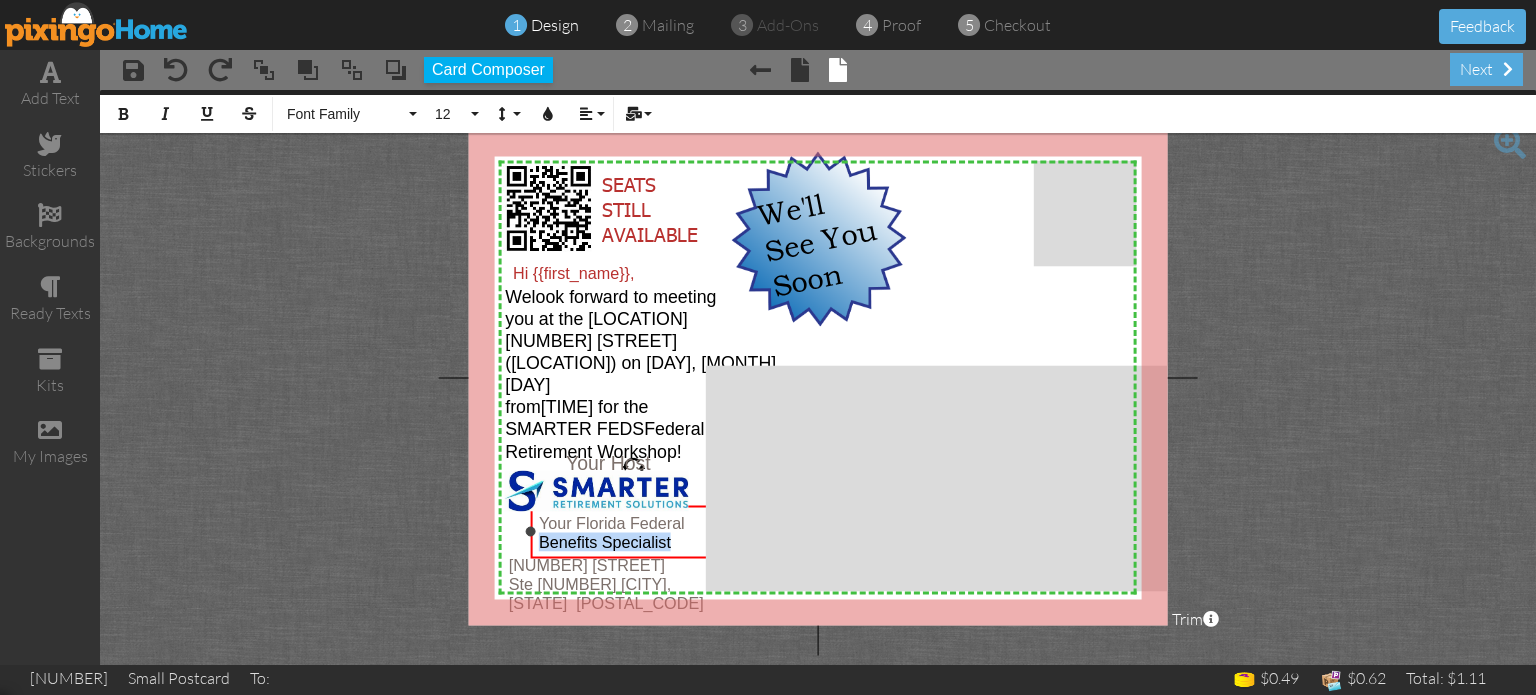 click on "Benefits Specialist" at bounding box center [605, 541] 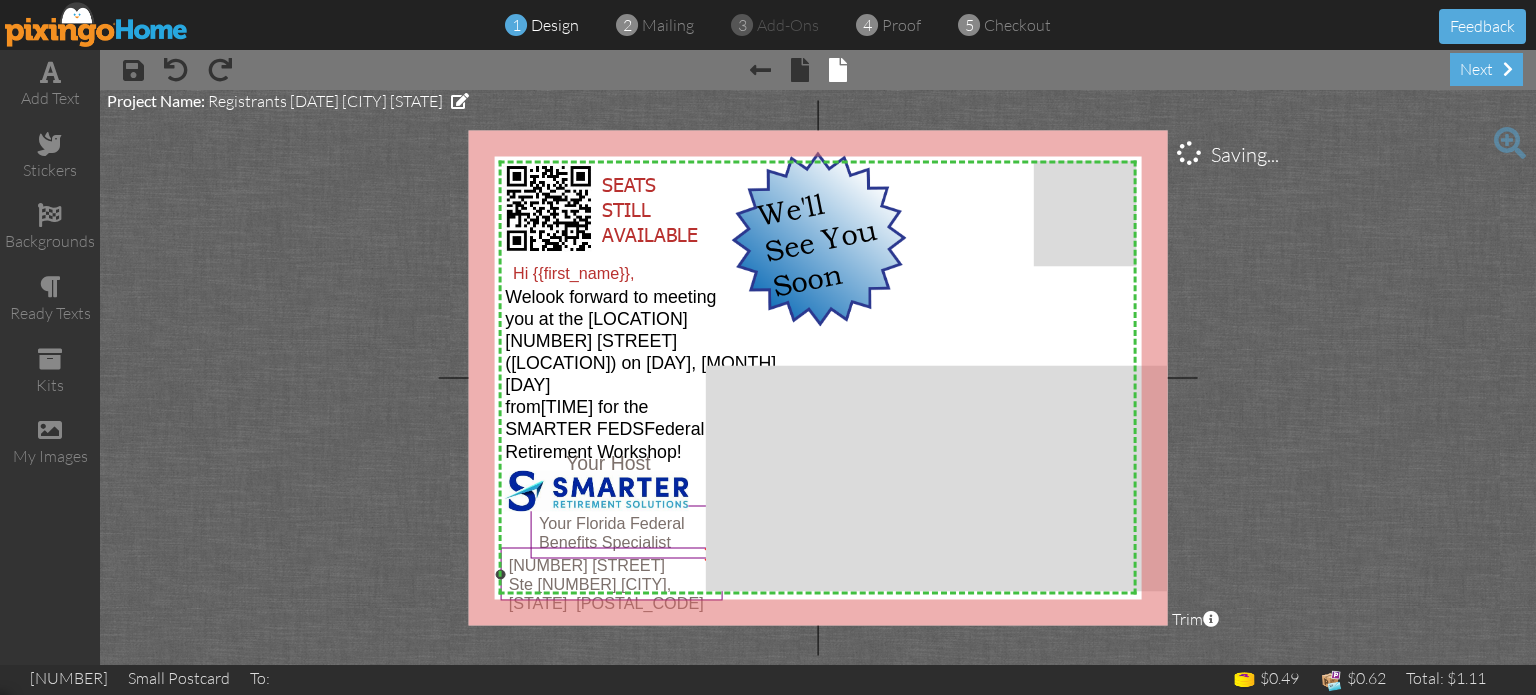 click at bounding box center [612, 574] 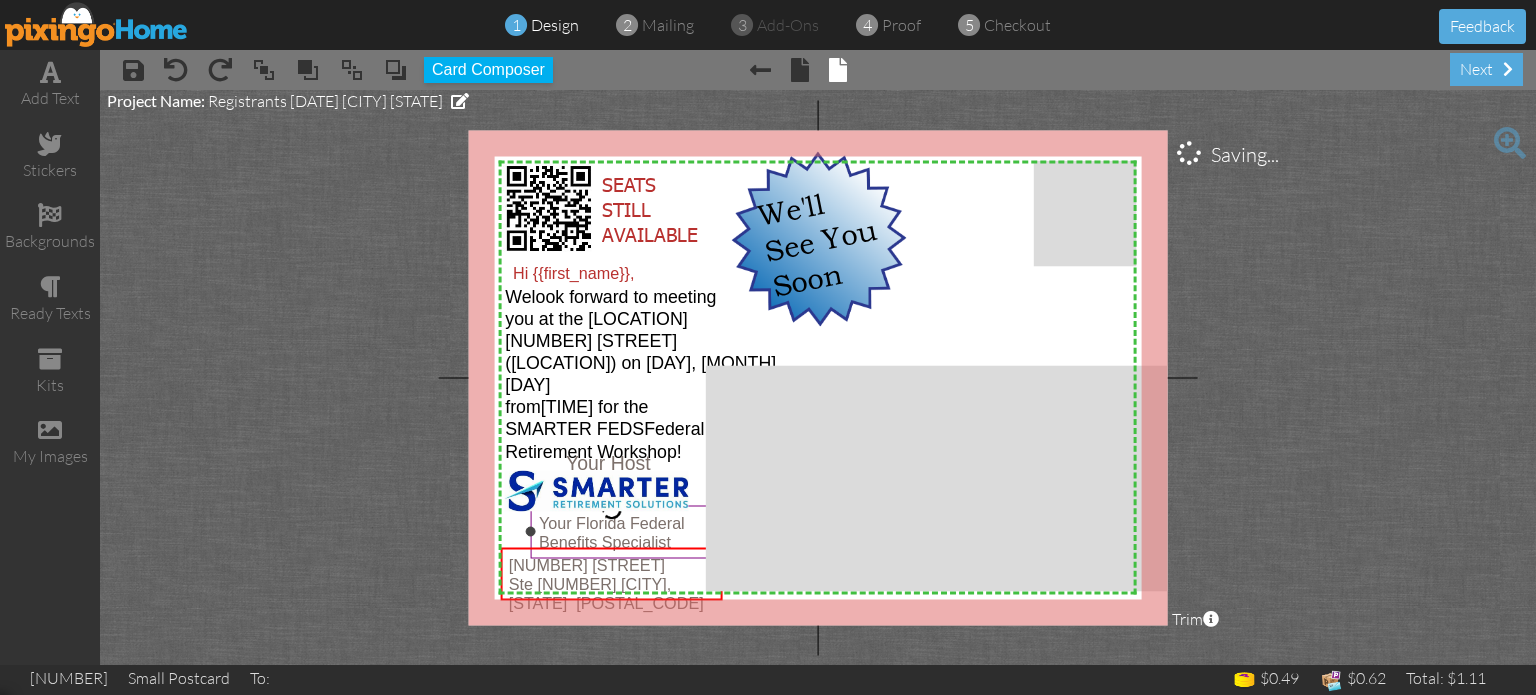 click on "Benefits Specialist" at bounding box center [605, 541] 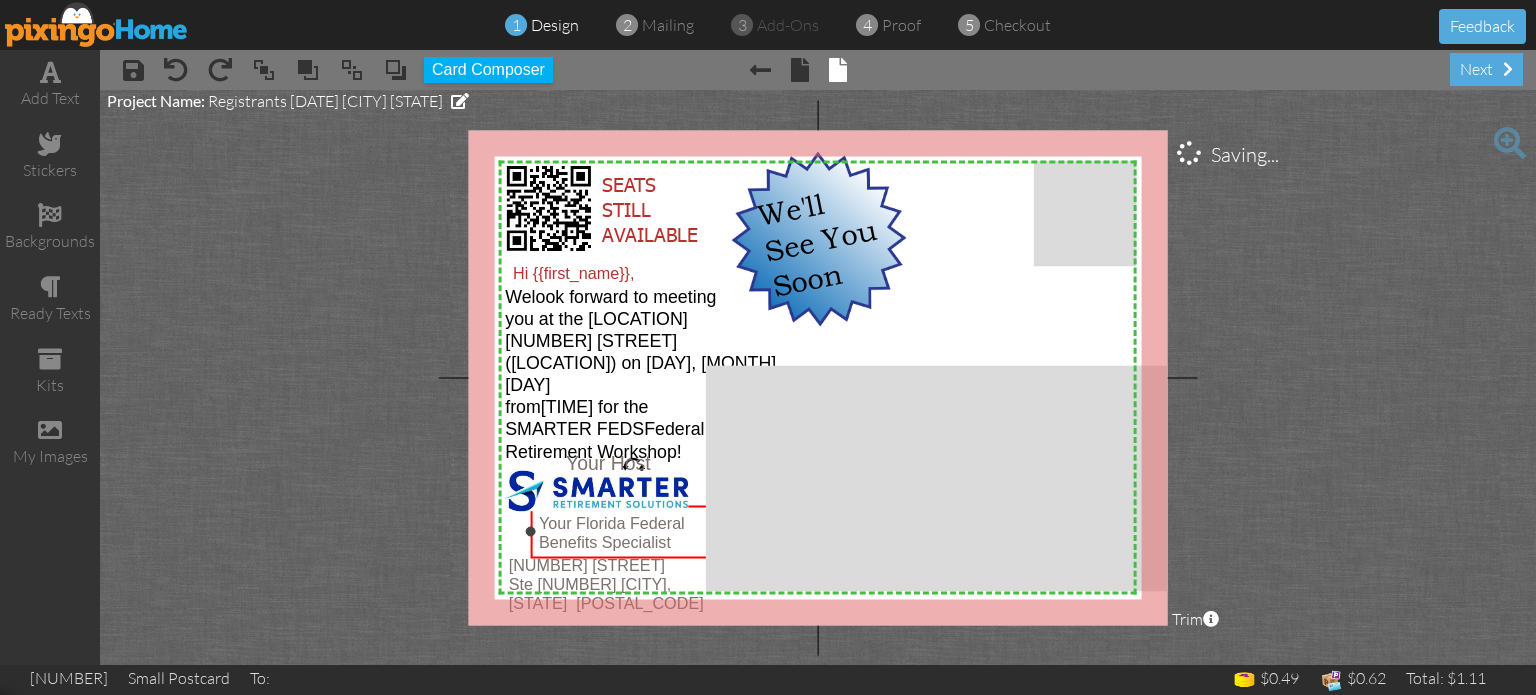 click on "Benefits Specialist" at bounding box center [605, 541] 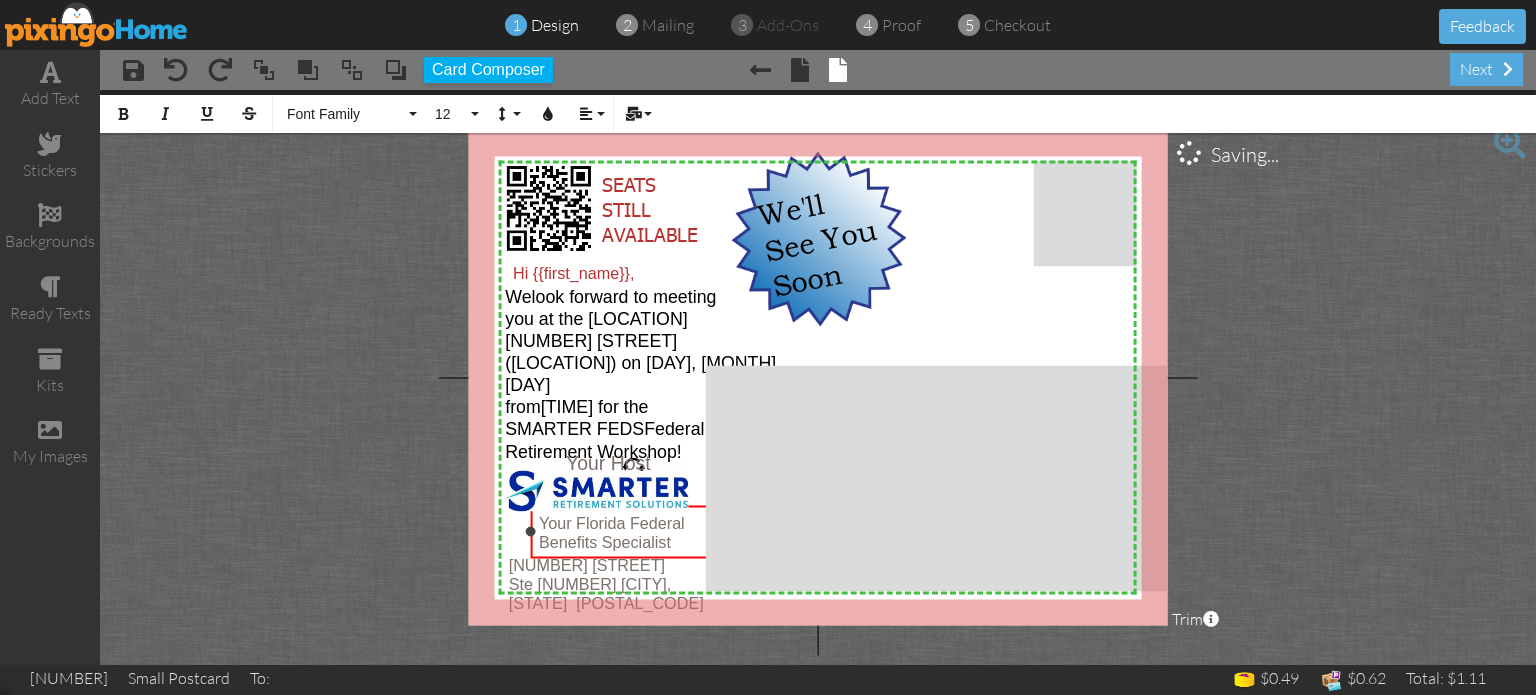 click on "Benefits Specialist" at bounding box center (633, 541) 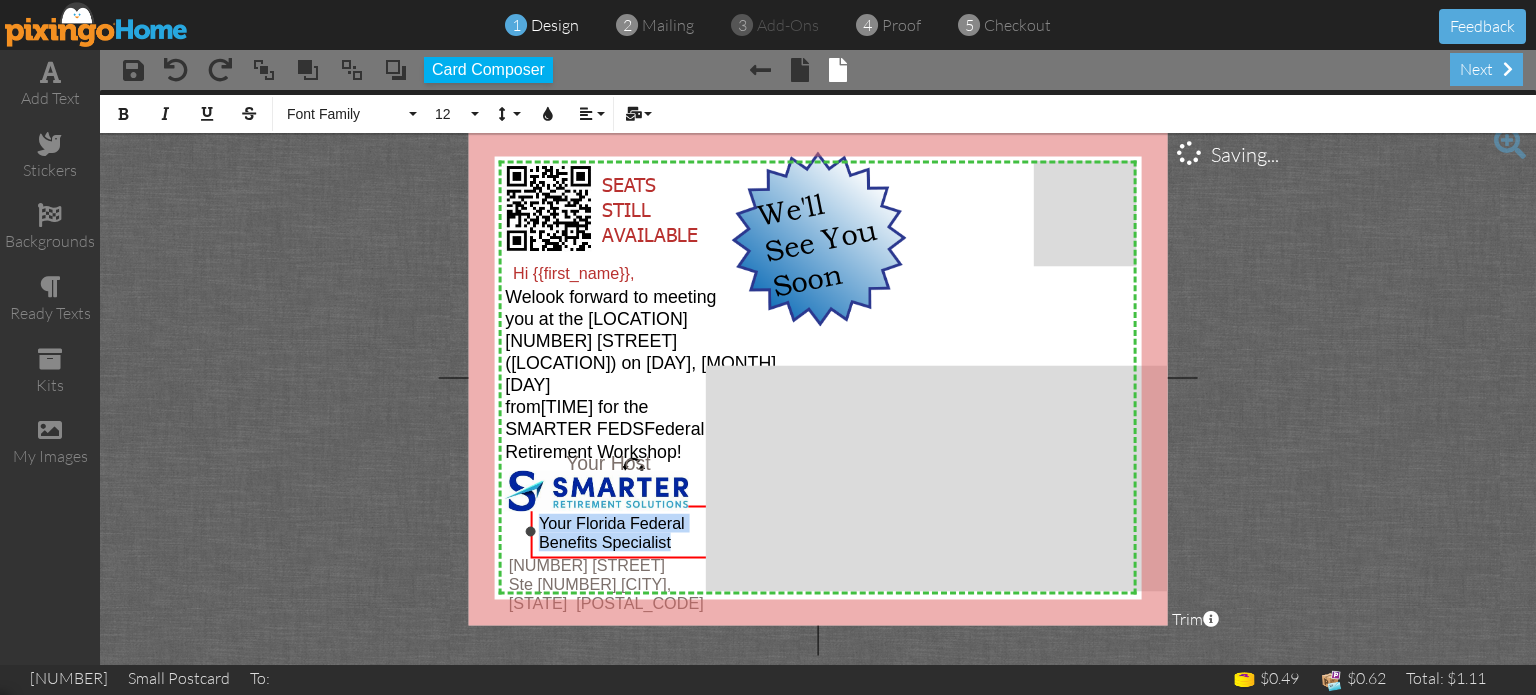 drag, startPoint x: 674, startPoint y: 539, endPoint x: 541, endPoint y: 523, distance: 133.95895 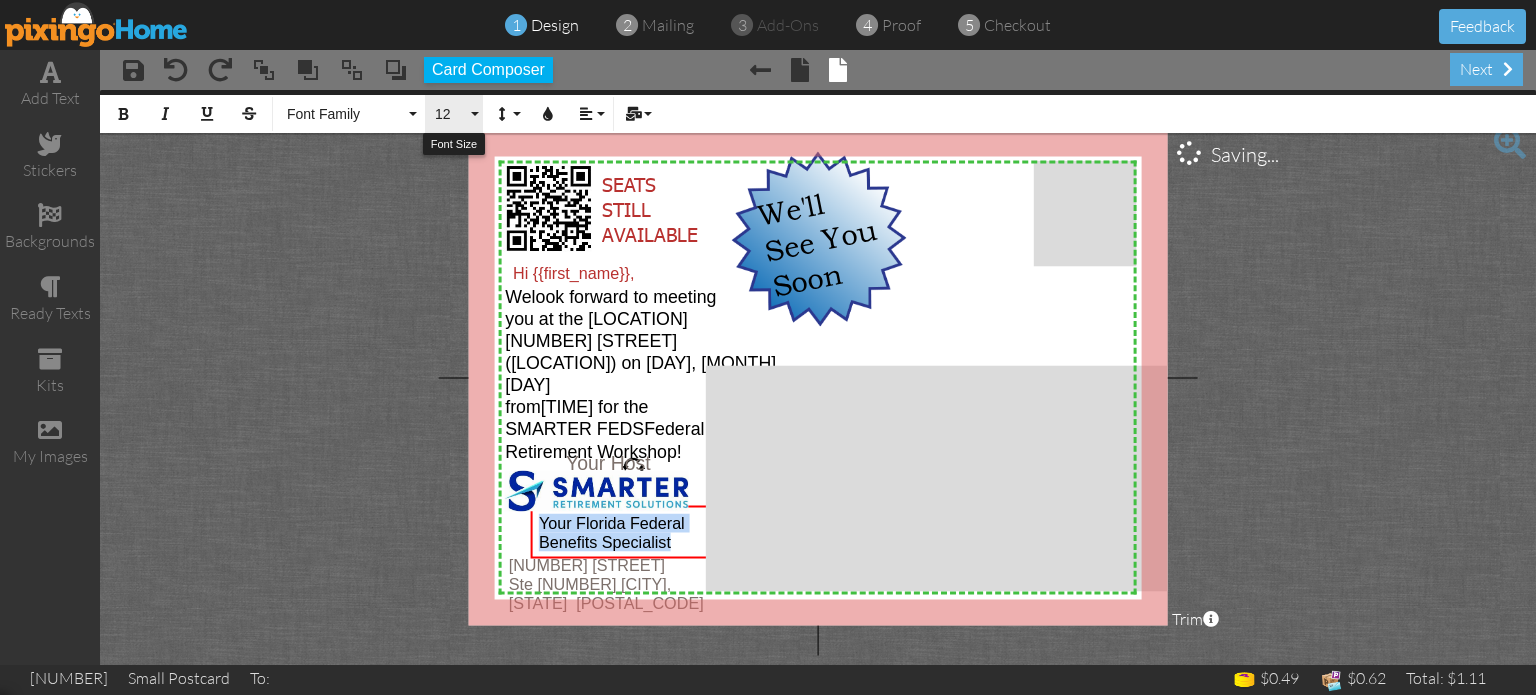 click on "12" at bounding box center [450, 114] 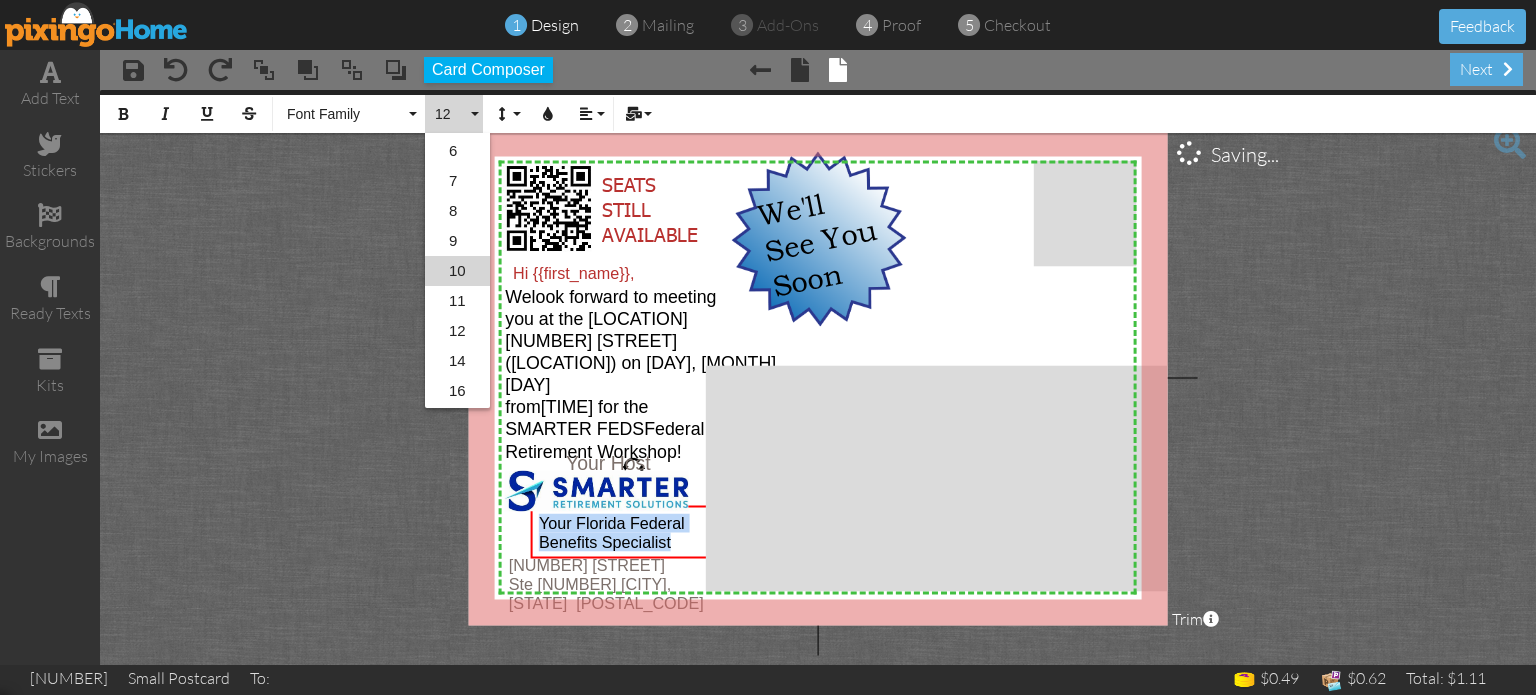 click on "10" at bounding box center (457, 271) 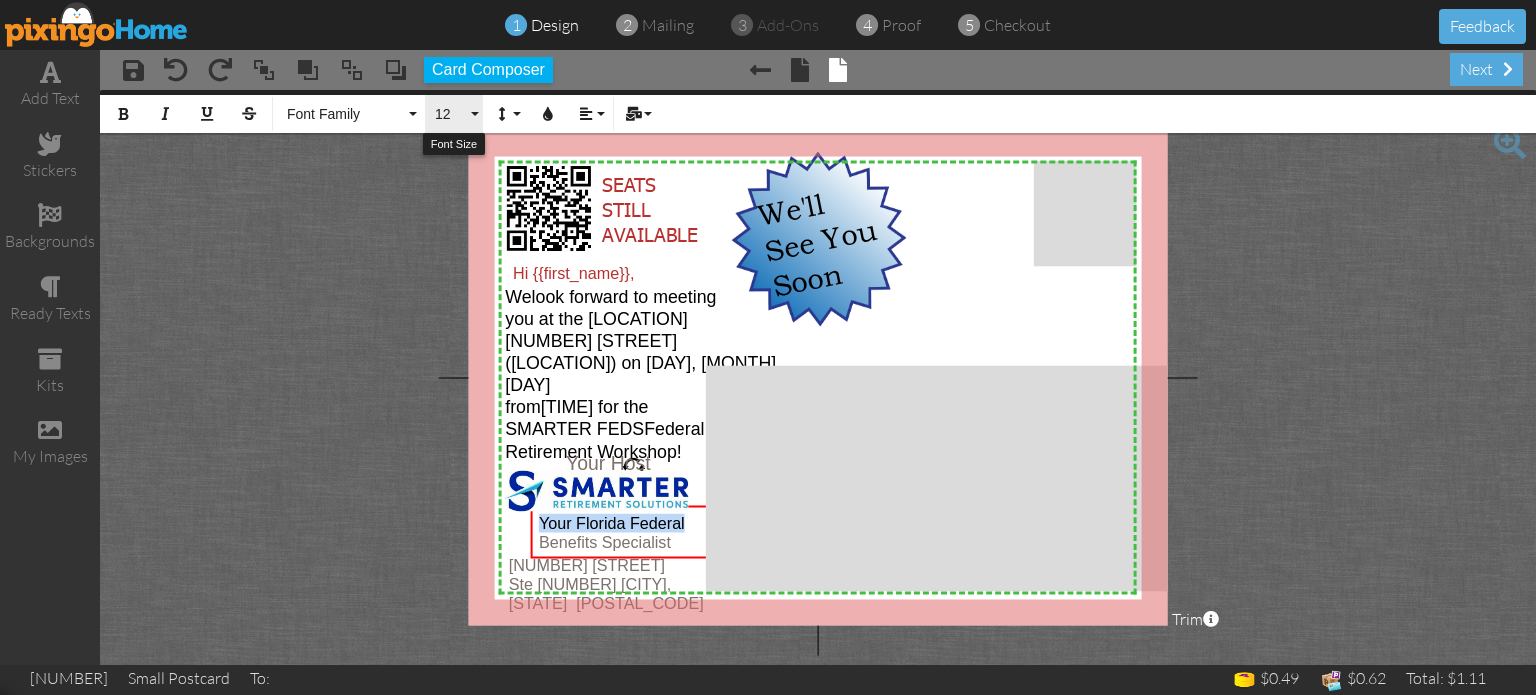 click on "12" at bounding box center [454, 114] 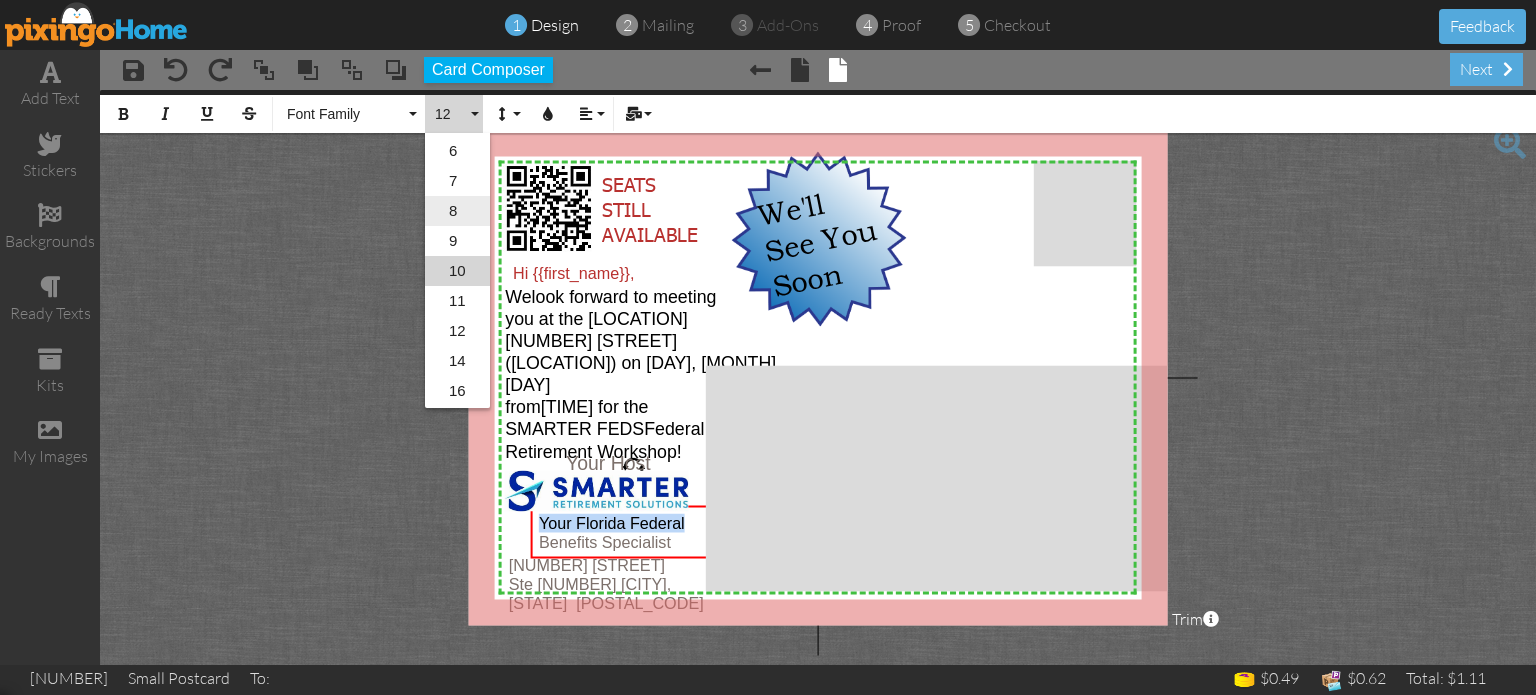 click on "8" at bounding box center (457, 211) 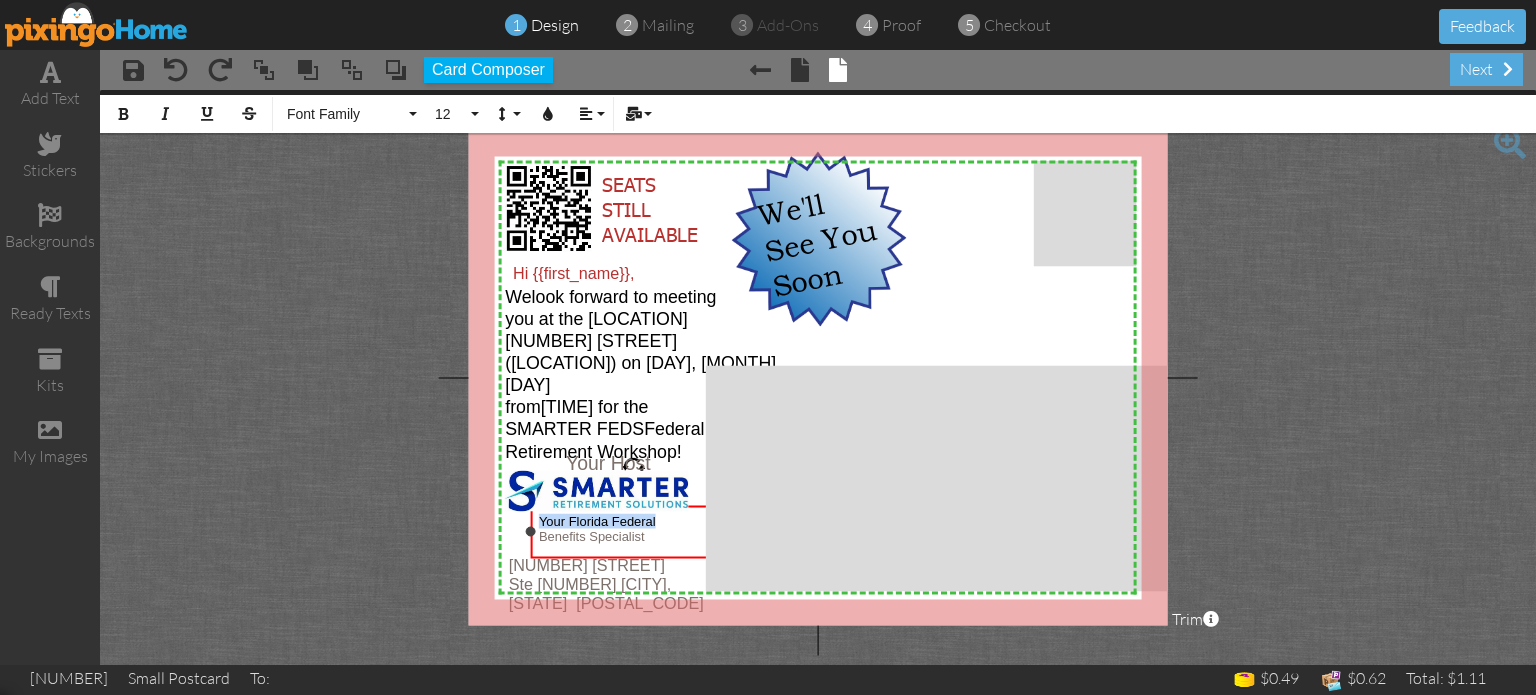click on "Benefits Specialist" at bounding box center [592, 535] 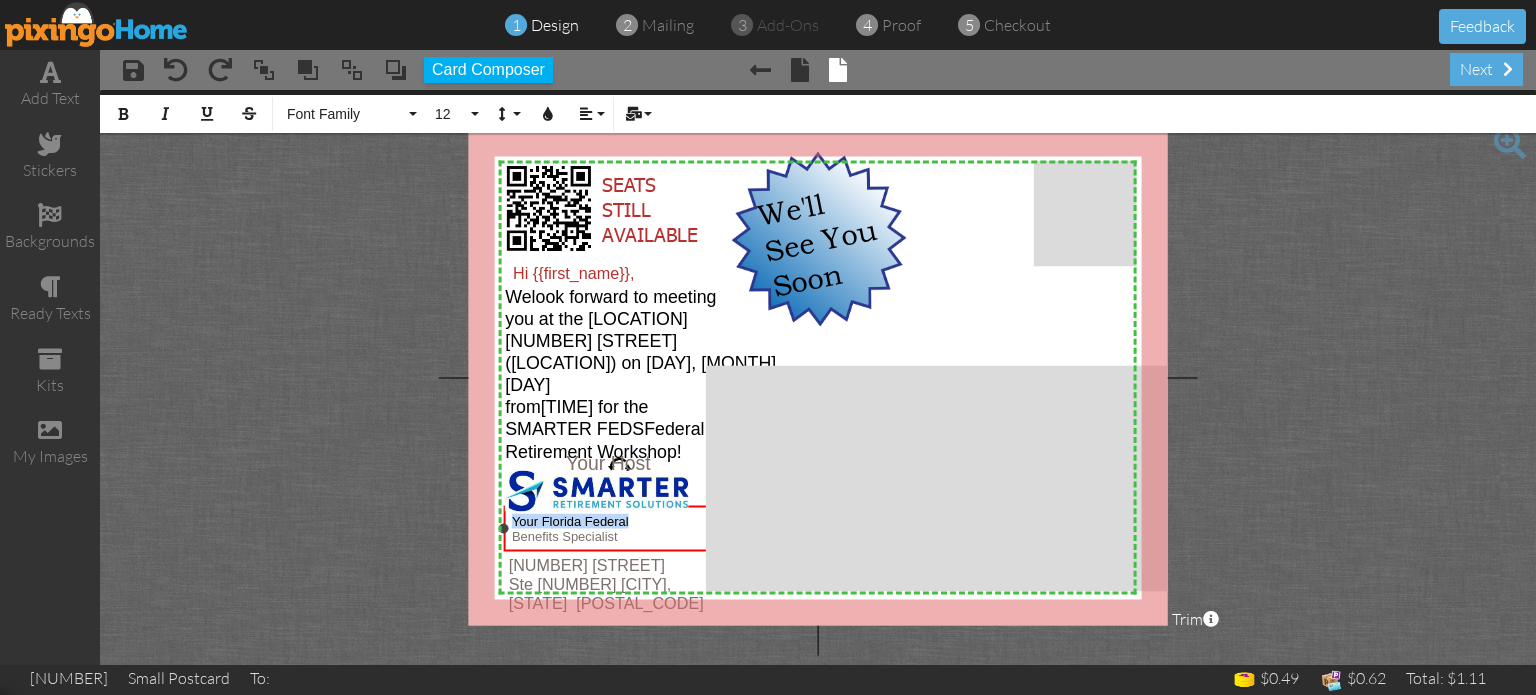 drag, startPoint x: 531, startPoint y: 531, endPoint x: 504, endPoint y: 532, distance: 27.018513 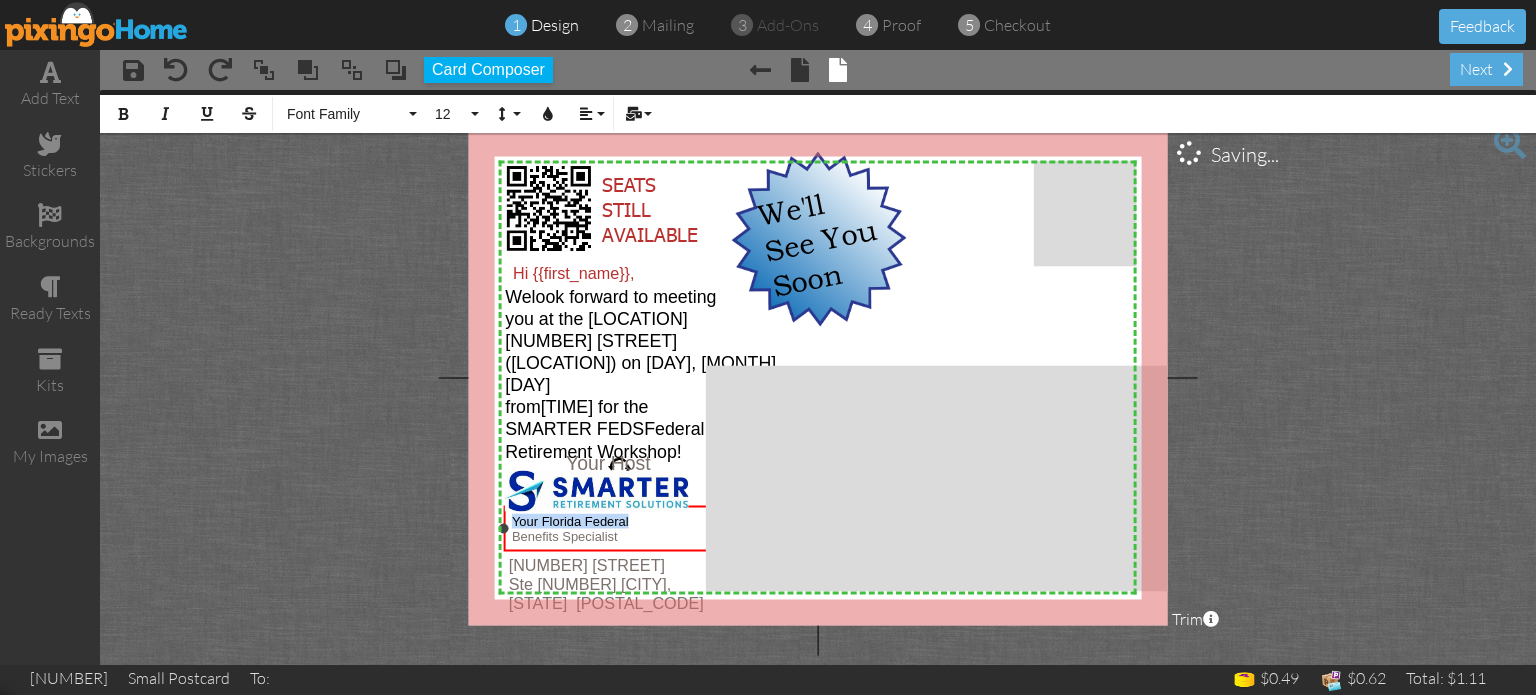 click on "Your Florida Federal" at bounding box center (620, 520) 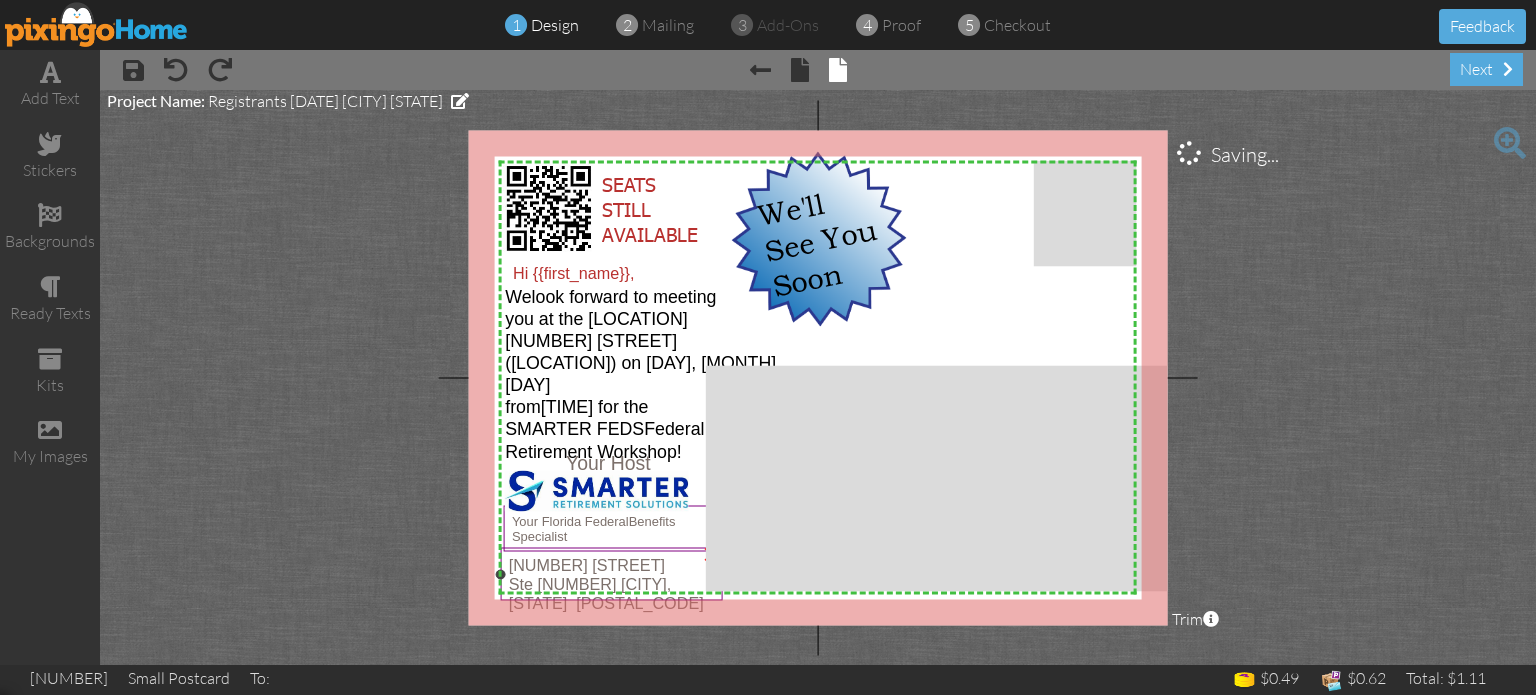 click at bounding box center (612, 574) 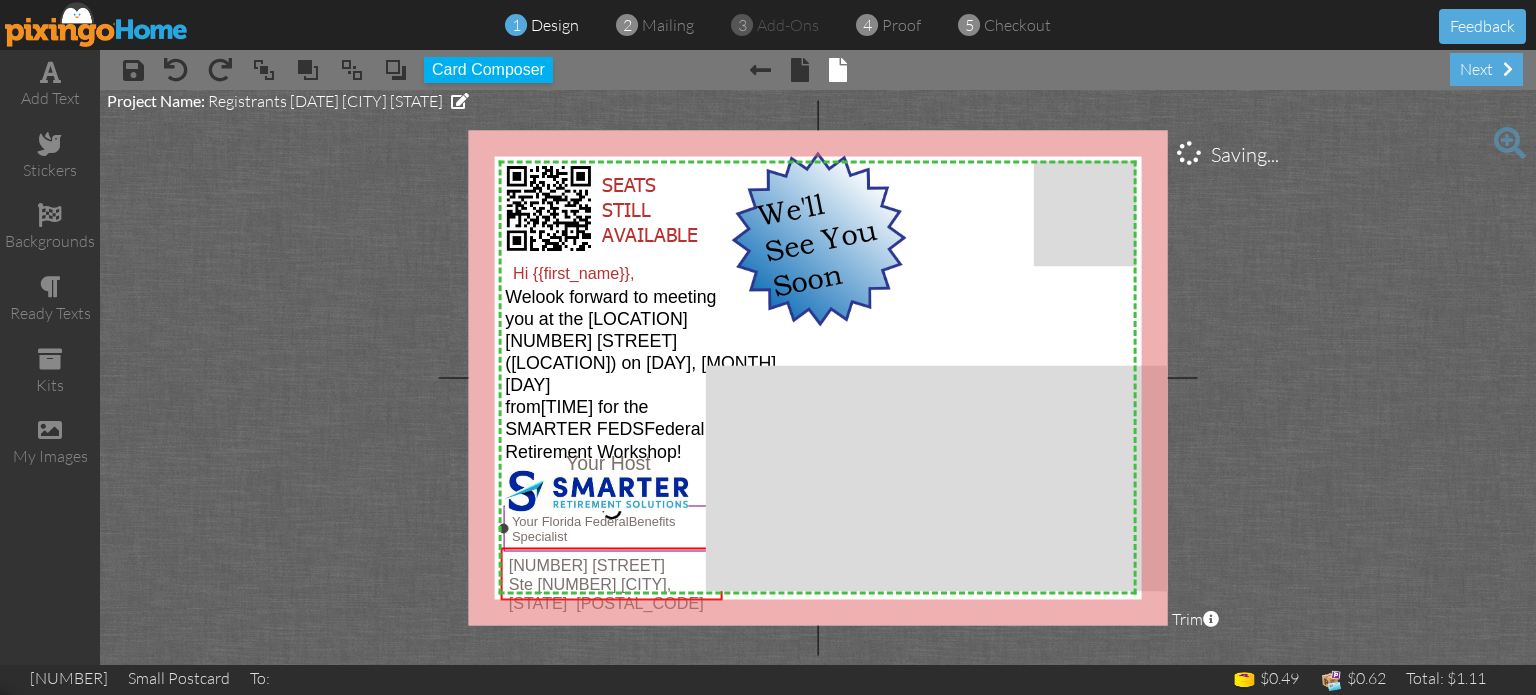 click on "Your Florida Federal  Benefits Specialist" at bounding box center (620, 528) 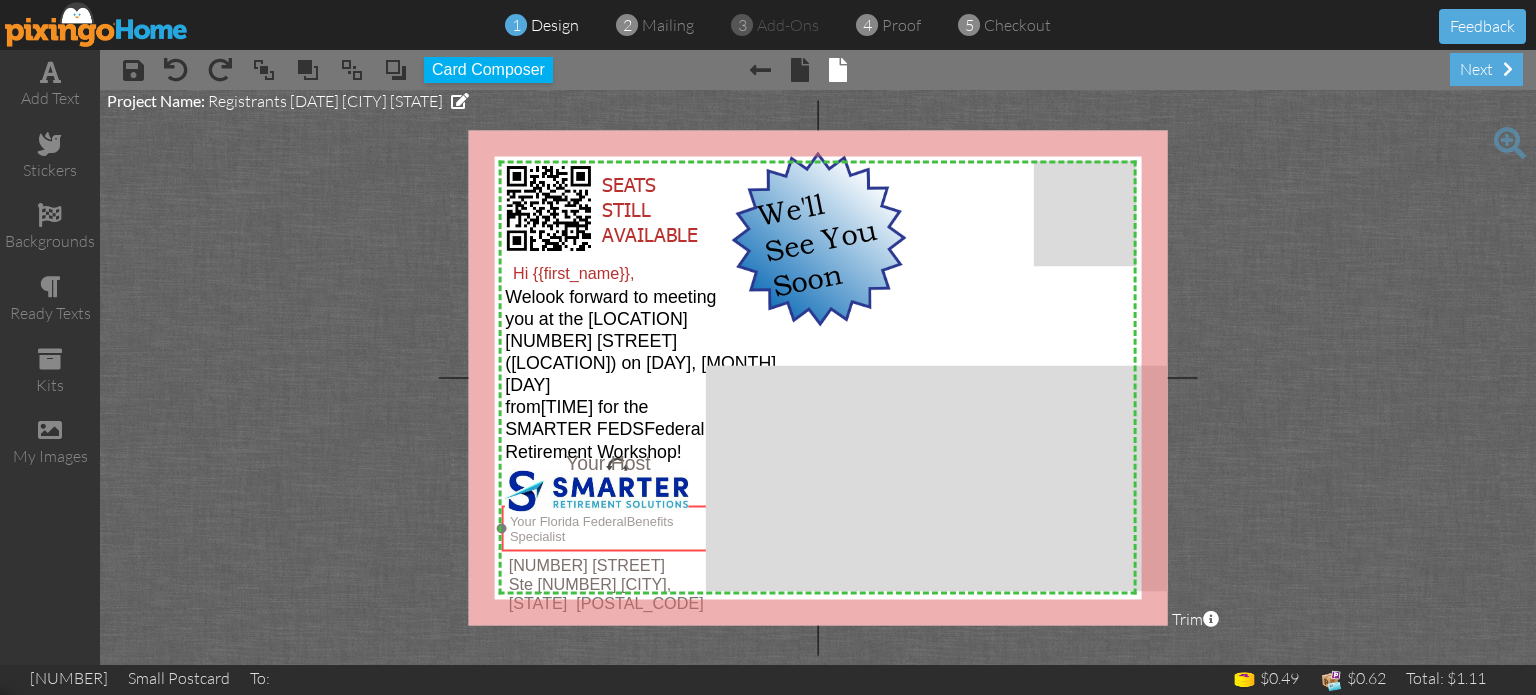 click on "Your Florida Federal  Benefits Specialist" at bounding box center (618, 528) 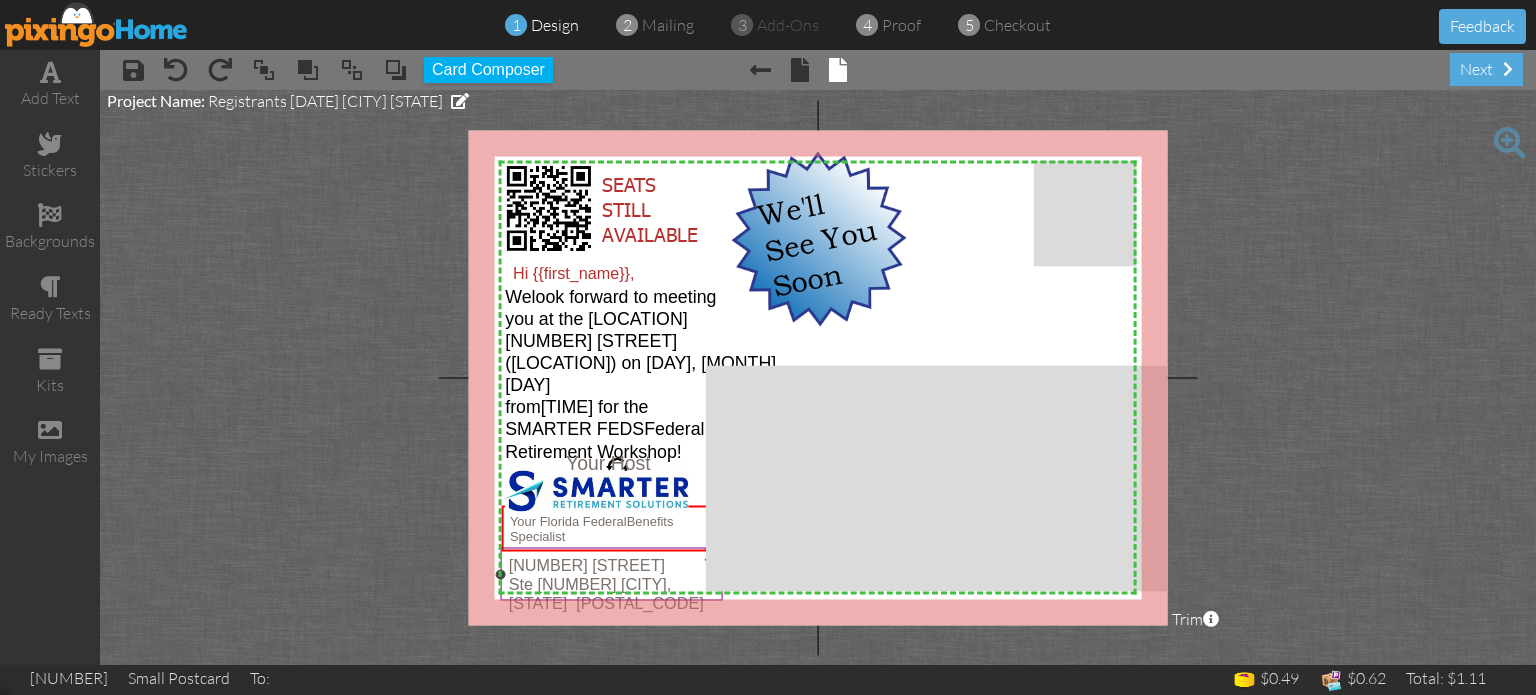 click on "[NUMBER] [STREET]" at bounding box center (587, 565) 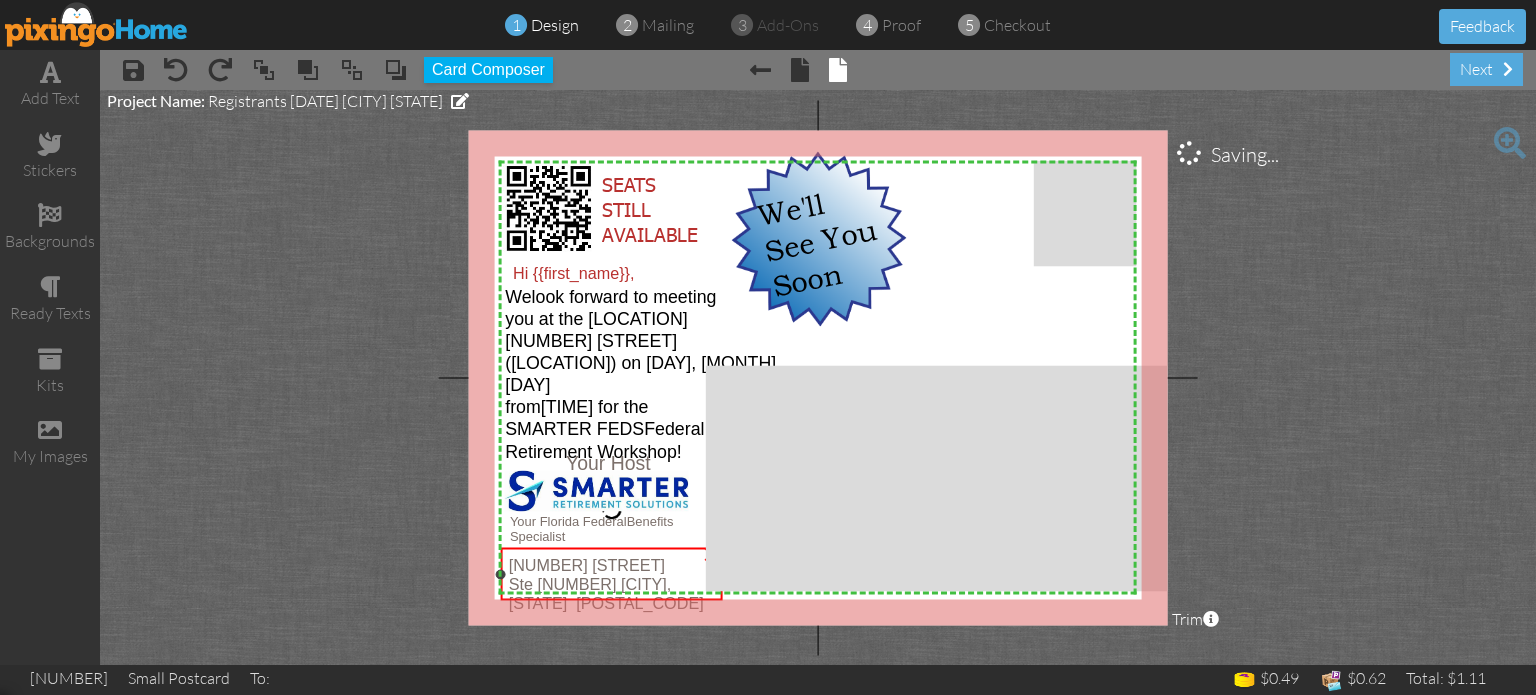 click on "[NUMBER] [STREET]" at bounding box center (587, 565) 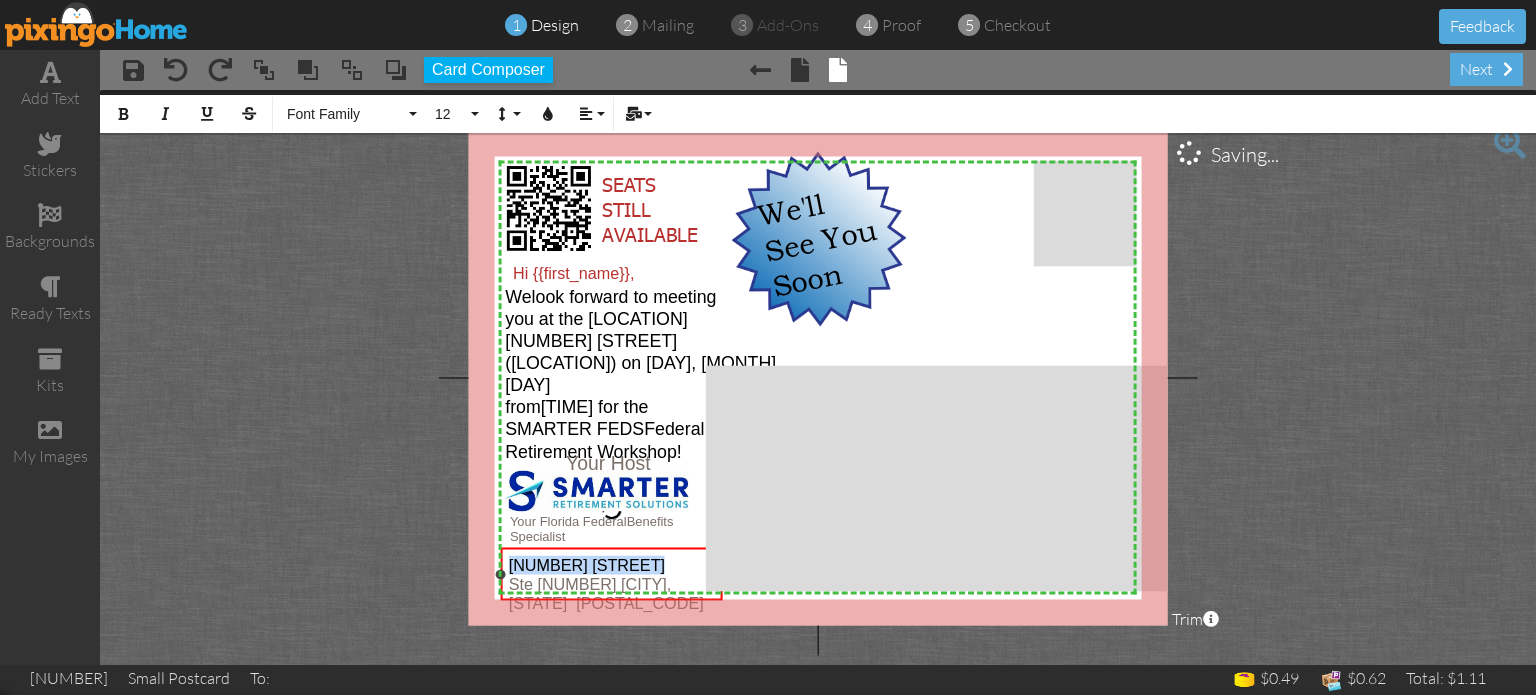 click on "[NUMBER] [STREET]" at bounding box center [587, 565] 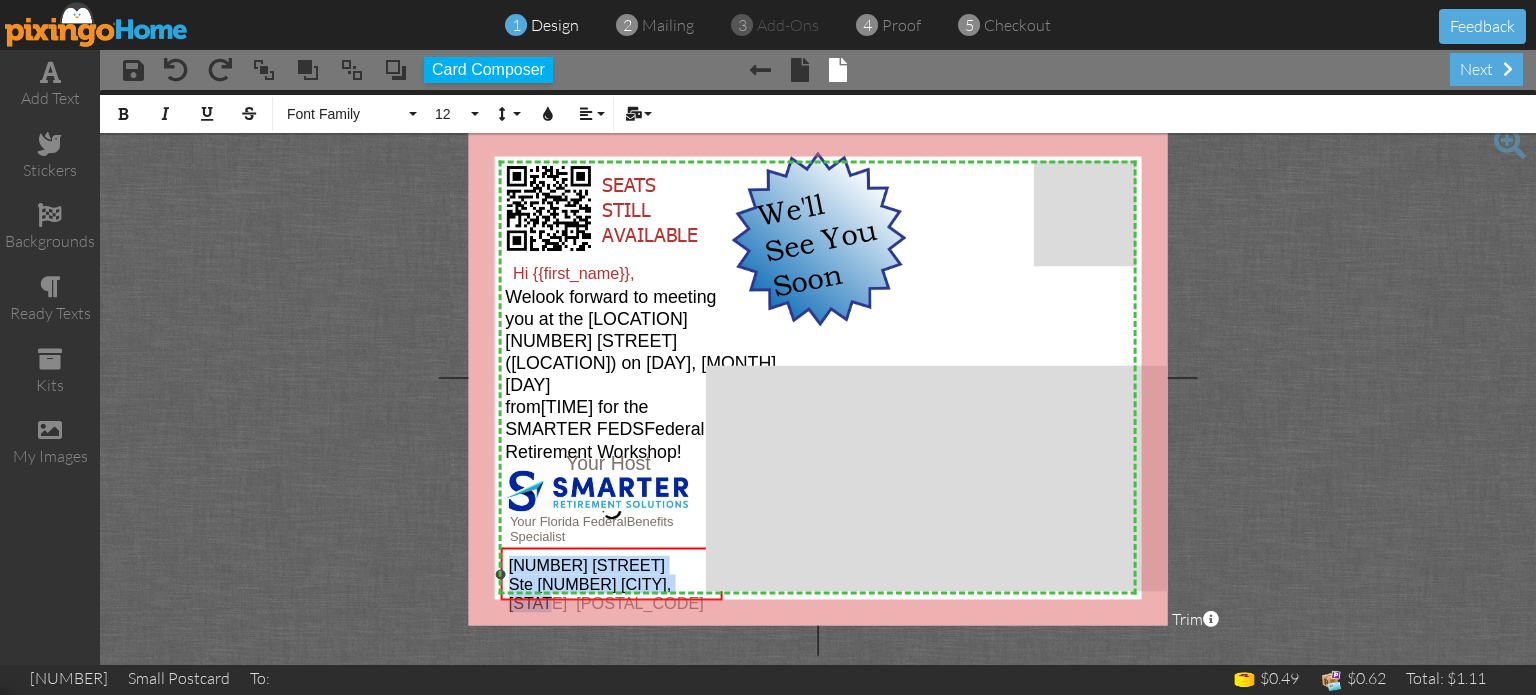 drag, startPoint x: 509, startPoint y: 563, endPoint x: 708, endPoint y: 591, distance: 200.96019 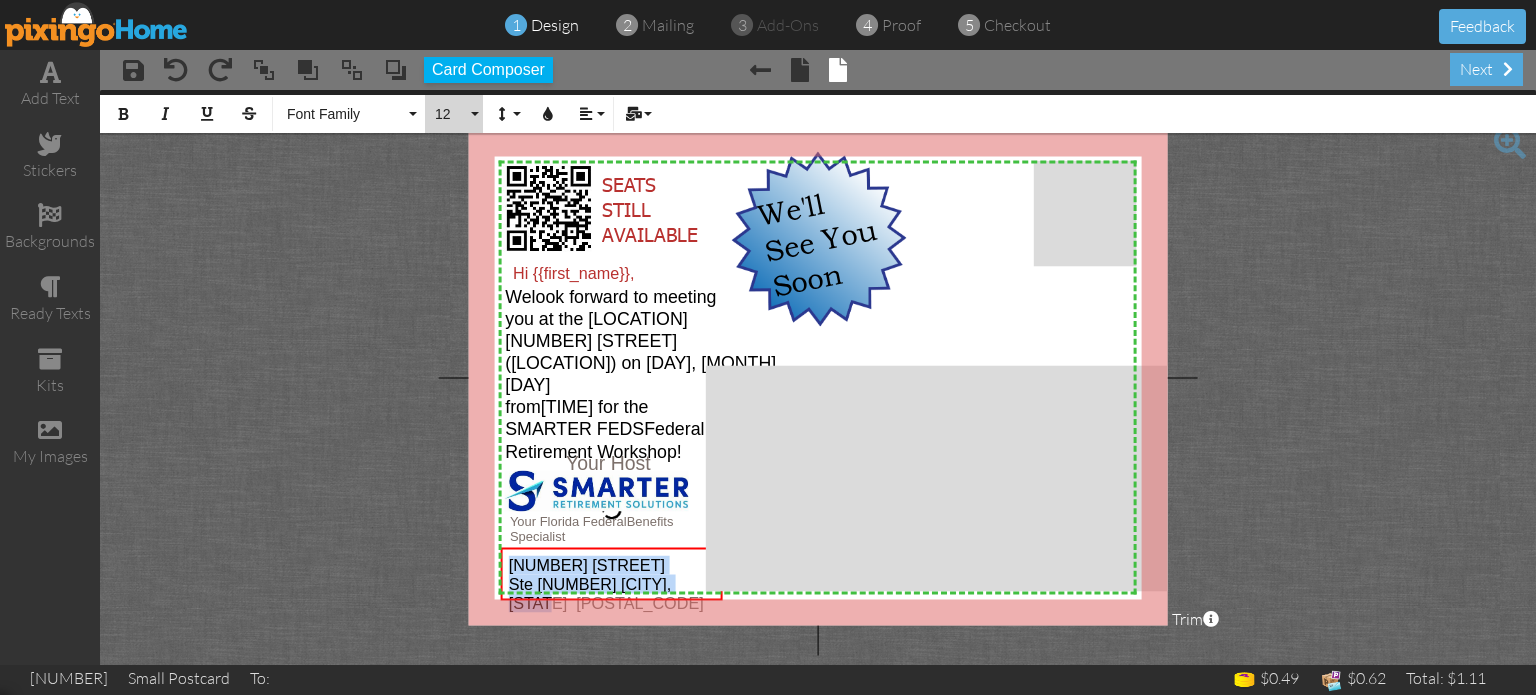click on "12" at bounding box center (454, 114) 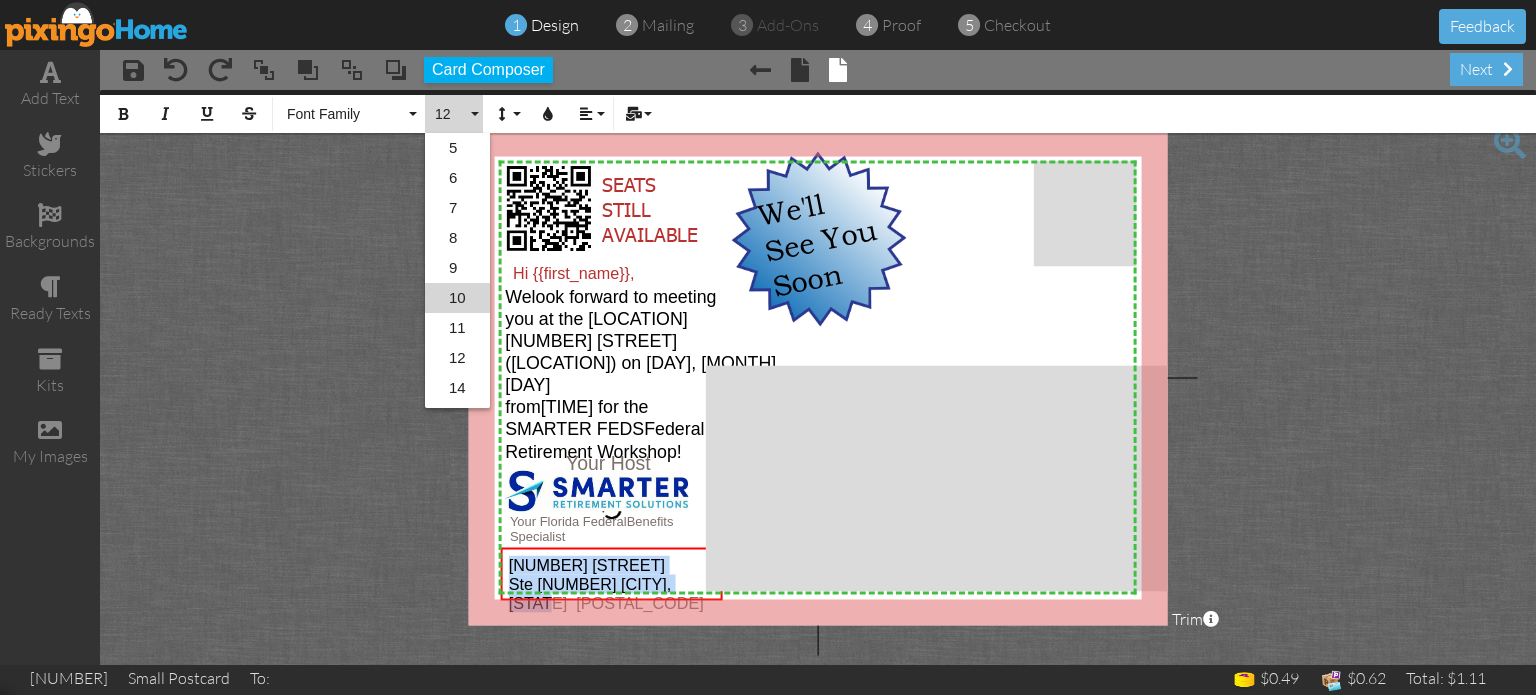 click on "10" at bounding box center (457, 298) 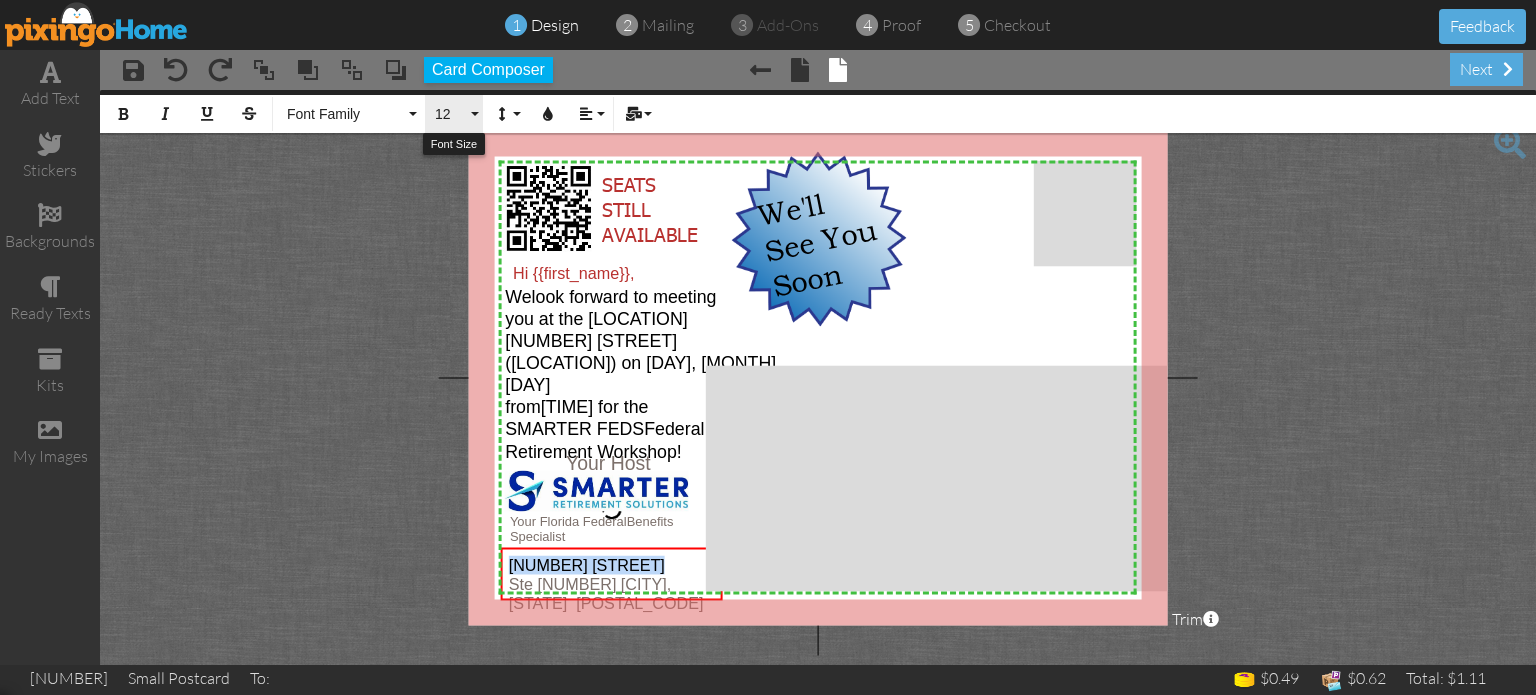click on "12" at bounding box center [450, 114] 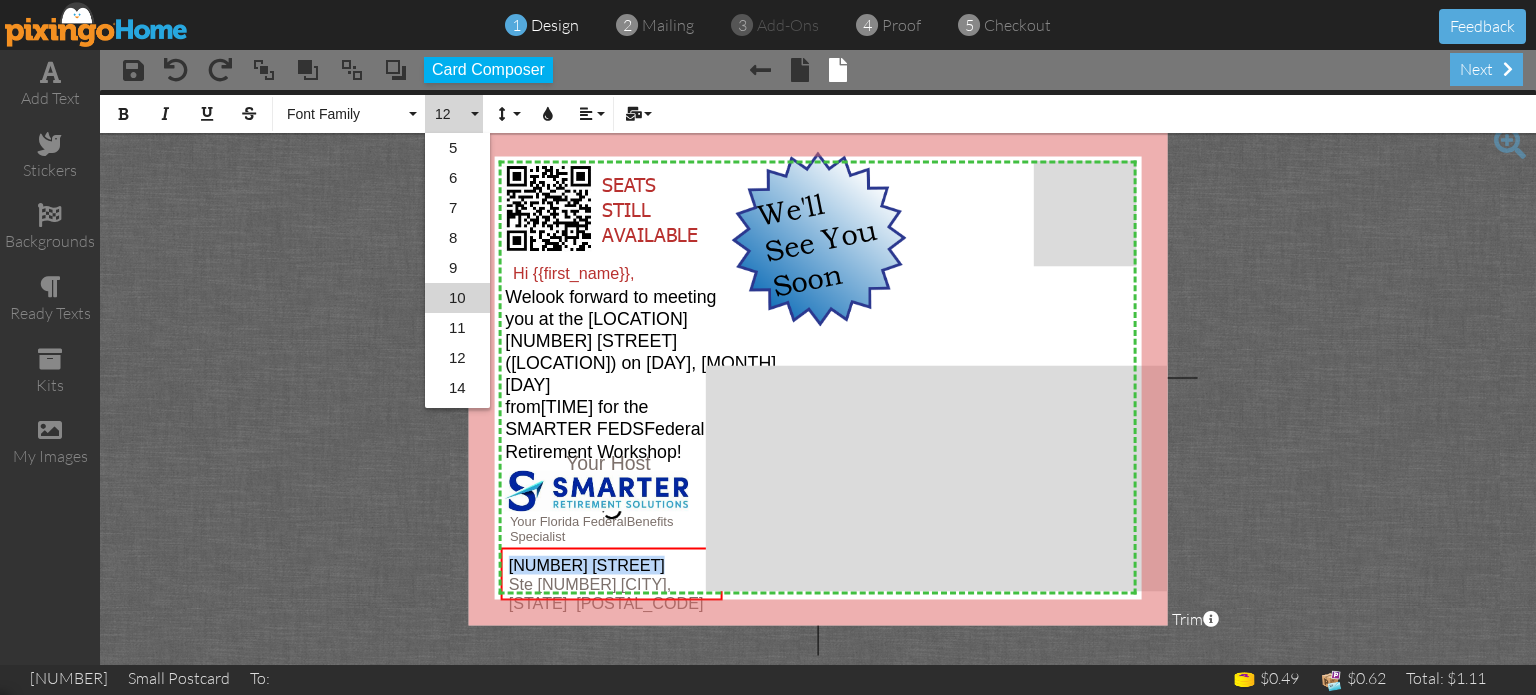 scroll, scrollTop: 27, scrollLeft: 0, axis: vertical 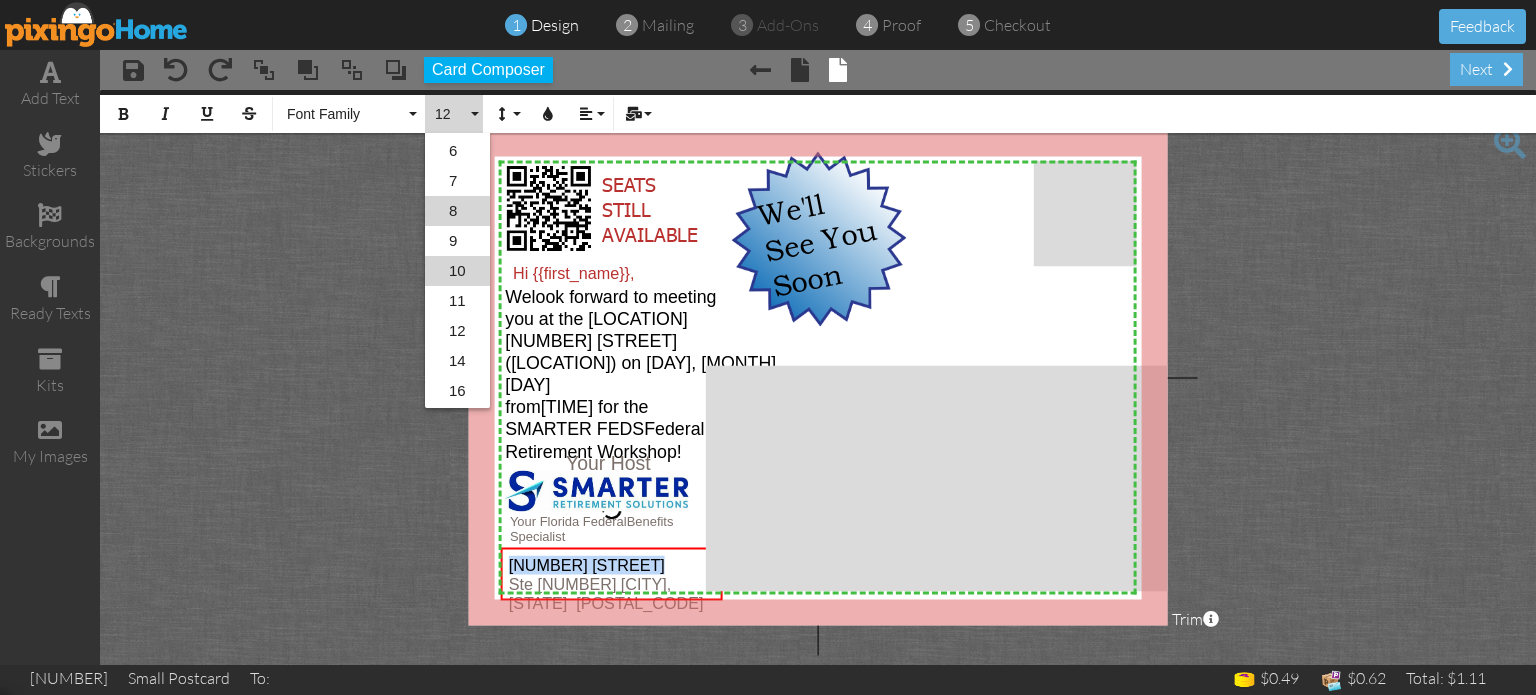 click on "8" at bounding box center (457, 211) 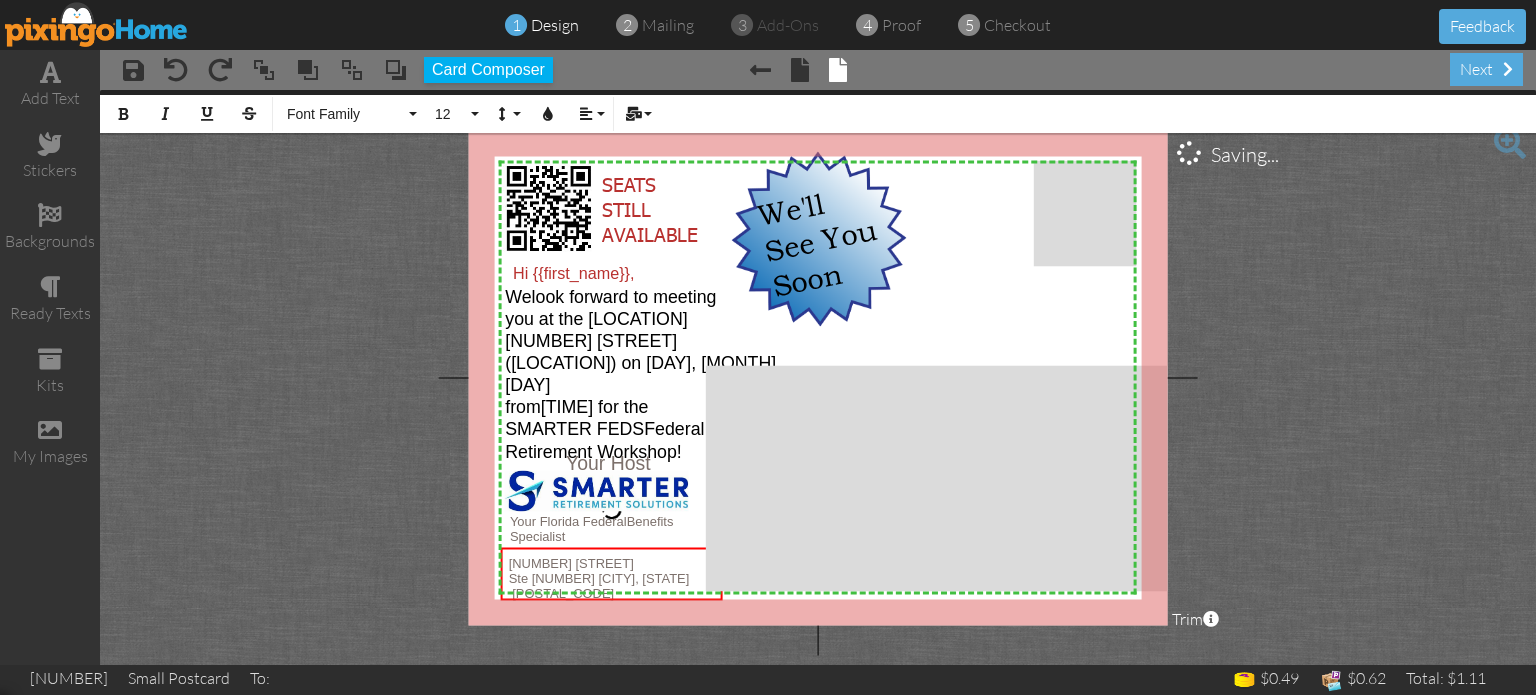 click on "× × × Your Florida Federal  Benefits Specialist × Your Host × Hi {{first_name}}, × We  look forward to meeting  you at the [LOCATION] [NUMBER] [STREET] ([LOCATION]) on [DAY], [MONTH] [DAY]  from  [TIME] - [TIME] for the  SMARTER FEDS  Federal Retirement Workshop!   ×   We'll  See You    Soon × SEATS STILL AVAILABLE × [NUMBER] [STREET]  [CITY], [STATE]  [ZIP] × ×
Saving...
Bold Italic Underline Strikethrough Font Family Absolute Adventure Algerian Allure Aphrodite Bouquet Sky Breezy Broadway Cafe Century Comic Sans Contour Copper Courgette Curlz Delight Enchanted First Hand Forte Freestyle Funky Jumps Futura Gamer Gecko Gentoo Georgia Impact Isabell Lato" at bounding box center (818, 377) 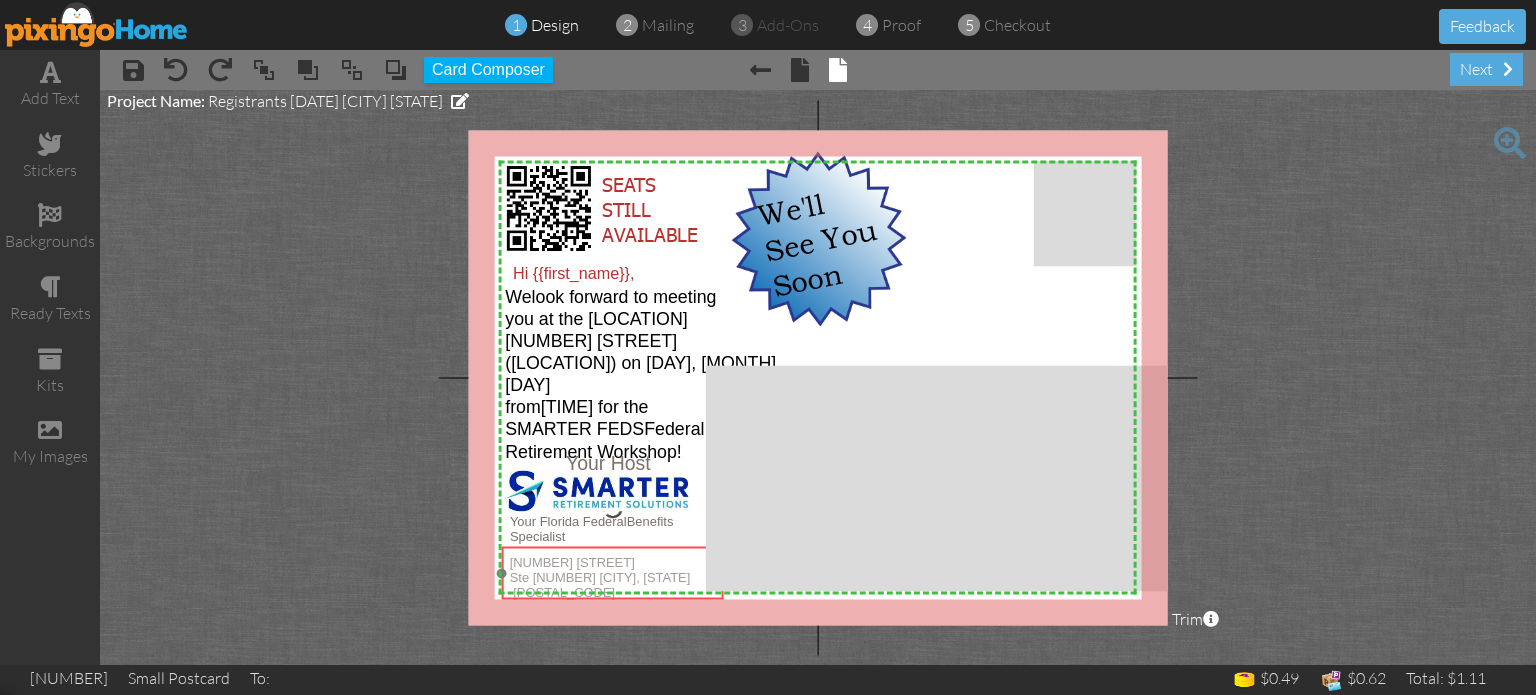 click on "Ste [NUMBER] [CITY], [STATE]  [POSTAL_CODE]" at bounding box center [600, 585] 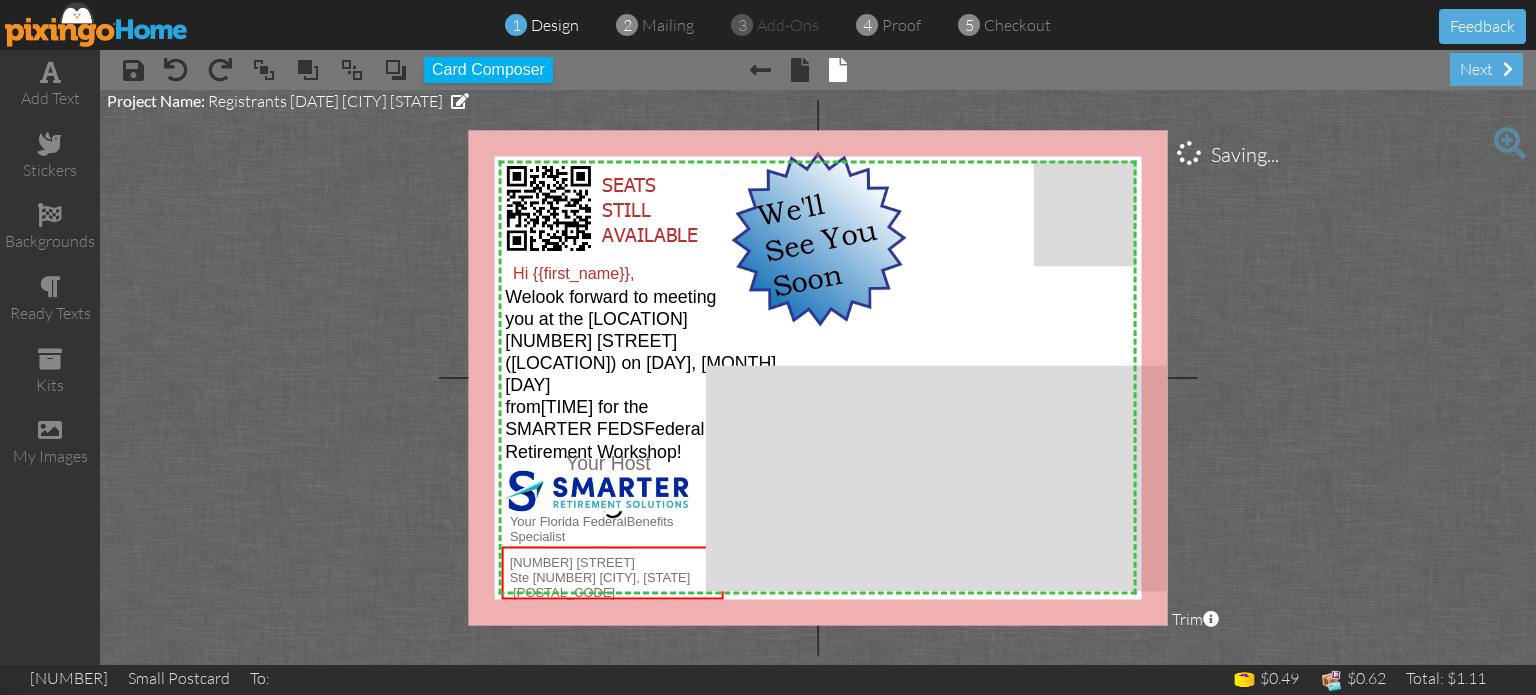 click on "X X X X X X X X X X X X X X X X X X X X X X X X X X X X X X X X X X X X X X X X X X X X X X X X X X X X X X X X X X X X X X X X X X X X X X X X X X X X X X X X X X X X X X X X X X X X X X X X X × × × Your Florida Federal  Benefits Specialist × Your Host × Hi {{first_name}}, × We  look forward to meeting  you at the Courtyard [NUMBER] [STREET] ([LOCATION]) on Monday, [DATE]  from  [TIME] for the  SMARTER FEDS  Federal Retirement Workshop!   ×   We'll  See You    Soon × SEATS STILL AVAILABLE × [NUMBER] [STREET] [CITY], [STATE]  [POSTAL_CODE] × ×
Saving...
Project Name:
Registrants [DATE] [CITY] [STATE]
Trim
×
About the red and green reference lines" at bounding box center [818, 377] 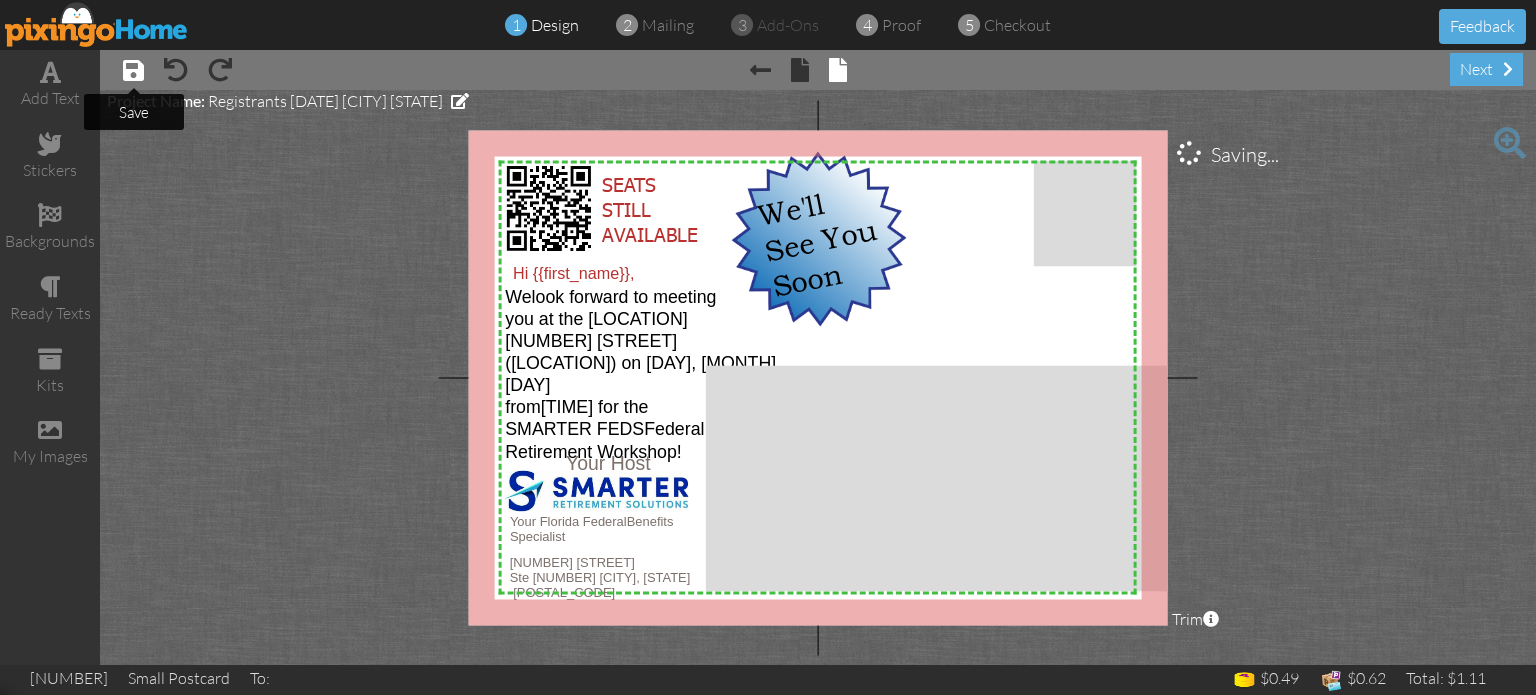 click at bounding box center (133, 70) 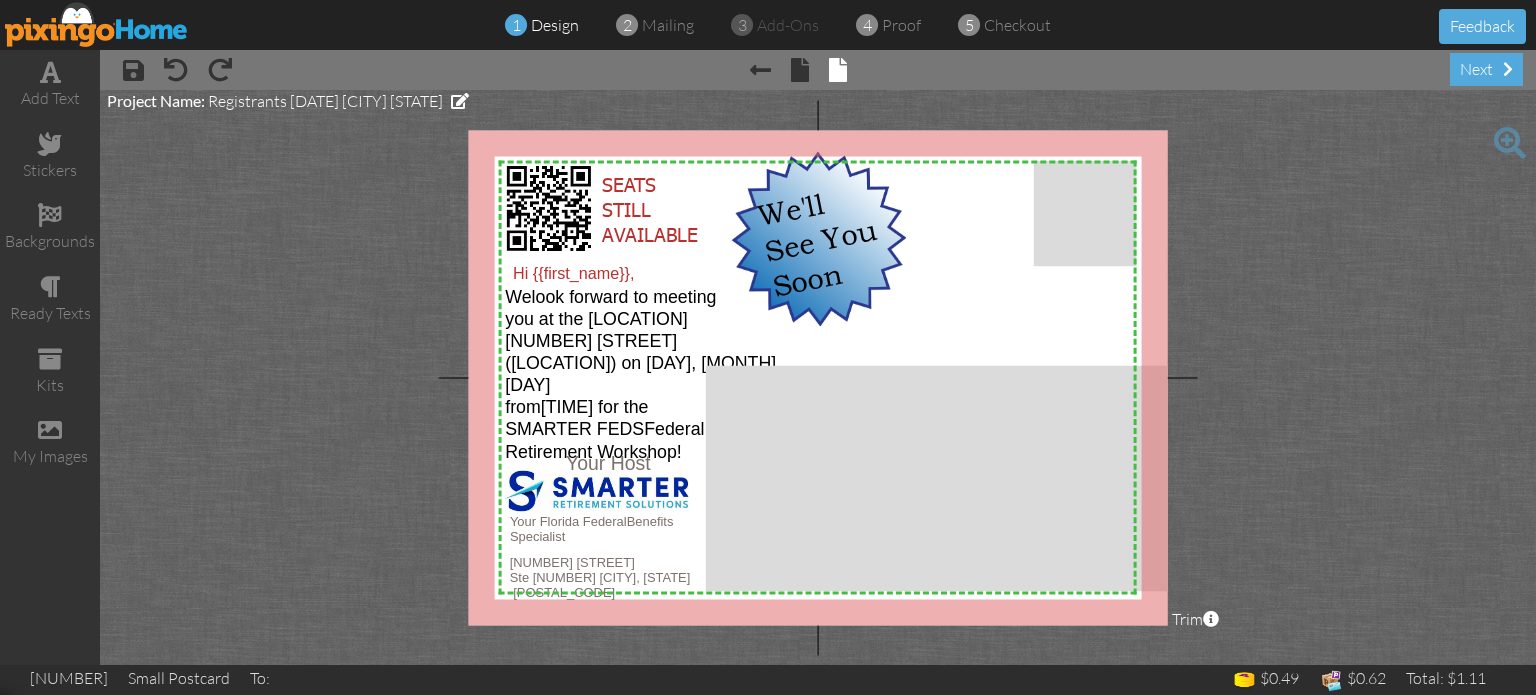 click at bounding box center [97, 24] 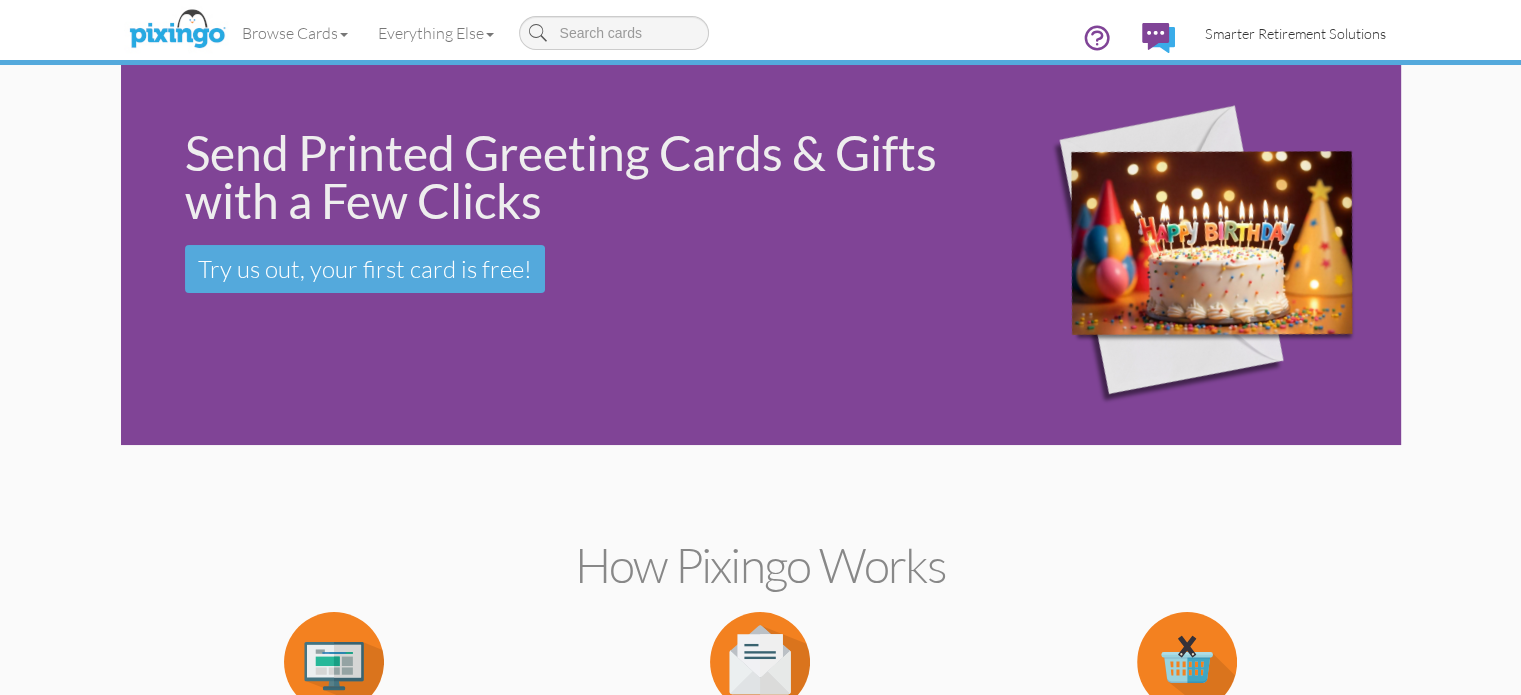 click on "Smarter Retirement Solutions" at bounding box center (1295, 33) 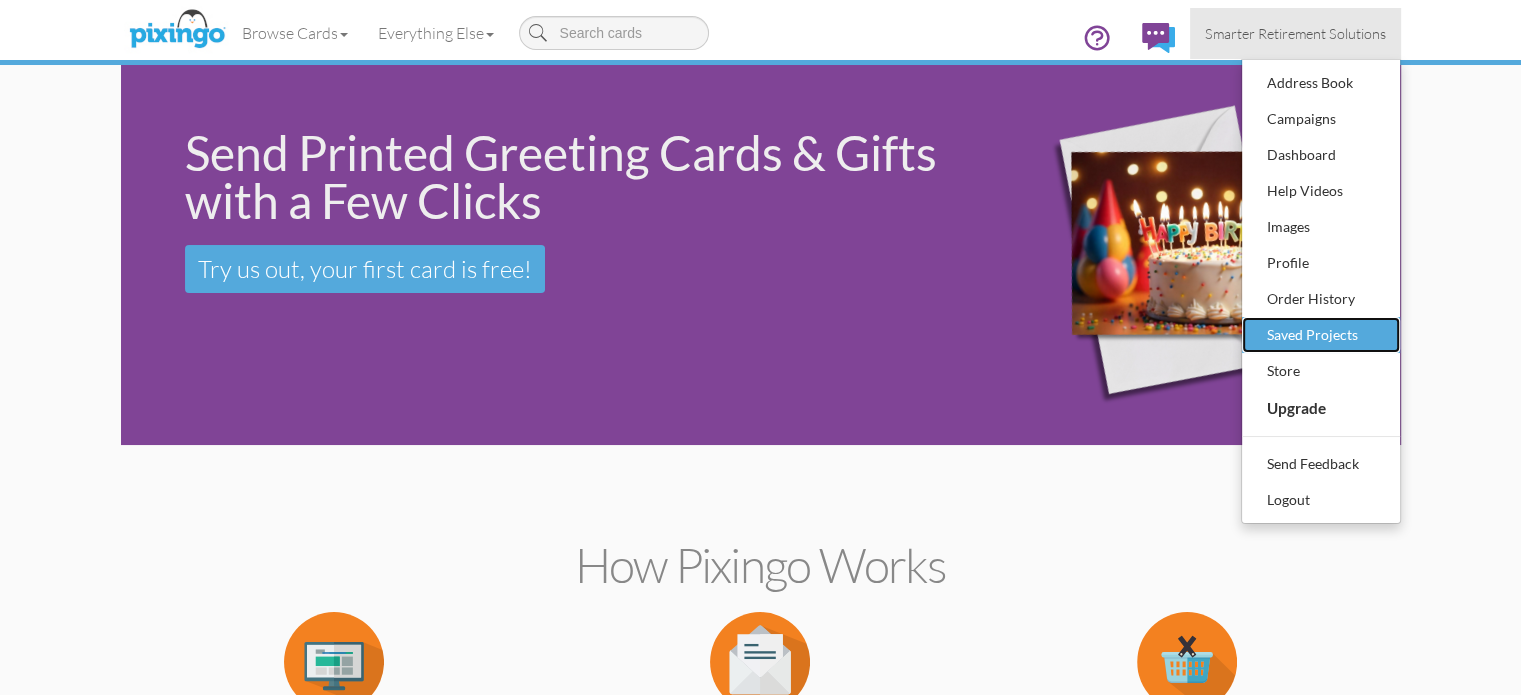 click on "Saved Projects" at bounding box center (1321, 335) 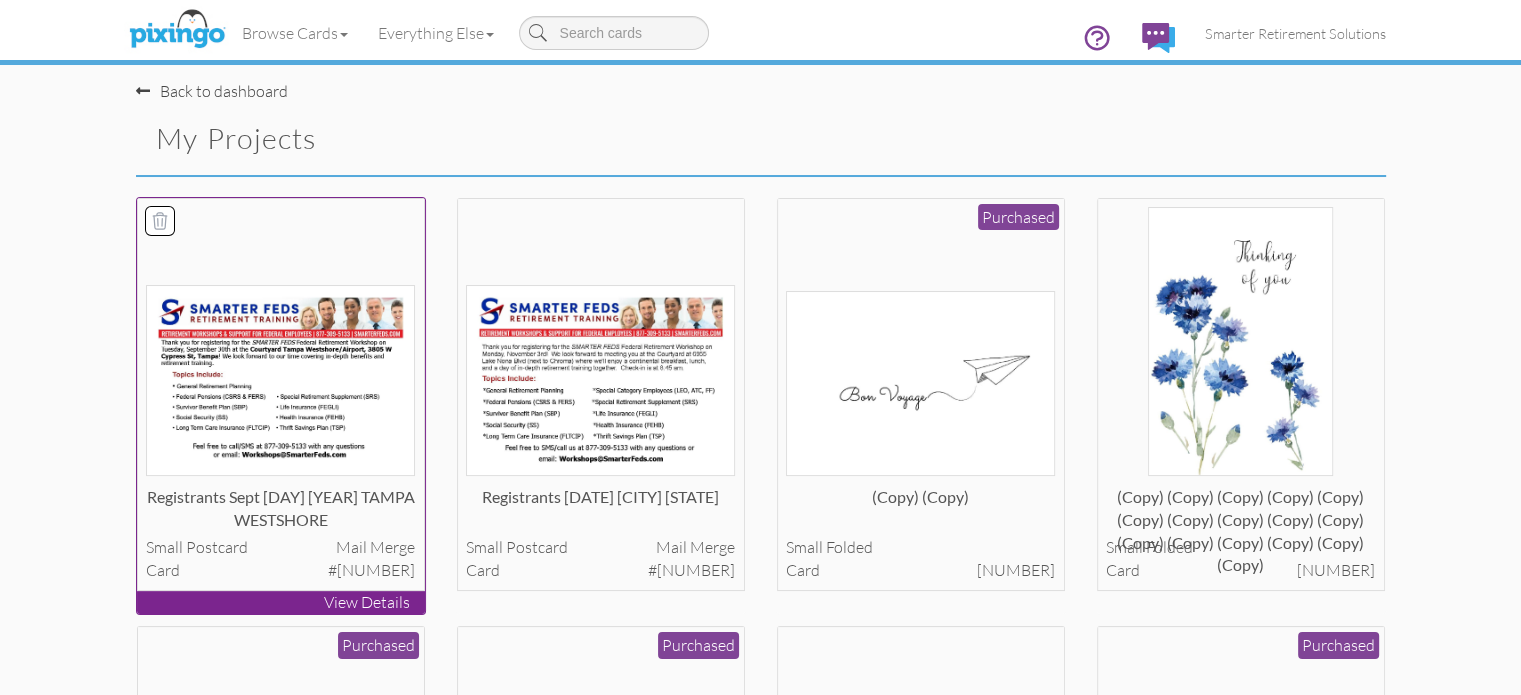 click at bounding box center (280, 380) 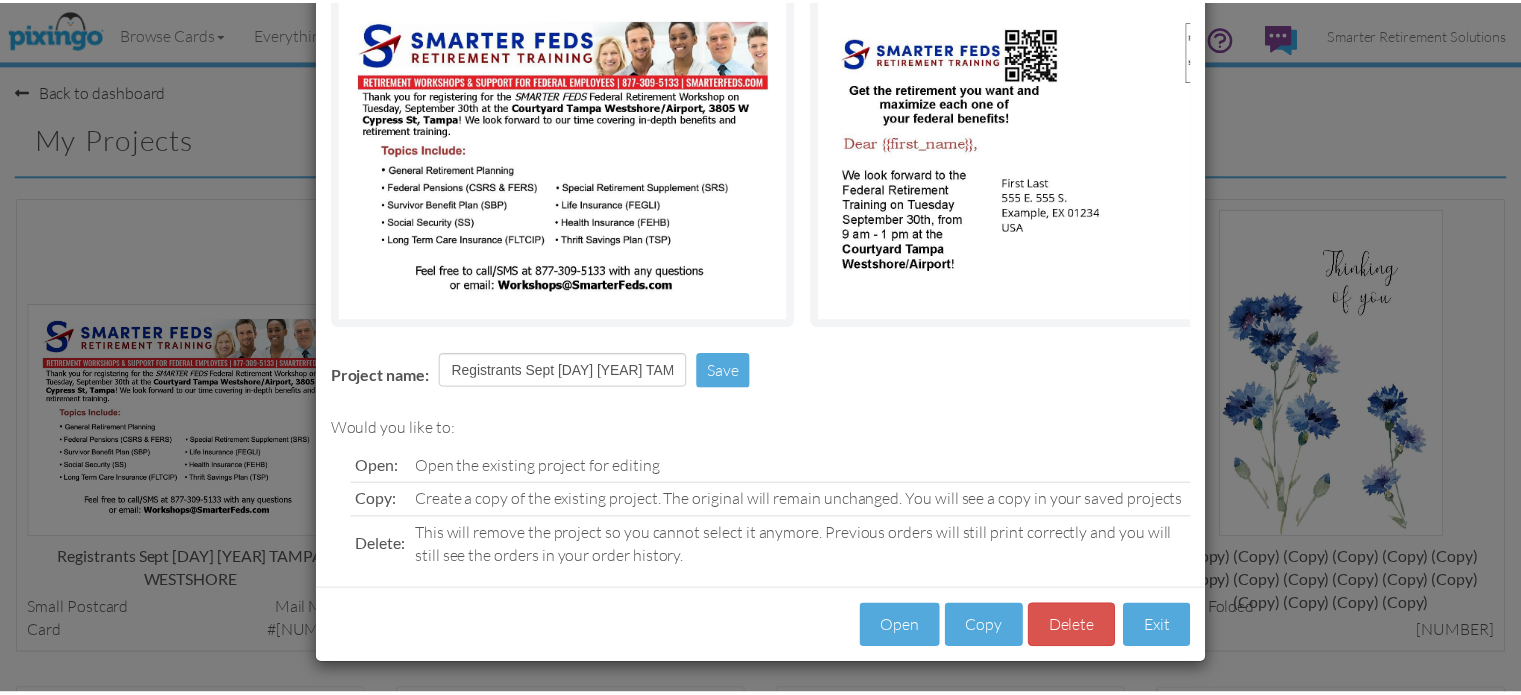 scroll, scrollTop: 177, scrollLeft: 0, axis: vertical 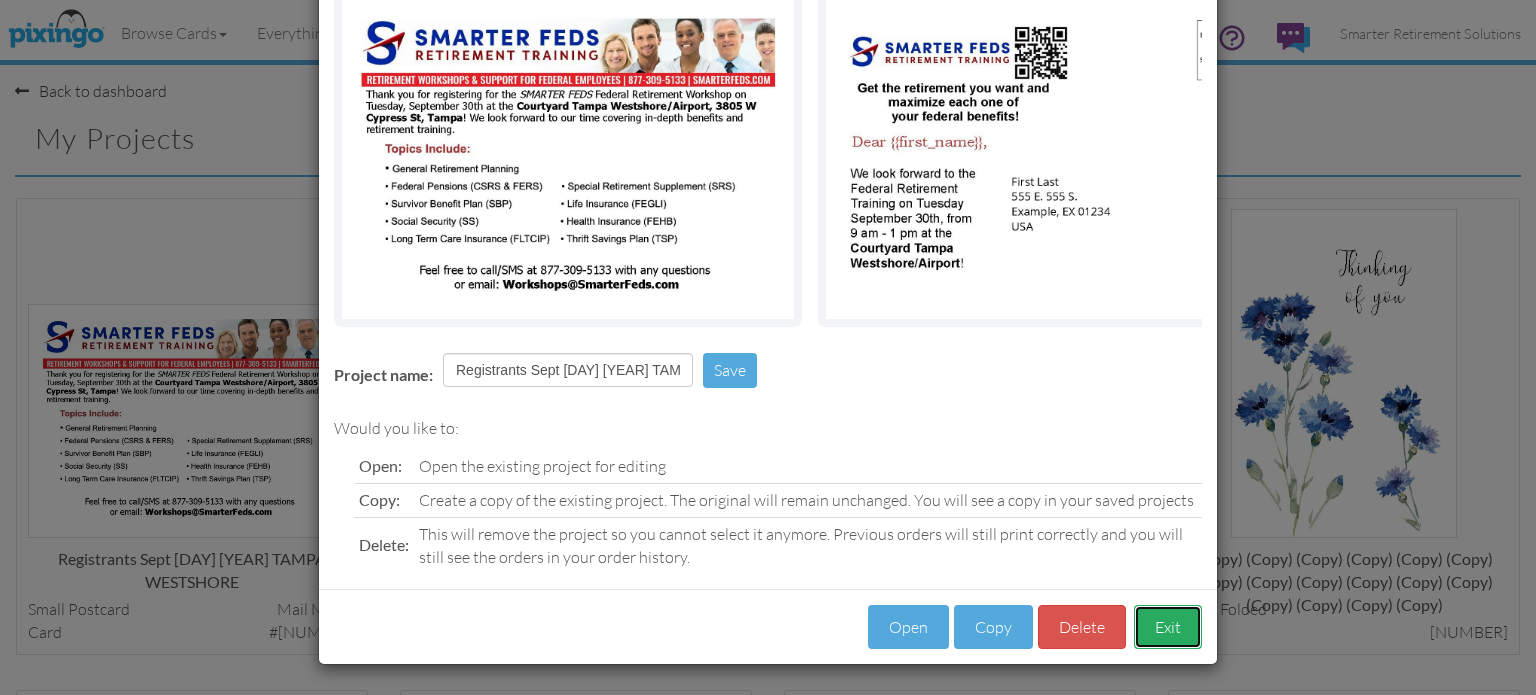 click on "Exit" at bounding box center (1168, 627) 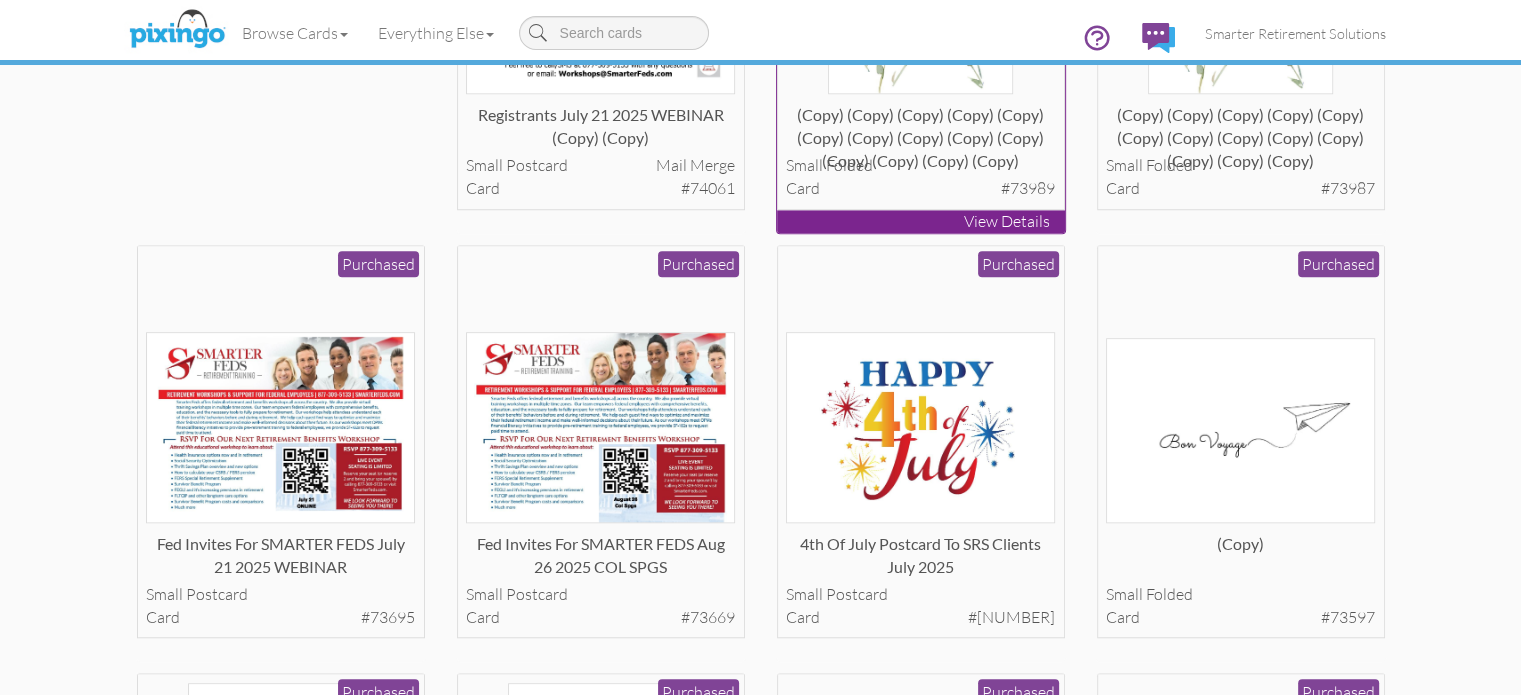 scroll, scrollTop: 1900, scrollLeft: 0, axis: vertical 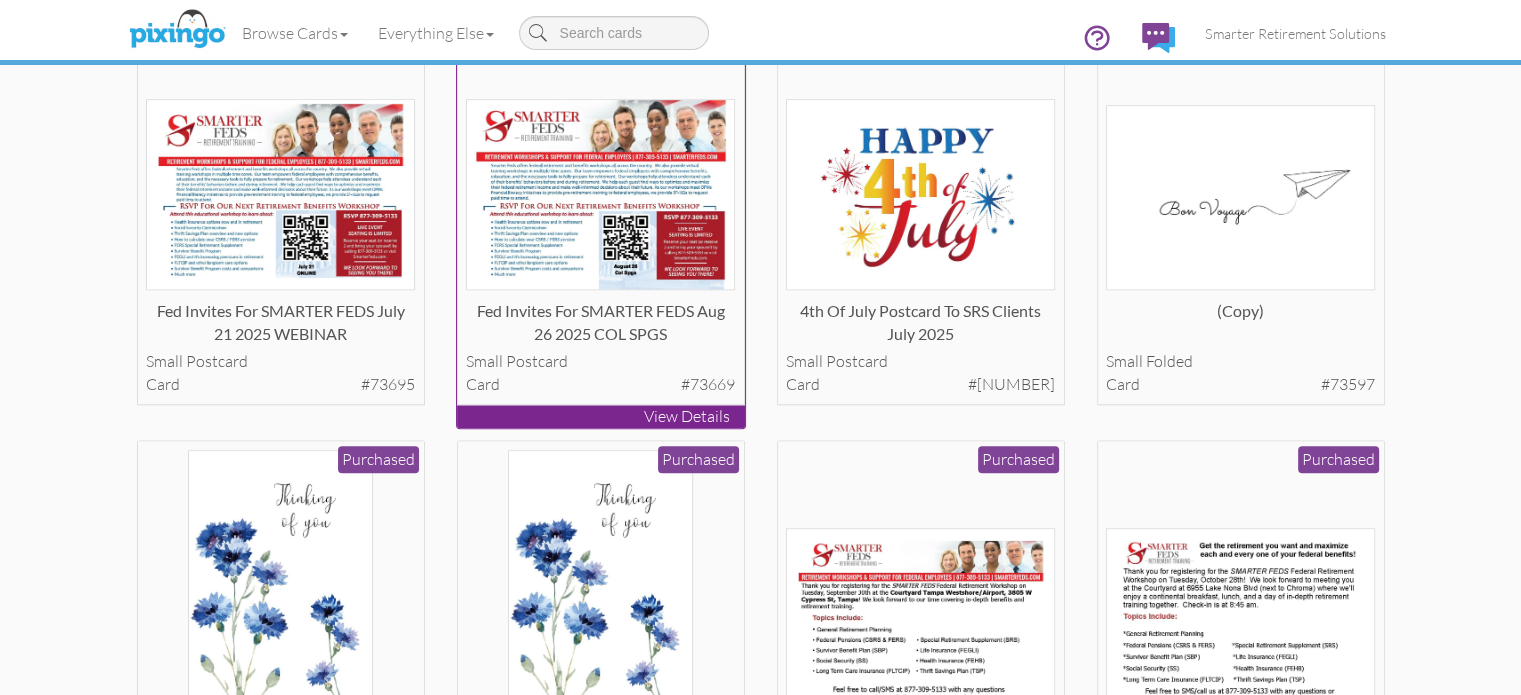 click at bounding box center [600, 194] 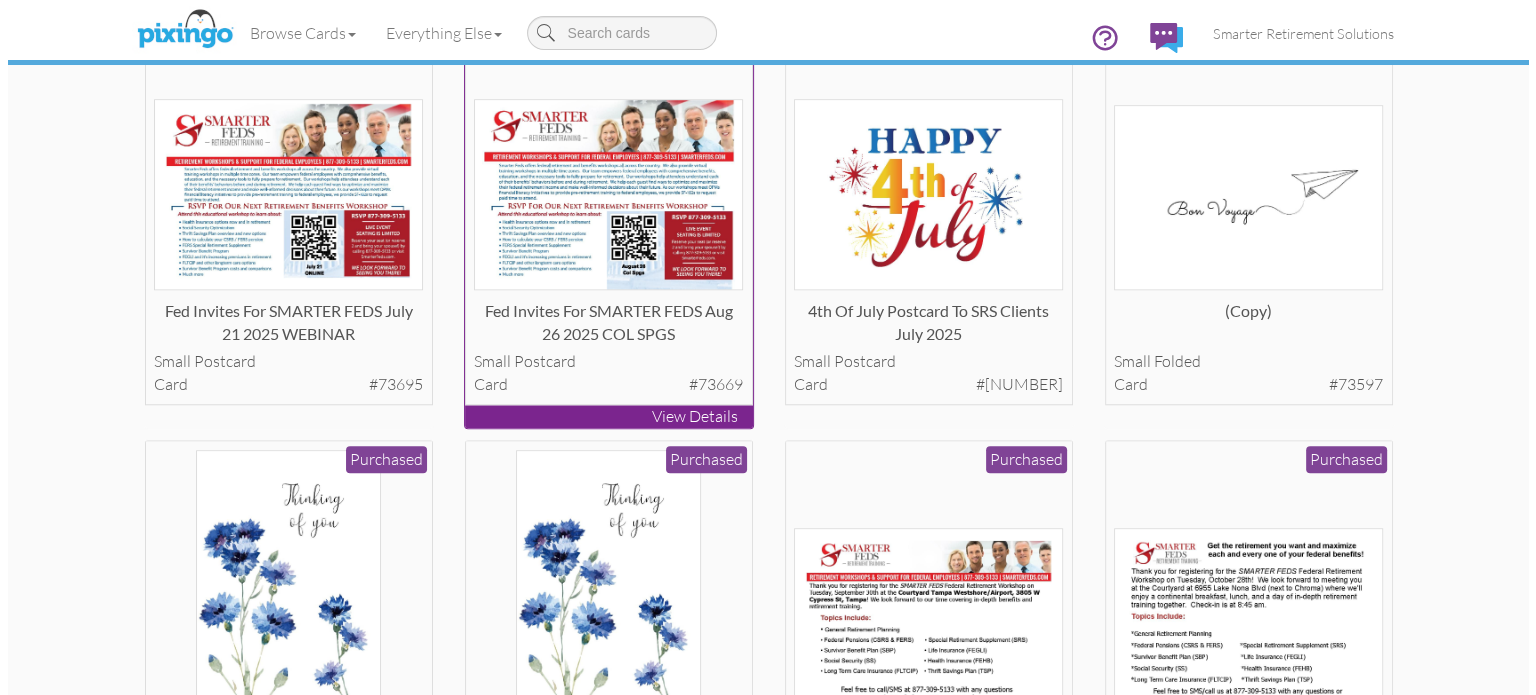 scroll, scrollTop: 1912, scrollLeft: 0, axis: vertical 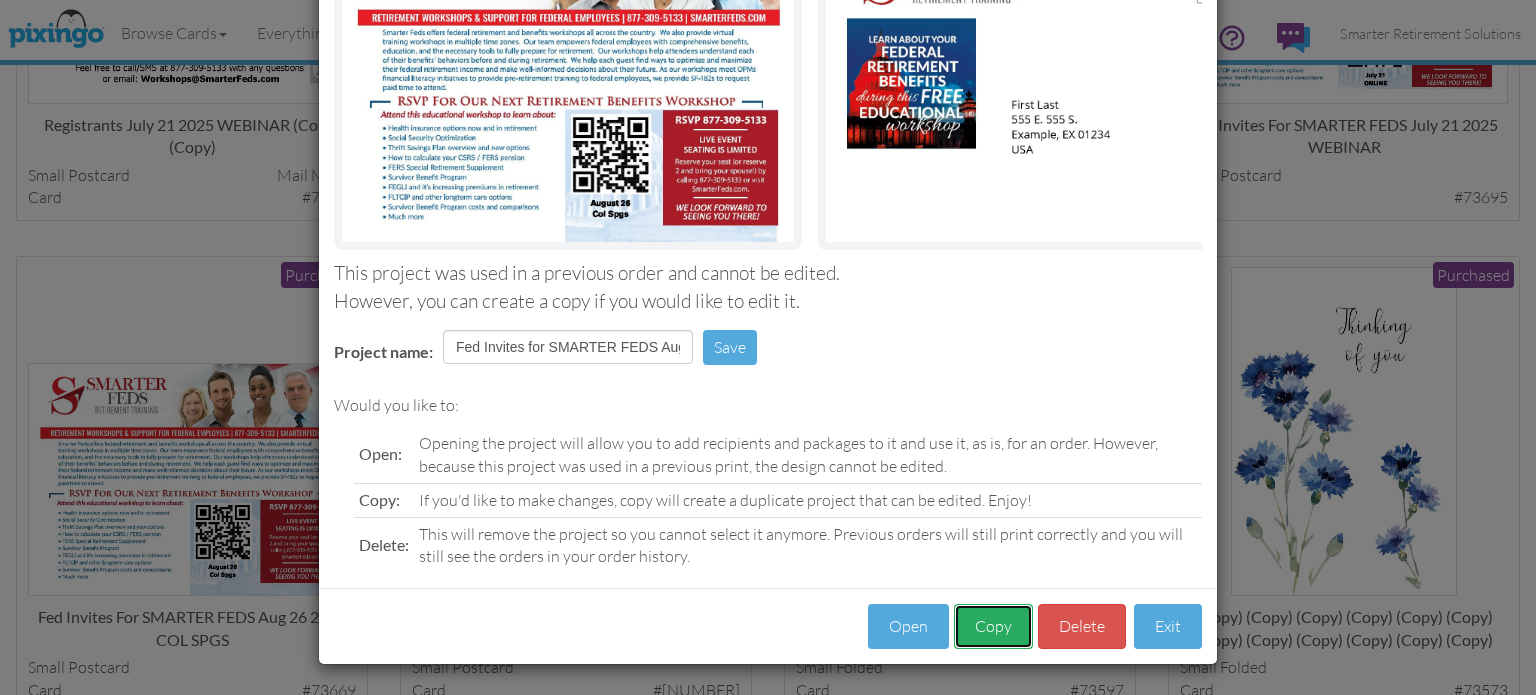 click on "Copy" at bounding box center [993, 626] 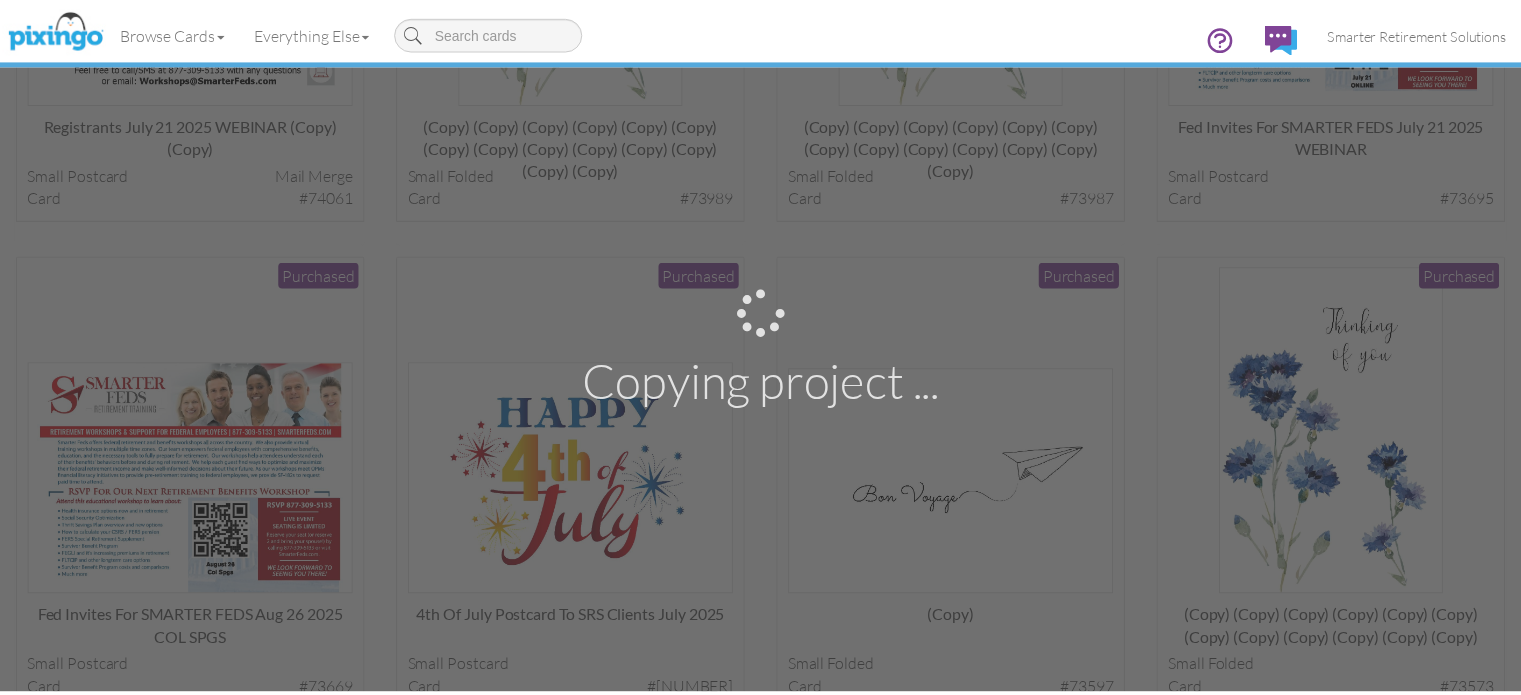 scroll, scrollTop: 1900, scrollLeft: 0, axis: vertical 